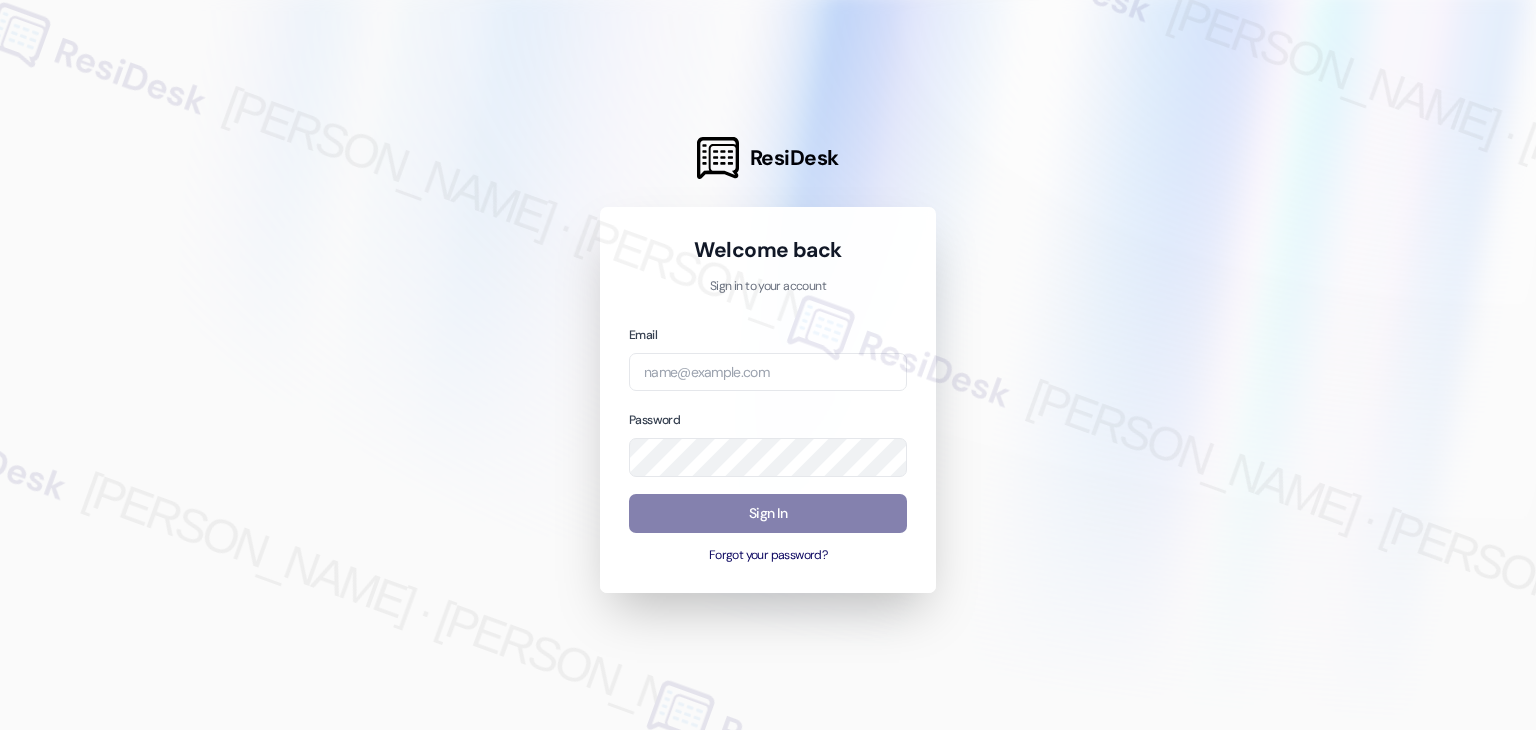 scroll, scrollTop: 0, scrollLeft: 0, axis: both 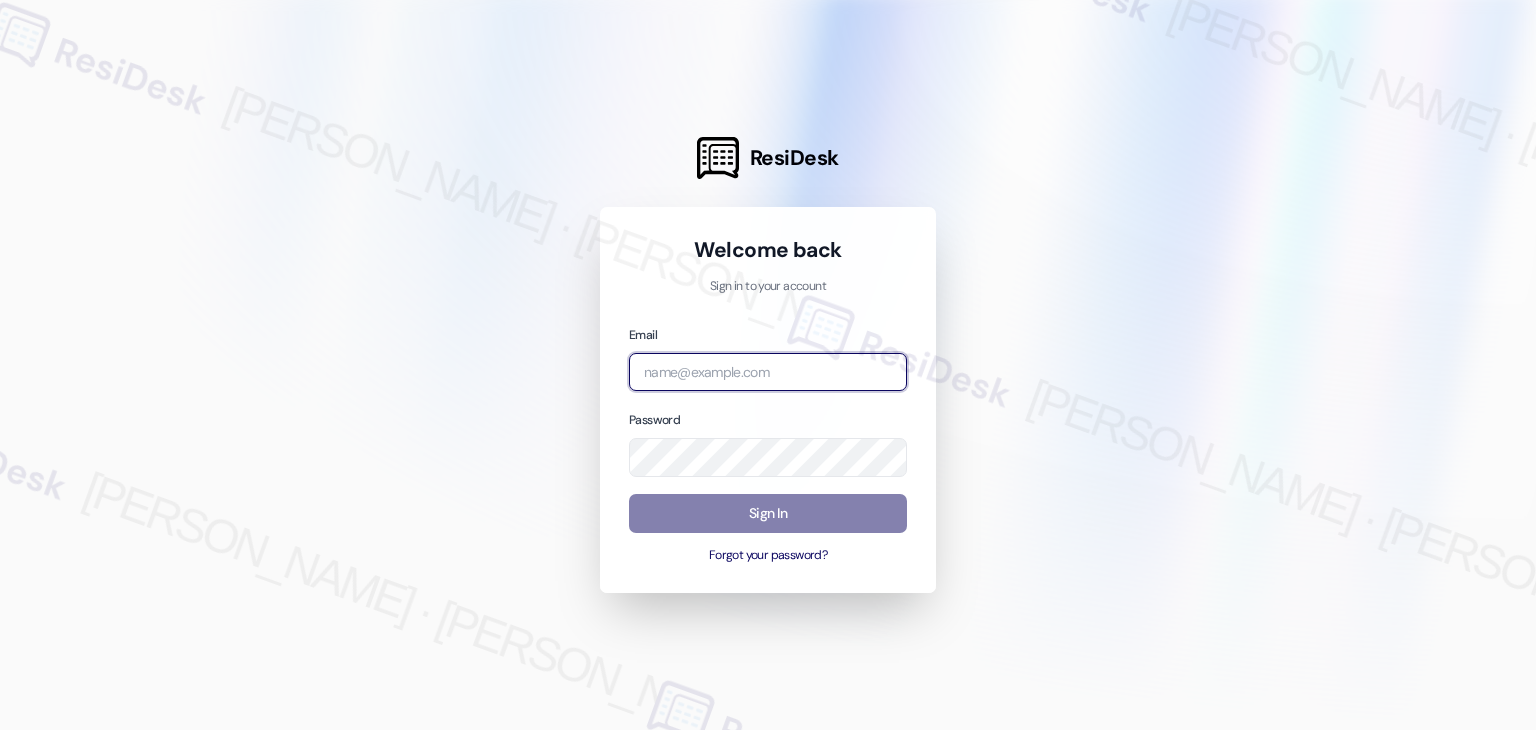 click at bounding box center (768, 372) 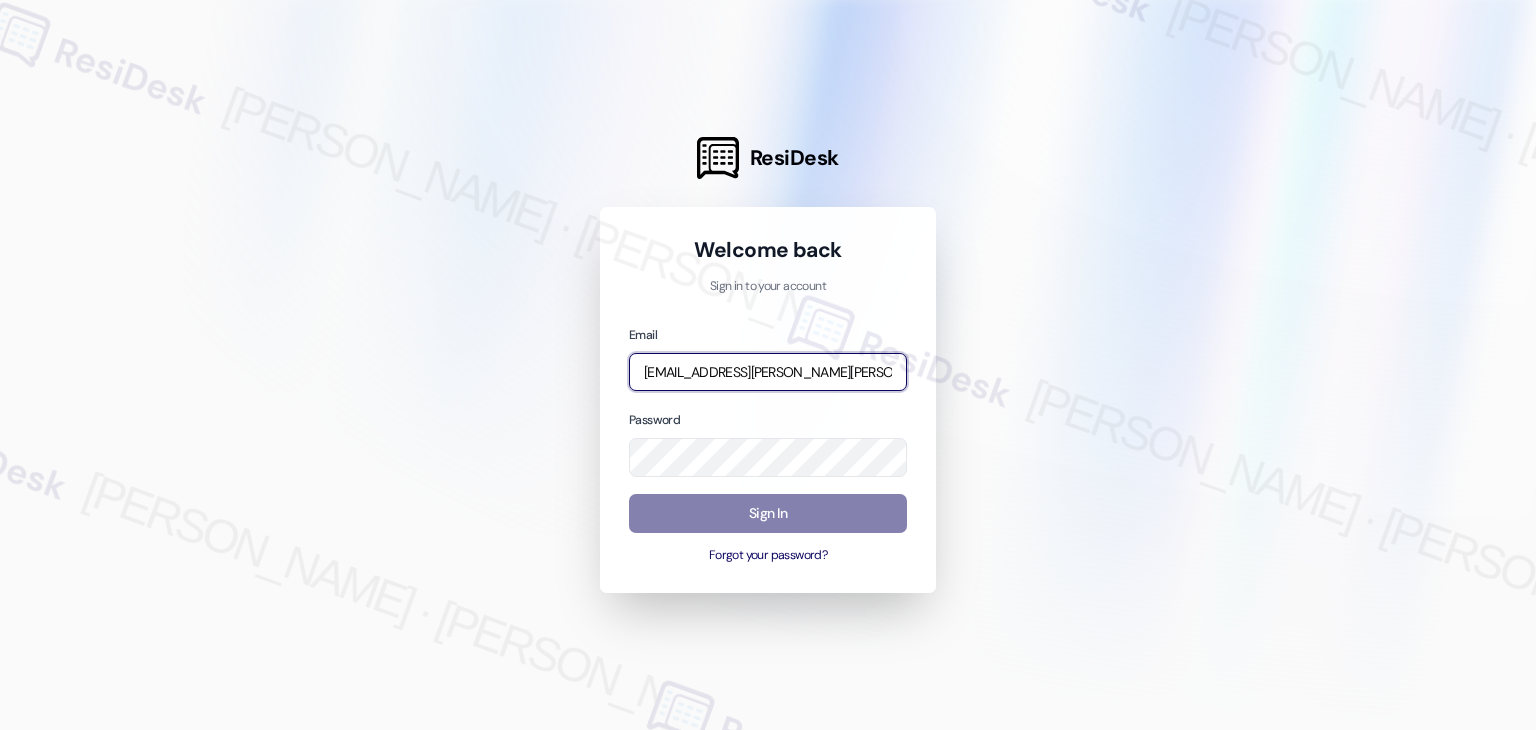 scroll, scrollTop: 0, scrollLeft: 30, axis: horizontal 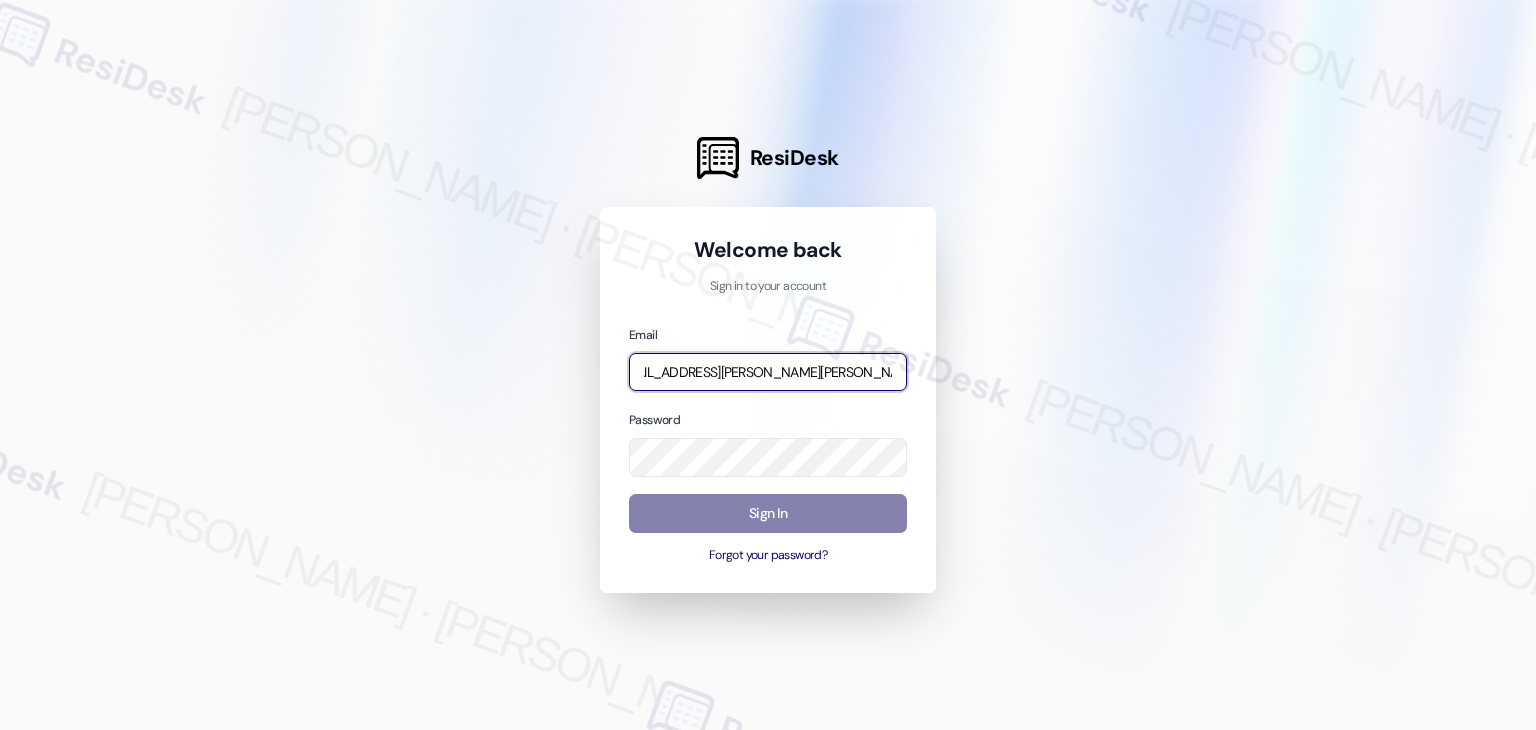 type on "[EMAIL_ADDRESS][PERSON_NAME][PERSON_NAME][DOMAIN_NAME]" 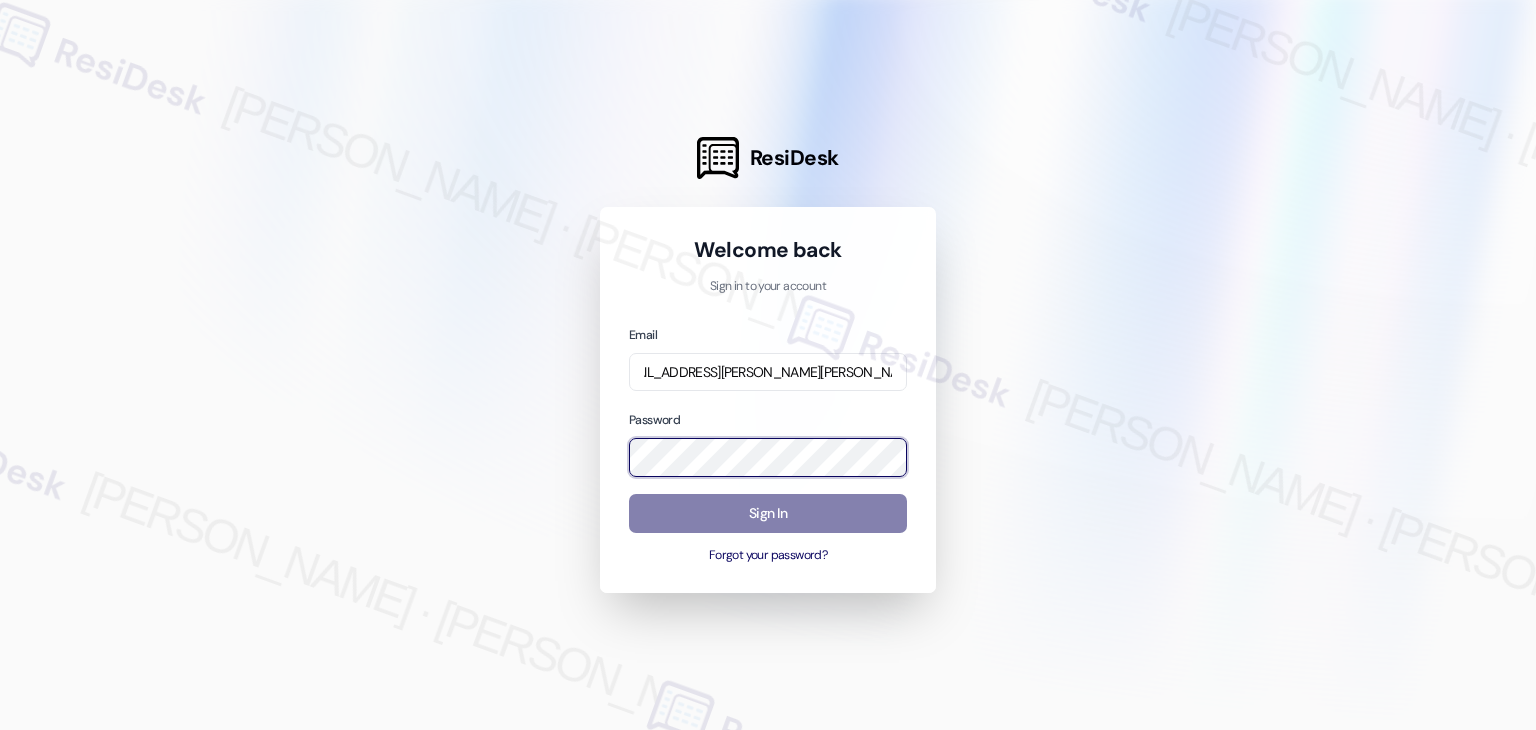 scroll, scrollTop: 0, scrollLeft: 0, axis: both 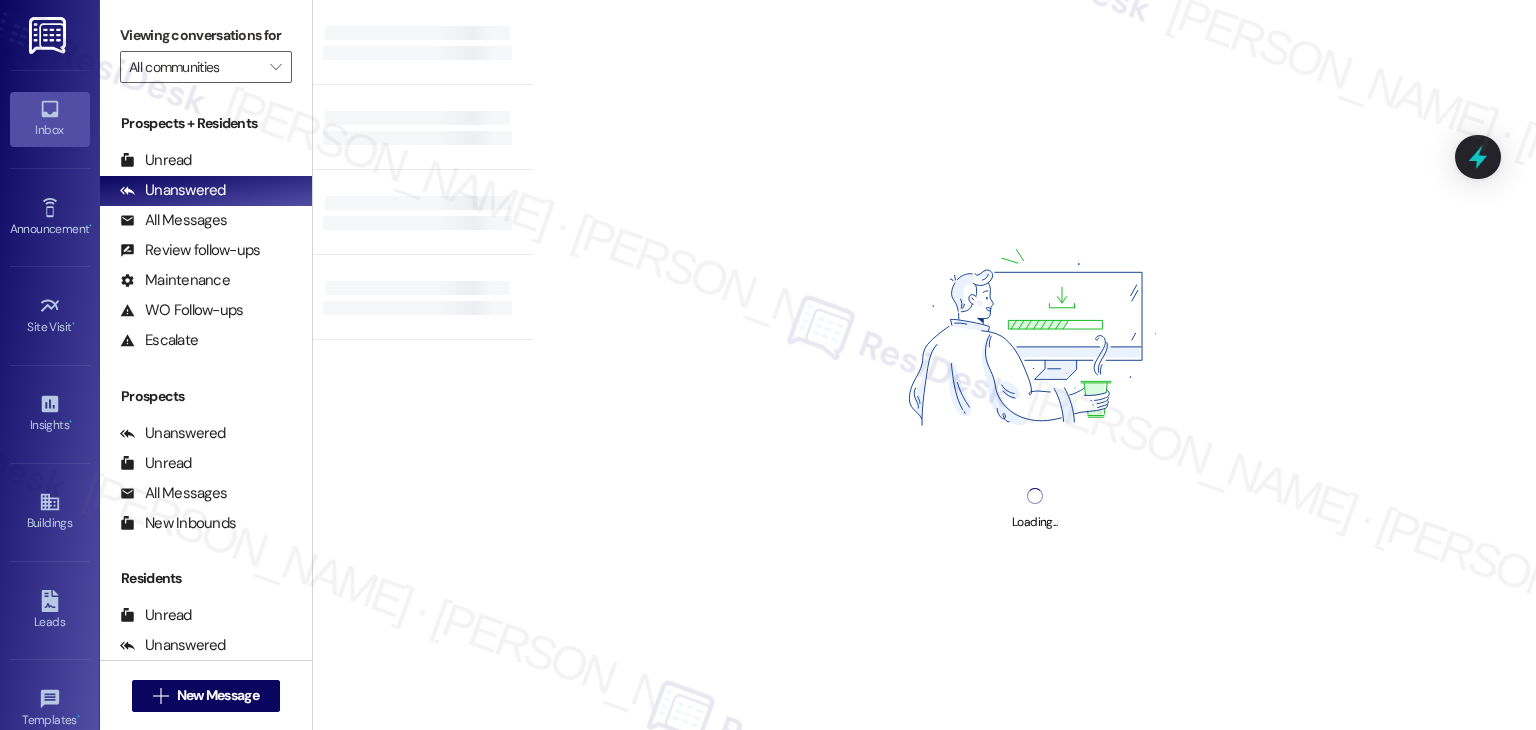 click on "Loading..." at bounding box center [1034, 365] 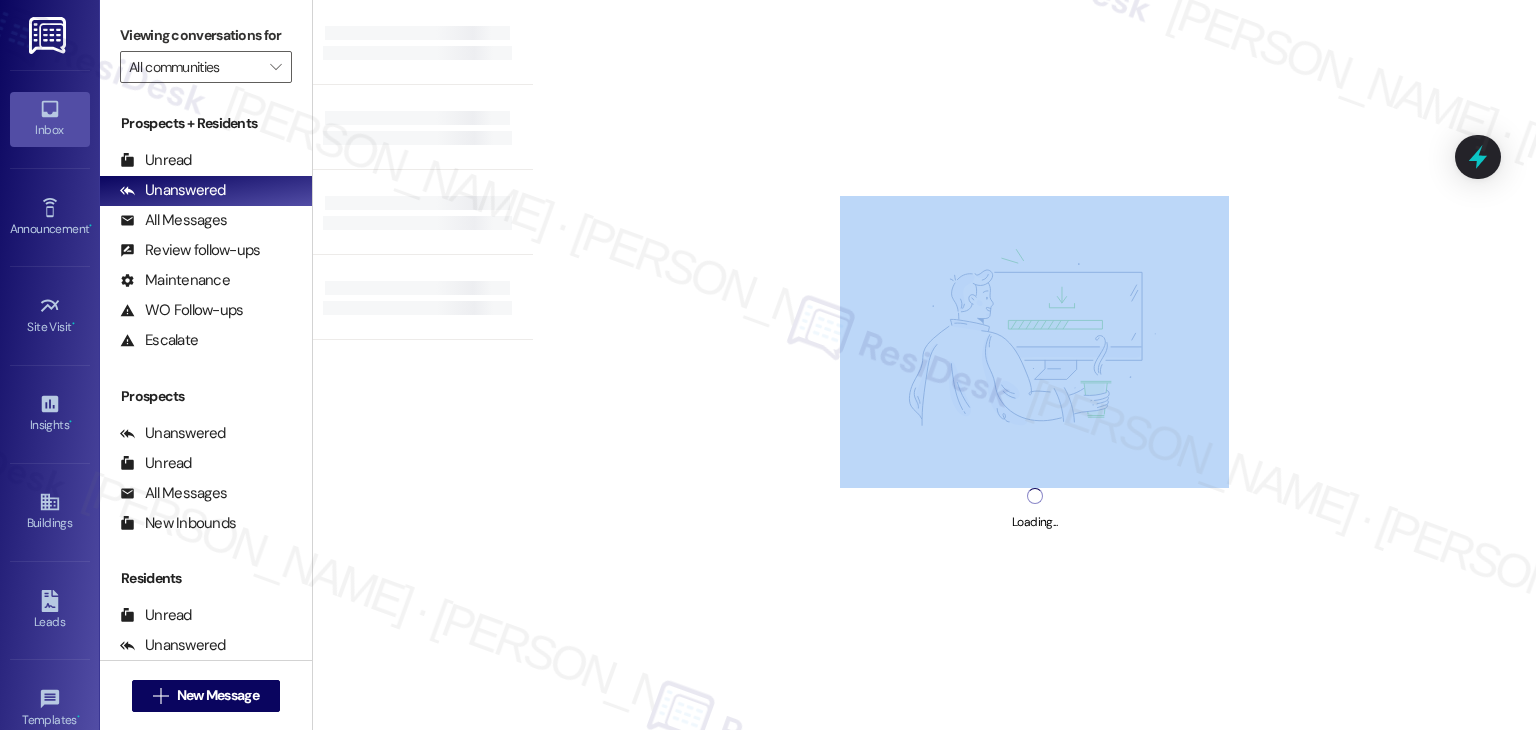 click on "Loading..." at bounding box center (1034, 365) 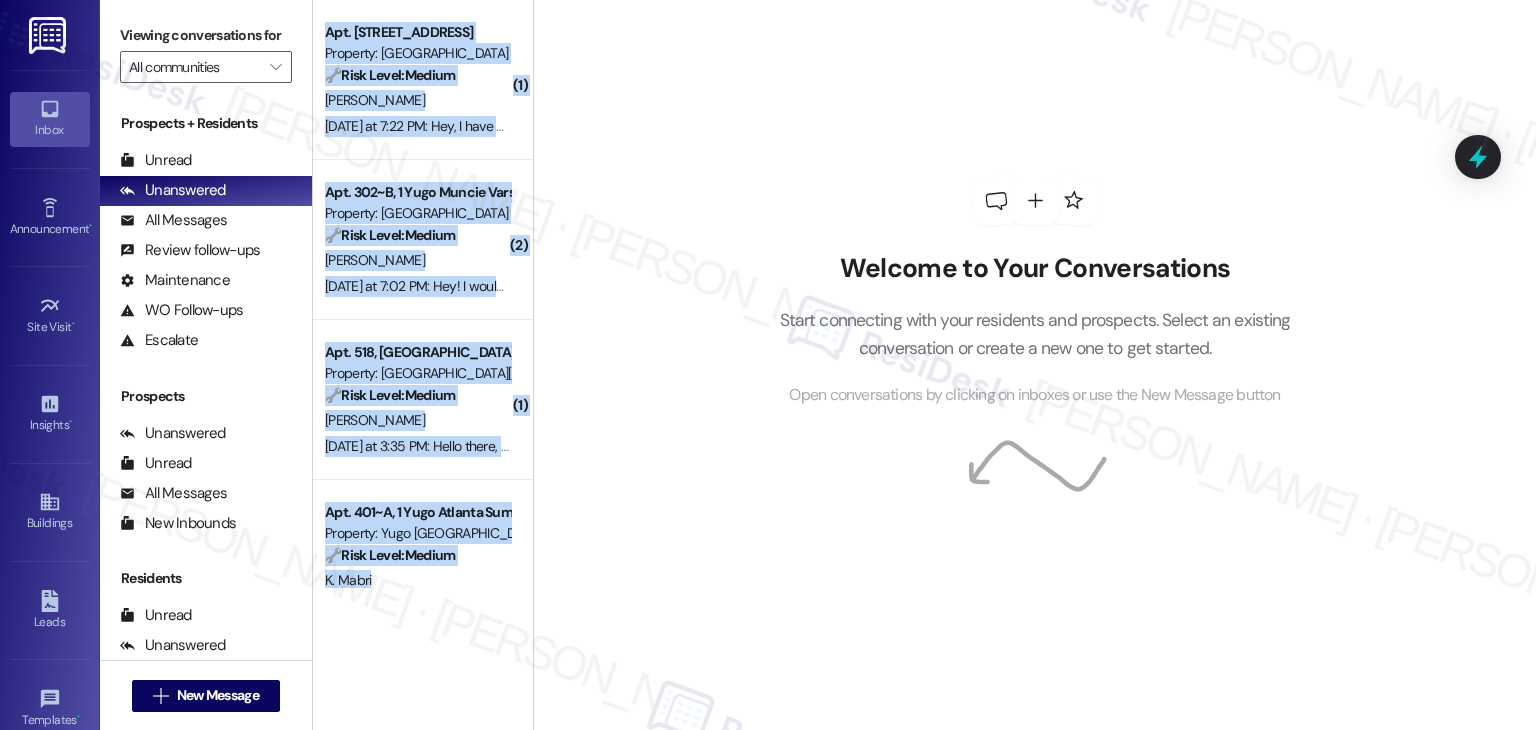 click on "Welcome to Your Conversations Start connecting with your residents and prospects. Select an existing conversation or create a new one to get started. Open conversations by clicking on inboxes or use the New Message button" at bounding box center [1035, 292] 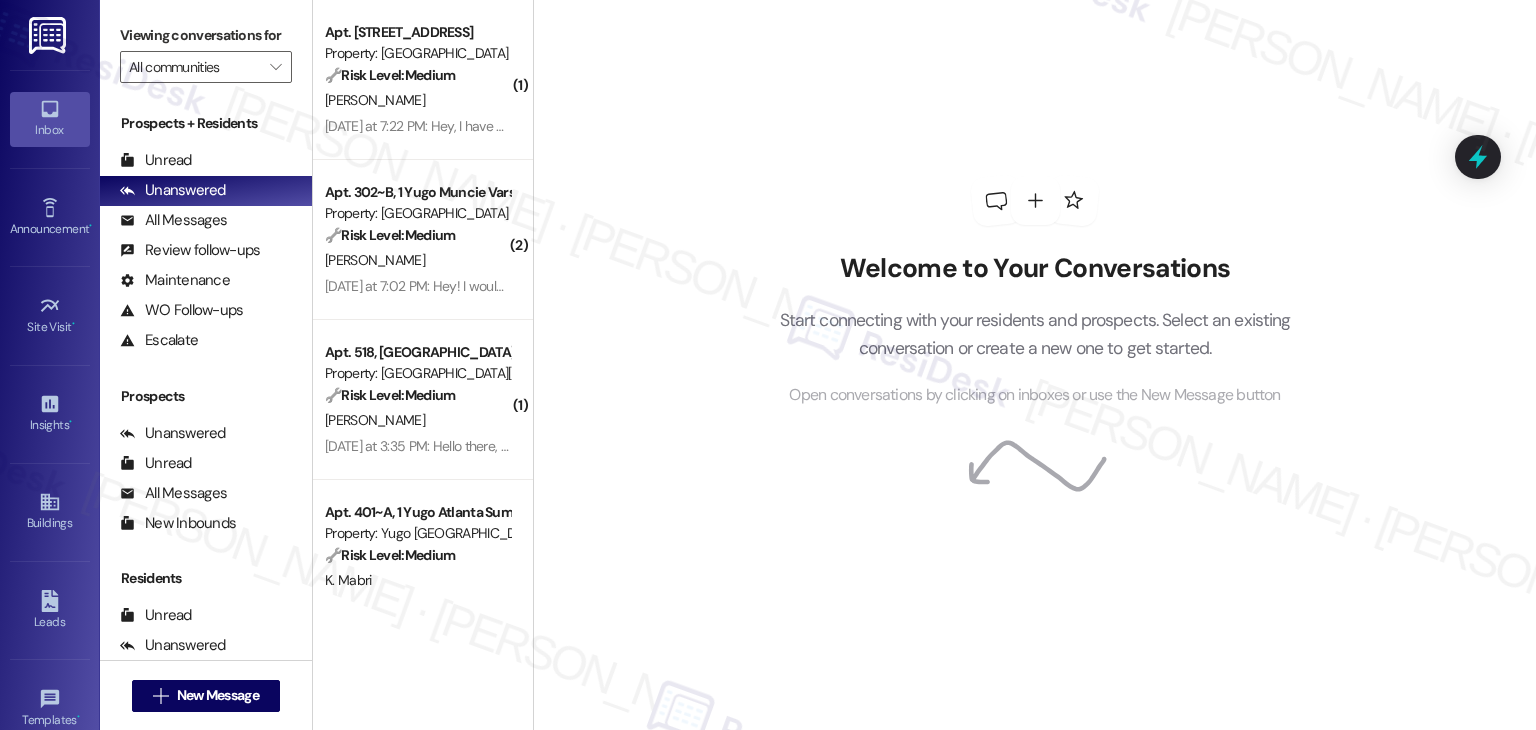 click on "Welcome to Your Conversations Start connecting with your residents and prospects. Select an existing conversation or create a new one to get started. Open conversations by clicking on inboxes or use the New Message button" at bounding box center [1035, 292] 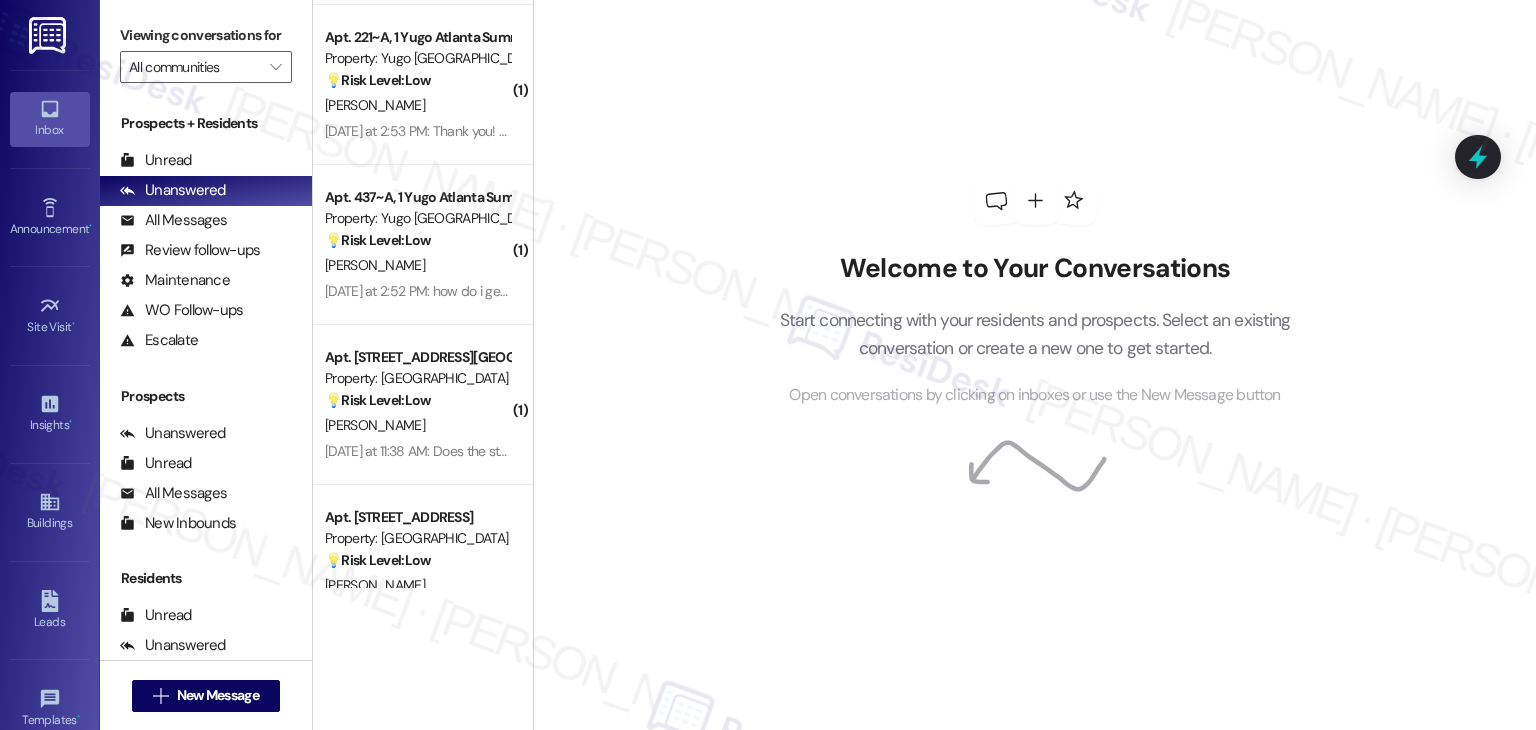 scroll, scrollTop: 900, scrollLeft: 0, axis: vertical 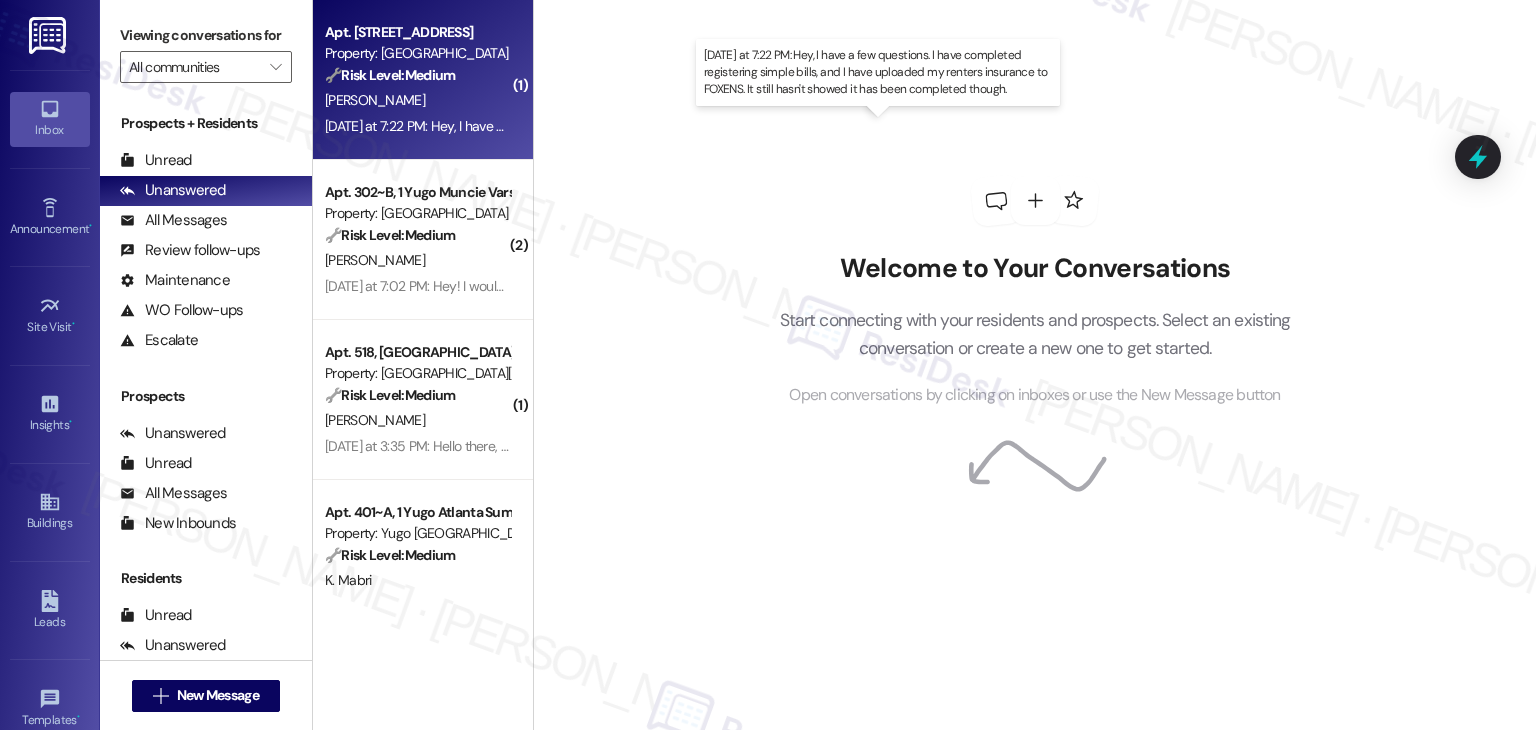 click on "[DATE] at 7:22 PM: Hey, I have a few questions. I have completed registering simple bills, and I have uploaded my renters insurance to FOXENS. It still hasn't showed it has been completed though.  [DATE] at 7:22 PM: Hey, I have a few questions. I have completed registering simple bills, and I have uploaded my renters insurance to FOXENS. It still hasn't showed it has been completed though." at bounding box center [883, 126] 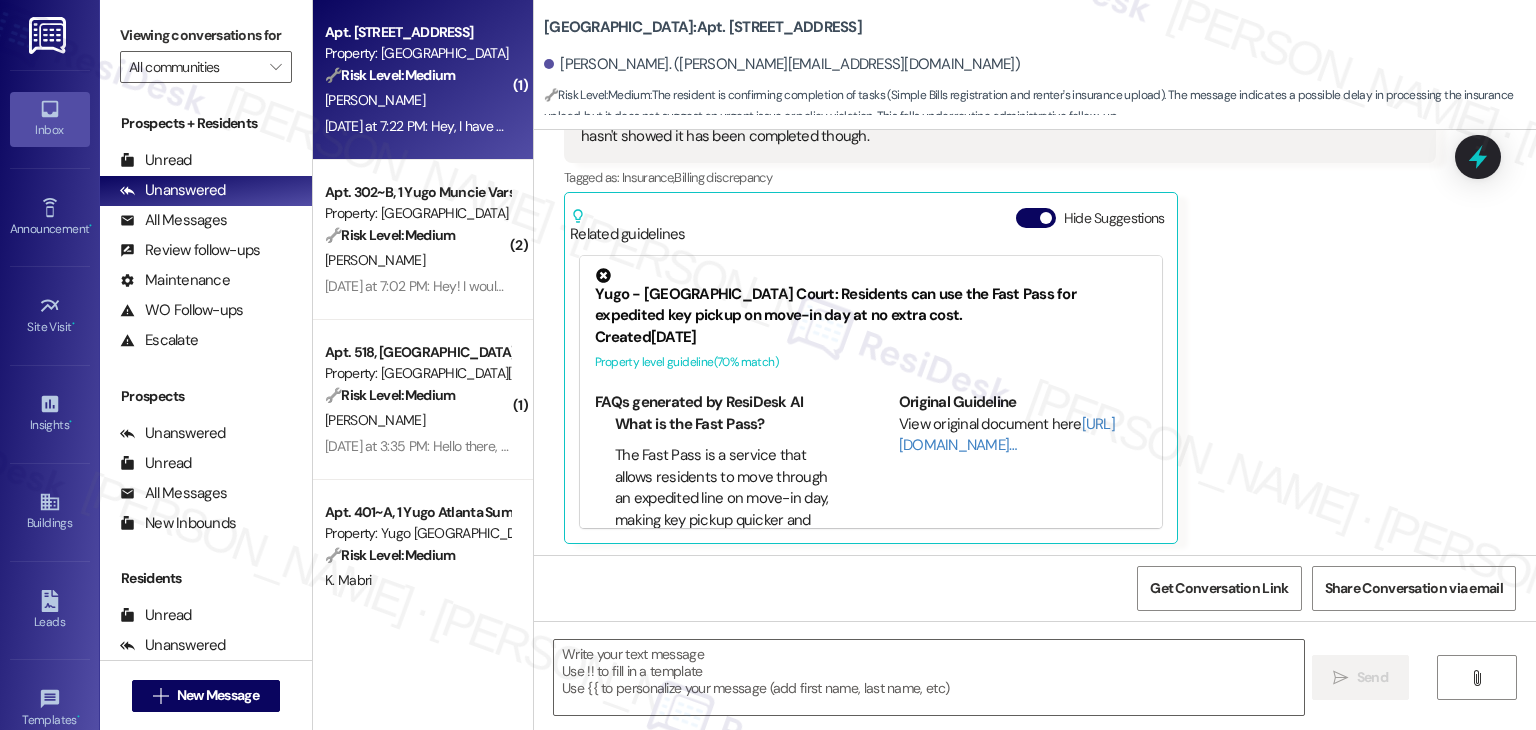 scroll, scrollTop: 689, scrollLeft: 0, axis: vertical 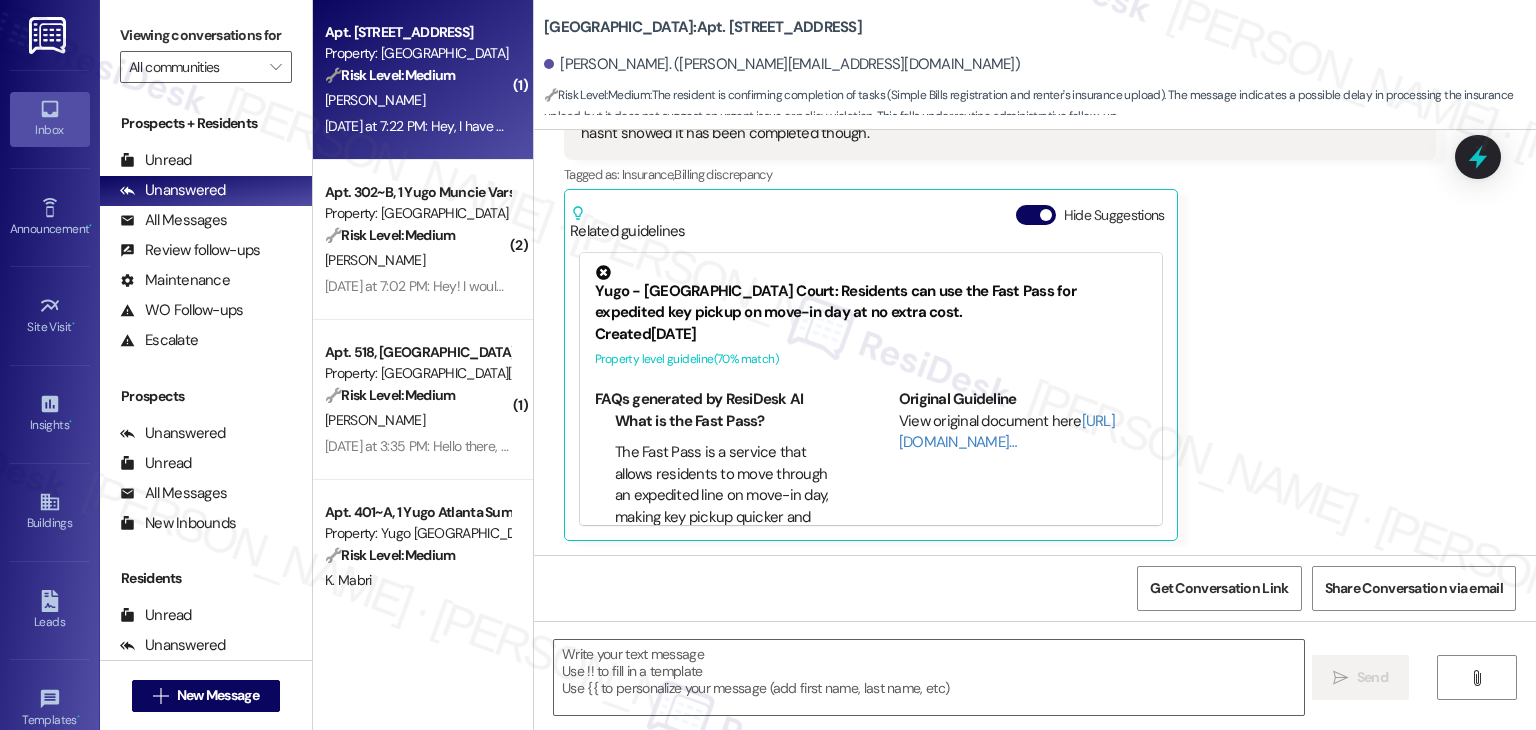 drag, startPoint x: 1005, startPoint y: 211, endPoint x: 1067, endPoint y: 258, distance: 77.801025 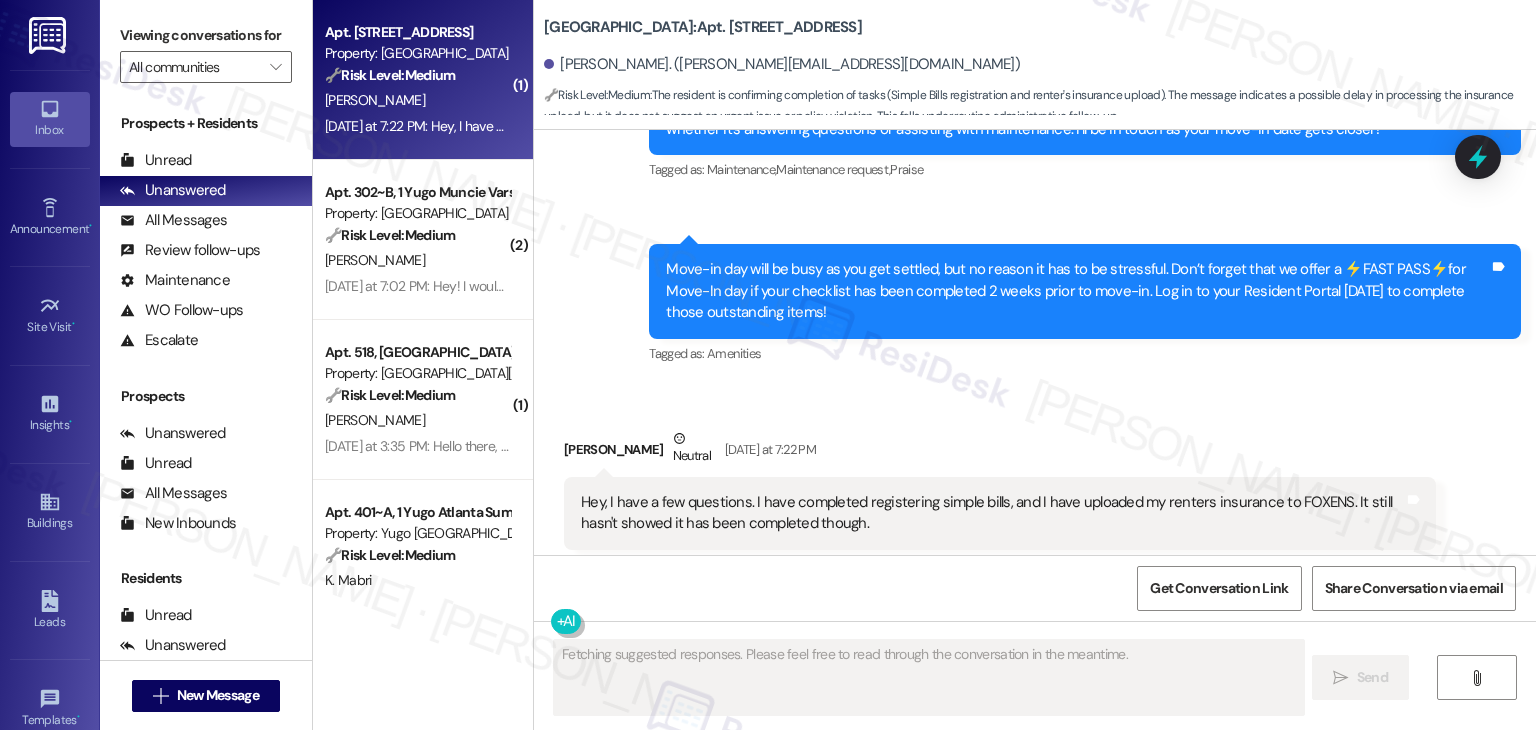 scroll, scrollTop: 300, scrollLeft: 0, axis: vertical 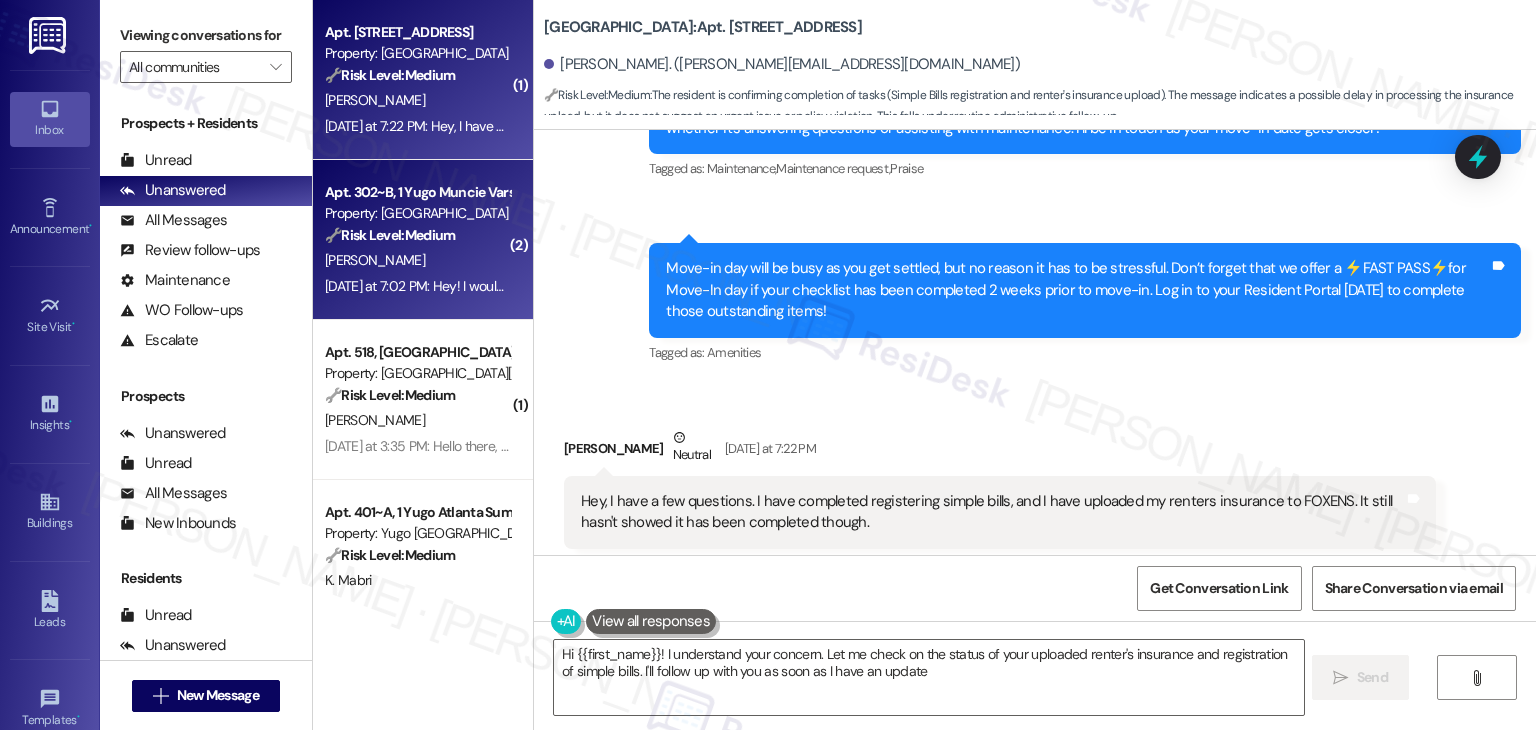 type on "Hi {{first_name}}! I understand your concern. Let me check on the status of your uploaded renter's insurance and registration of simple bills. I'll follow up with you as soon as I have an update!" 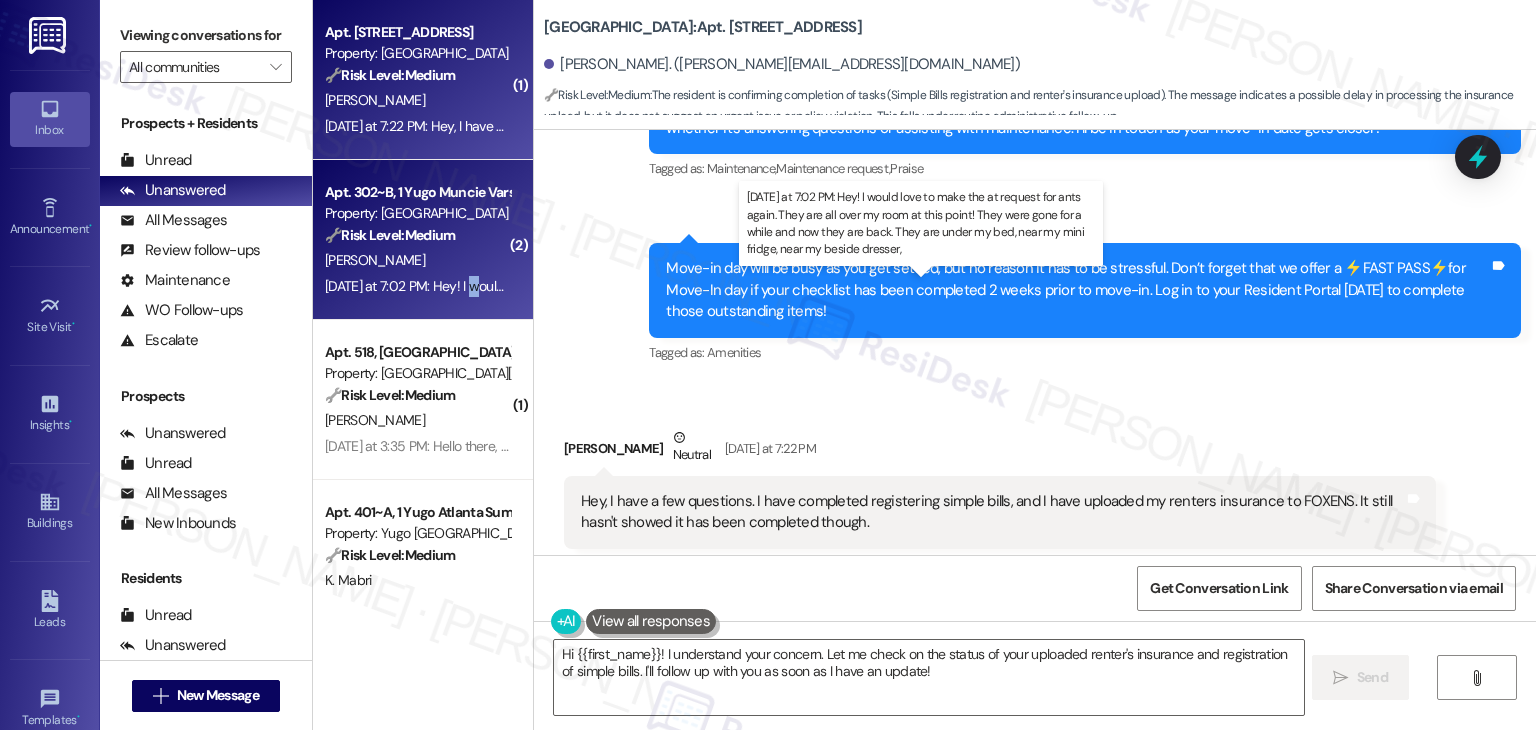 click on "[DATE] at 7:02 PM: Hey! I would love to make the at request for ants again. They are all over my room at this point! They were gone for a while and now they are back. They are under my bed, near my mini fridge, near my beside dresser,  [DATE] at 7:02 PM: Hey! I would love to make the at request for ants again. They are all over my room at this point! They were gone for a while and now they are back. They are under my bed, near my mini fridge, near my beside dresser," at bounding box center (1005, 286) 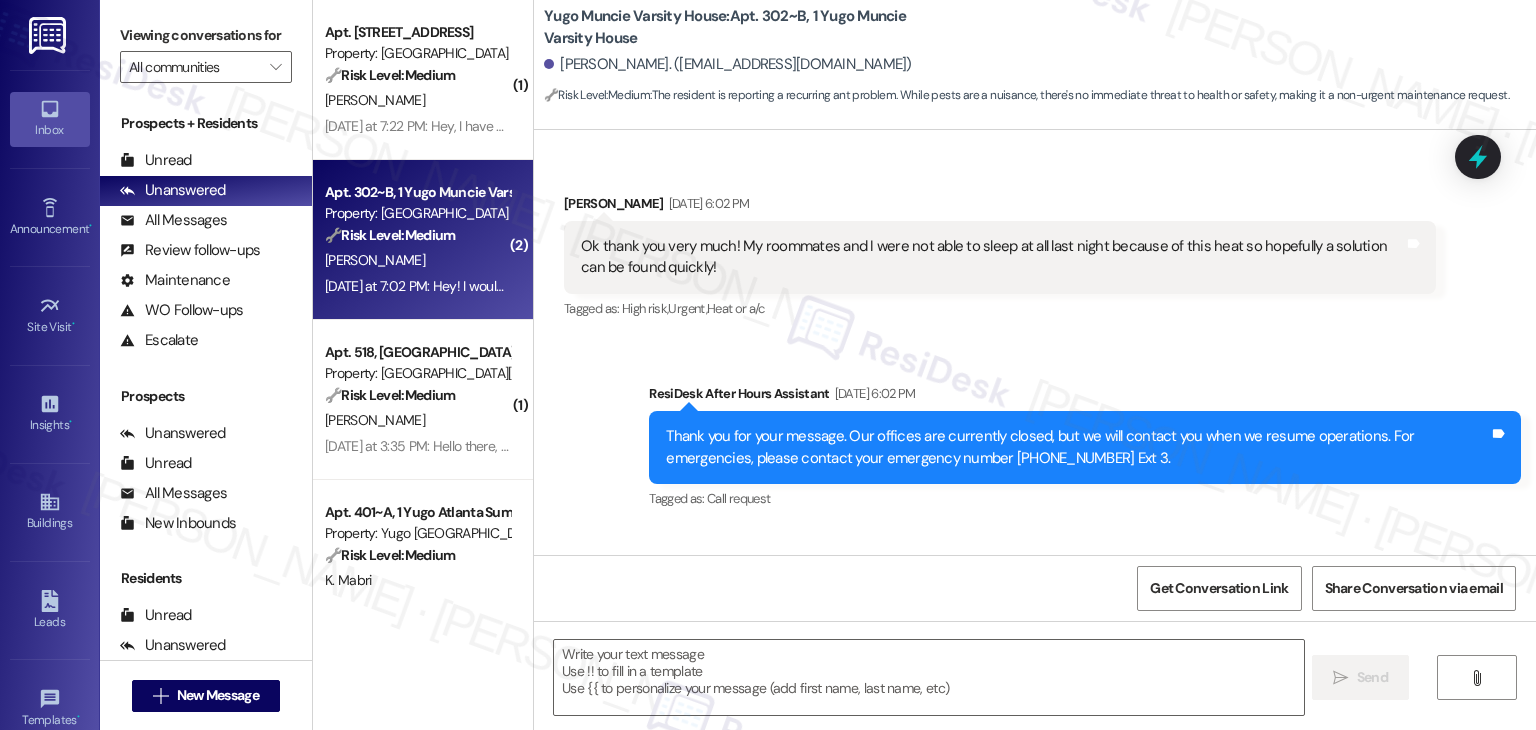 scroll, scrollTop: 7098, scrollLeft: 0, axis: vertical 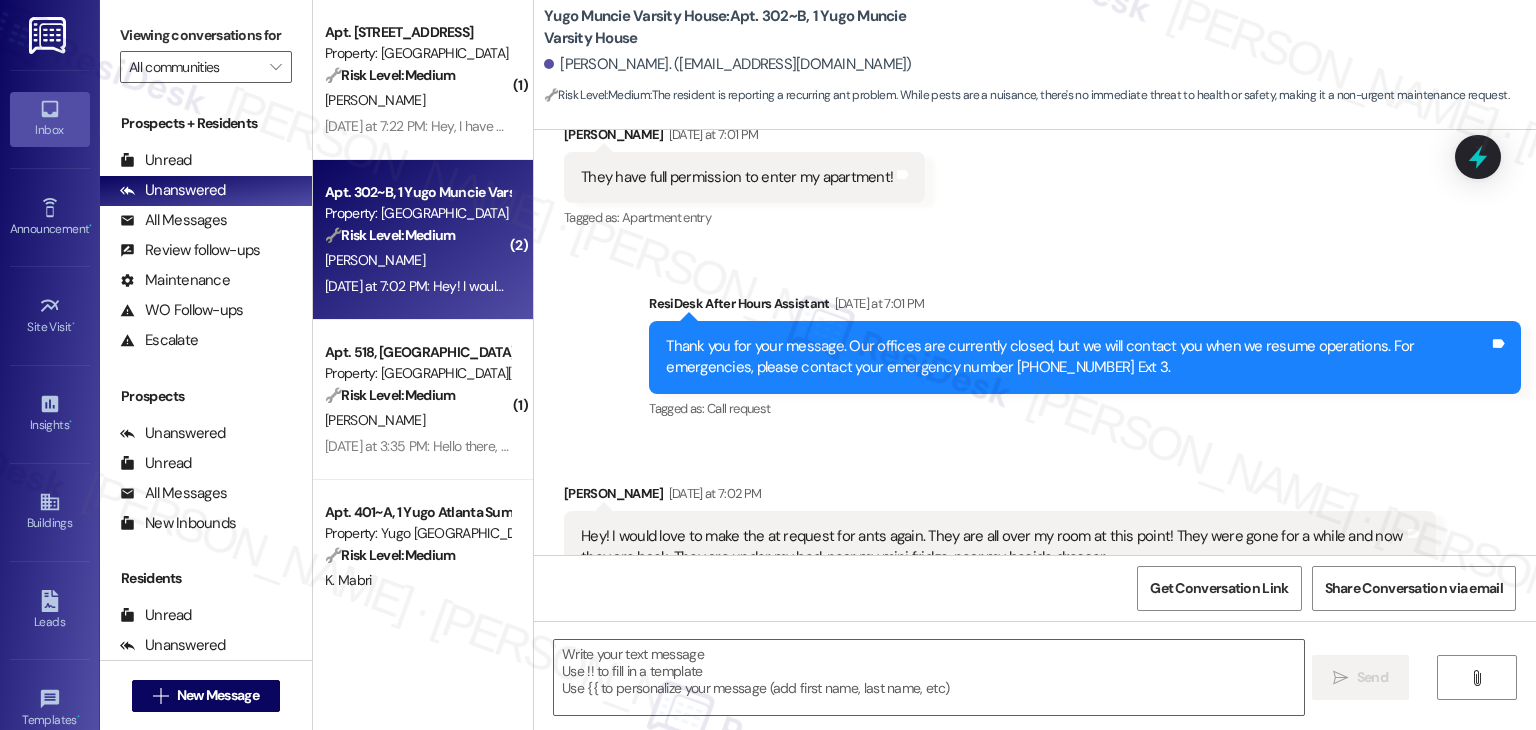 type on "Fetching suggested responses. Please feel free to read through the conversation in the meantime." 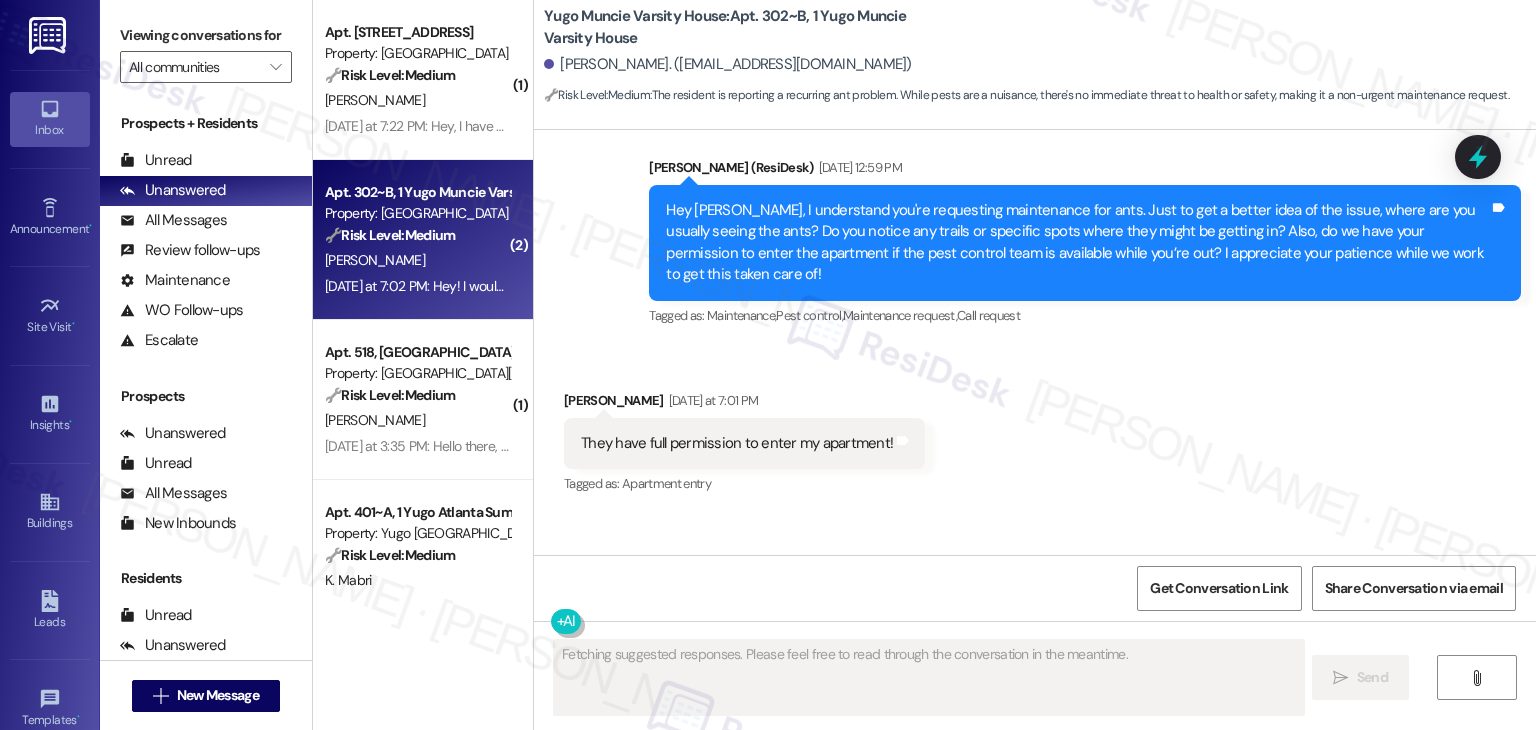 scroll, scrollTop: 6798, scrollLeft: 0, axis: vertical 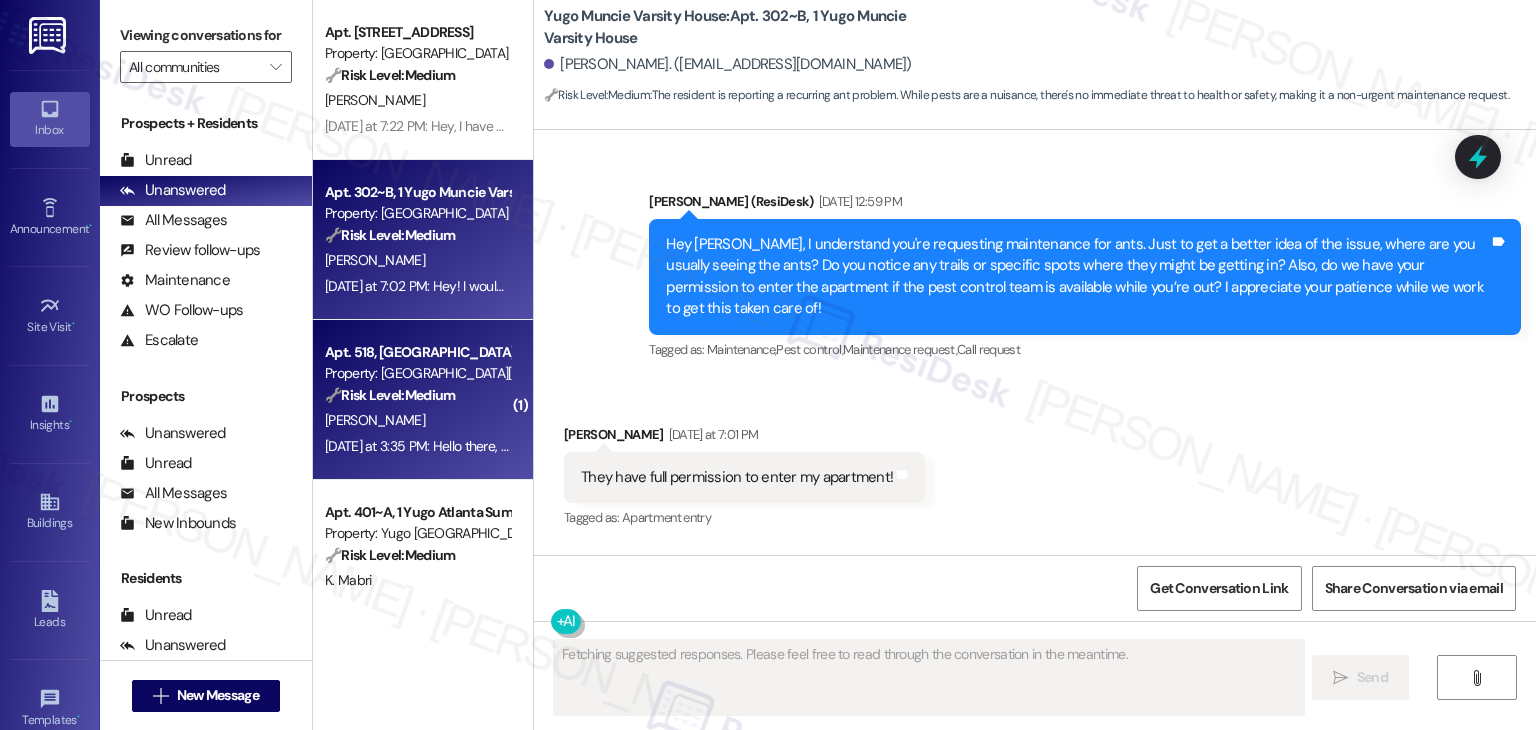 click on "[DATE] at 3:35 PM: Hello there, just curious if the site team gave you any update? When I tried calling there was no answer. Thank you  [DATE] at 3:35 PM: Hello there, just curious if the site team gave you any update? When I tried calling there was no answer. Thank you" at bounding box center (708, 446) 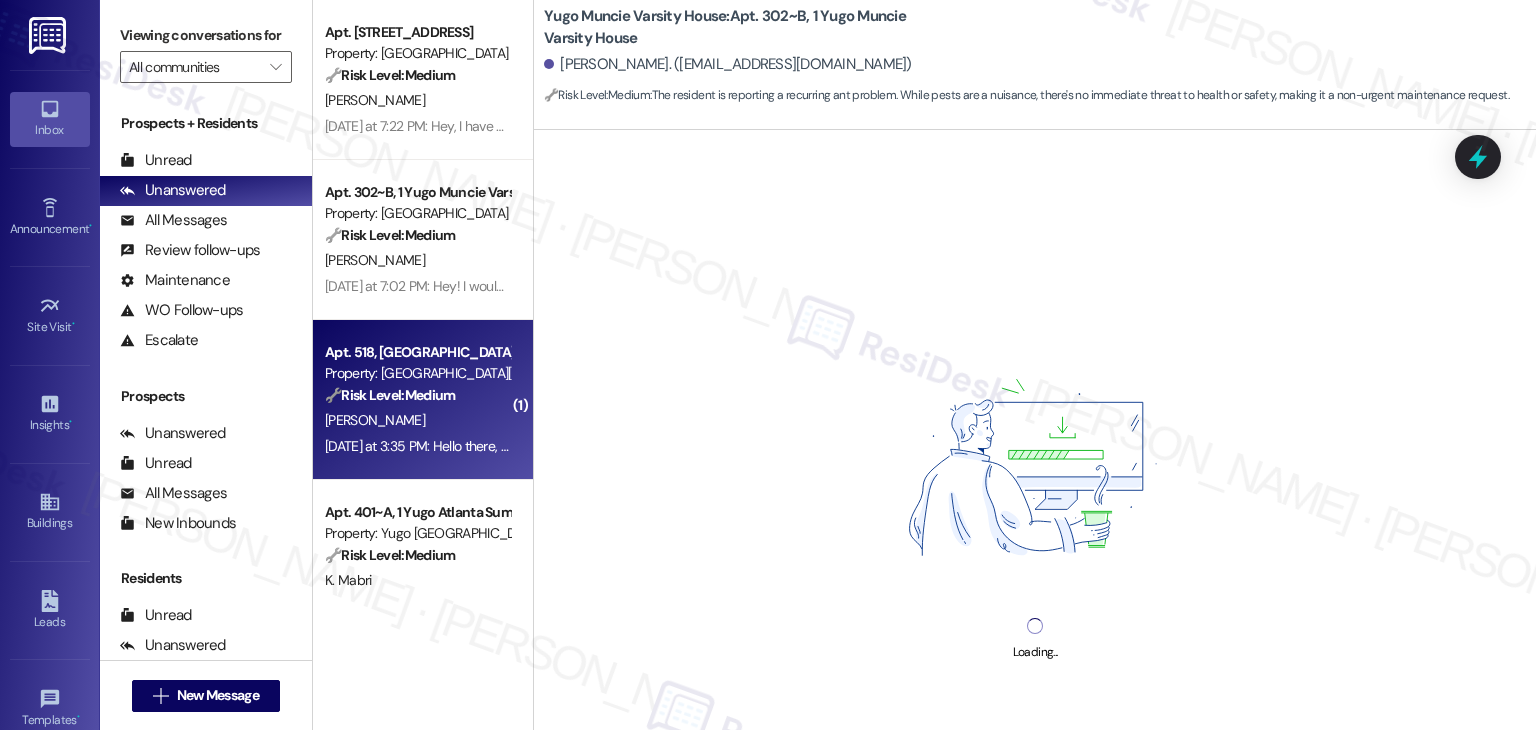 click on "Apt. 518, [GEOGRAPHIC_DATA][PERSON_NAME] Property: [GEOGRAPHIC_DATA][PERSON_NAME] 🔧  Risk Level:  Medium The resident is following up on a previous inquiry, but there's no indication of urgency or risk. The resident attempted to call the leasing office without success, which is a minor inconvenience but doesn't escalate the issue to a higher tier. This falls under general community concerns and requires follow-up. [PERSON_NAME] [DATE] at 3:35 PM: Hello there, just curious if the site team gave you any update? When I tried calling there was no answer. Thank you  [DATE] at 3:35 PM: Hello there, just curious if the site team gave you any update? When I tried calling there was no answer. Thank you" at bounding box center [423, 400] 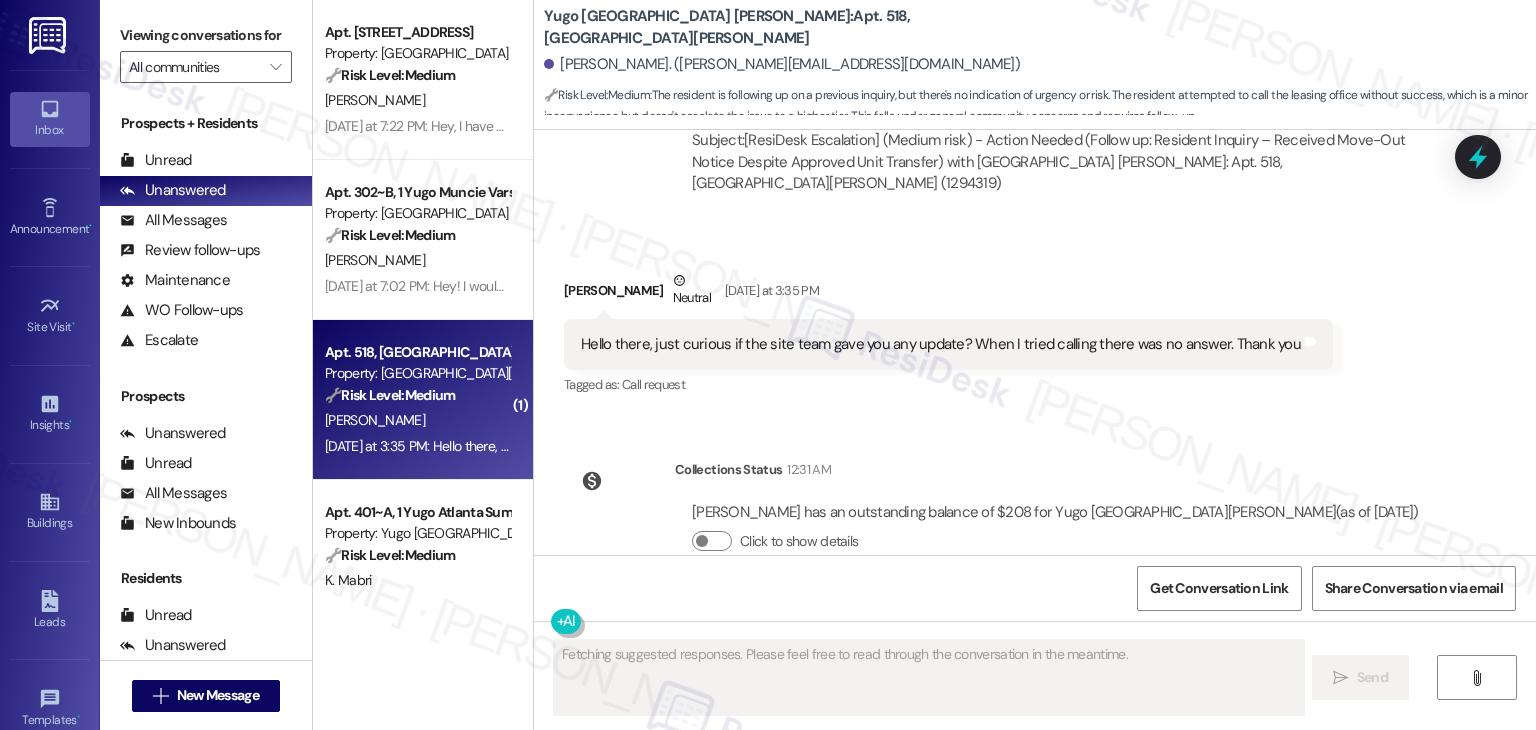 scroll, scrollTop: 4539, scrollLeft: 0, axis: vertical 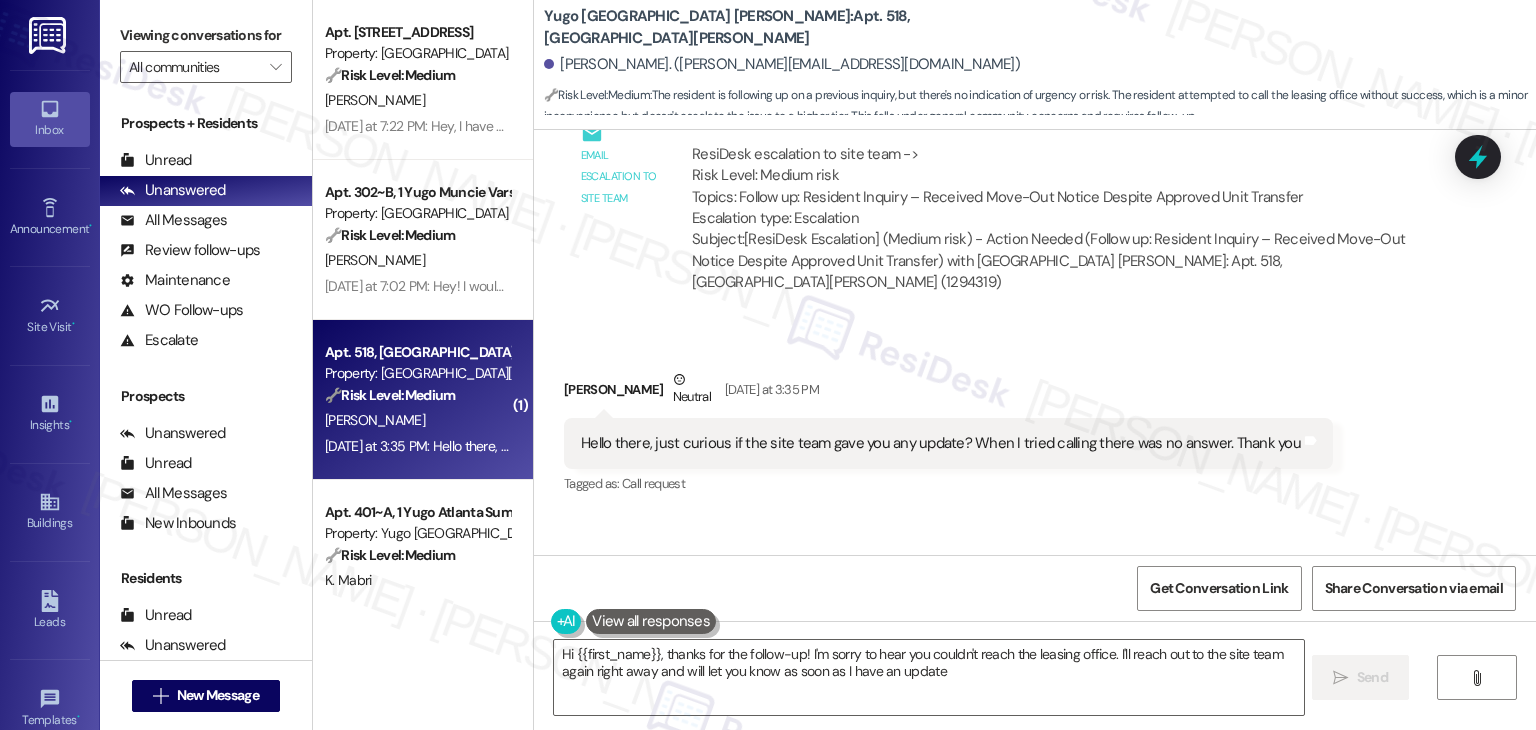 type on "Hi {{first_name}}, thanks for the follow-up! I'm sorry to hear you couldn't reach the leasing office. I'll reach out to the site team again right away and will let you know as soon as I have an update!" 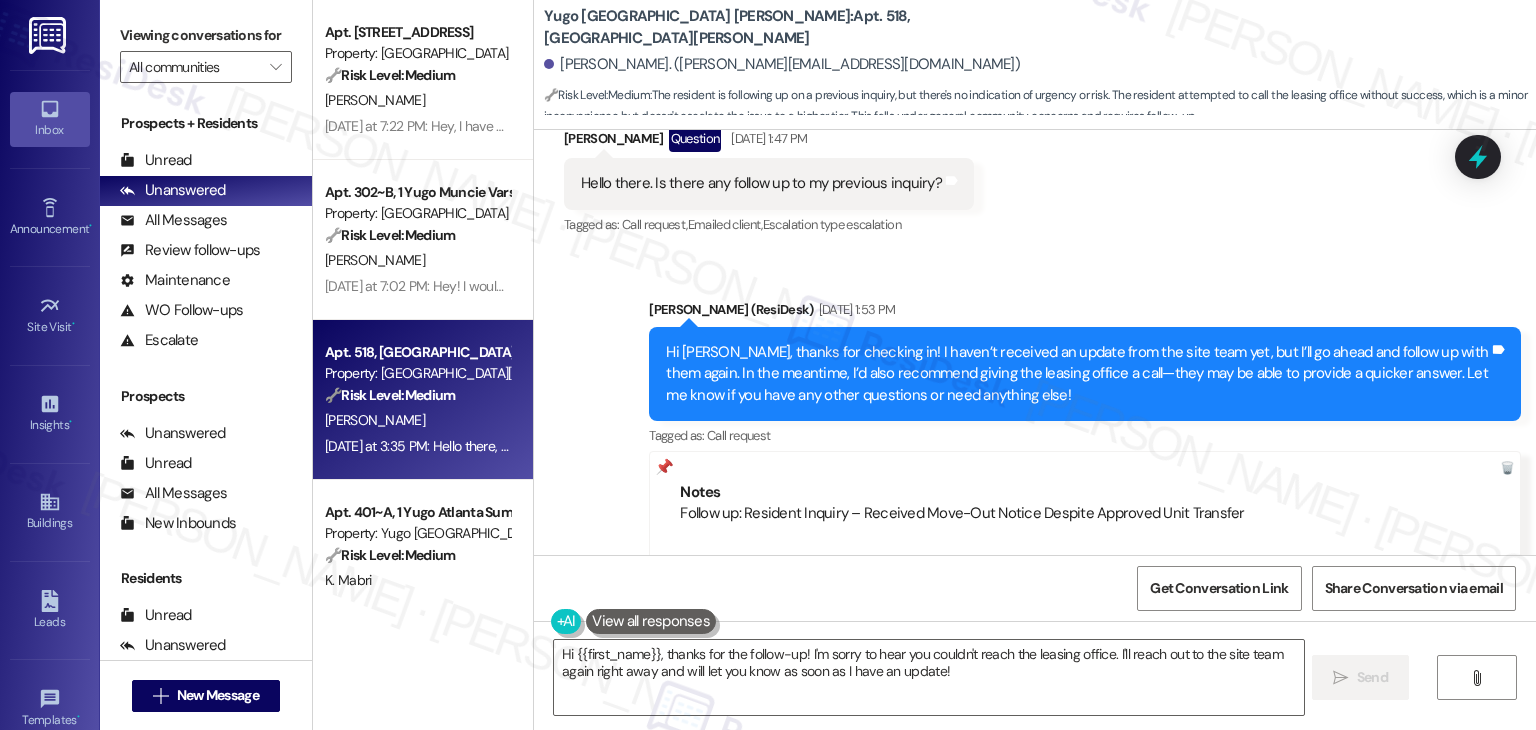 scroll, scrollTop: 4039, scrollLeft: 0, axis: vertical 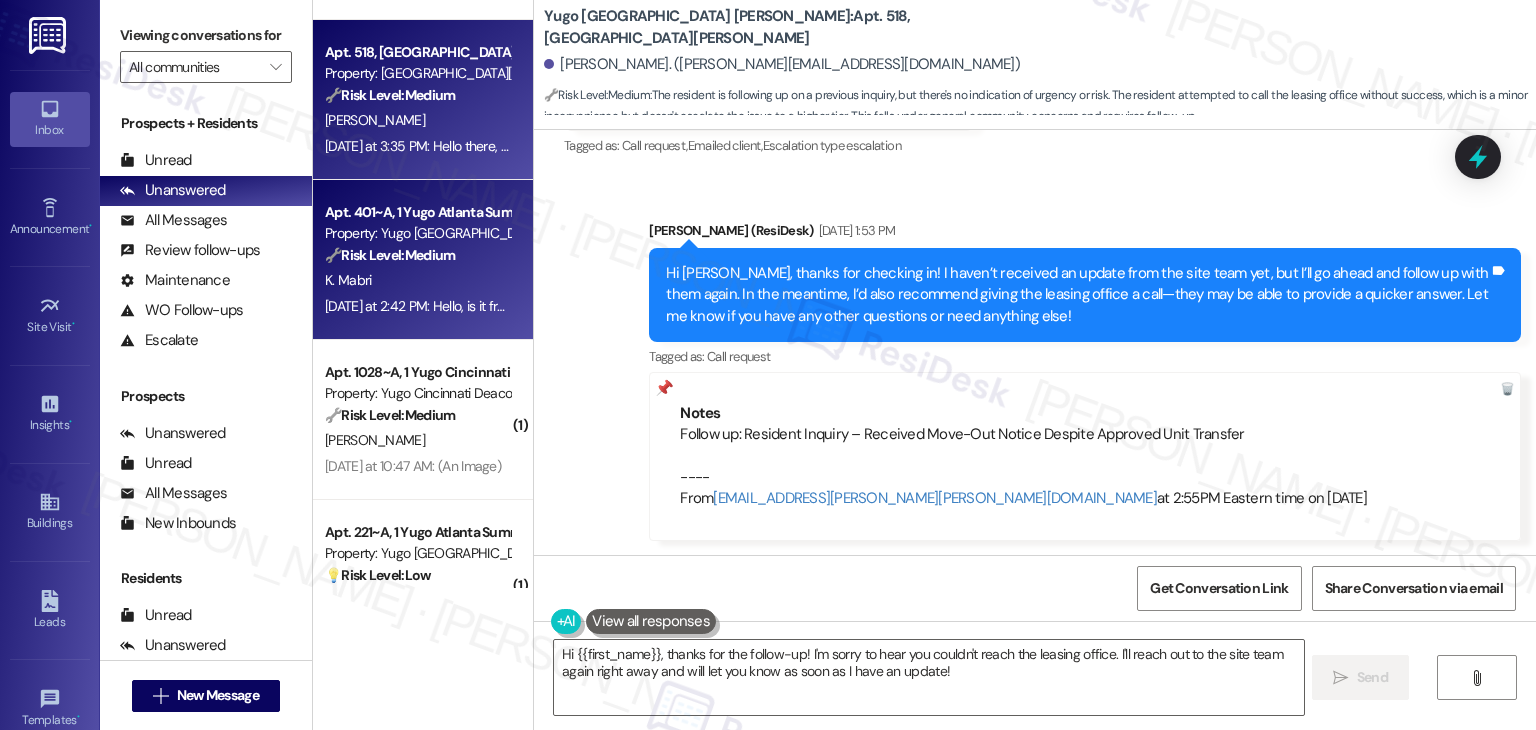 click on "[DATE] at 2:42 PM: Hello, is it free to move earlier or is it the one we have to pay for? [DATE] at 2:42 PM: Hello, is it free to move earlier or is it the one we have to pay for?" at bounding box center (564, 306) 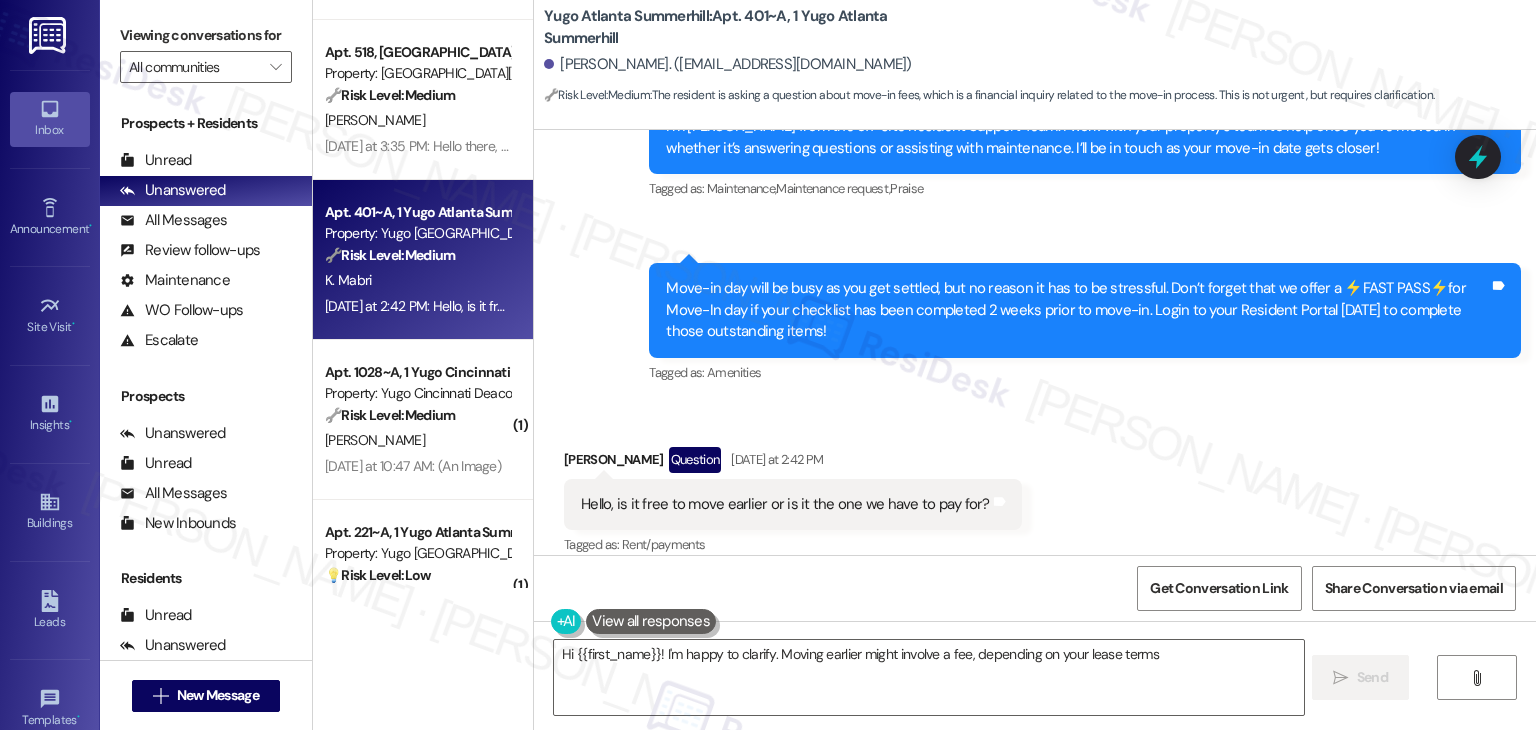 scroll, scrollTop: 419, scrollLeft: 0, axis: vertical 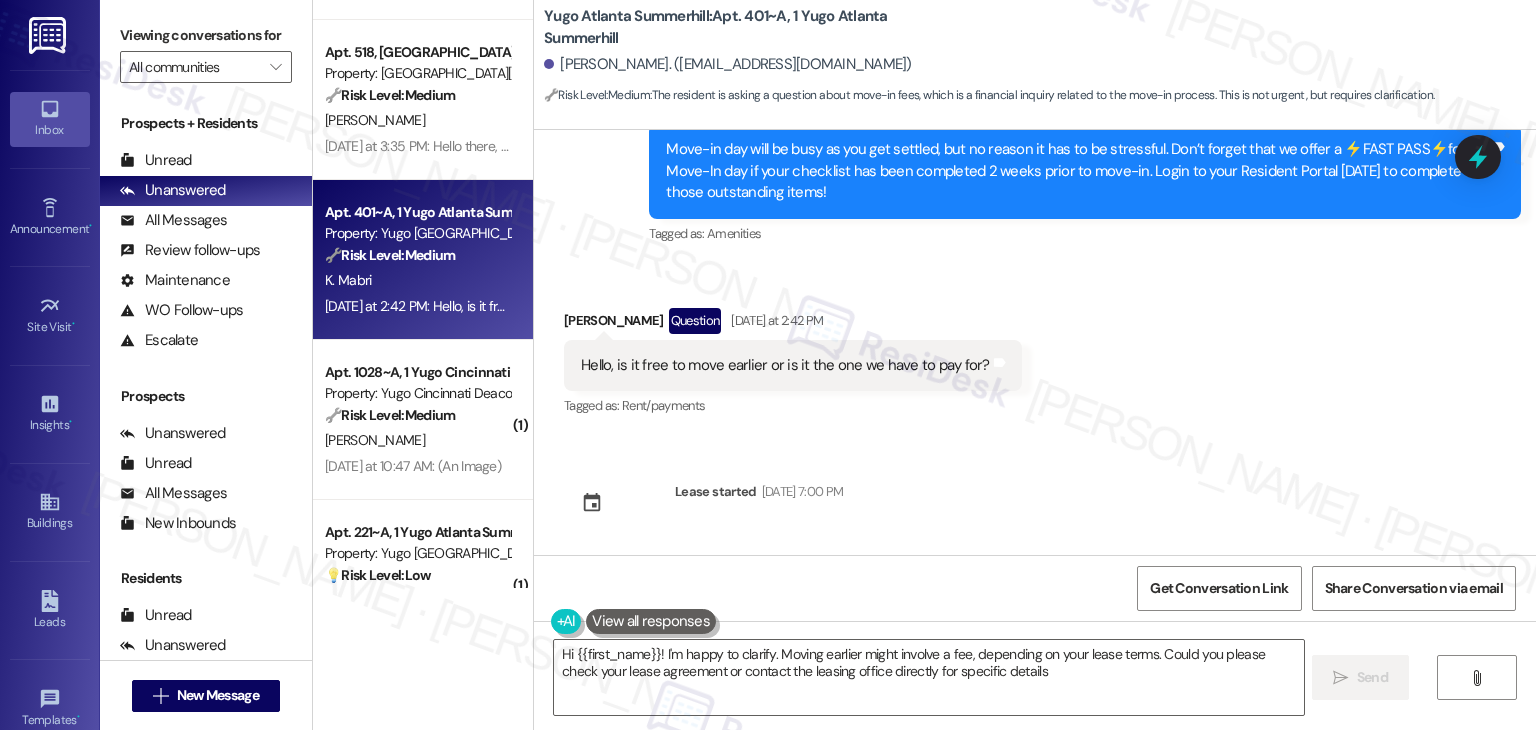 type on "Hi {{first_name}}! I'm happy to clarify. Moving earlier might involve a fee, depending on your lease terms. Could you please check your lease agreement or contact the leasing office directly for specific details?" 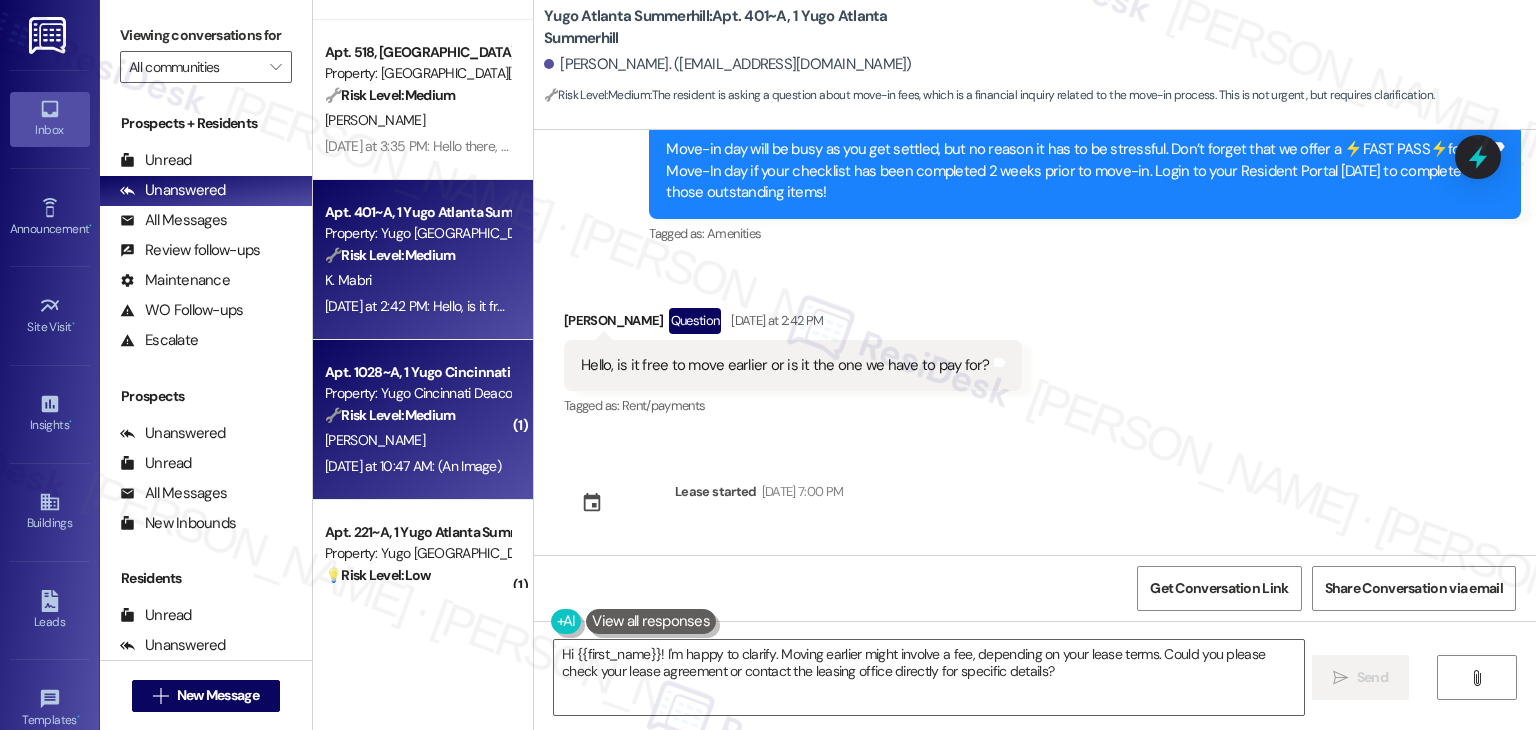 click on "Apt. 1028~A, 1 Yugo Cincinnati Deacon Property: Yugo Cincinnati Deacon 🔧  Risk Level:  Medium The message is a notification about move-in preparations, which falls under community engagement and asset preservation. There is no indication of urgency or risk. [PERSON_NAME] [DATE] at 10:47 AM: (An Image) [DATE] at 10:47 AM: (An Image)" at bounding box center [423, 420] 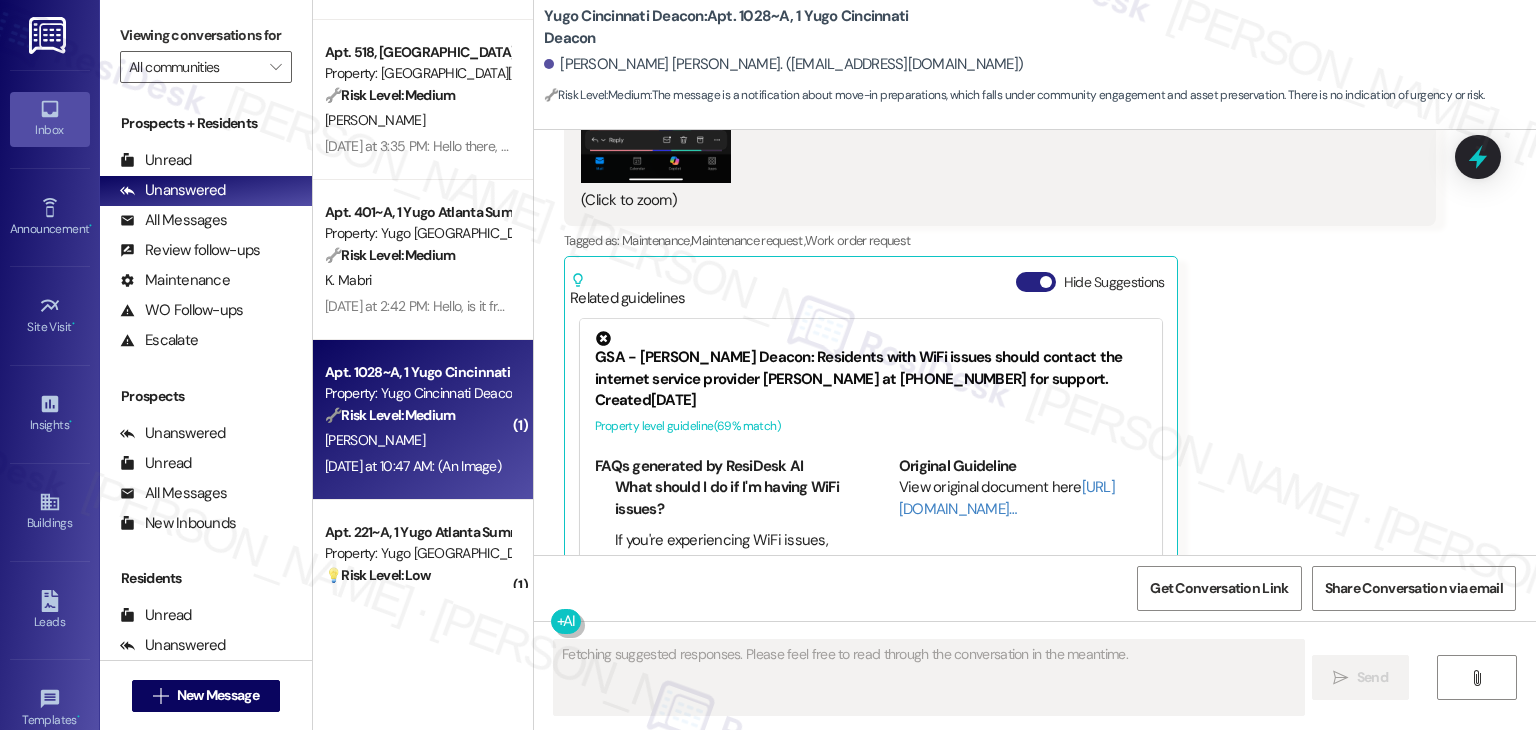 click on "Hide Suggestions" at bounding box center (1036, 282) 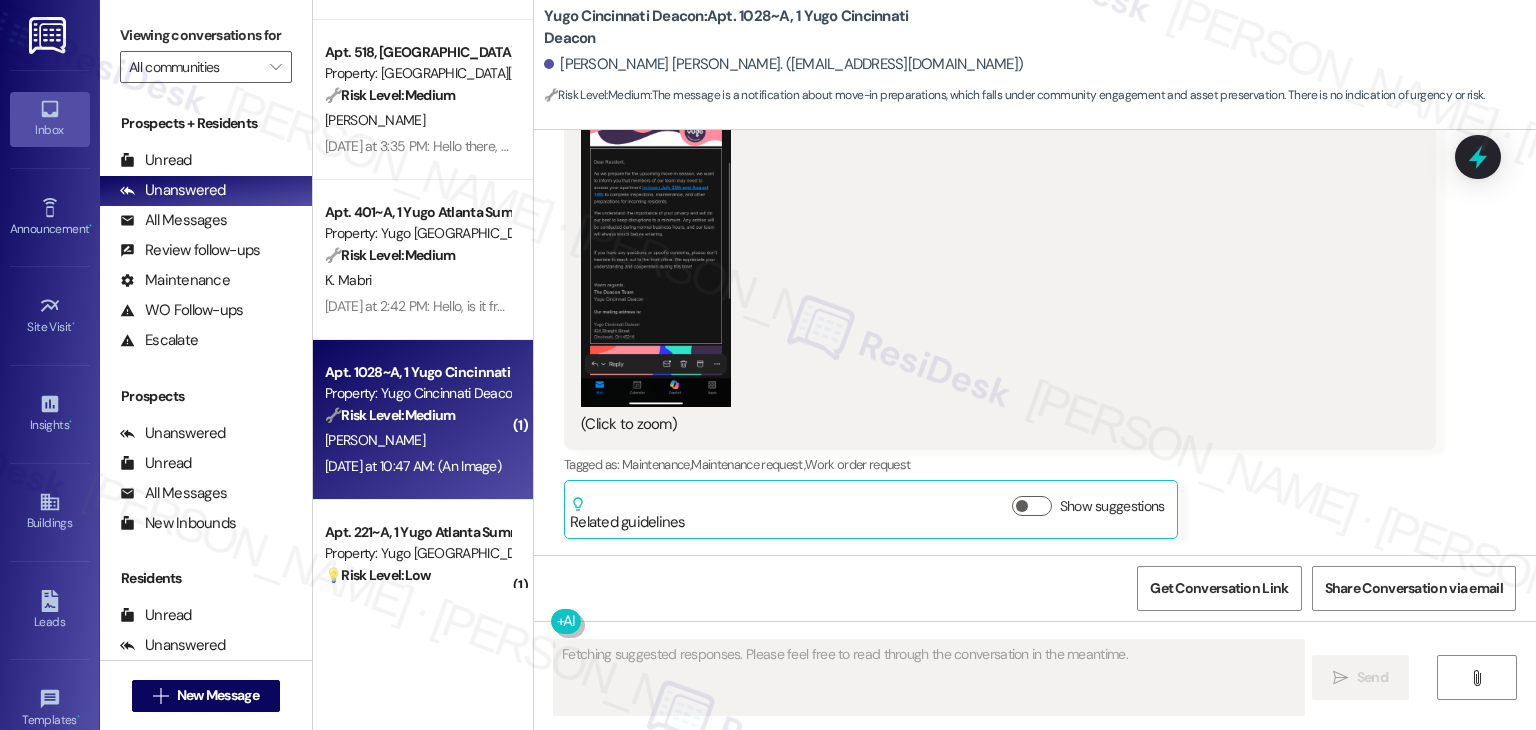 scroll, scrollTop: 8508, scrollLeft: 0, axis: vertical 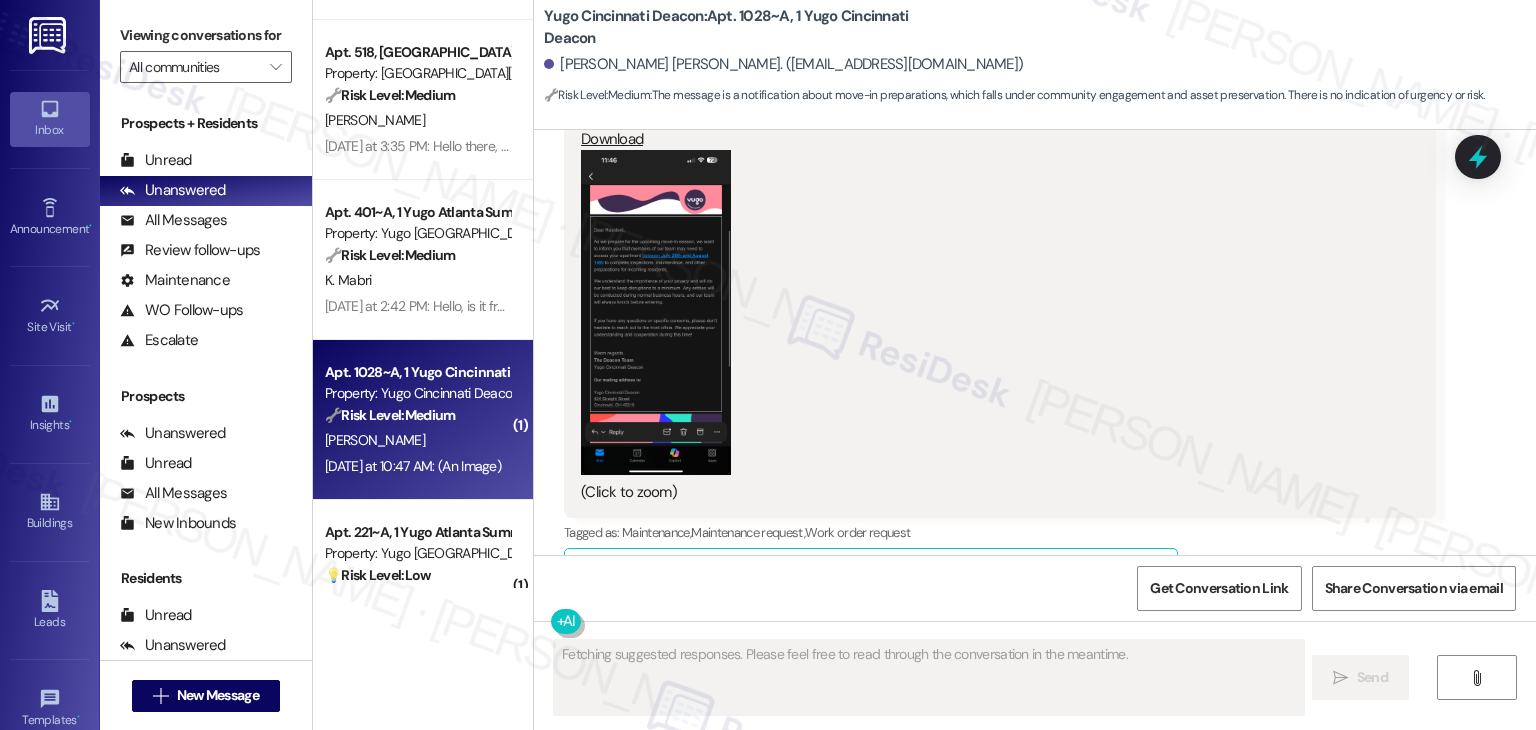 click on "[PERSON_NAME] [PERSON_NAME] [DATE] at 10:47 AM I got this email from our office. Will they be conducting maintenance over the weekend? I am more or less wondering when they will be stopping by Unit 1028 PNG  attachment ResiDesk found written details in this image   See details The Deacon Team is notifying residents that they may need to access apartments between [DATE] and [DATE] for move-in preparations.
Download   (Click to zoom) Tags and notes Tagged as:   Maintenance ,  Click to highlight conversations about Maintenance Maintenance request ,  Click to highlight conversations about Maintenance request Work order request Click to highlight conversations about Work order request  Related guidelines Show suggestions" at bounding box center [1000, 226] 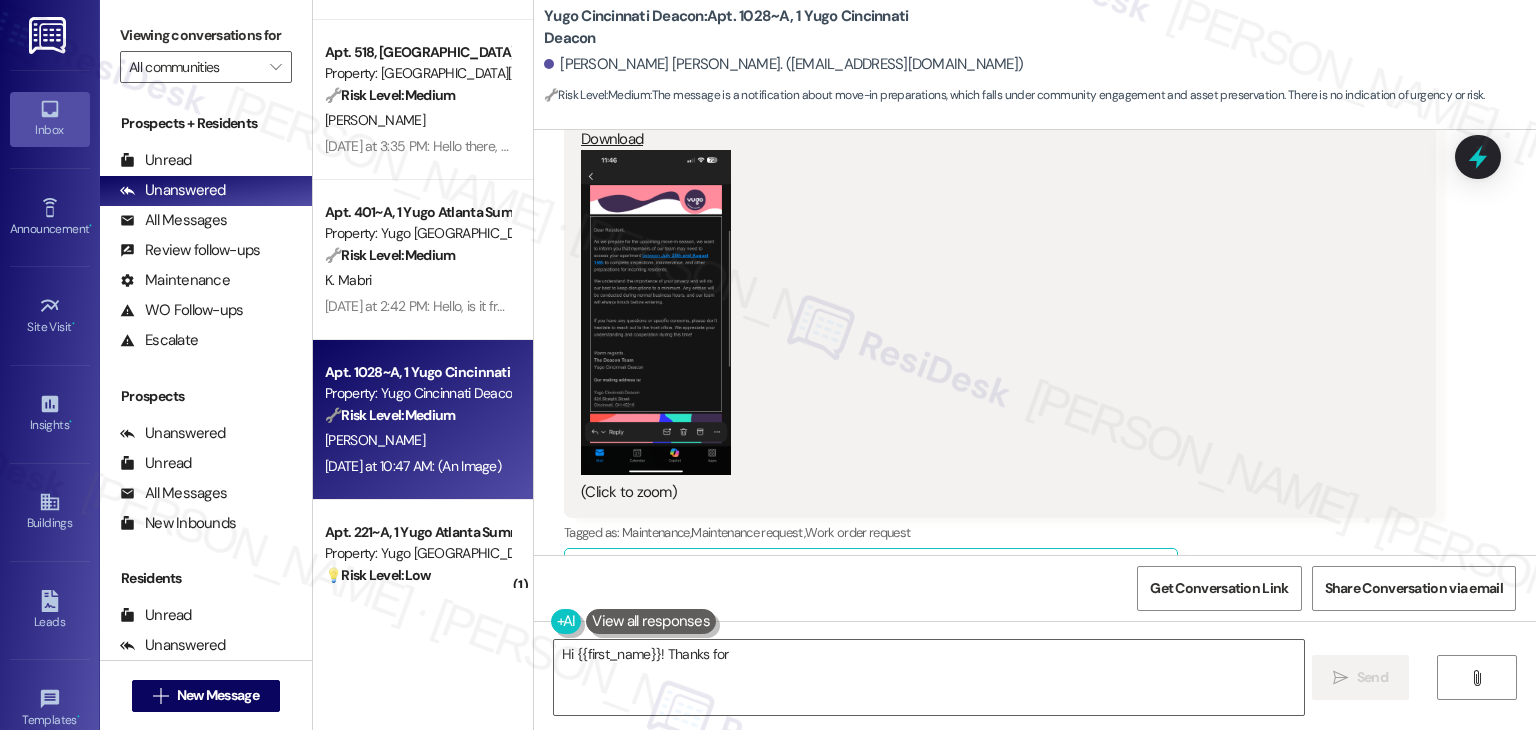 click on "[PERSON_NAME] [PERSON_NAME] [DATE] at 10:47 AM I got this email from our office. Will they be conducting maintenance over the weekend? I am more or less wondering when they will be stopping by Unit 1028 PNG  attachment ResiDesk found written details in this image   See details The Deacon Team is notifying residents that they may need to access apartments between [DATE] and [DATE] for move-in preparations.
Download   (Click to zoom) Tags and notes Tagged as:   Maintenance ,  Click to highlight conversations about Maintenance Maintenance request ,  Click to highlight conversations about Maintenance request Work order request Click to highlight conversations about Work order request  Related guidelines Show suggestions" at bounding box center [1000, 226] 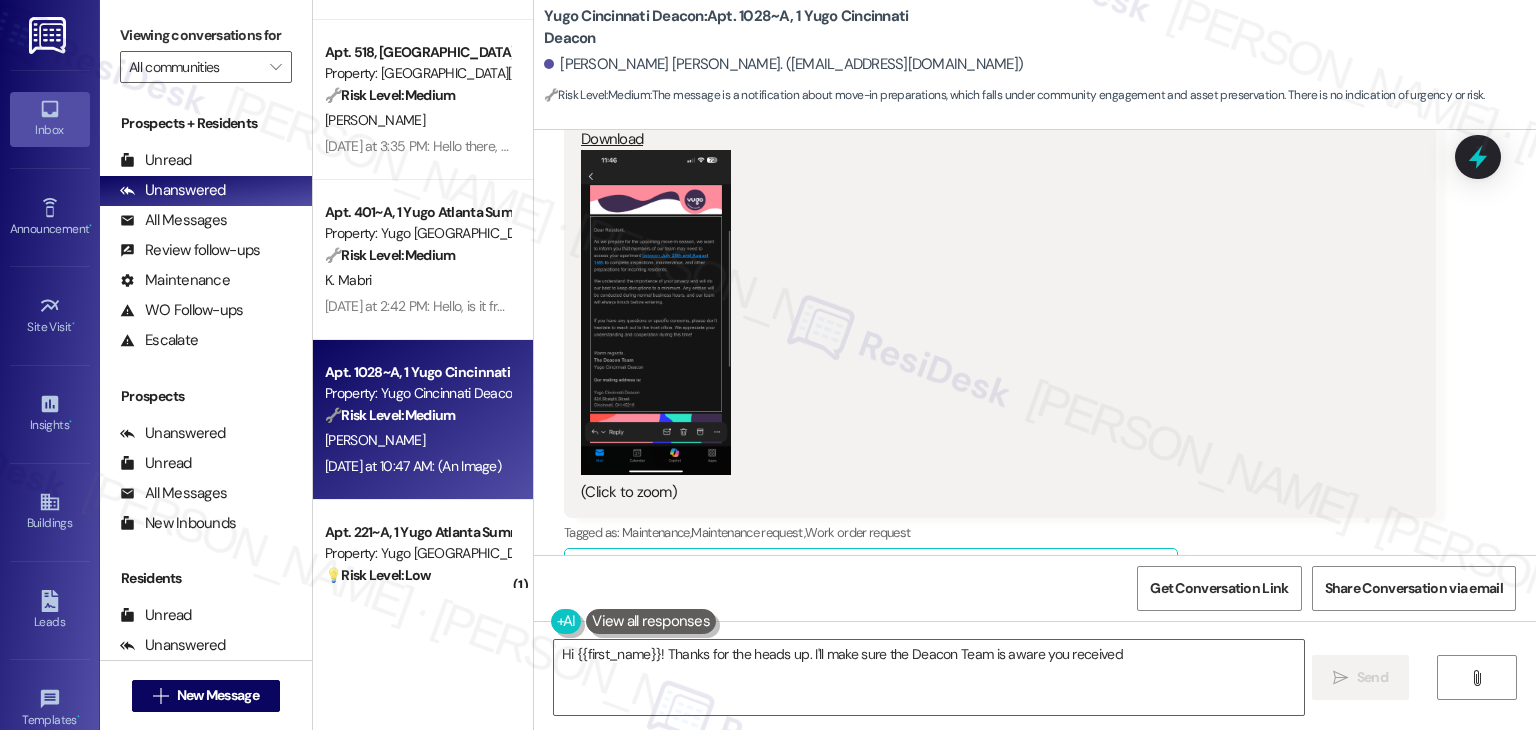 click on "[PERSON_NAME] [PERSON_NAME] [DATE] at 10:47 AM I got this email from our office. Will they be conducting maintenance over the weekend? I am more or less wondering when they will be stopping by Unit 1028 PNG  attachment ResiDesk found written details in this image   See details The Deacon Team is notifying residents that they may need to access apartments between [DATE] and [DATE] for move-in preparations.
Download   (Click to zoom) Tags and notes Tagged as:   Maintenance ,  Click to highlight conversations about Maintenance Maintenance request ,  Click to highlight conversations about Maintenance request Work order request Click to highlight conversations about Work order request  Related guidelines Show suggestions" at bounding box center (1000, 226) 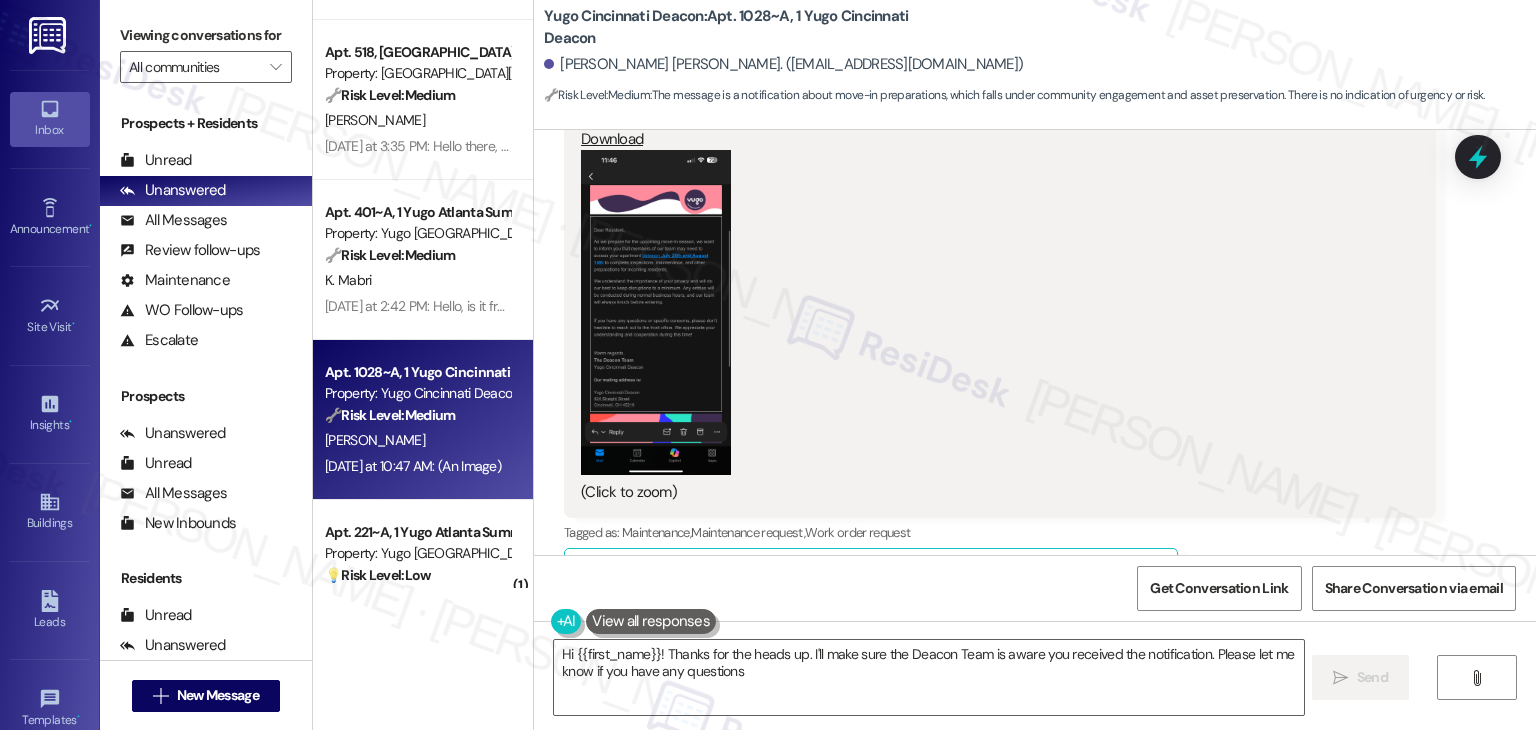type on "Hi {{first_name}}! Thanks for the heads up. I'll make sure the Deacon Team is aware you received the notification. Please let me know if you have any questions!" 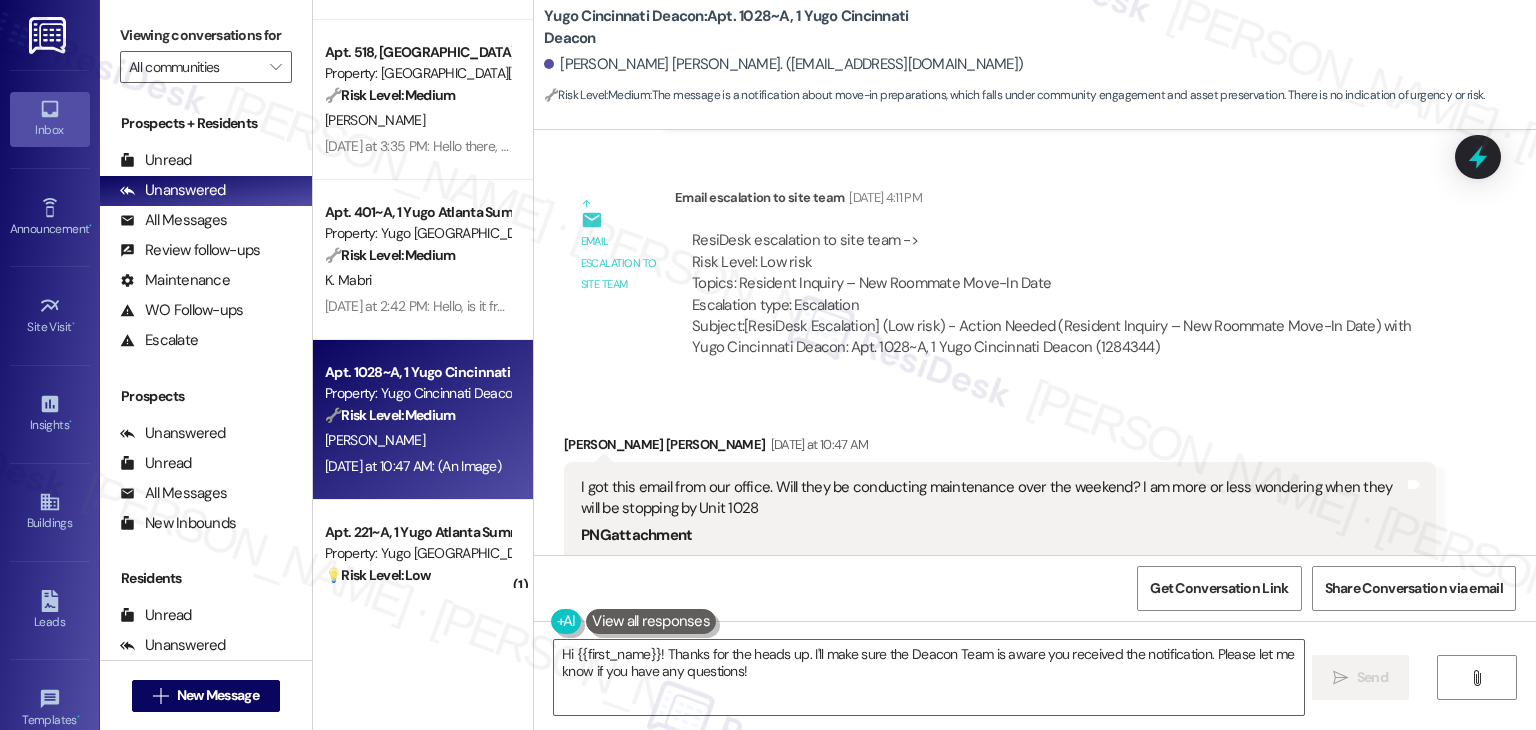 scroll, scrollTop: 7708, scrollLeft: 0, axis: vertical 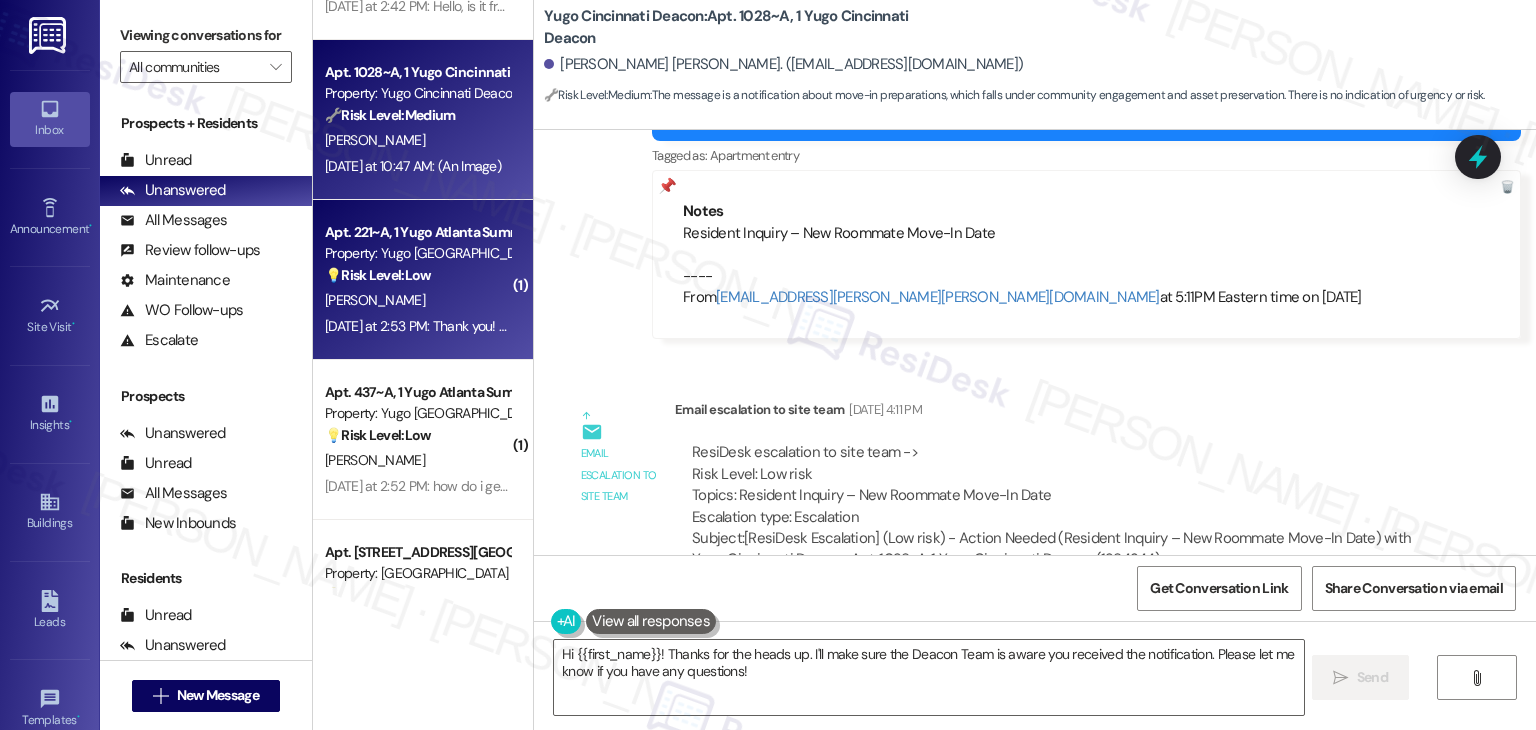 click on "[DATE] at 2:53 PM: Thank you! What does this "Fast Pass" entail?  [DATE] at 2:53 PM: Thank you! What does this "Fast Pass" entail?" at bounding box center [417, 326] 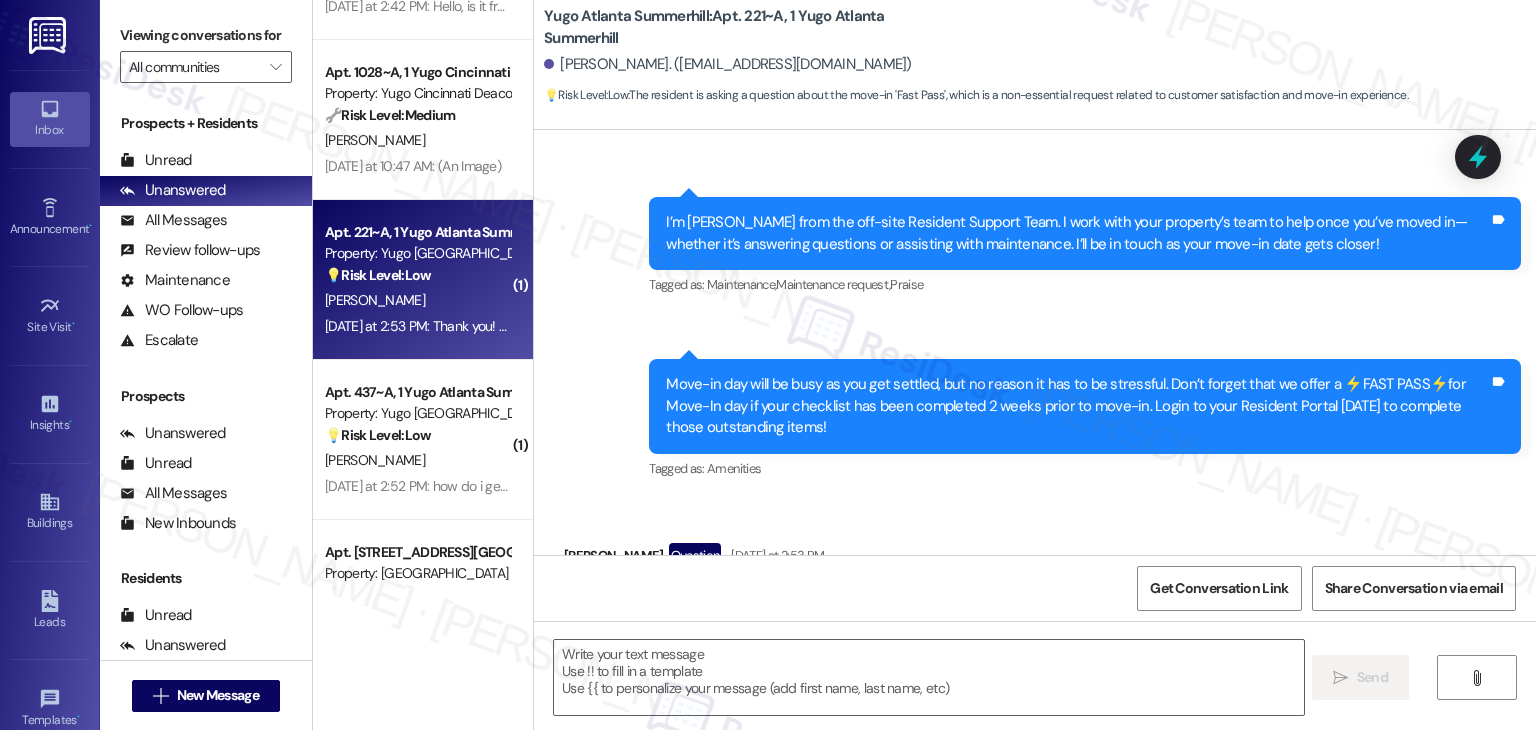 type on "Fetching suggested responses. Please feel free to read through the conversation in the meantime." 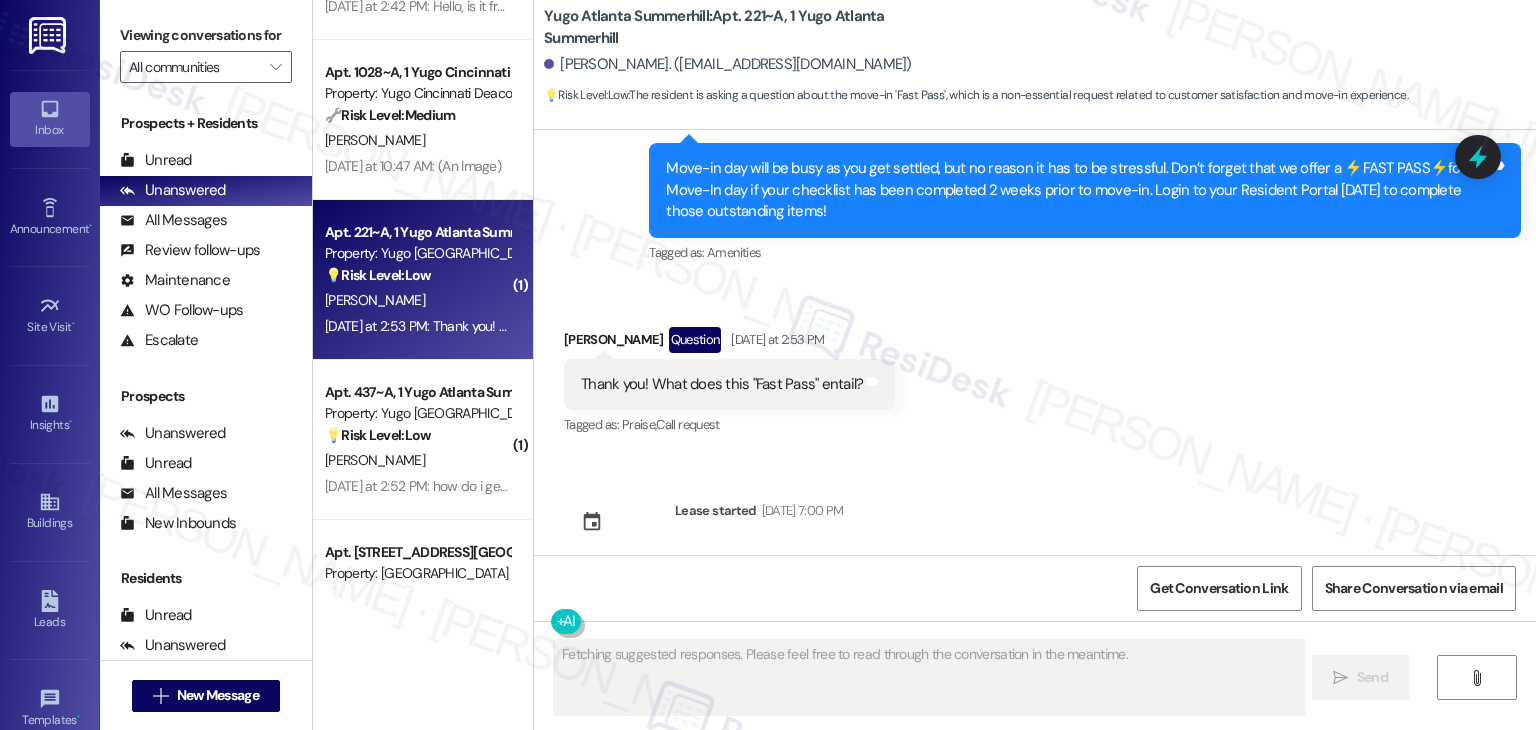 scroll, scrollTop: 419, scrollLeft: 0, axis: vertical 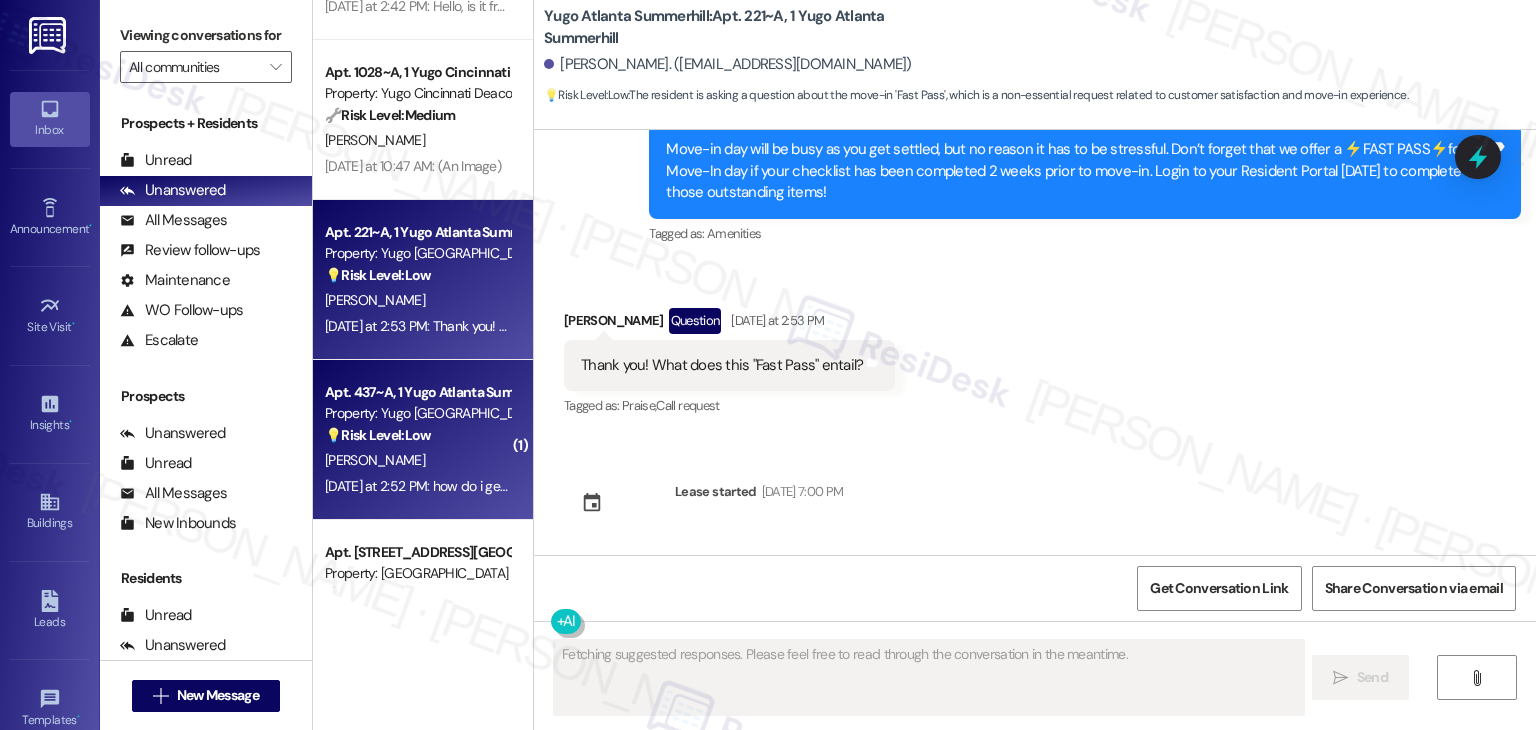 click on "💡  Risk Level:  Low" at bounding box center (378, 435) 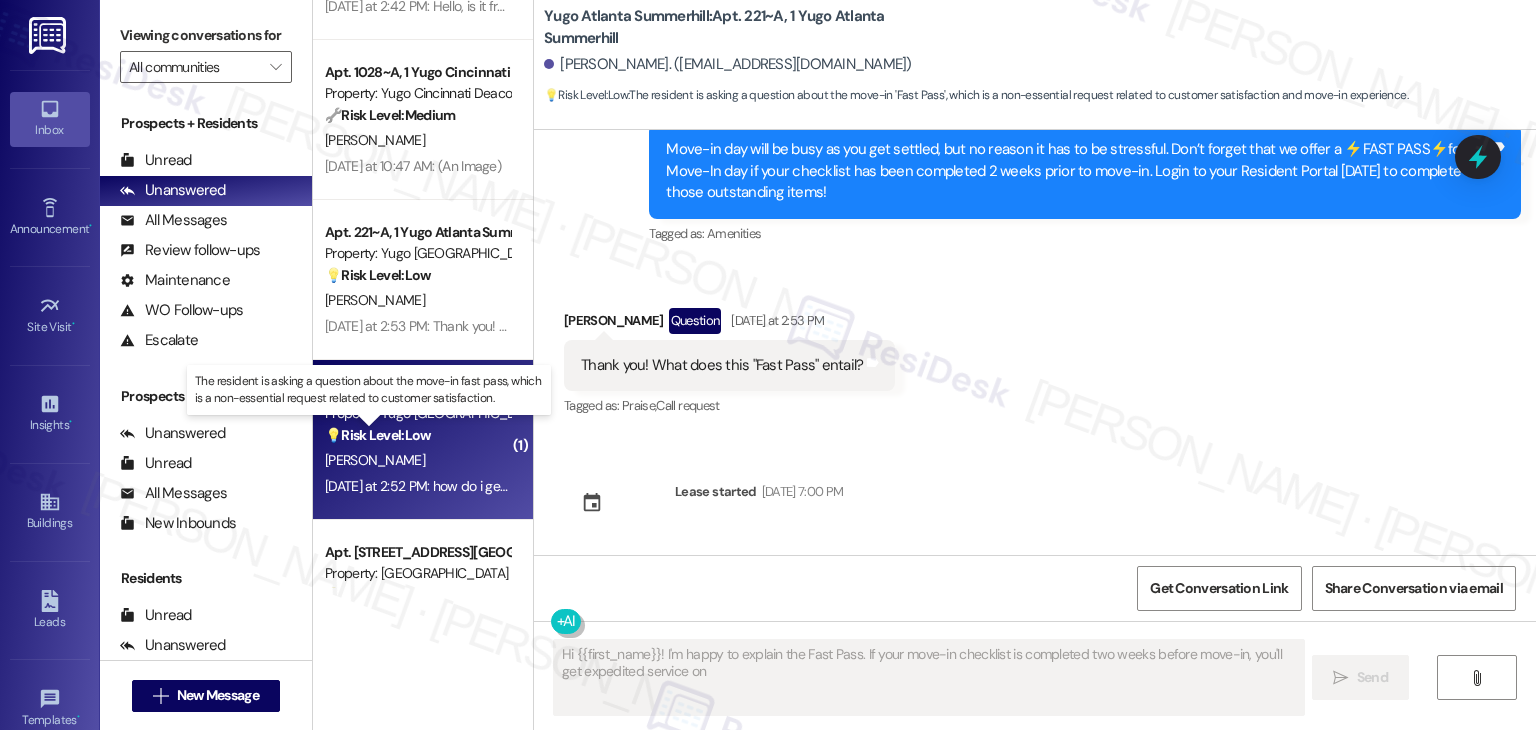 type on "Hi {{first_name}}! I'm happy to explain the Fast Pass. If your move-in checklist is completed two weeks before move-in, you'll get expedited service on" 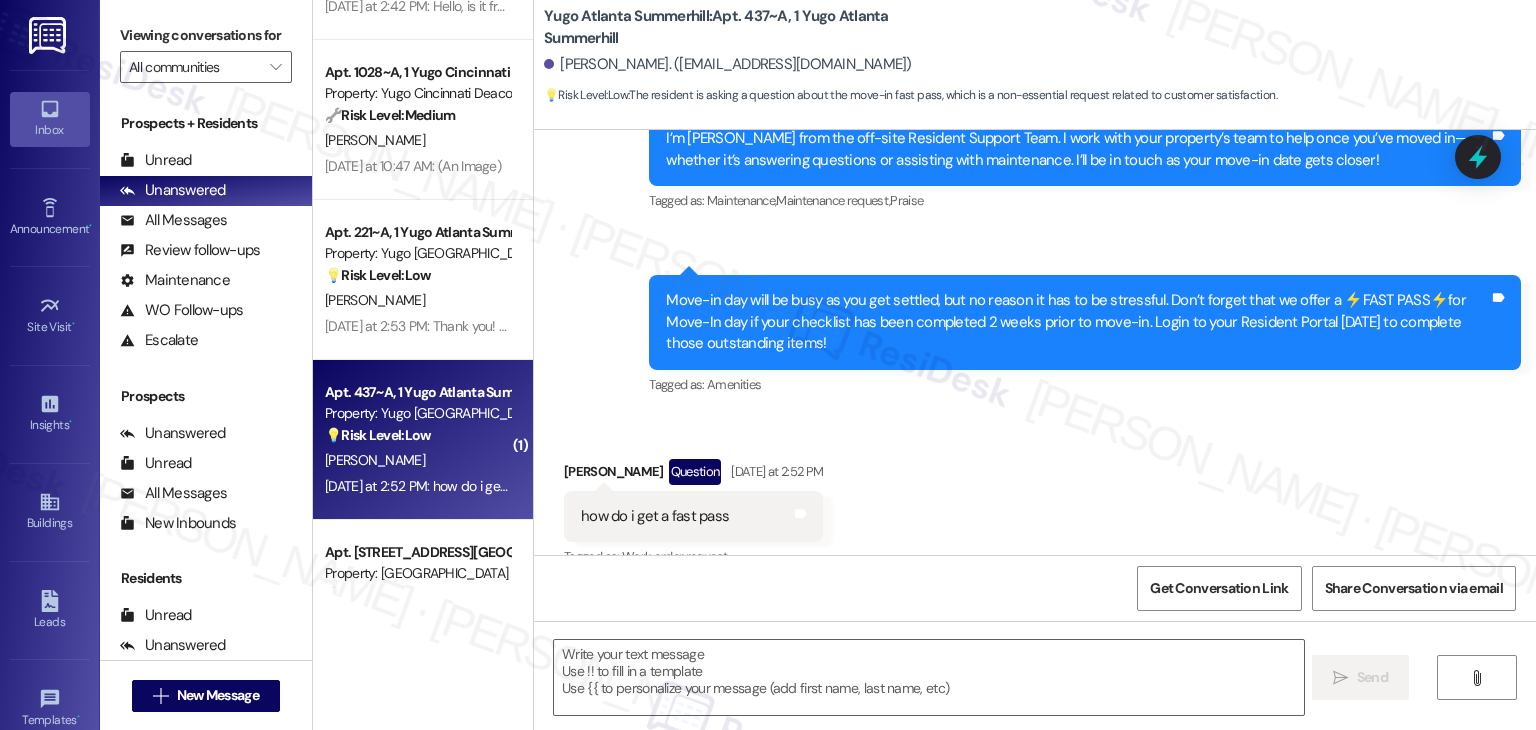 scroll, scrollTop: 300, scrollLeft: 0, axis: vertical 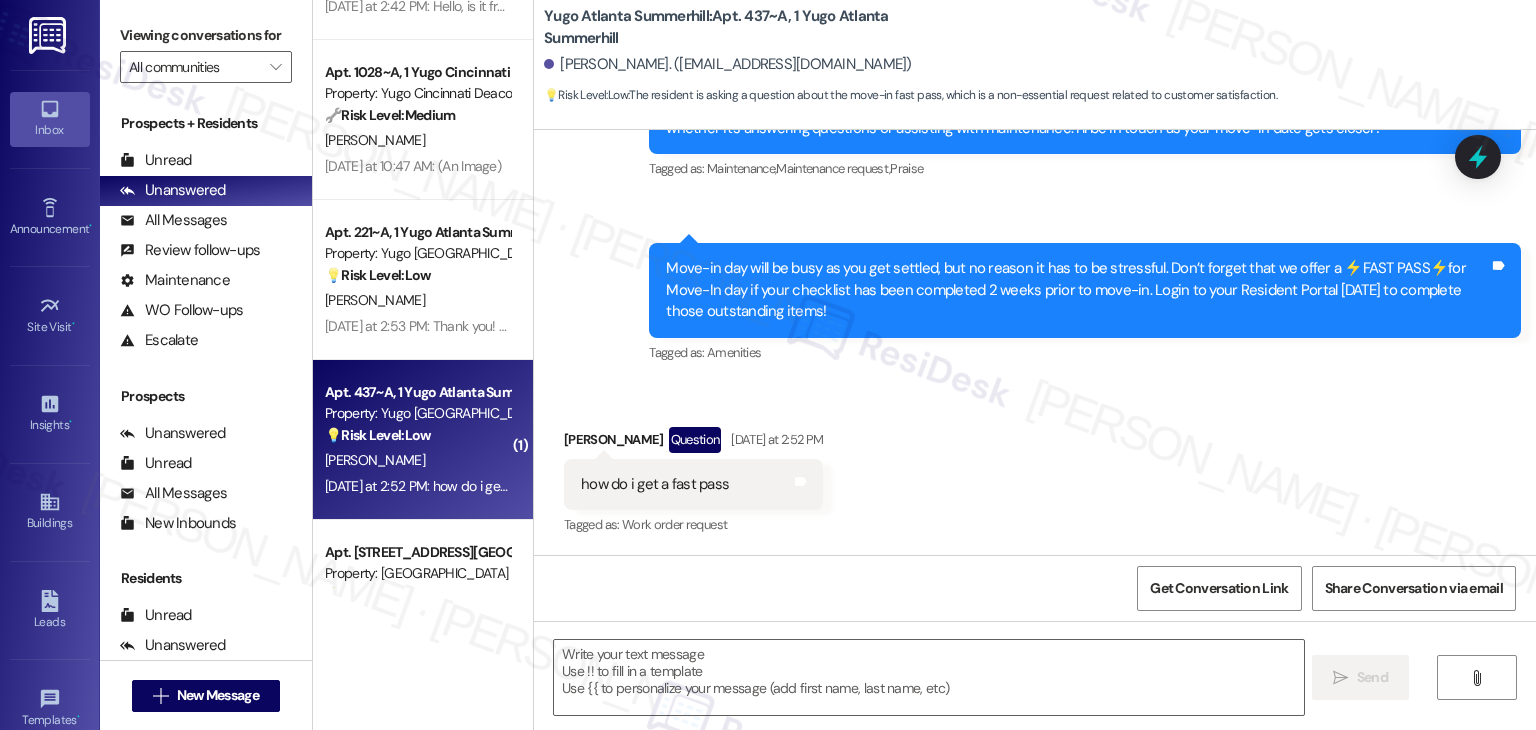 type on "Fetching suggested responses. Please feel free to read through the conversation in the meantime." 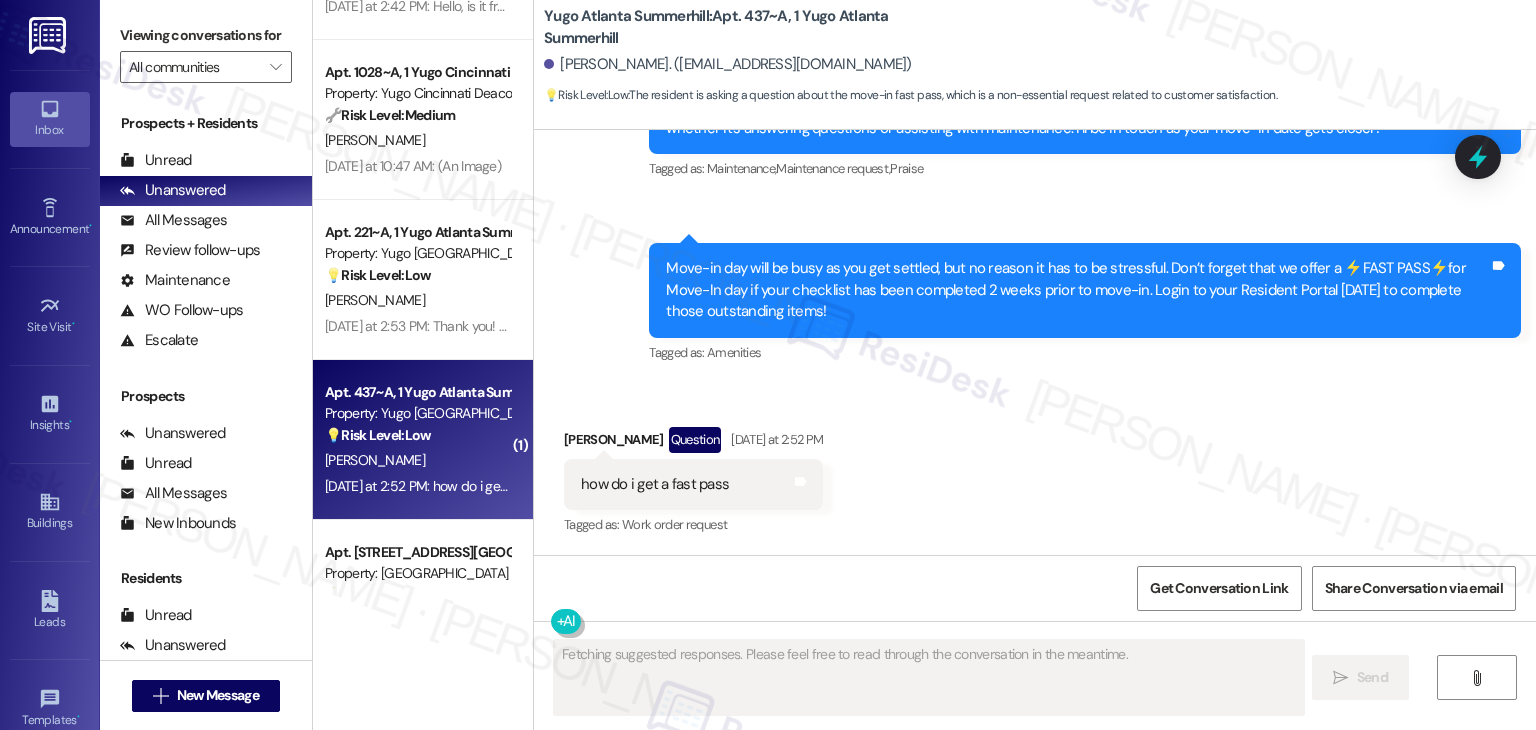 click on "Received via SMS [PERSON_NAME] Question [DATE] at 2:52 PM how do i get a fast pass Tags and notes Tagged as:   Work order request Click to highlight conversations about Work order request" at bounding box center (1035, 468) 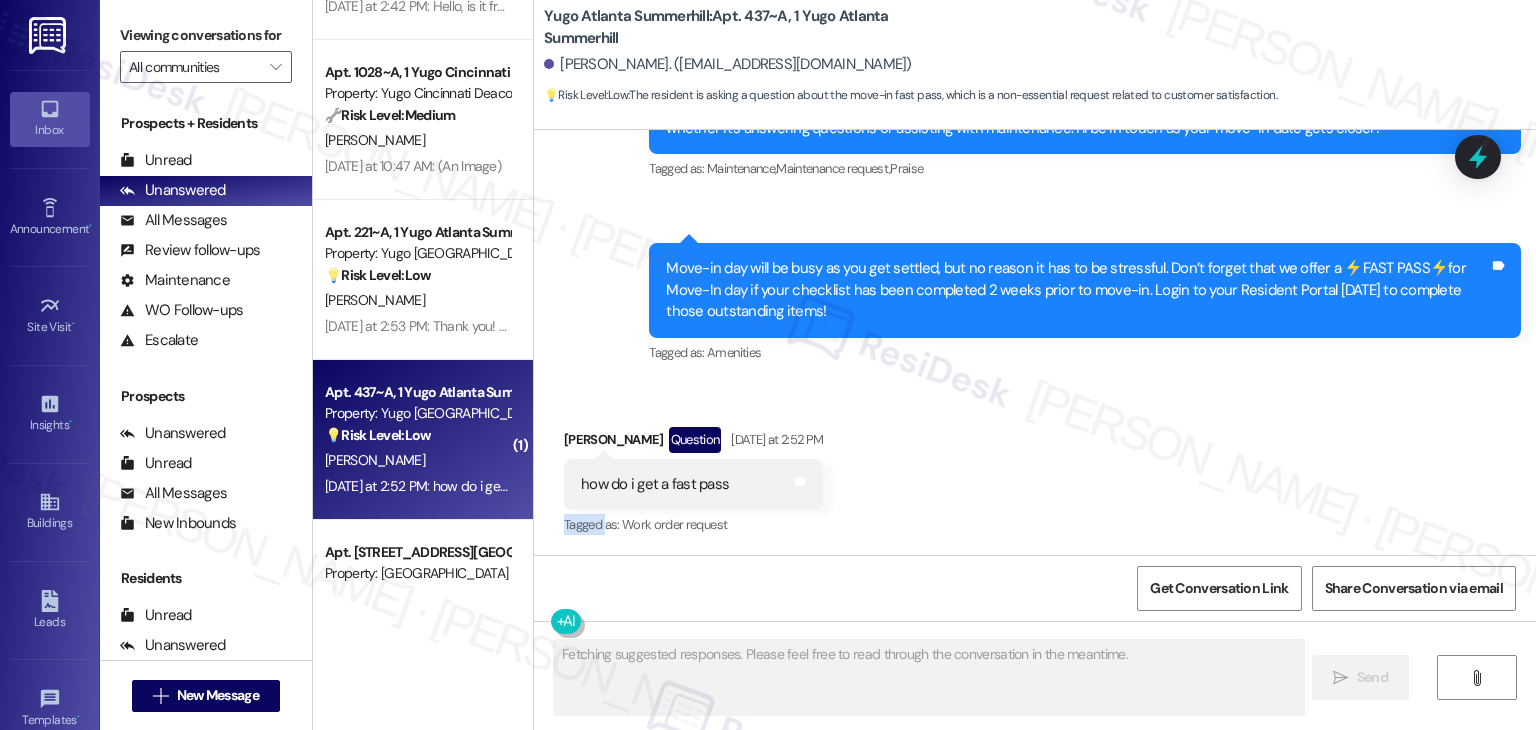 click on "Received via SMS [PERSON_NAME] Question [DATE] at 2:52 PM how do i get a fast pass Tags and notes Tagged as:   Work order request Click to highlight conversations about Work order request" at bounding box center (1035, 468) 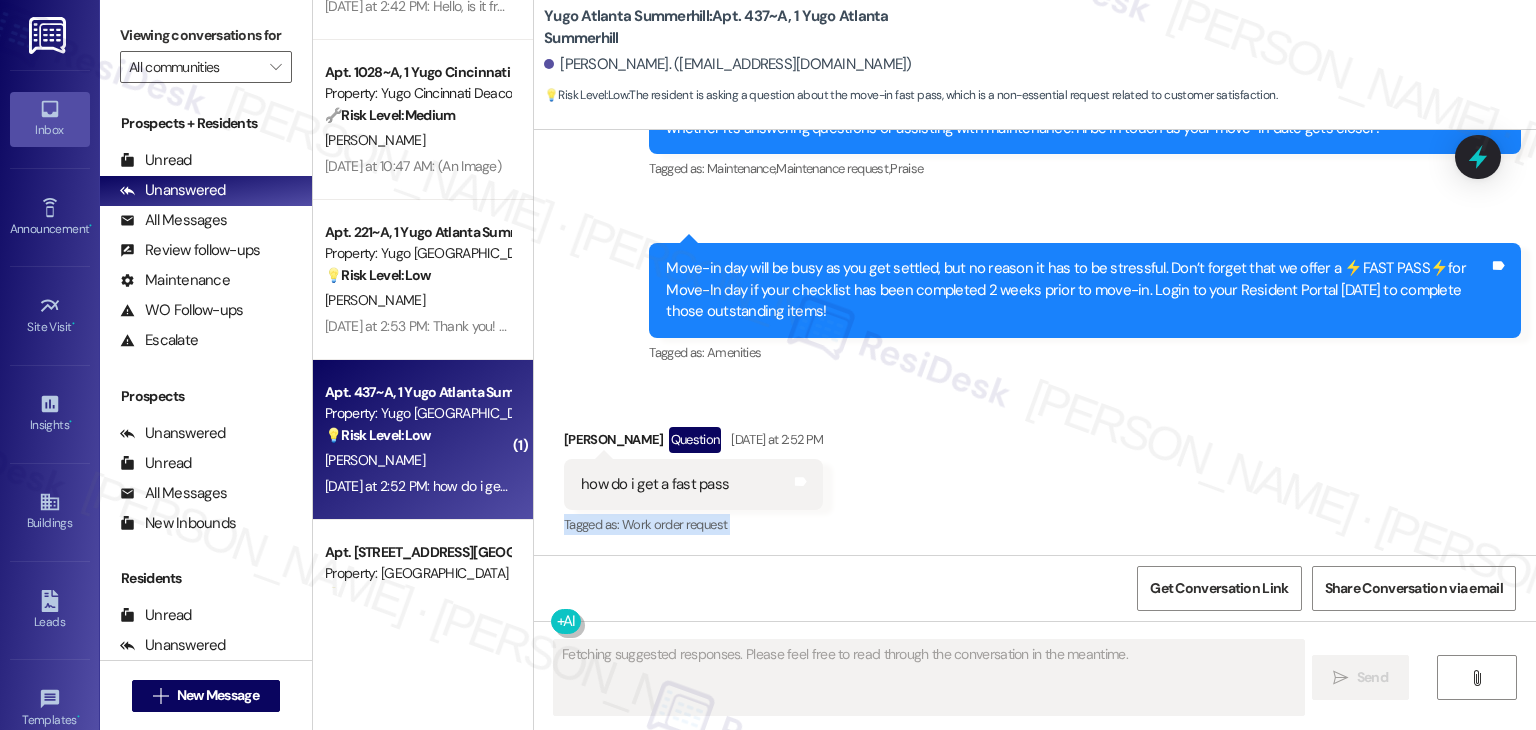 click on "Received via SMS [PERSON_NAME] Question [DATE] at 2:52 PM how do i get a fast pass Tags and notes Tagged as:   Work order request Click to highlight conversations about Work order request" at bounding box center (1035, 468) 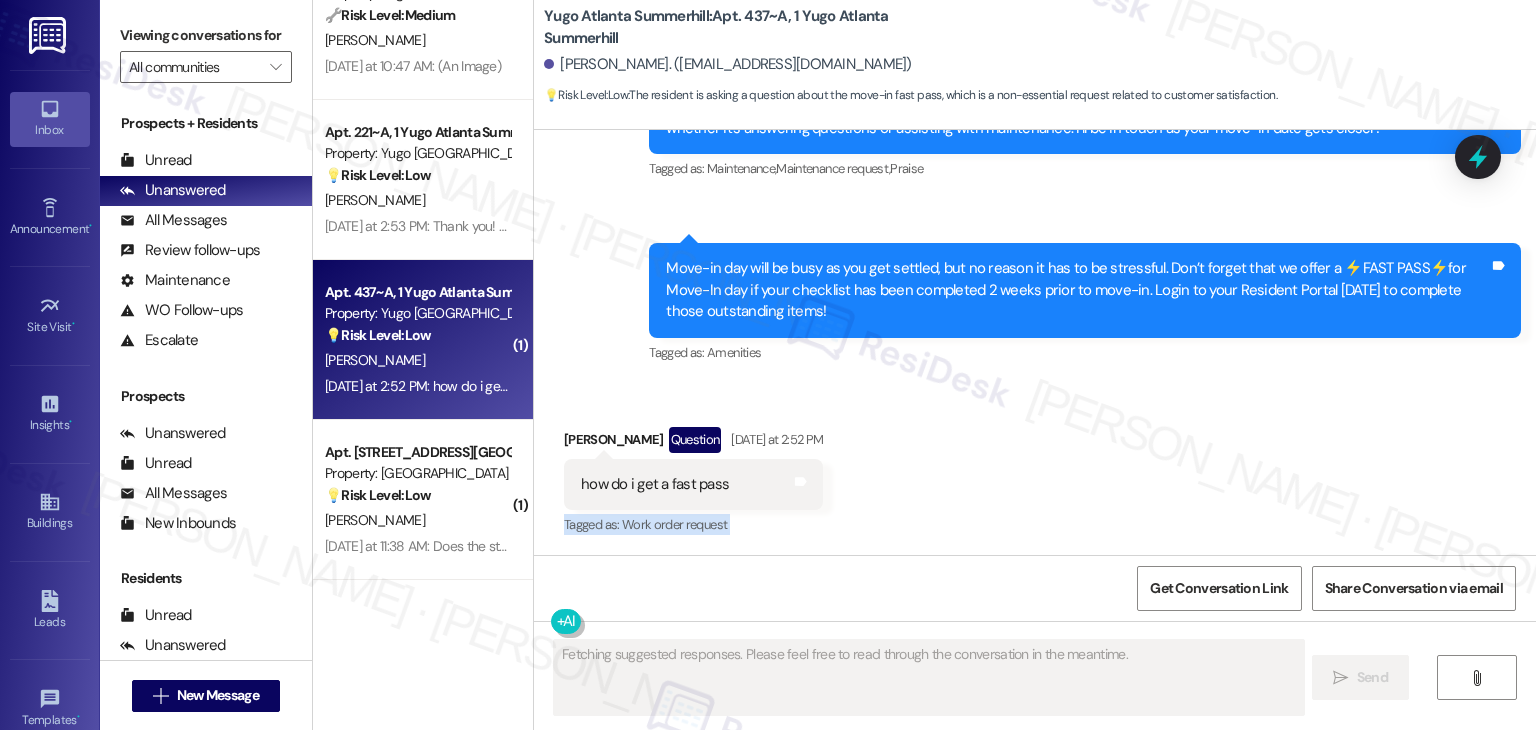 scroll, scrollTop: 700, scrollLeft: 0, axis: vertical 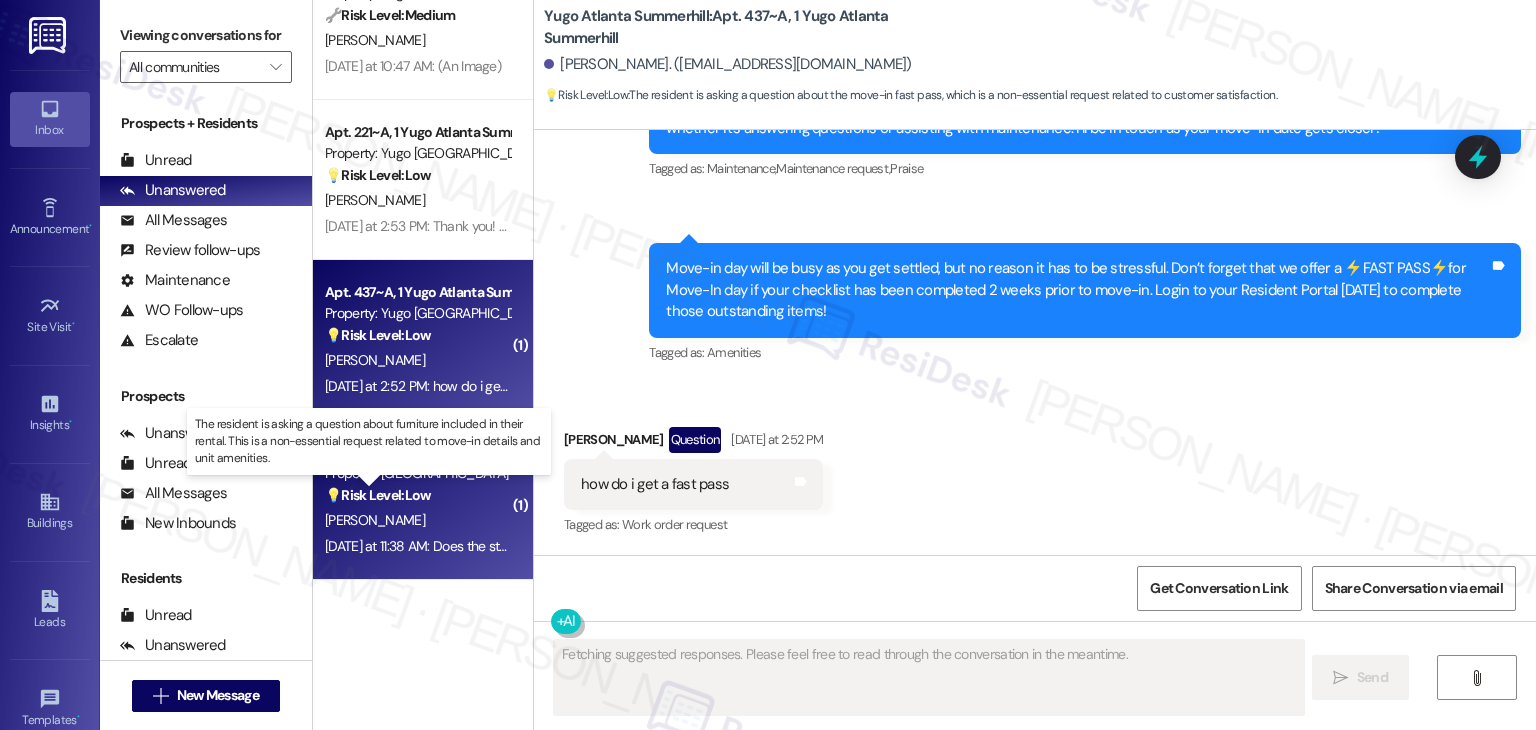 click on "💡  Risk Level:  Low" at bounding box center (378, 495) 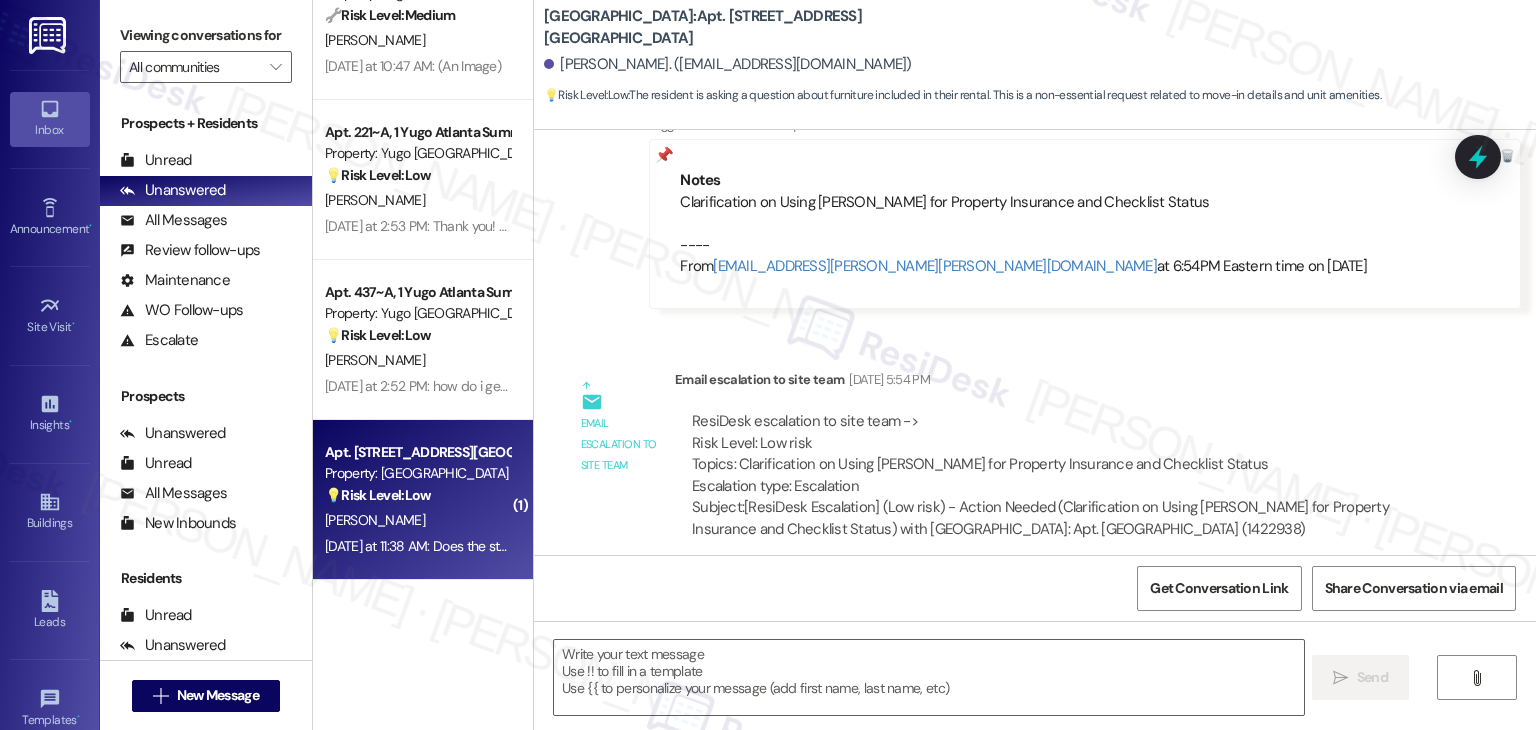 scroll, scrollTop: 2240, scrollLeft: 0, axis: vertical 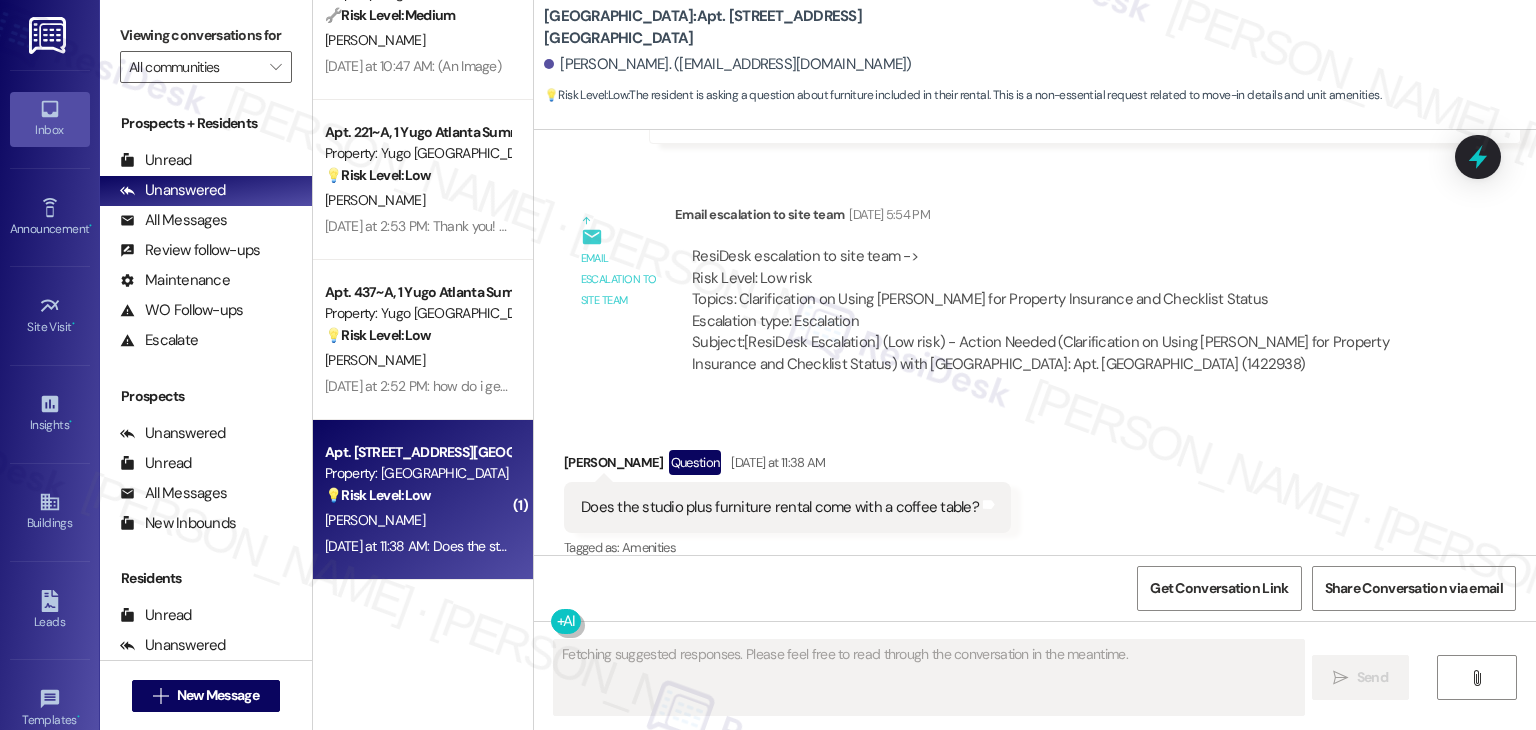 click on "Received via SMS [PERSON_NAME] Question [DATE] at 11:38 AM Does the studio plus furniture rental come with a coffee table? Tags and notes Tagged as:   Amenities Click to highlight conversations about Amenities" at bounding box center (1035, 491) 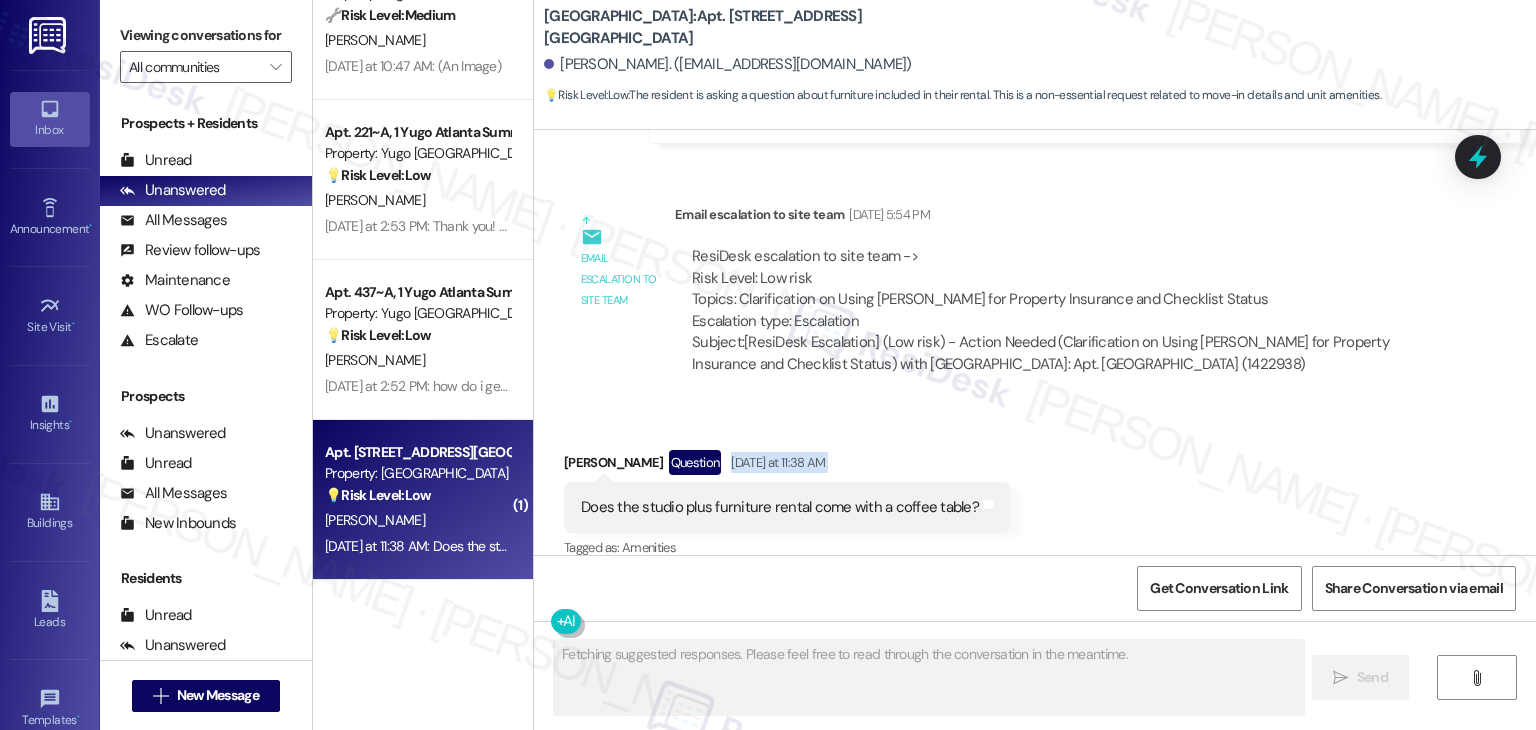 click on "Received via SMS [PERSON_NAME] Question [DATE] at 11:38 AM Does the studio plus furniture rental come with a coffee table? Tags and notes Tagged as:   Amenities Click to highlight conversations about Amenities" at bounding box center (1035, 491) 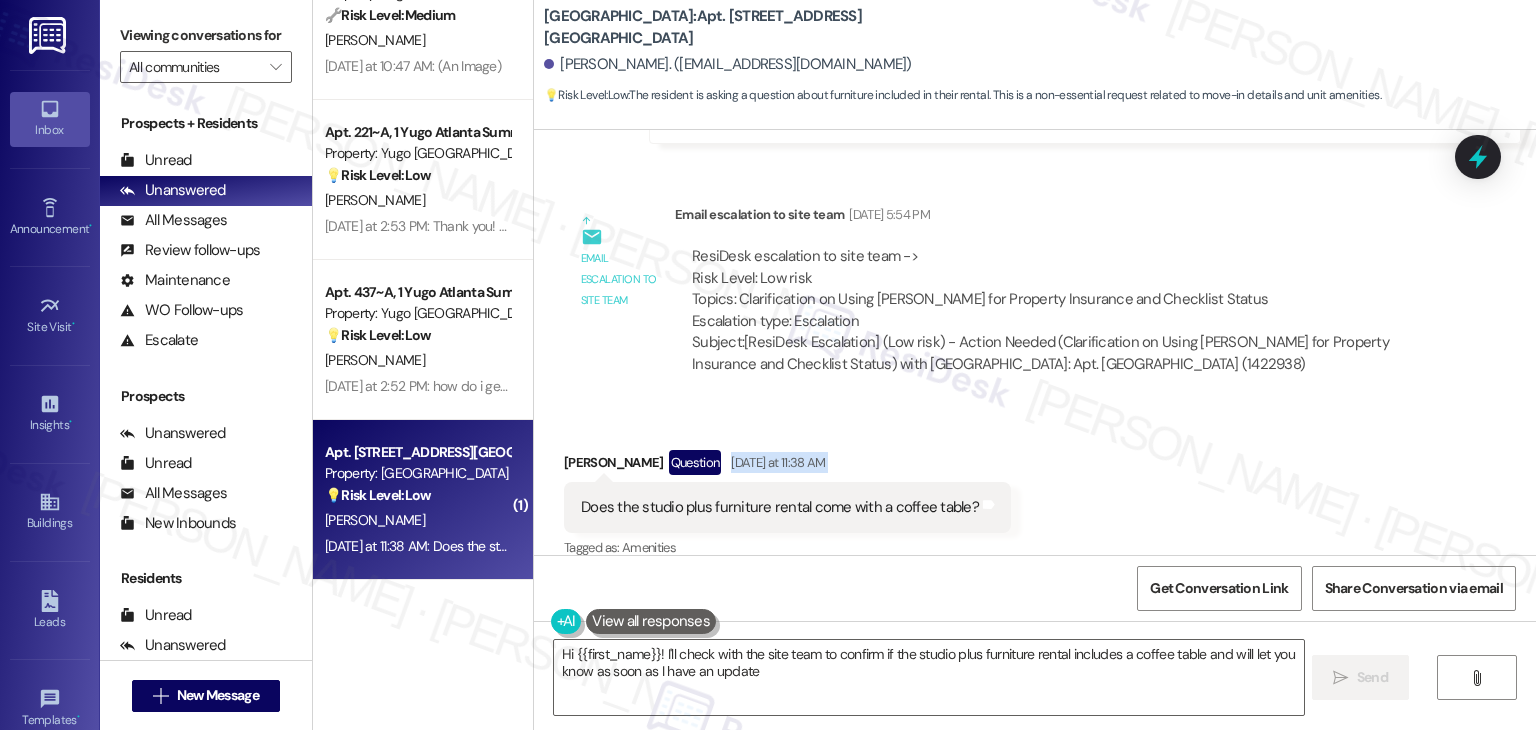 type on "Hi {{first_name}}! I'll check with the site team to confirm if the studio plus furniture rental includes a coffee table and will let you know as soon as I have an update!" 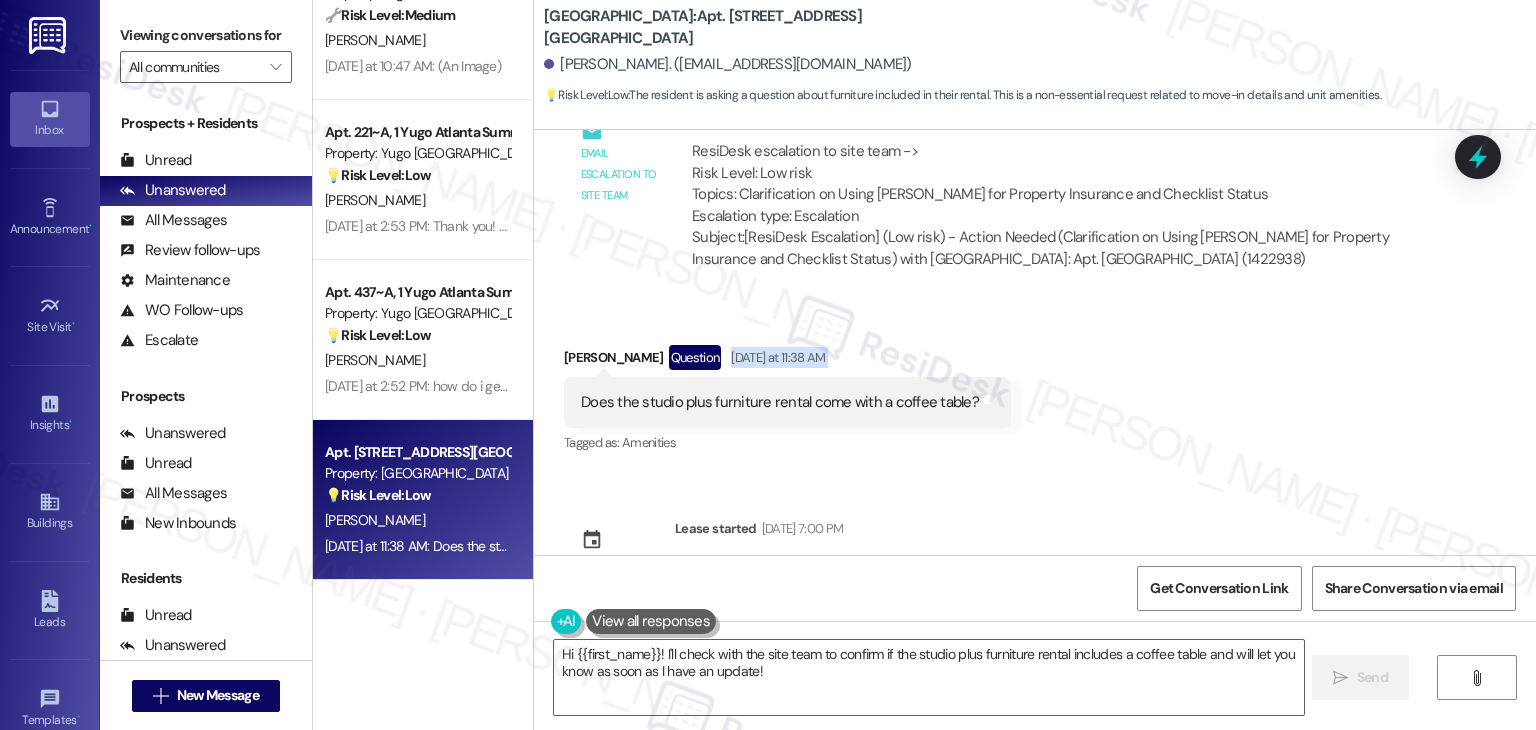 scroll, scrollTop: 2360, scrollLeft: 0, axis: vertical 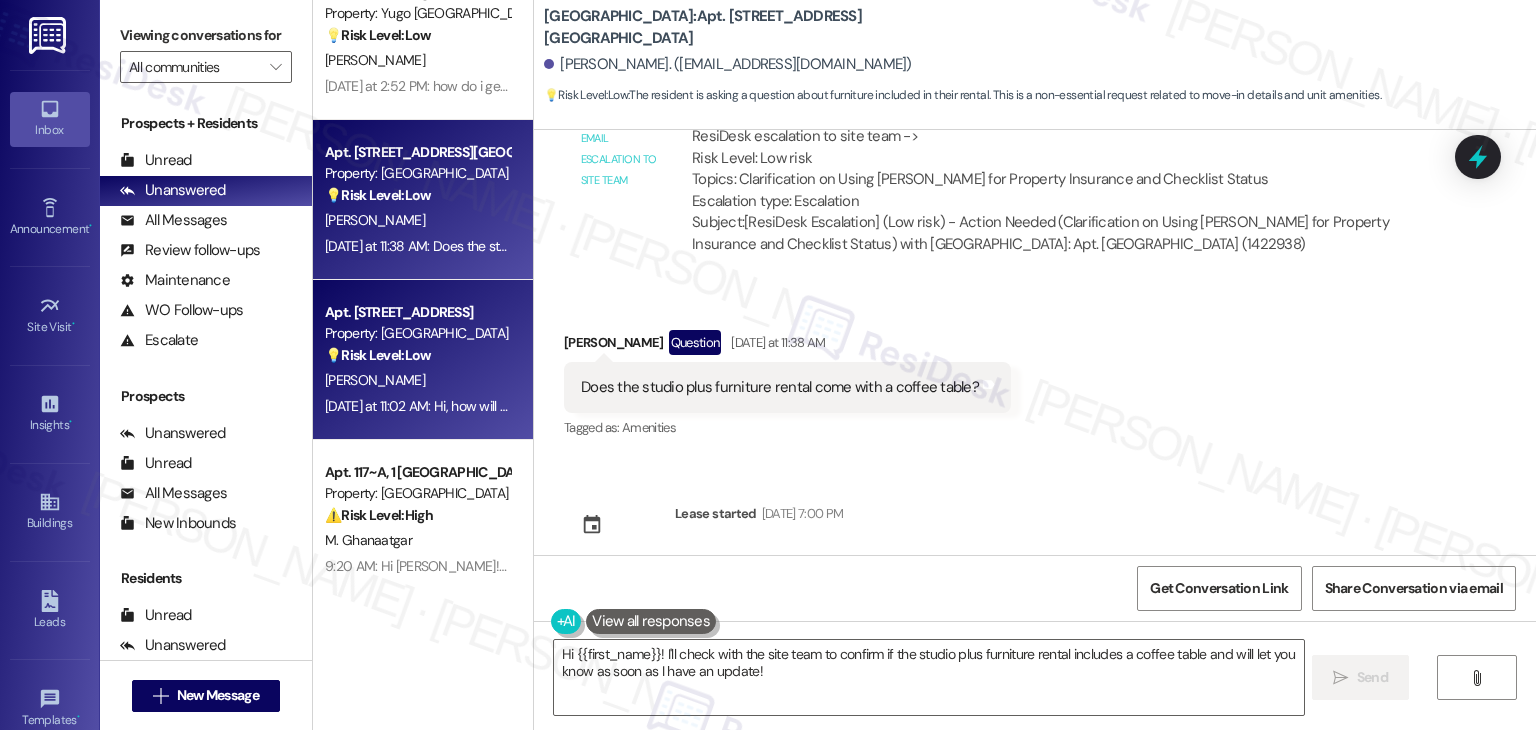 click on "[DATE] at 11:02 AM: Hi, how will I pick up my keys on the day on move in? [DATE] at 11:02 AM: Hi, how will I pick up my keys on the day on move in?" at bounding box center (532, 406) 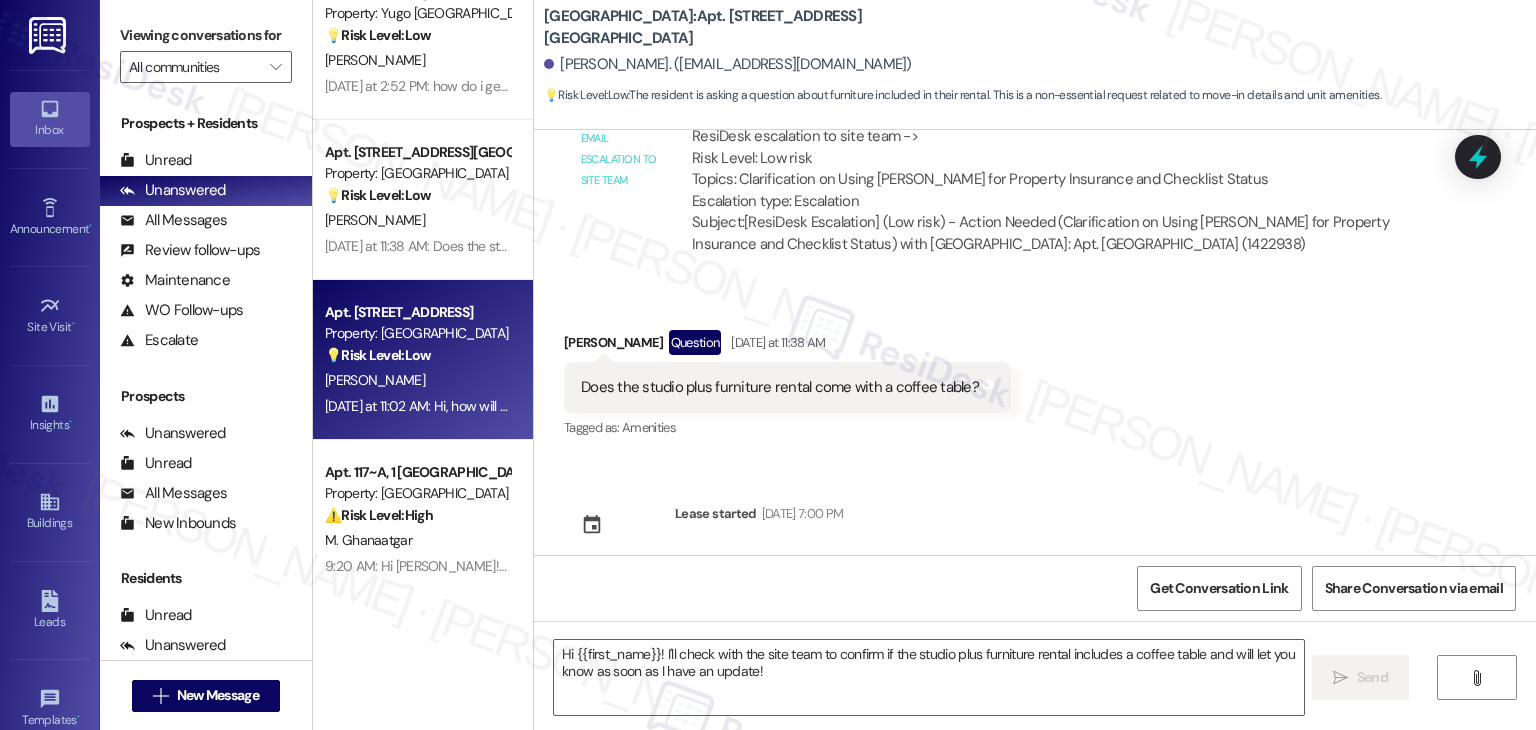 type on "Fetching suggested responses. Please feel free to read through the conversation in the meantime." 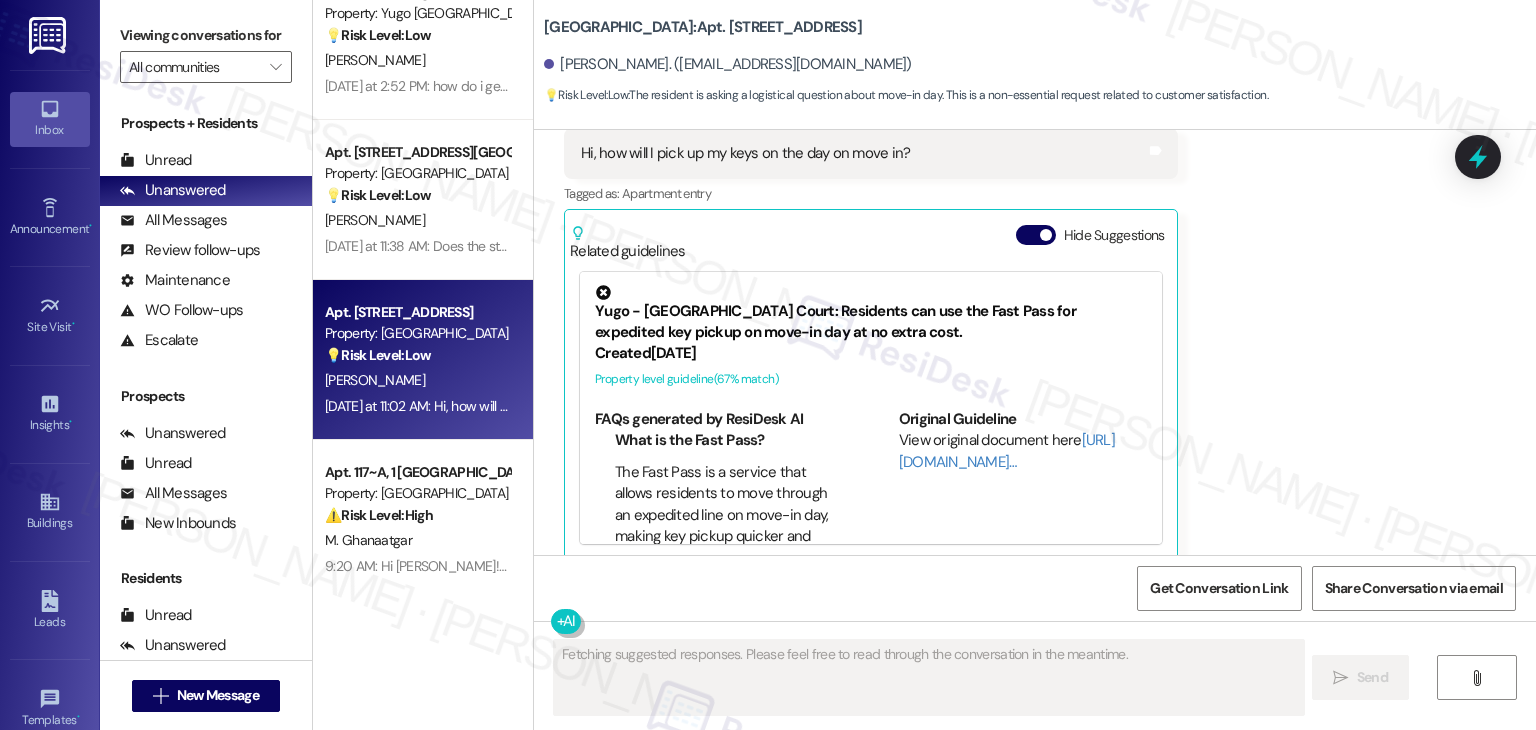 scroll, scrollTop: 651, scrollLeft: 0, axis: vertical 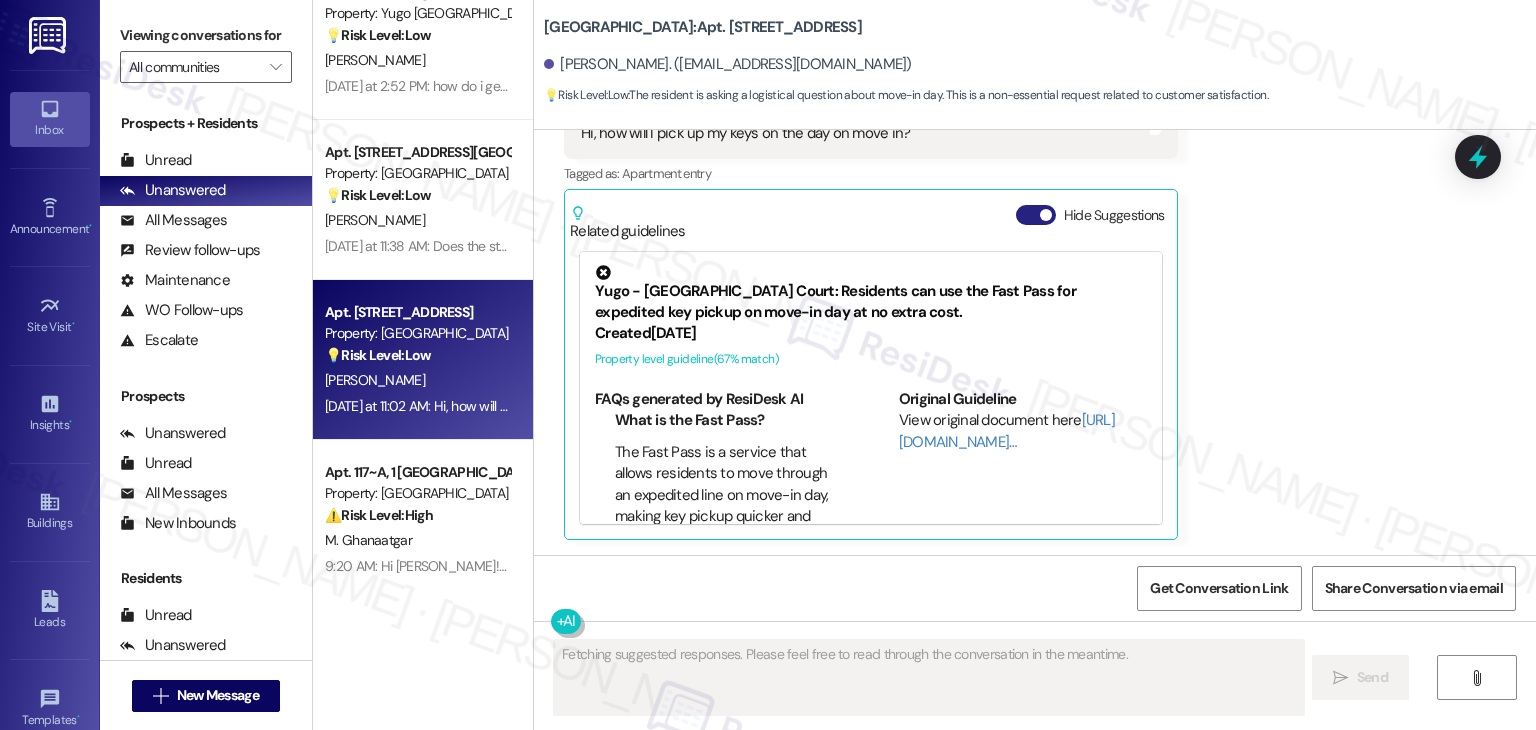 click on "Hide Suggestions" at bounding box center [1094, 215] 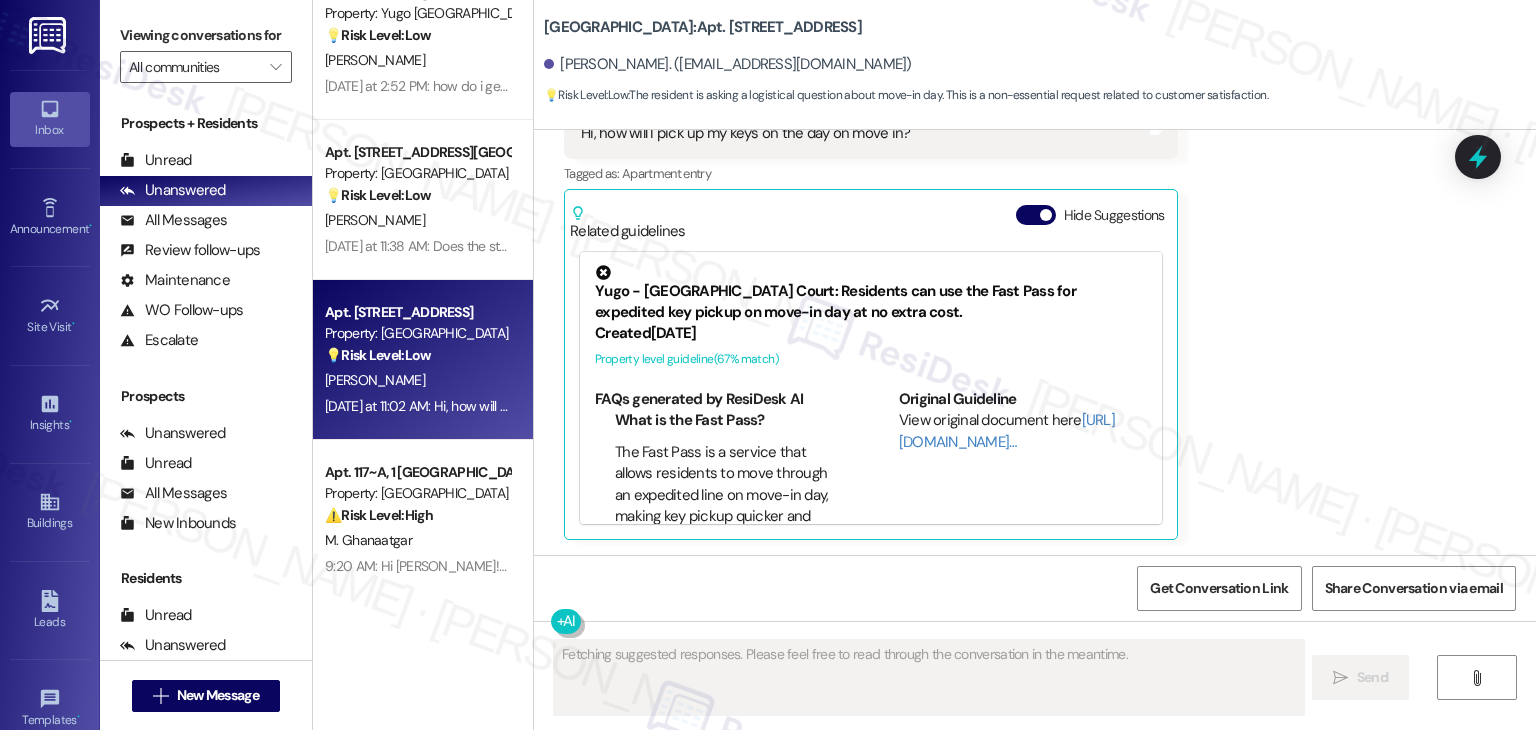 scroll, scrollTop: 478, scrollLeft: 0, axis: vertical 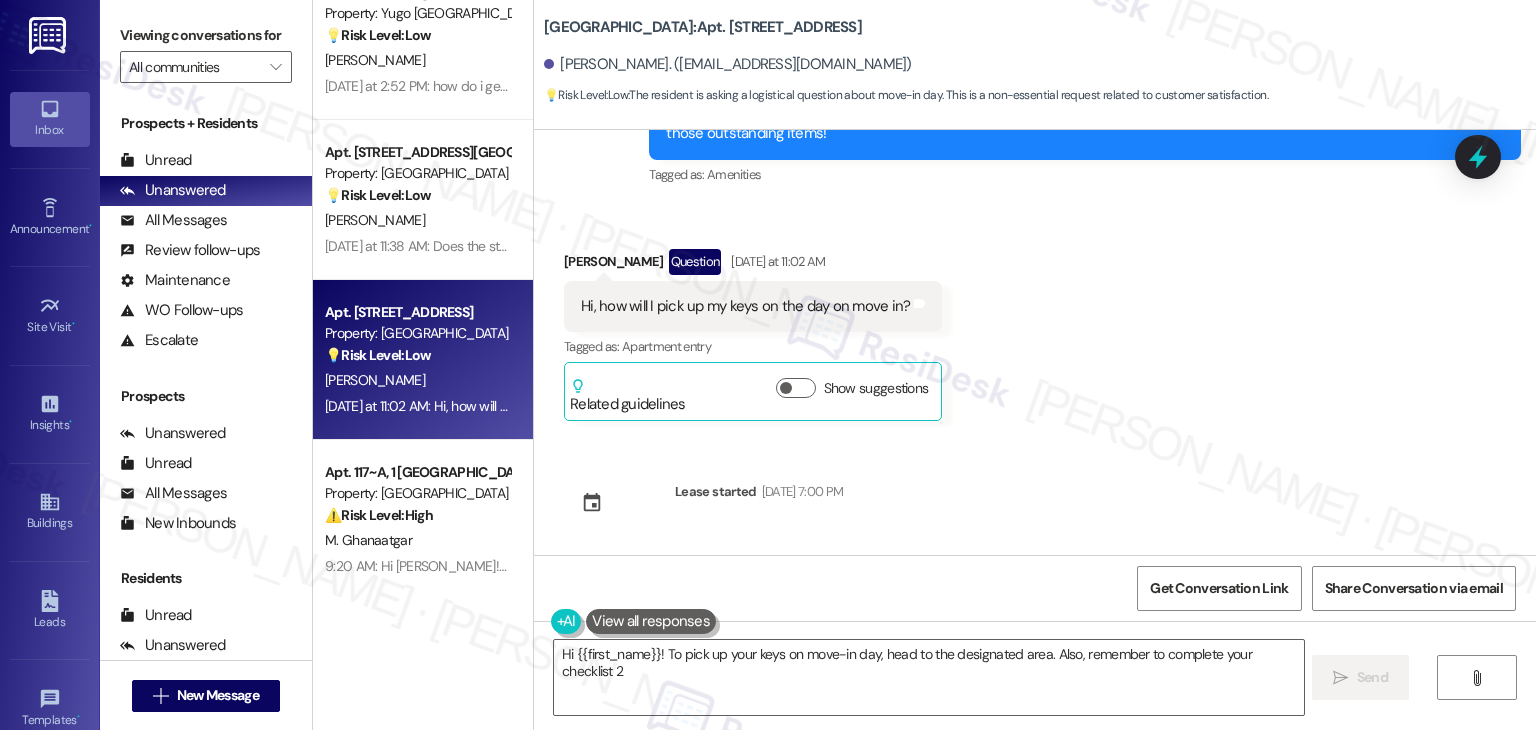 click on "Received via SMS [PERSON_NAME] Question [DATE] at 11:02 AM Hi, how will I pick up my keys on the day on move in? Tags and notes Tagged as:   Apartment entry Click to highlight conversations about Apartment entry  Related guidelines Show suggestions" at bounding box center [1035, 320] 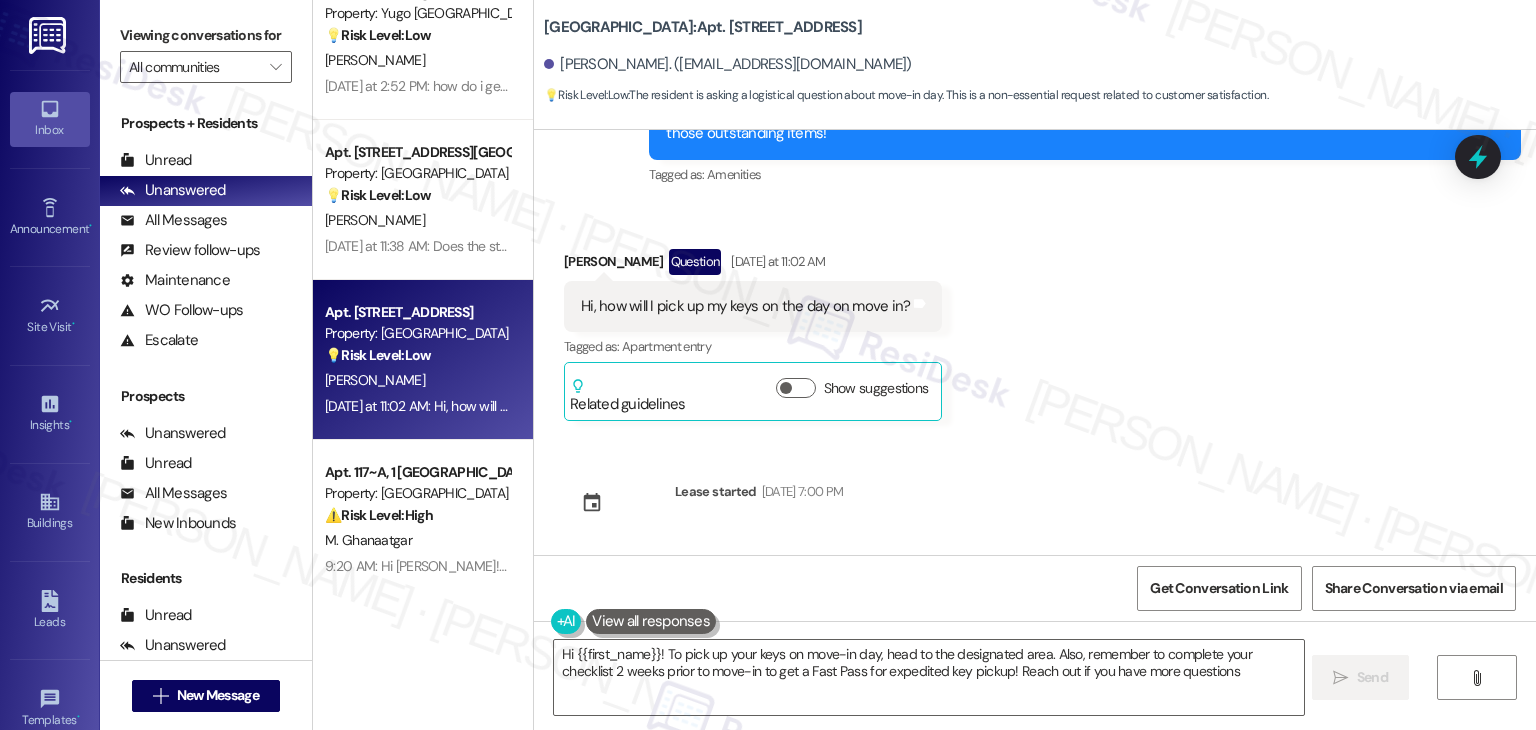type on "Hi {{first_name}}! To pick up your keys on move-in day, head to the designated area. Also, remember to complete your checklist 2 weeks prior to move-in to get a Fast Pass for expedited key pickup! Reach out if you have more questions!" 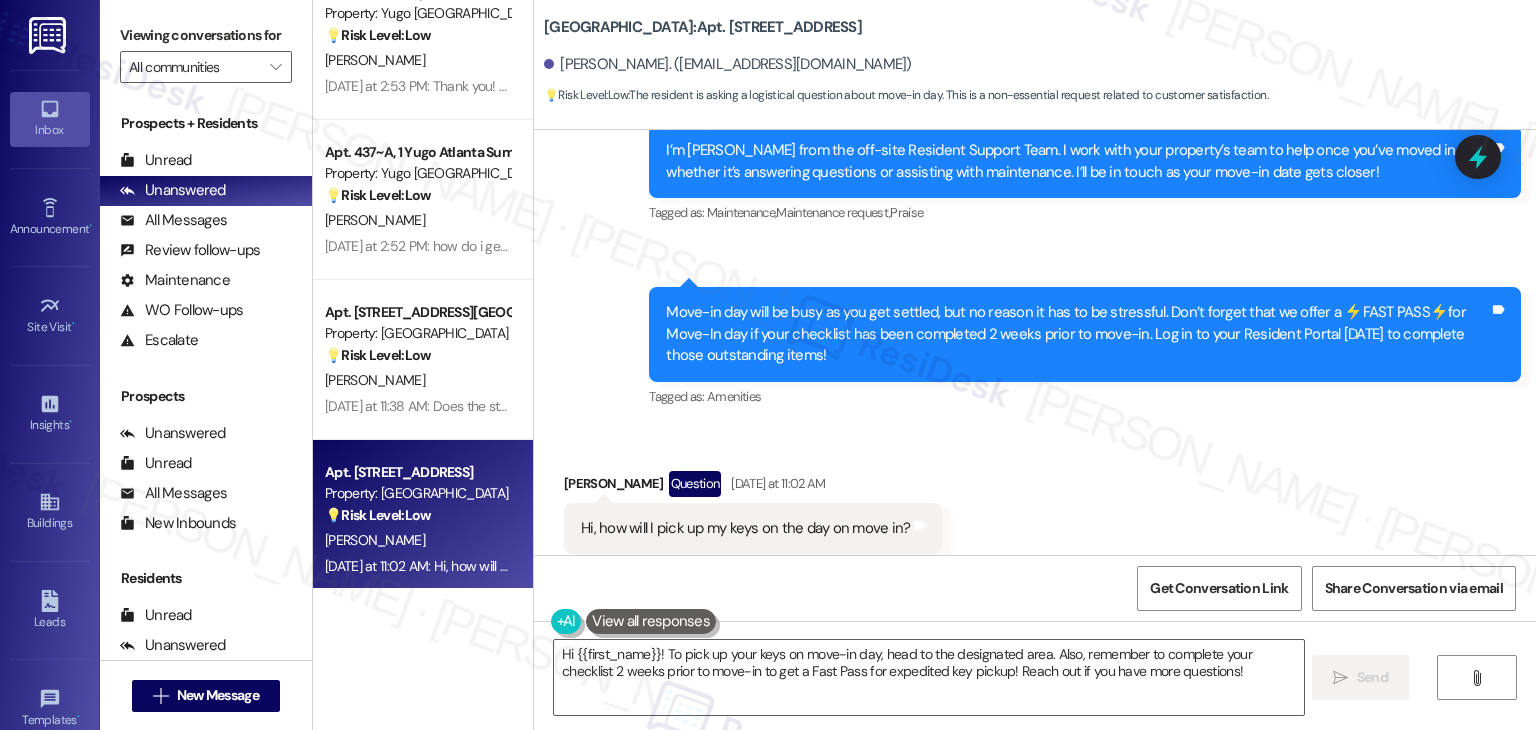 scroll, scrollTop: 400, scrollLeft: 0, axis: vertical 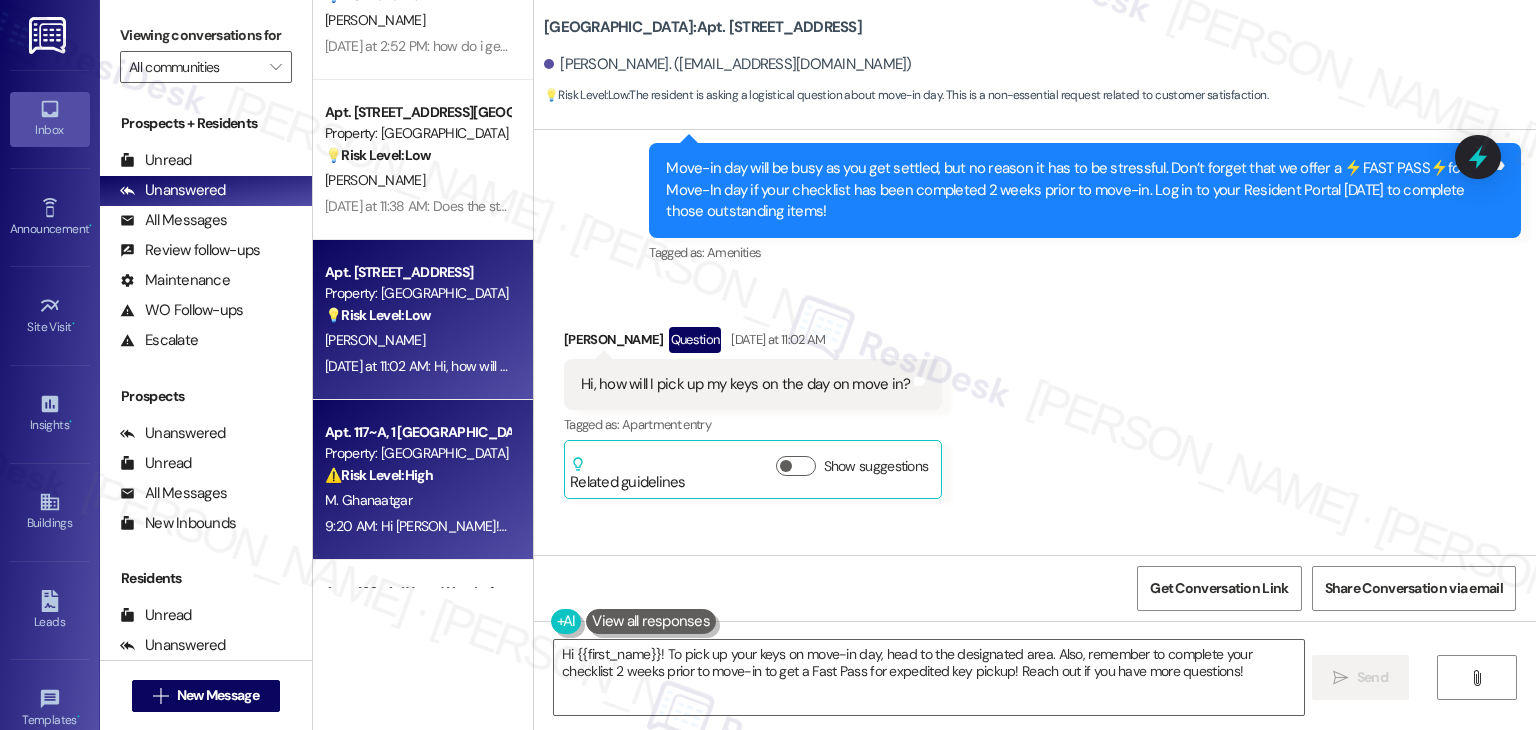 click on "M. Ghanaatgar" at bounding box center (417, 500) 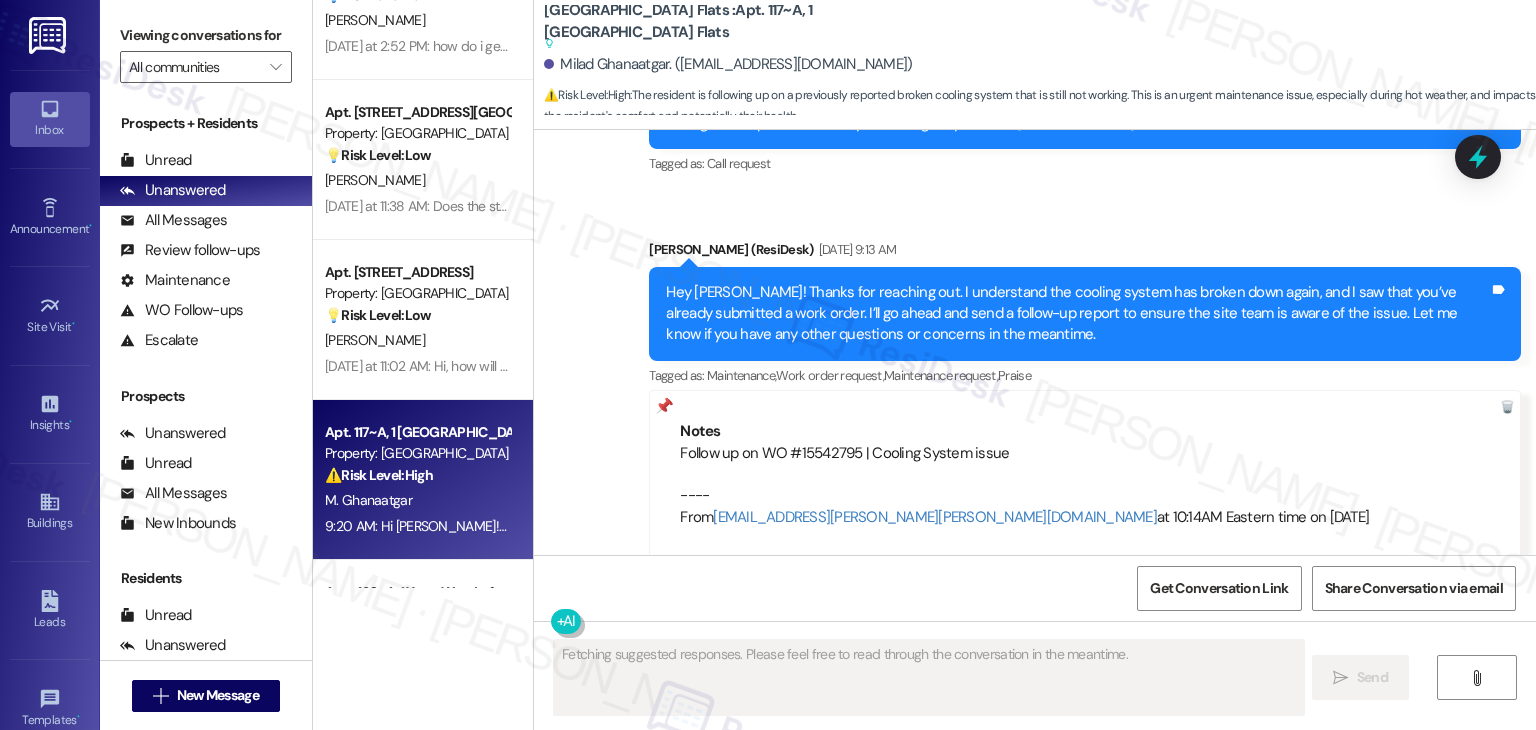 scroll, scrollTop: 7688, scrollLeft: 0, axis: vertical 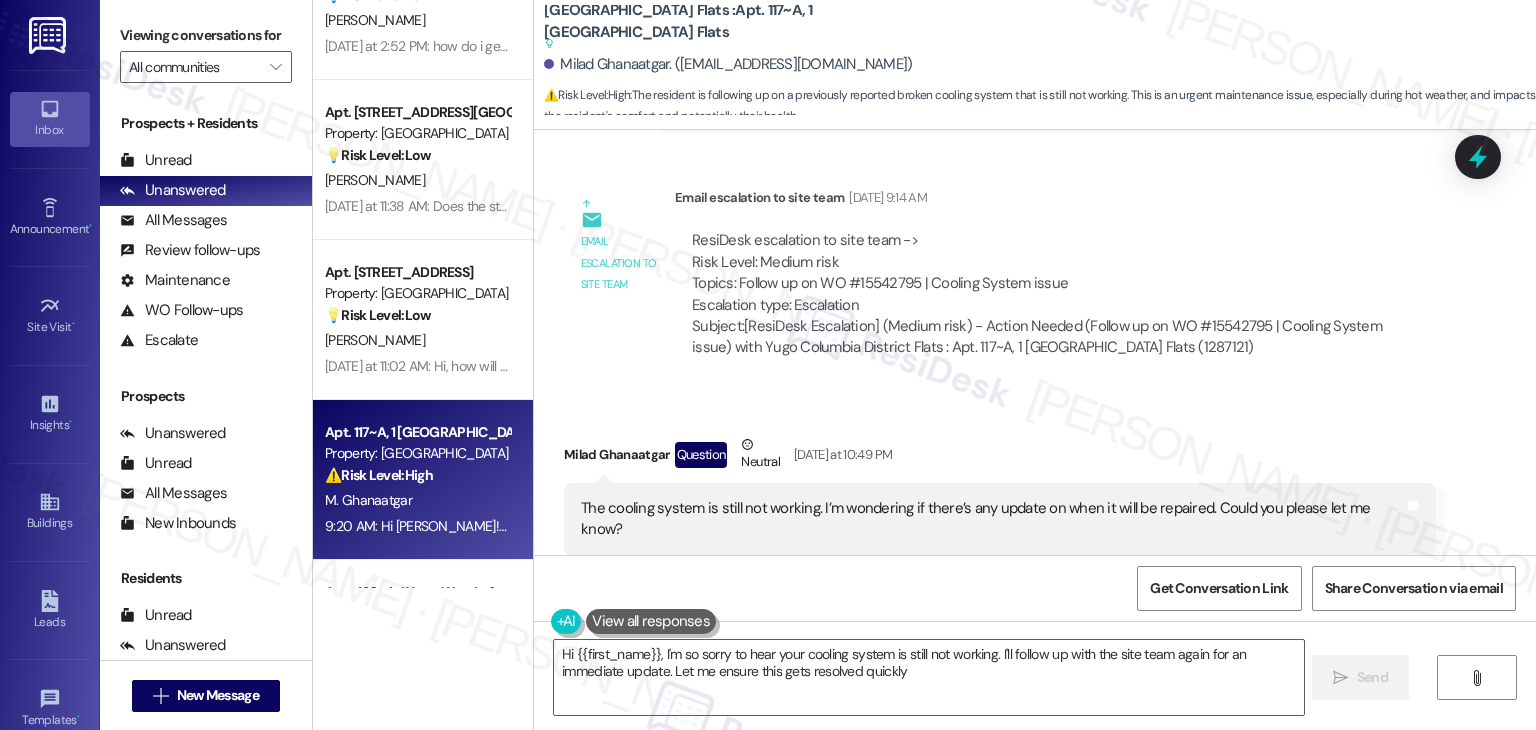 type on "Hi {{first_name}}, I'm so sorry to hear your cooling system is still not working. I'll follow up with the site team again for an immediate update. Let me ensure this gets resolved quickly!" 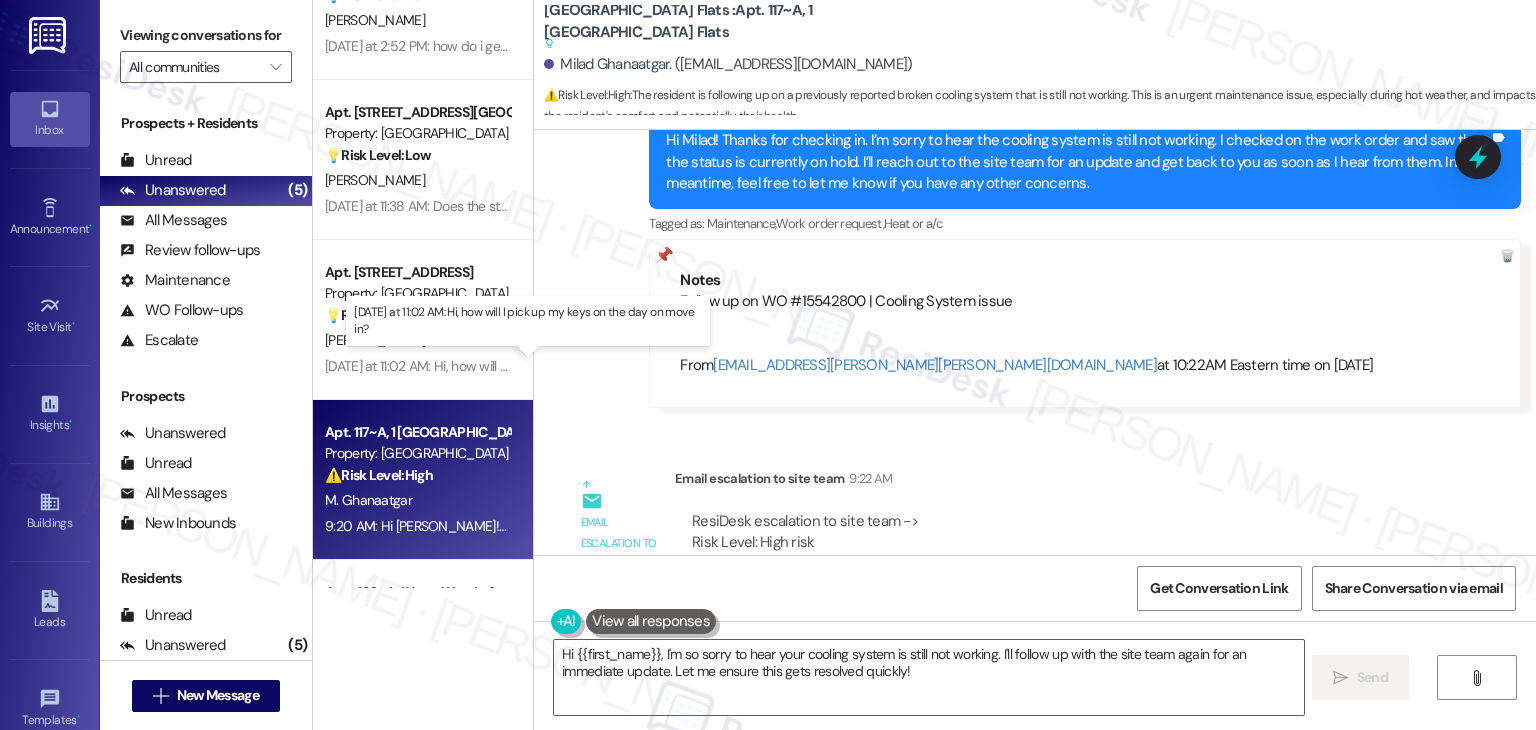 scroll, scrollTop: 8407, scrollLeft: 0, axis: vertical 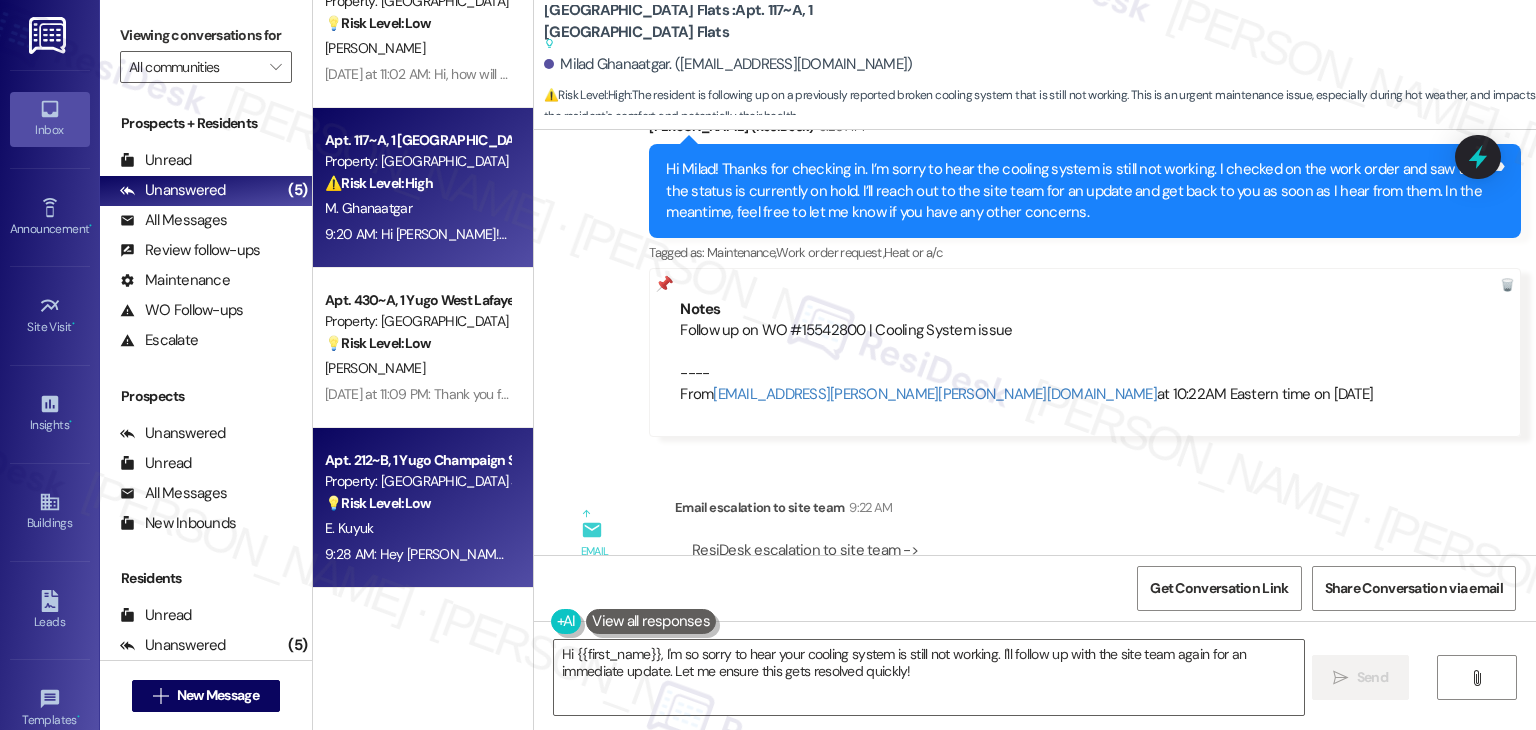 click on "9:28 AM: Hey [PERSON_NAME], you're welcome! I'm glad I could help. 9:28 AM: Hey [PERSON_NAME], you're welcome! I'm glad I could help." at bounding box center (525, 554) 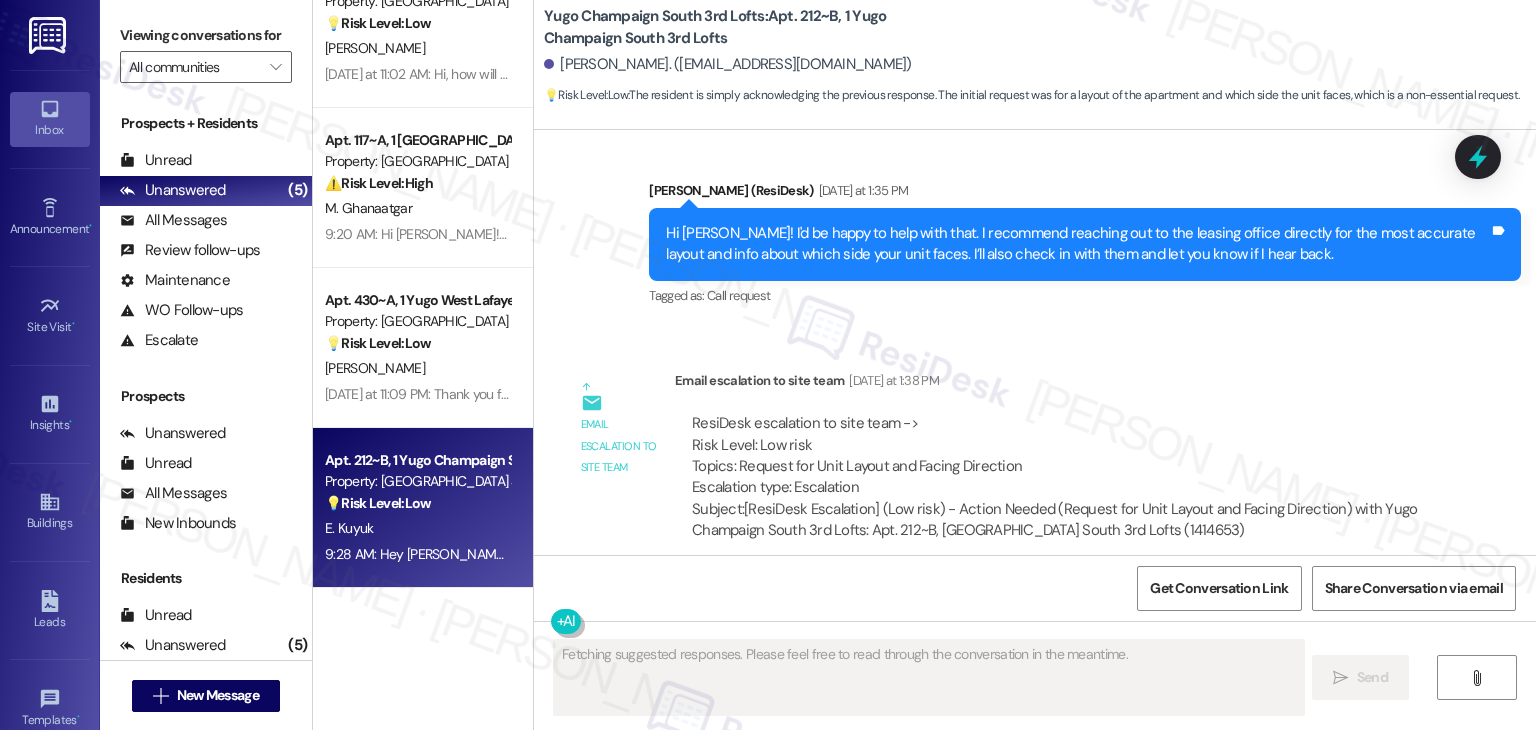 scroll, scrollTop: 1712, scrollLeft: 0, axis: vertical 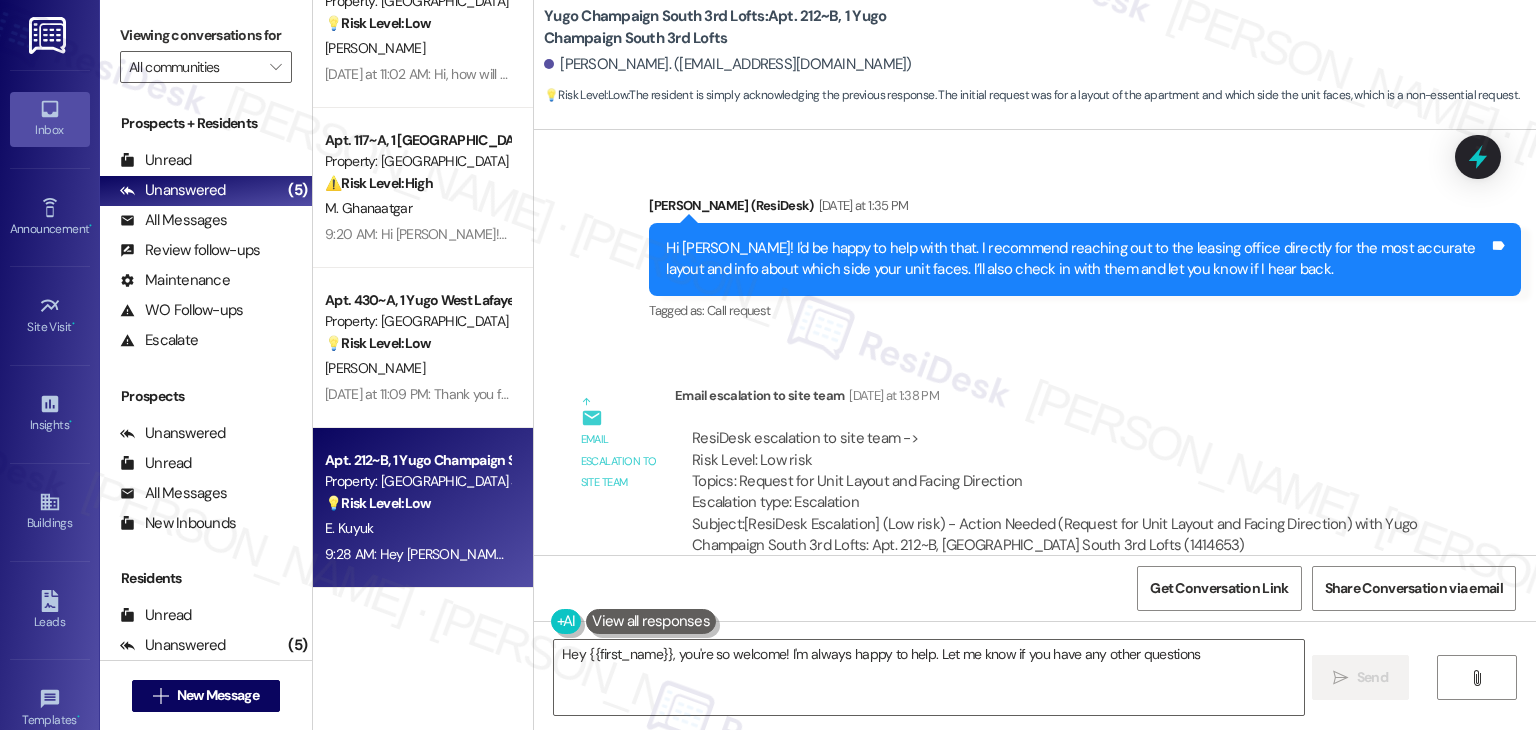 type on "Hey {{first_name}}, you're so welcome! I'm always happy to help. Let me know if you have any other questions!" 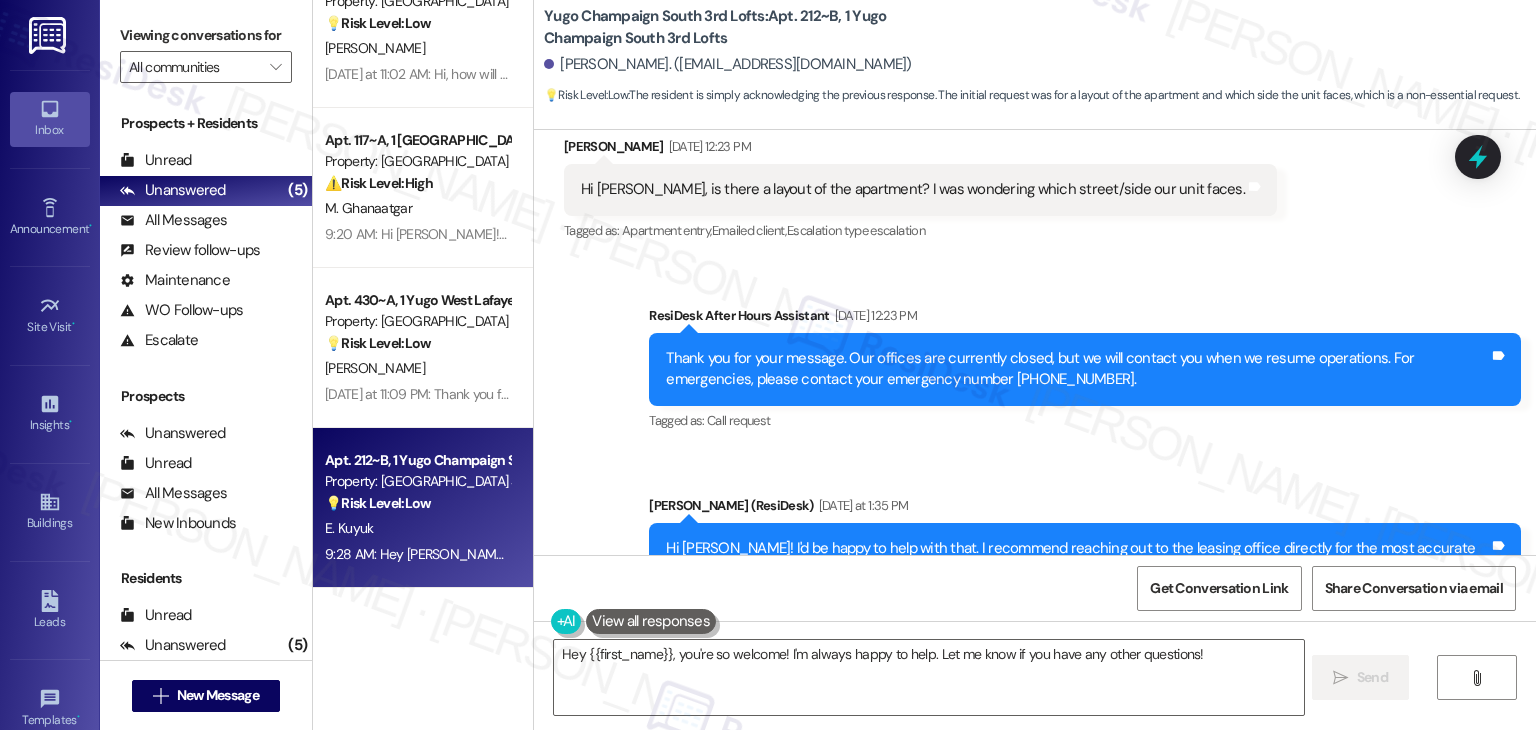 scroll, scrollTop: 1312, scrollLeft: 0, axis: vertical 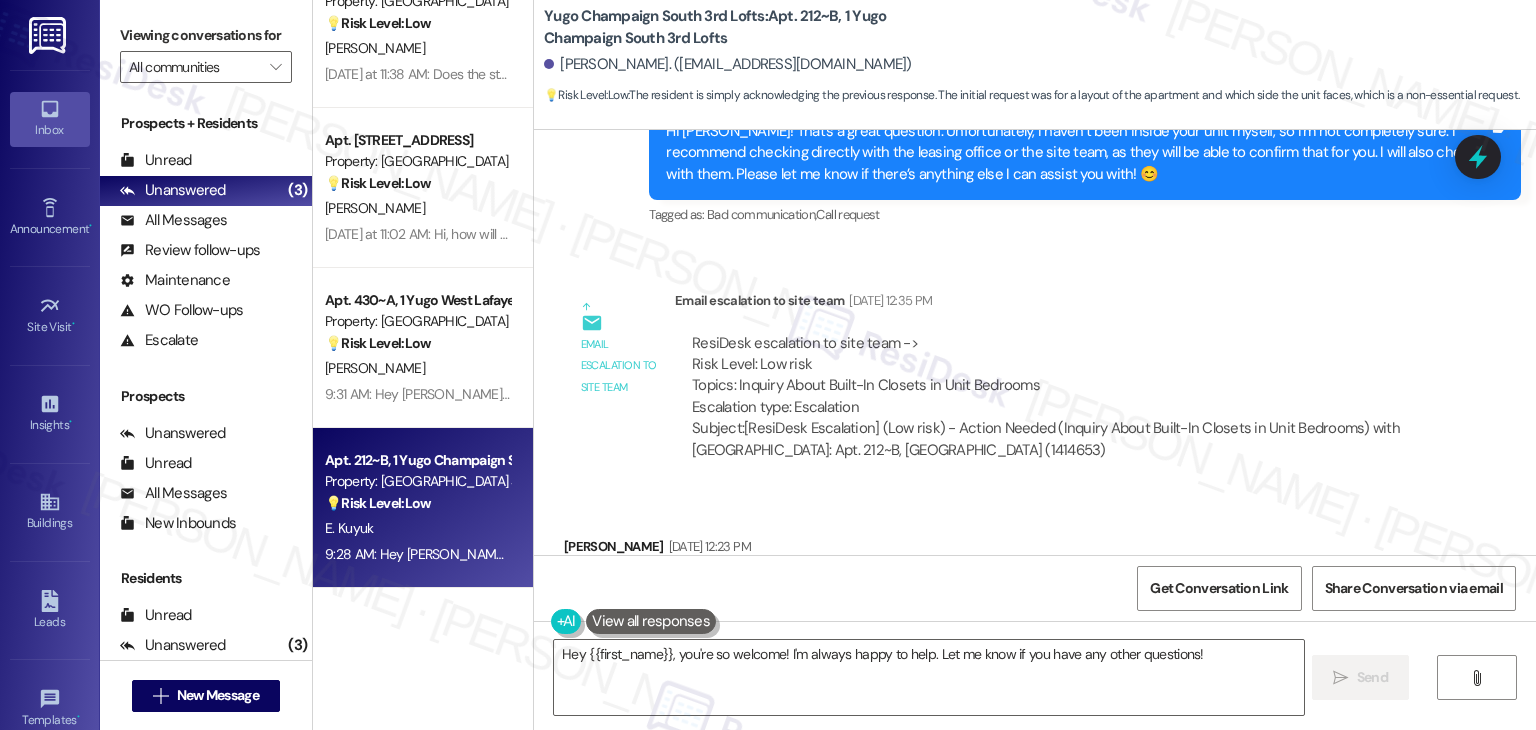 drag, startPoint x: 584, startPoint y: 217, endPoint x: 406, endPoint y: 581, distance: 405.1913 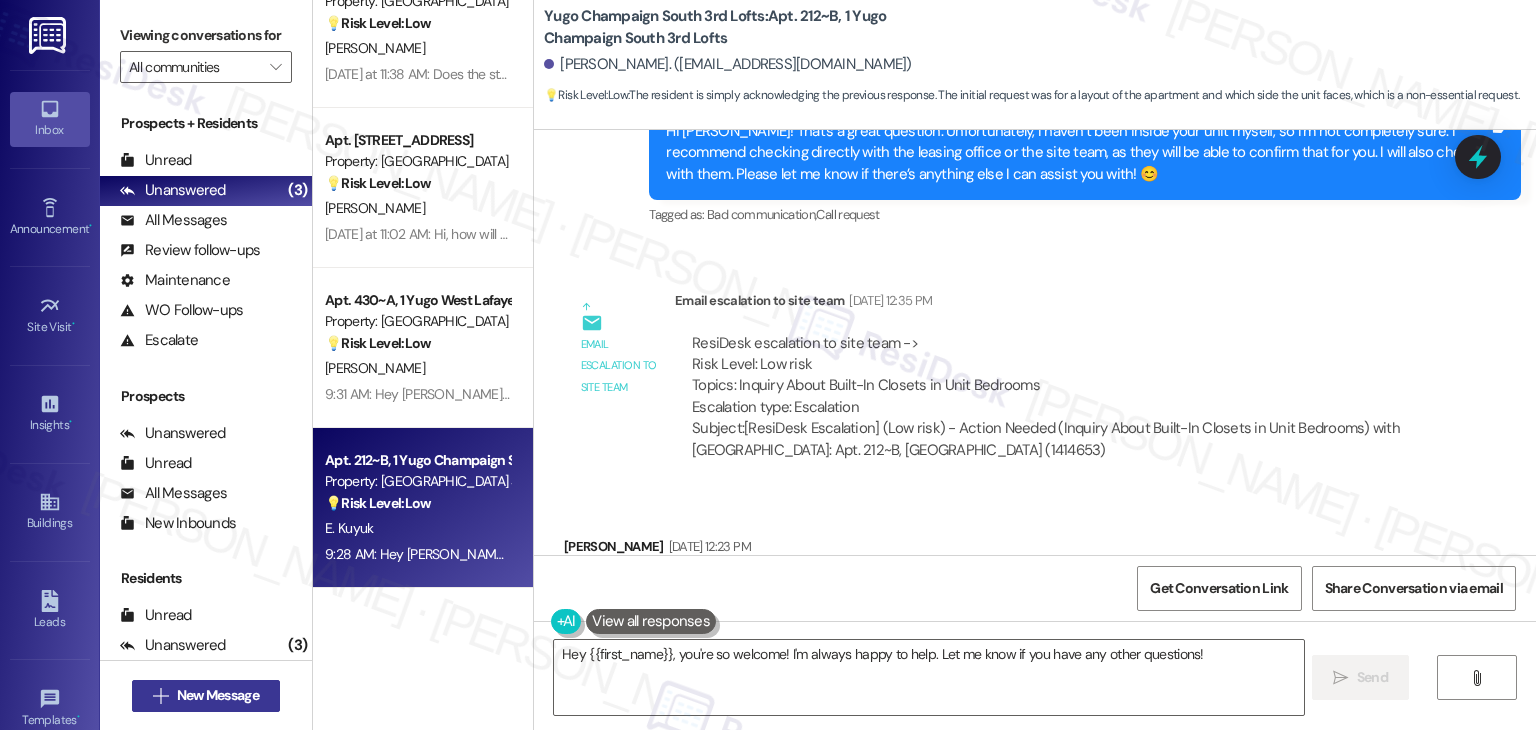 click on "New Message" at bounding box center (218, 695) 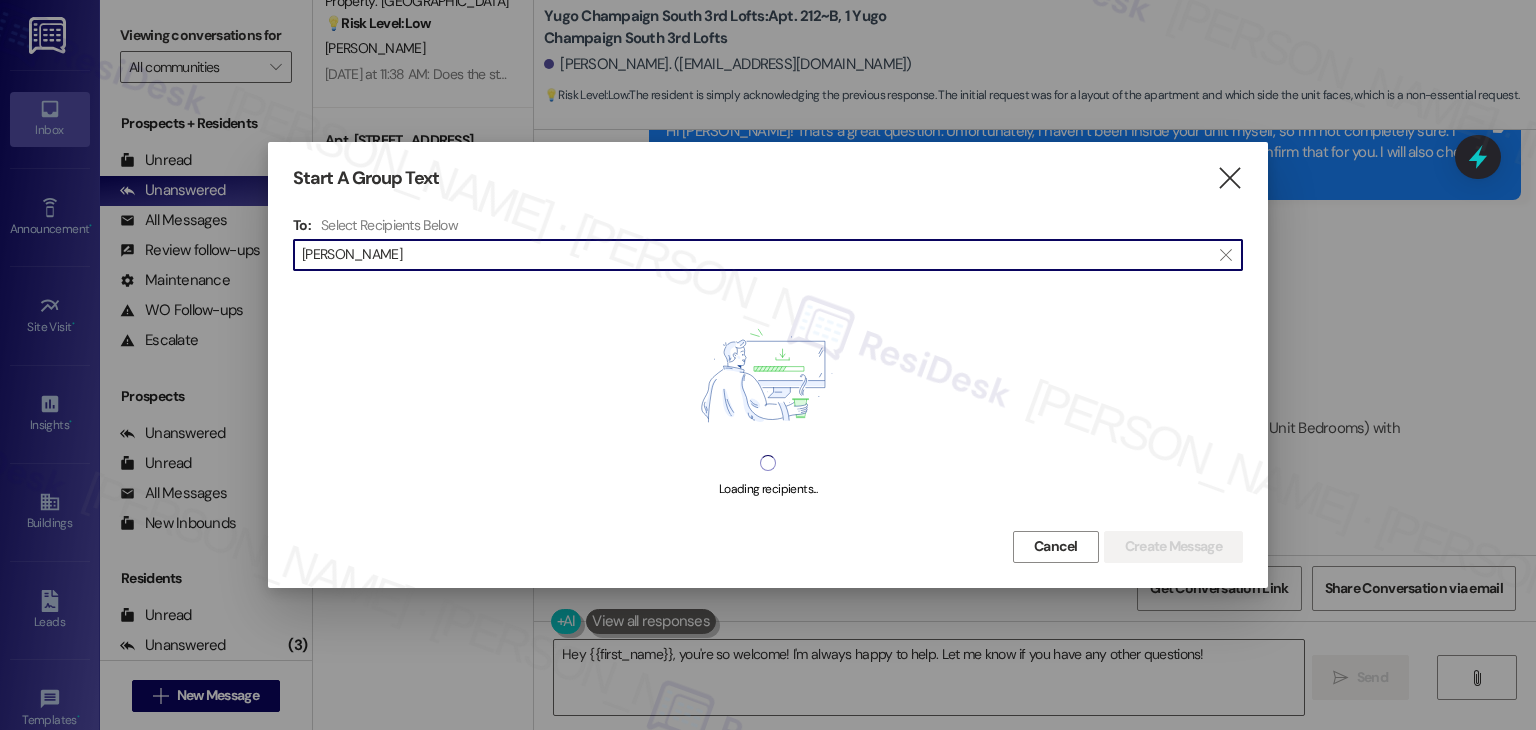 click on "[PERSON_NAME]" at bounding box center (756, 255) 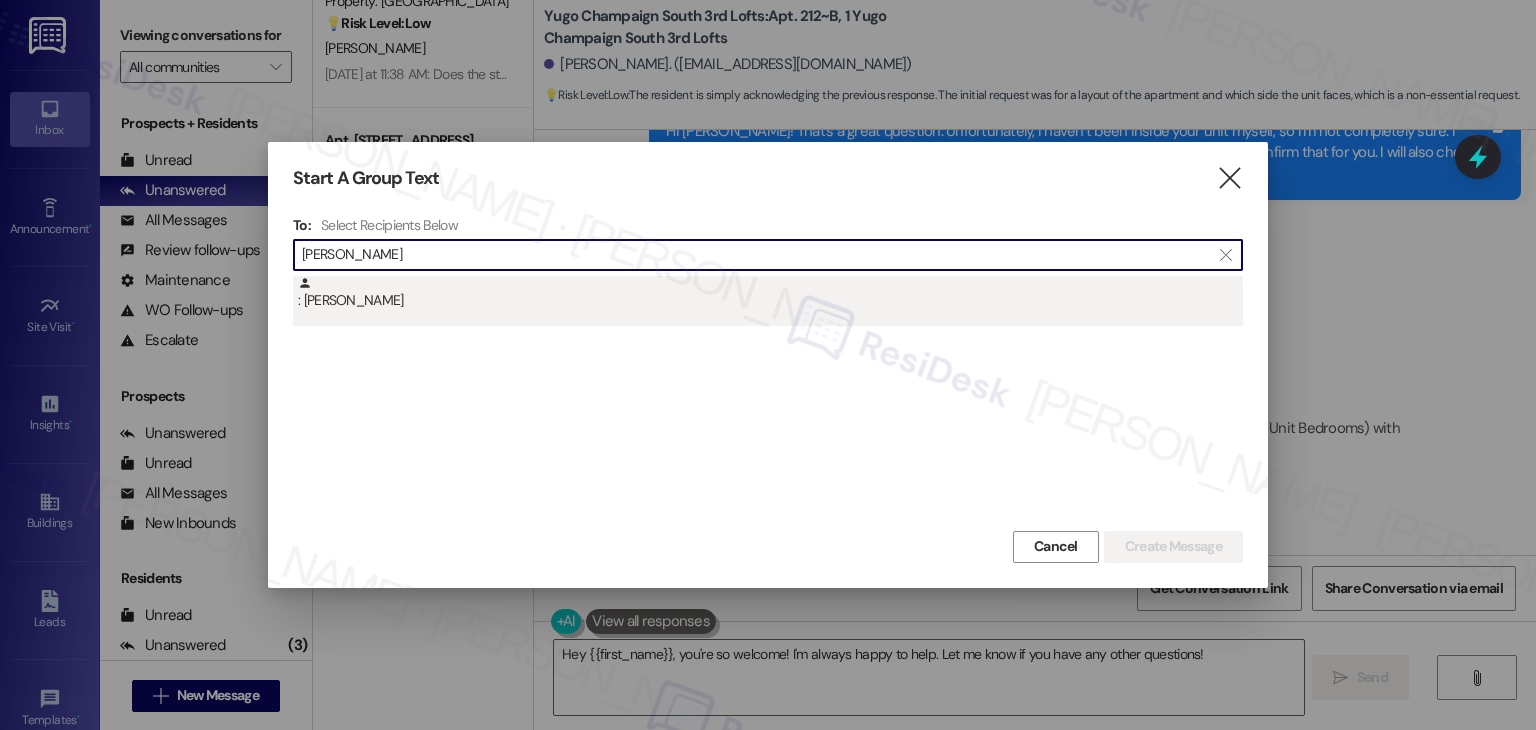 type on "[PERSON_NAME]" 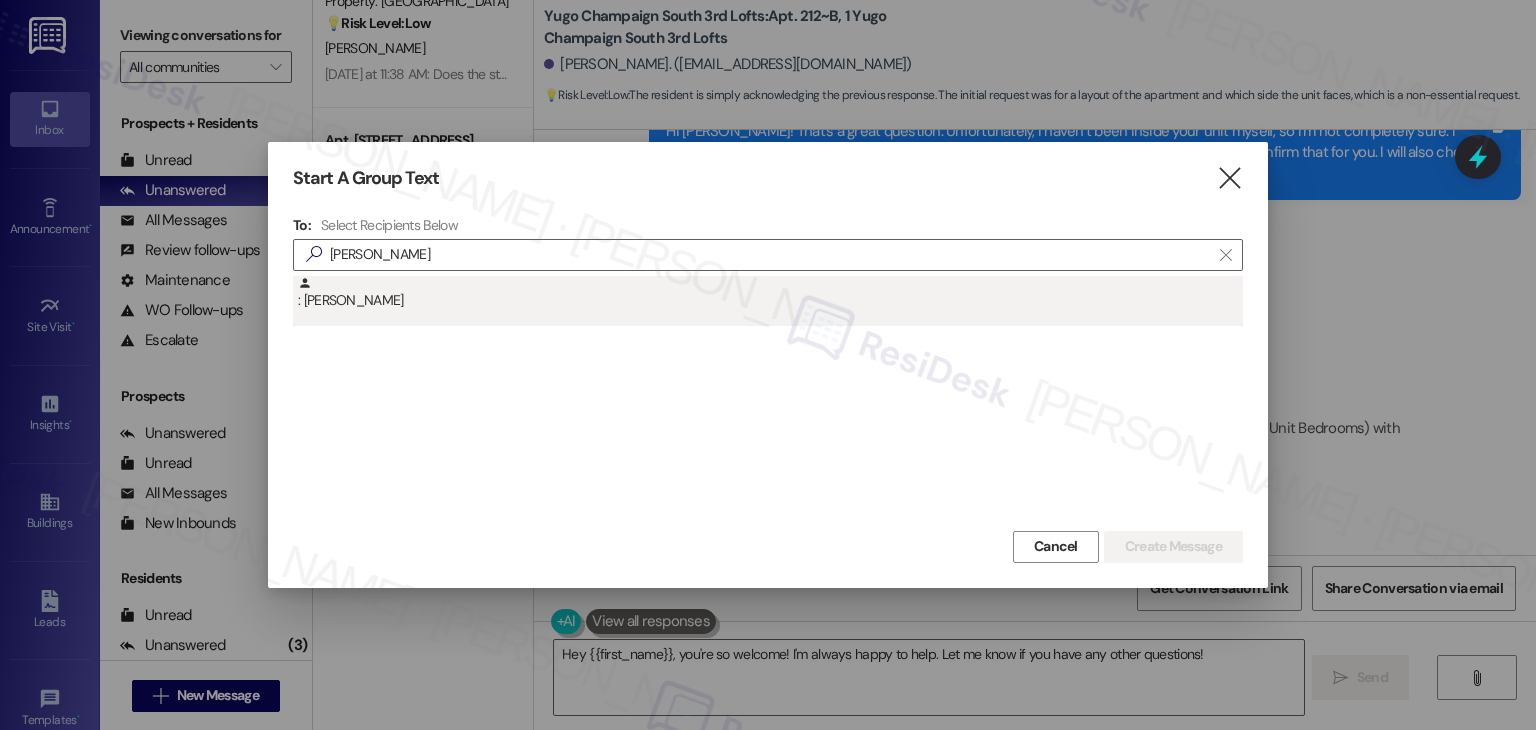 click on ": [PERSON_NAME]" at bounding box center (770, 293) 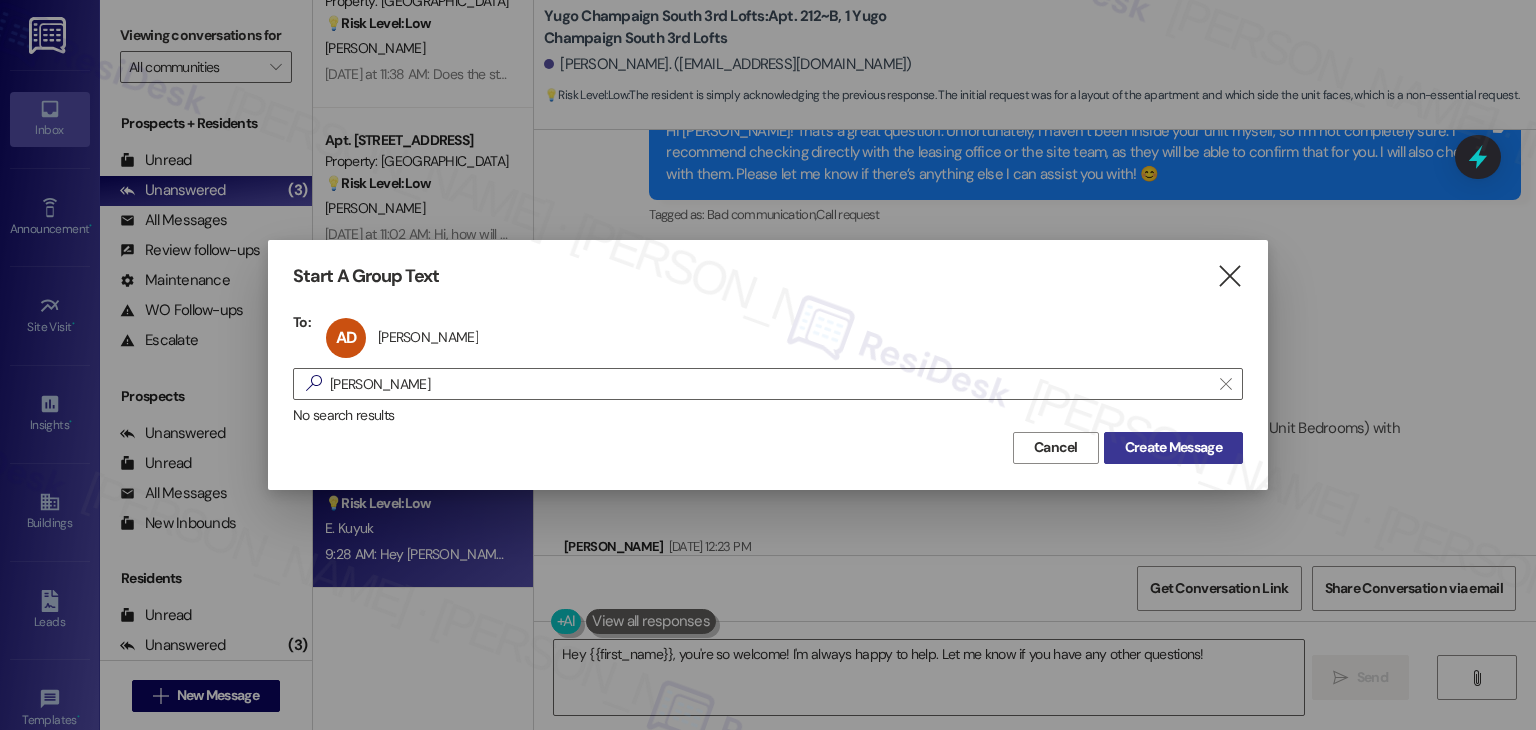 click on "Create Message" at bounding box center [1173, 447] 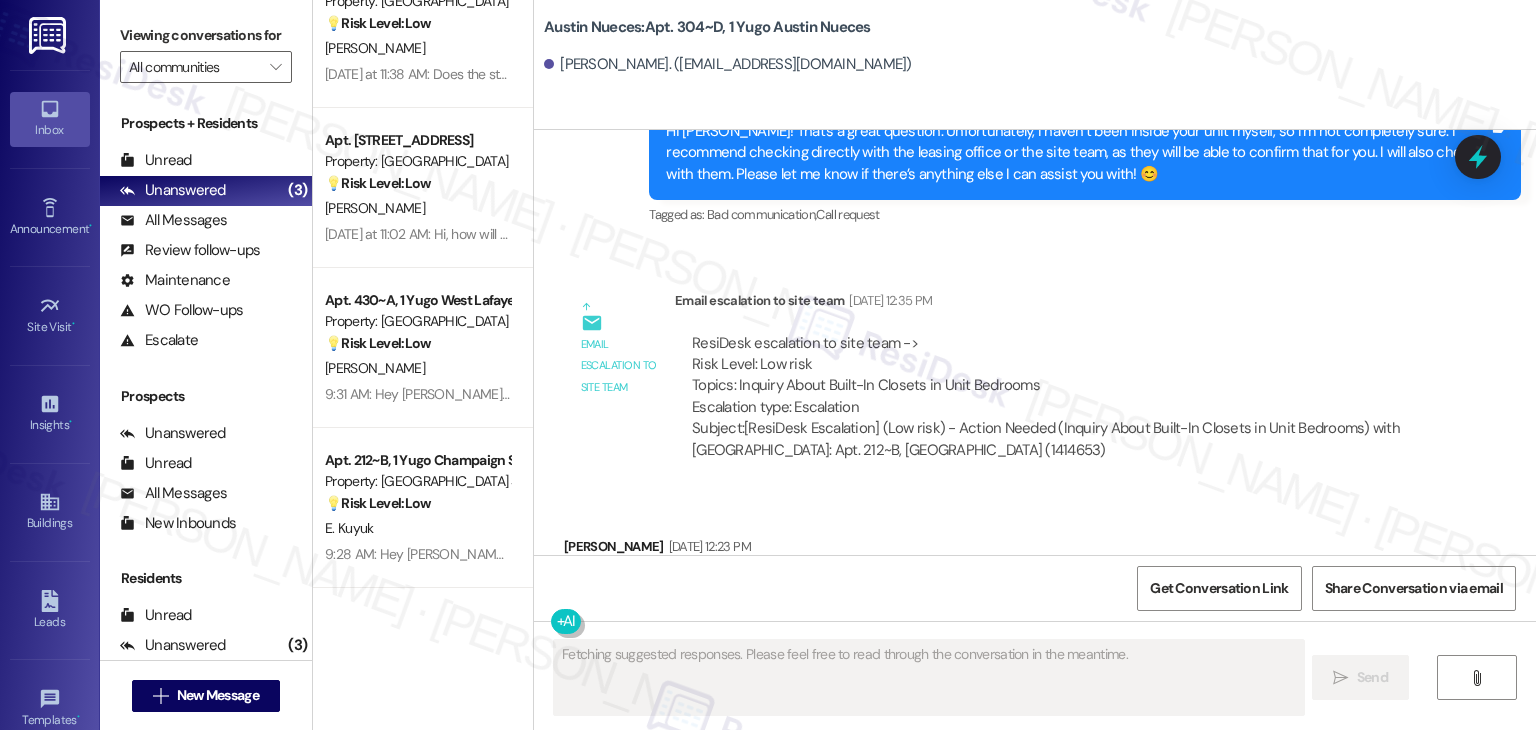 scroll, scrollTop: 246, scrollLeft: 0, axis: vertical 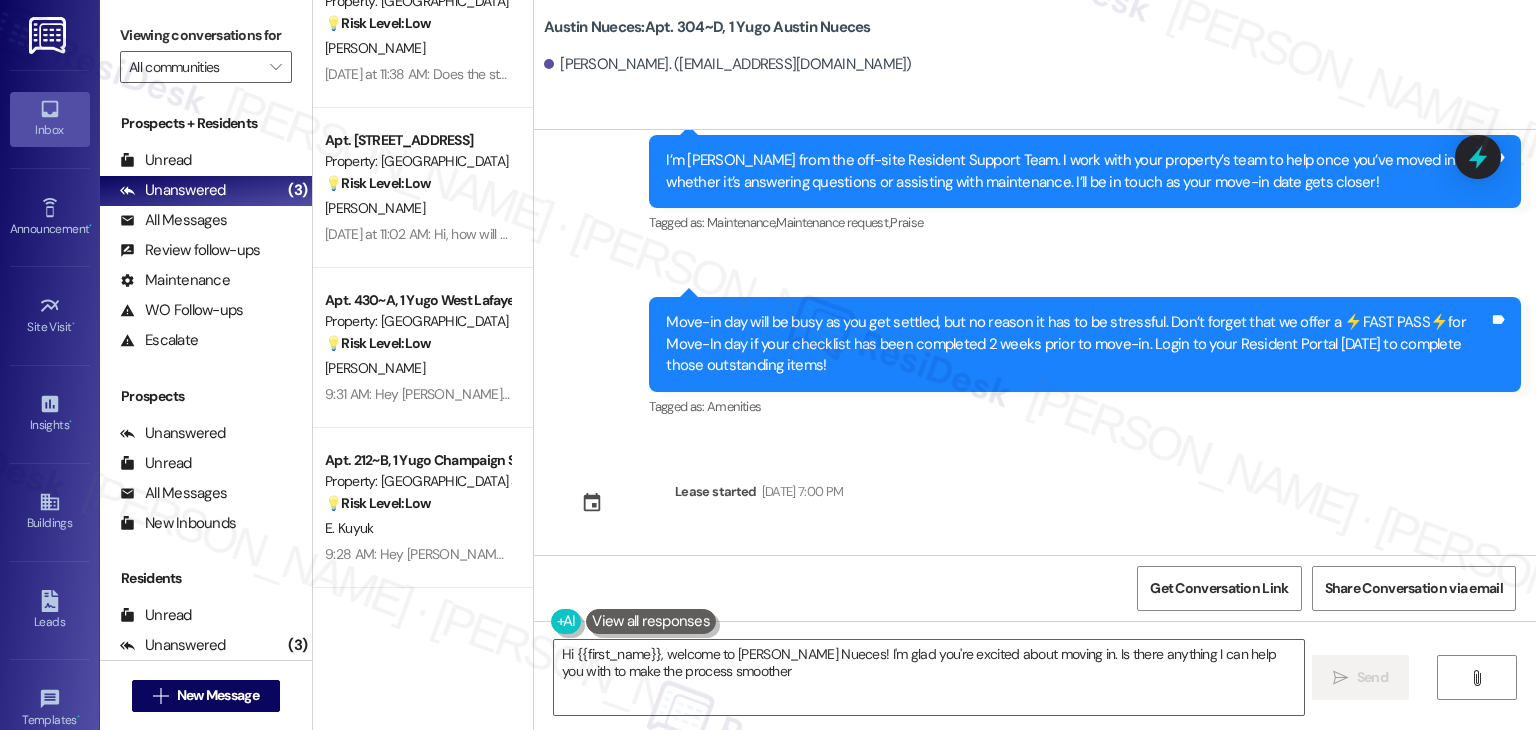 type on "Hi {{first_name}}, welcome to [PERSON_NAME] Nueces! I'm glad you're excited about moving in. Is there anything I can help you with to make the process smoother?" 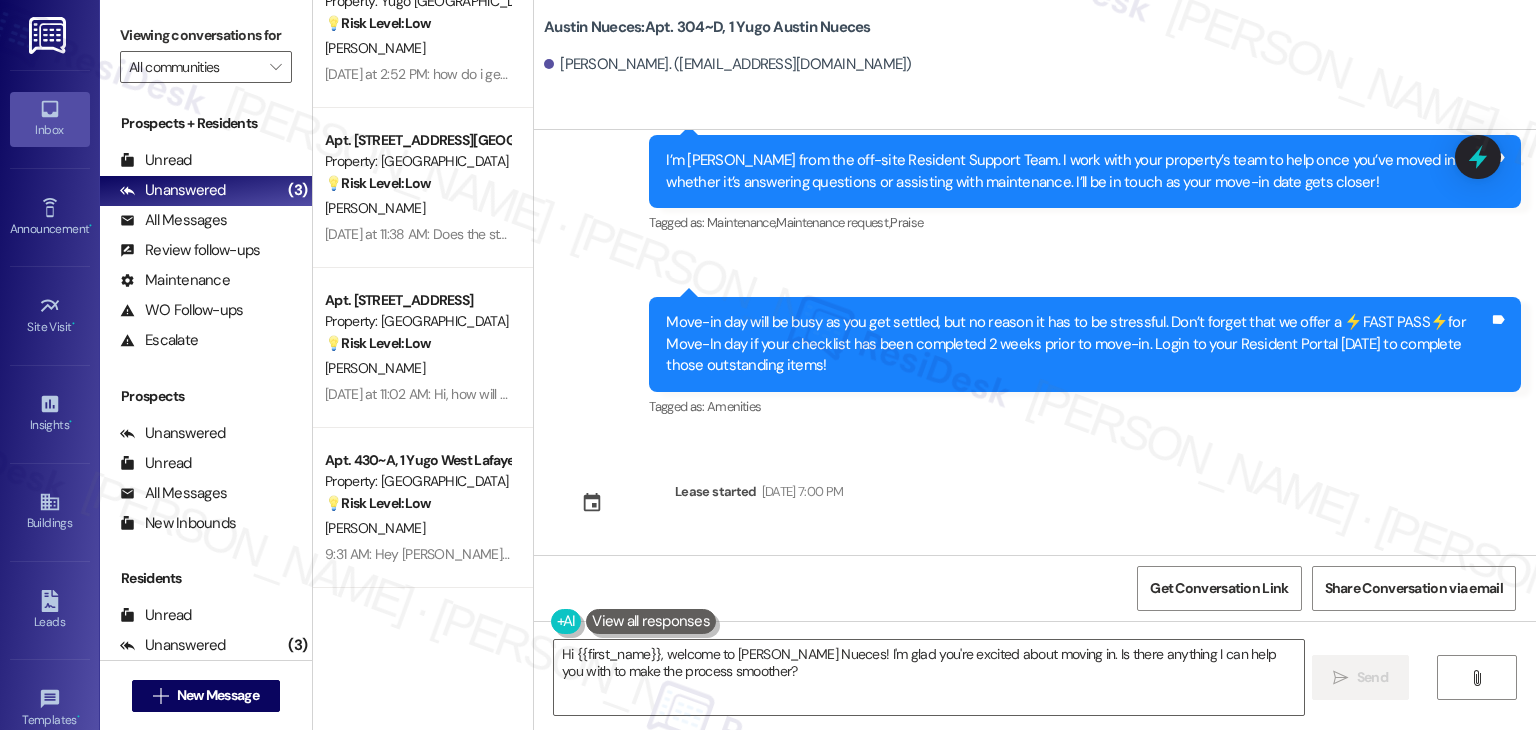 click on "Sent via SMS [PERSON_NAME]   (ResiDesk) [DATE] at 7:21 PM Hi [PERSON_NAME]! We’re so excited you’ve chosen Austin Nueces as your future home! Moving is an exciting time, and I want to make sure you feel confident and ready. (You can always reply STOP to opt out of future messages) Tags and notes Tagged as:   Praise Click to highlight conversations about Praise Sent via SMS 7:21 PM [PERSON_NAME]   (ResiDesk) [DATE] at 7:21 PM I’m [PERSON_NAME] from the off-site Resident Support Team. I work with your property’s team to help once you’ve moved in—whether it’s answering questions or assisting with maintenance. I’ll be in touch as your move-in date gets closer! Tags and notes Tagged as:   Maintenance ,  Click to highlight conversations about Maintenance Maintenance request ,  Click to highlight conversations about Maintenance request Praise Click to highlight conversations about Praise Sent via SMS 7:21 PM [PERSON_NAME]   (ResiDesk) [DATE] at 7:21 PM Tags and notes Tagged as:   Amenities Lease started [DATE] 7:00 PM" at bounding box center [1035, 342] 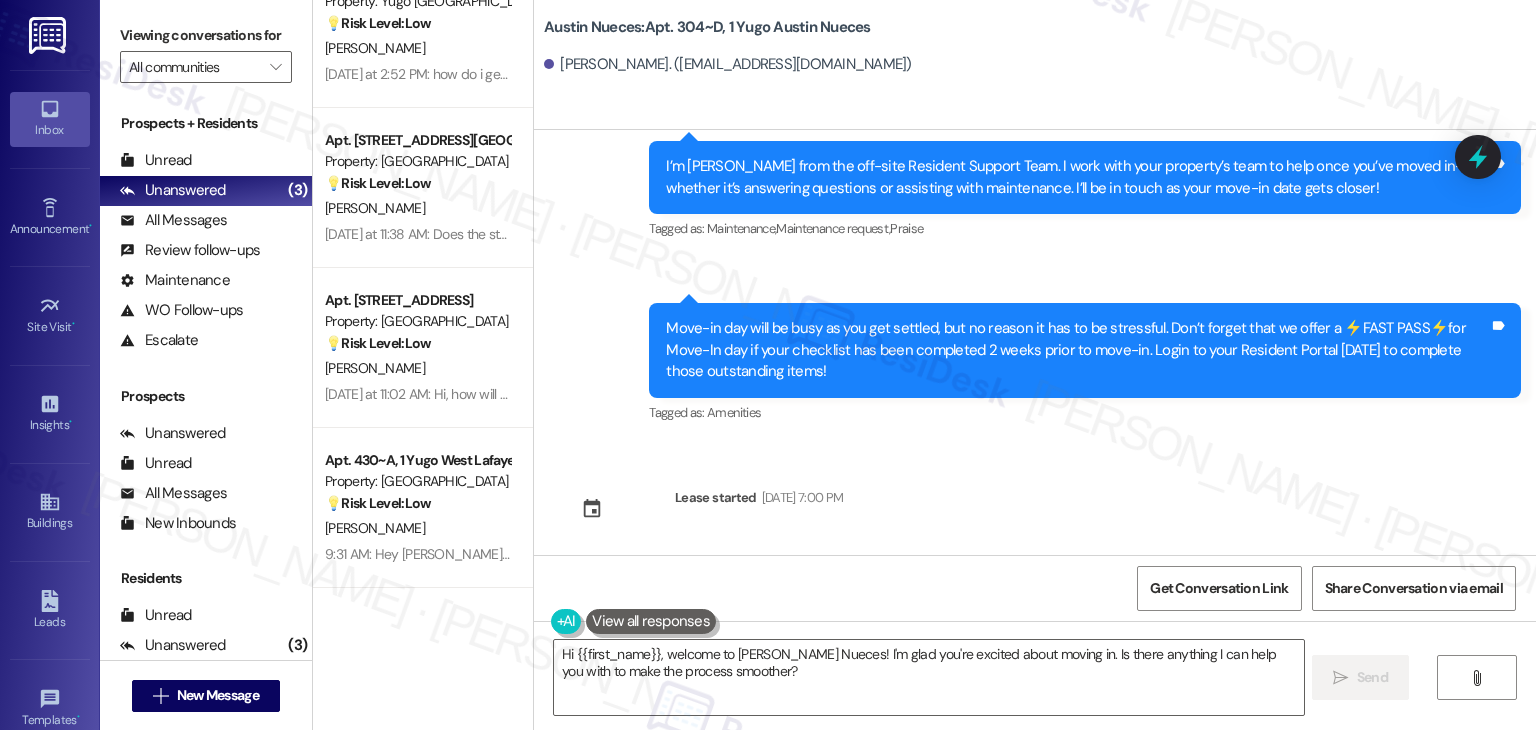 scroll, scrollTop: 246, scrollLeft: 0, axis: vertical 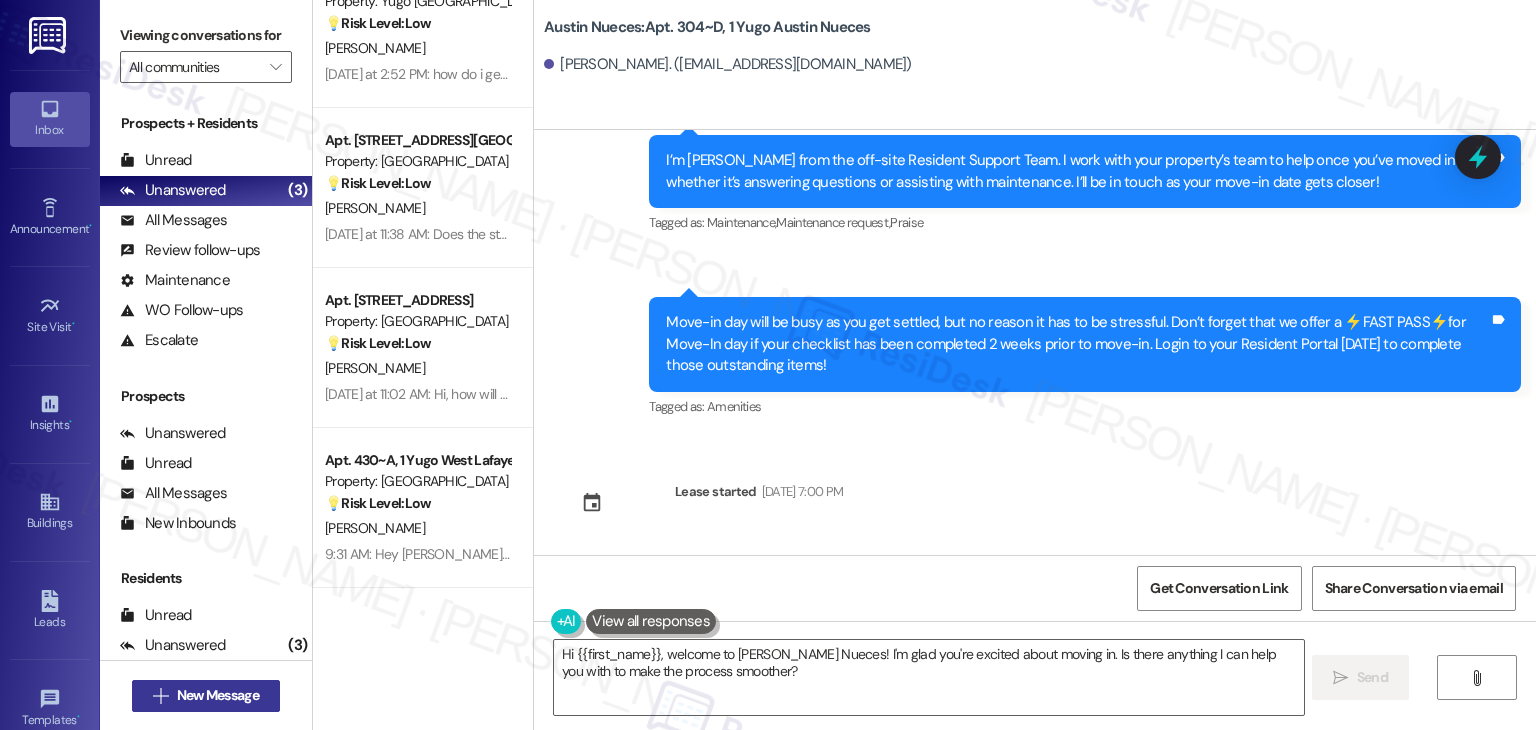 click on "New Message" at bounding box center (218, 695) 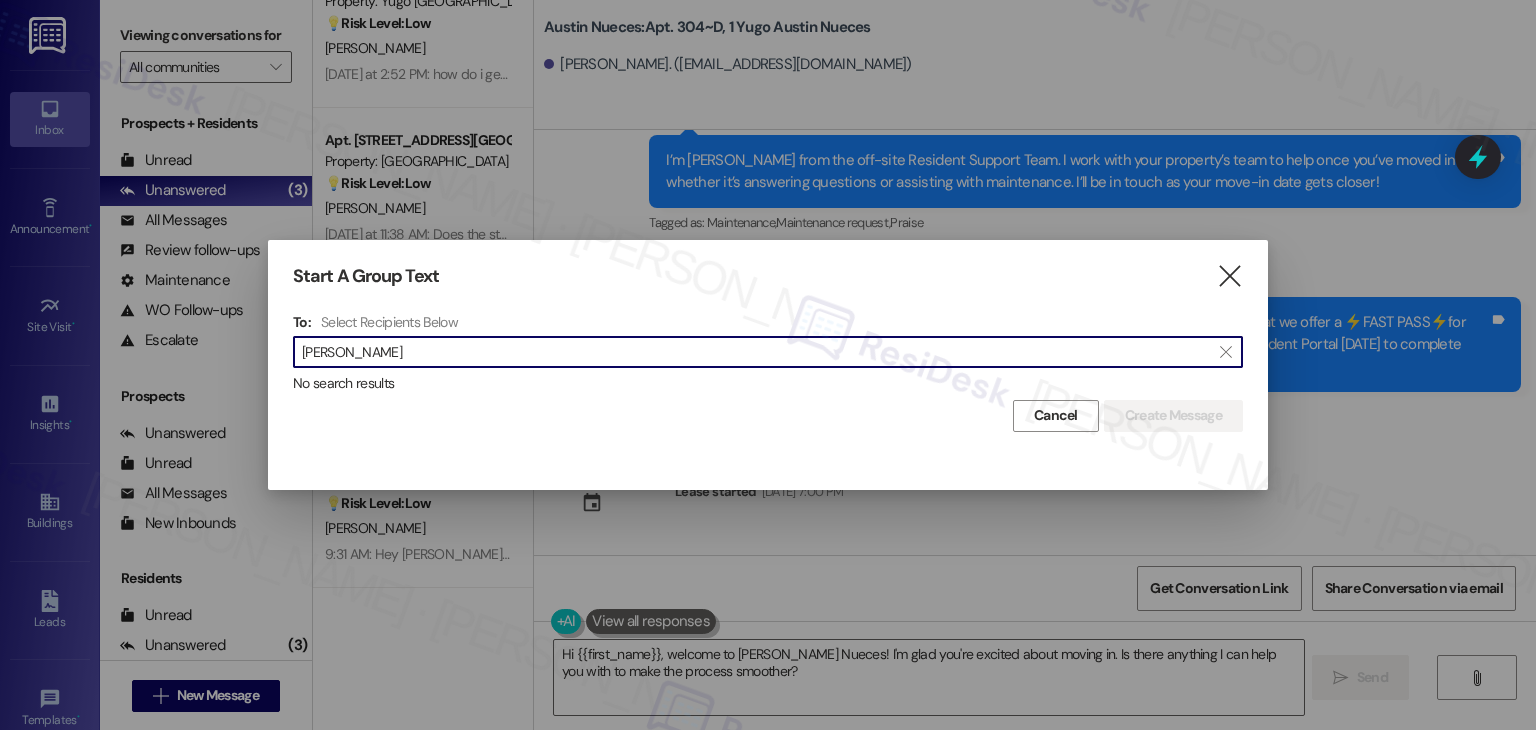 click on "[PERSON_NAME]" at bounding box center (756, 352) 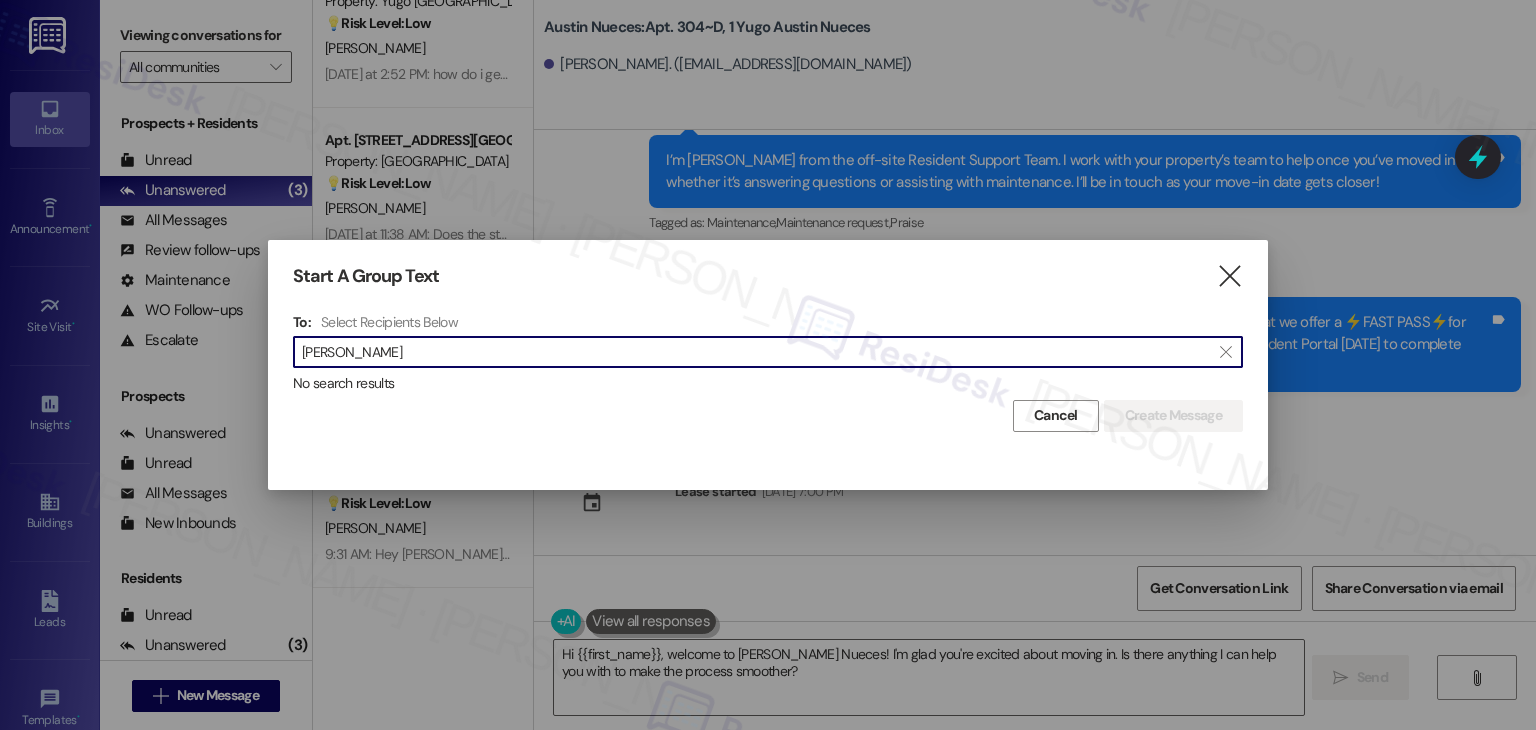 paste on "[PERSON_NAME]" 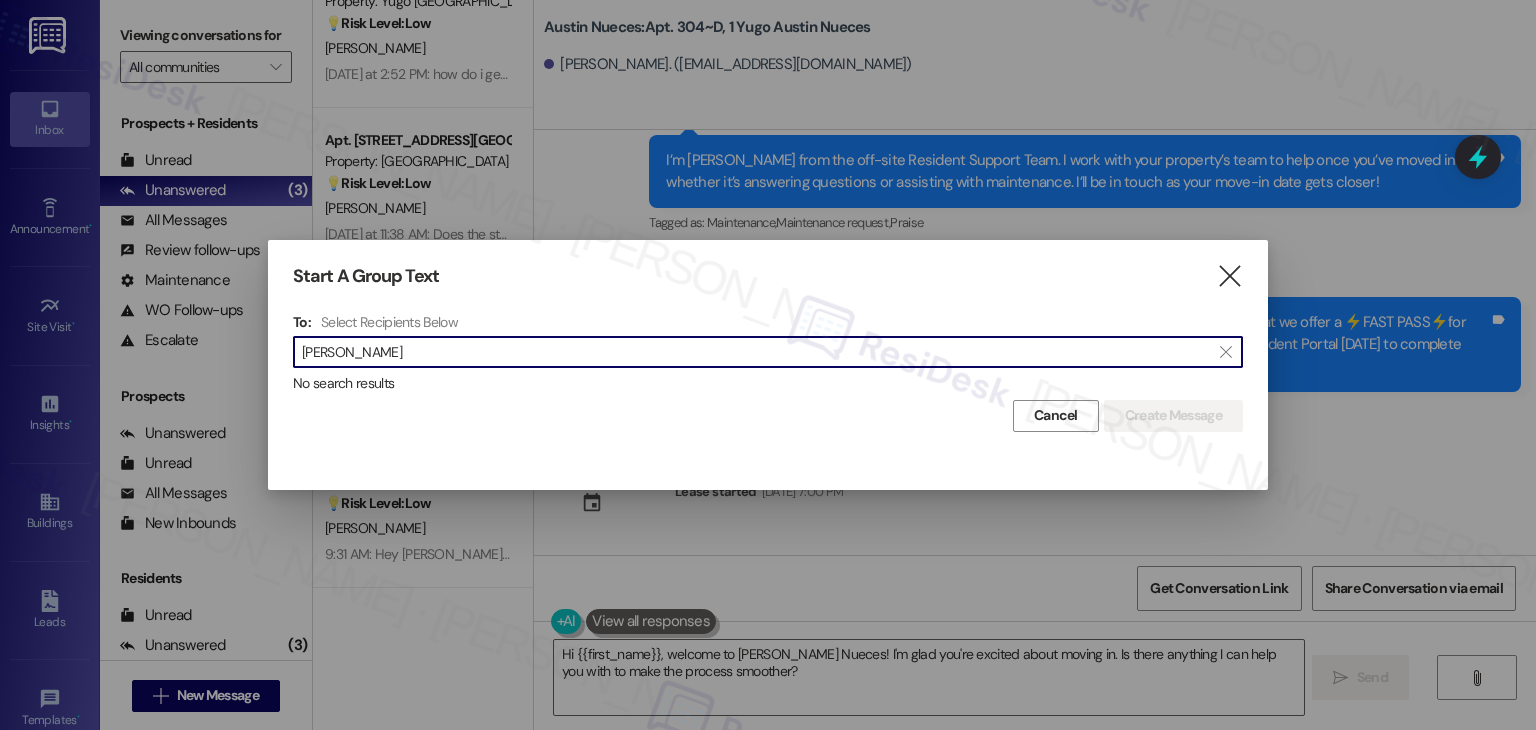 click on "[PERSON_NAME]" at bounding box center (756, 352) 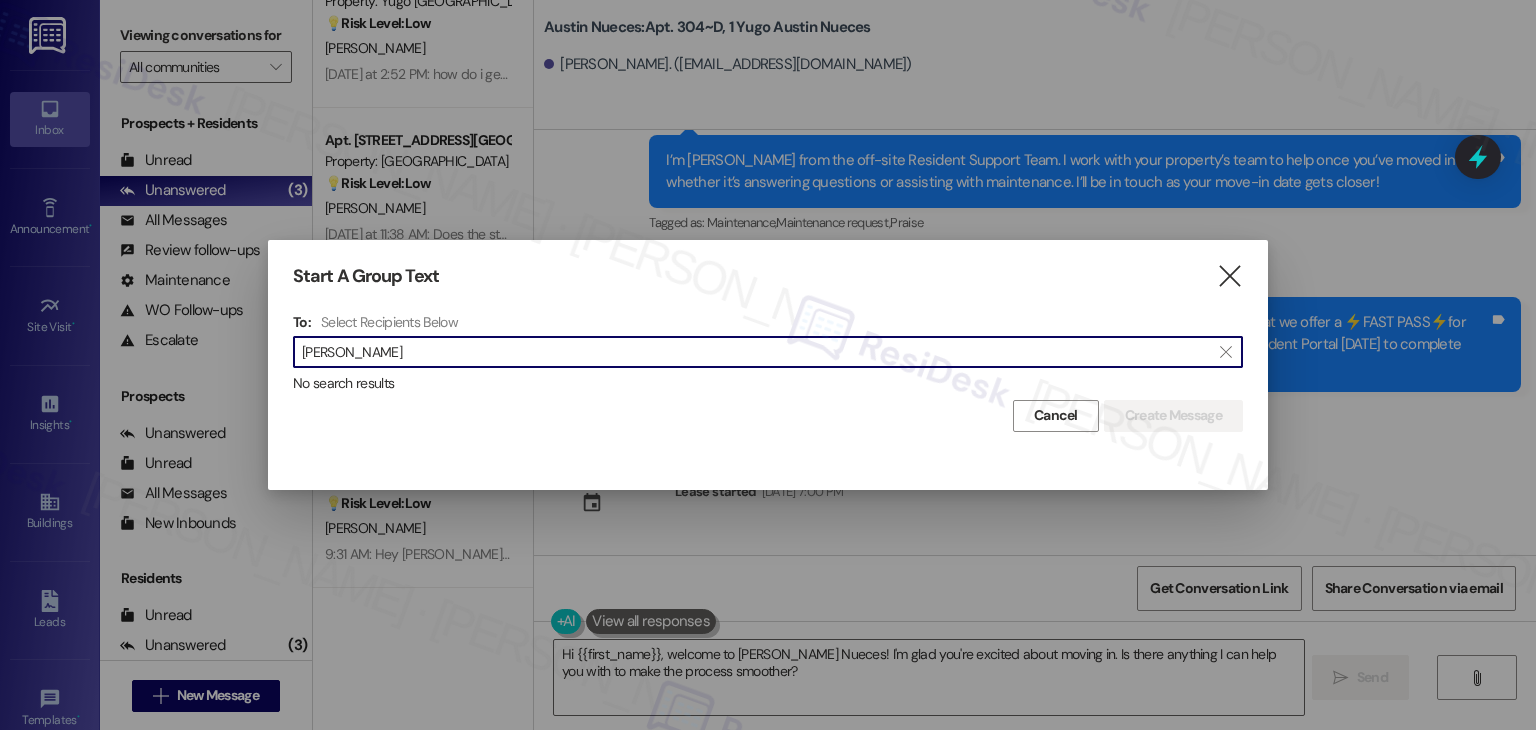 drag, startPoint x: 424, startPoint y: 348, endPoint x: 237, endPoint y: 347, distance: 187.00267 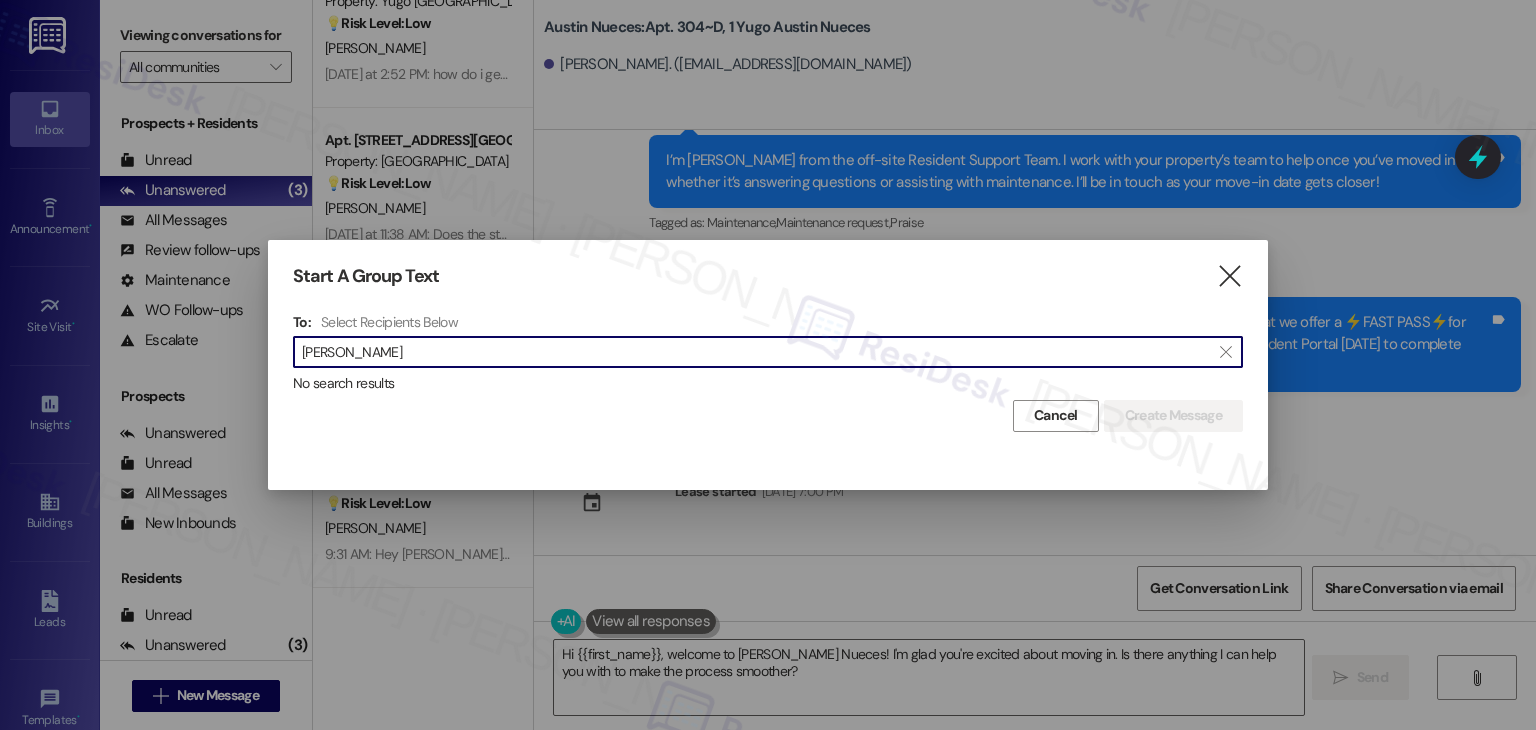 paste on "[PERSON_NAME]" 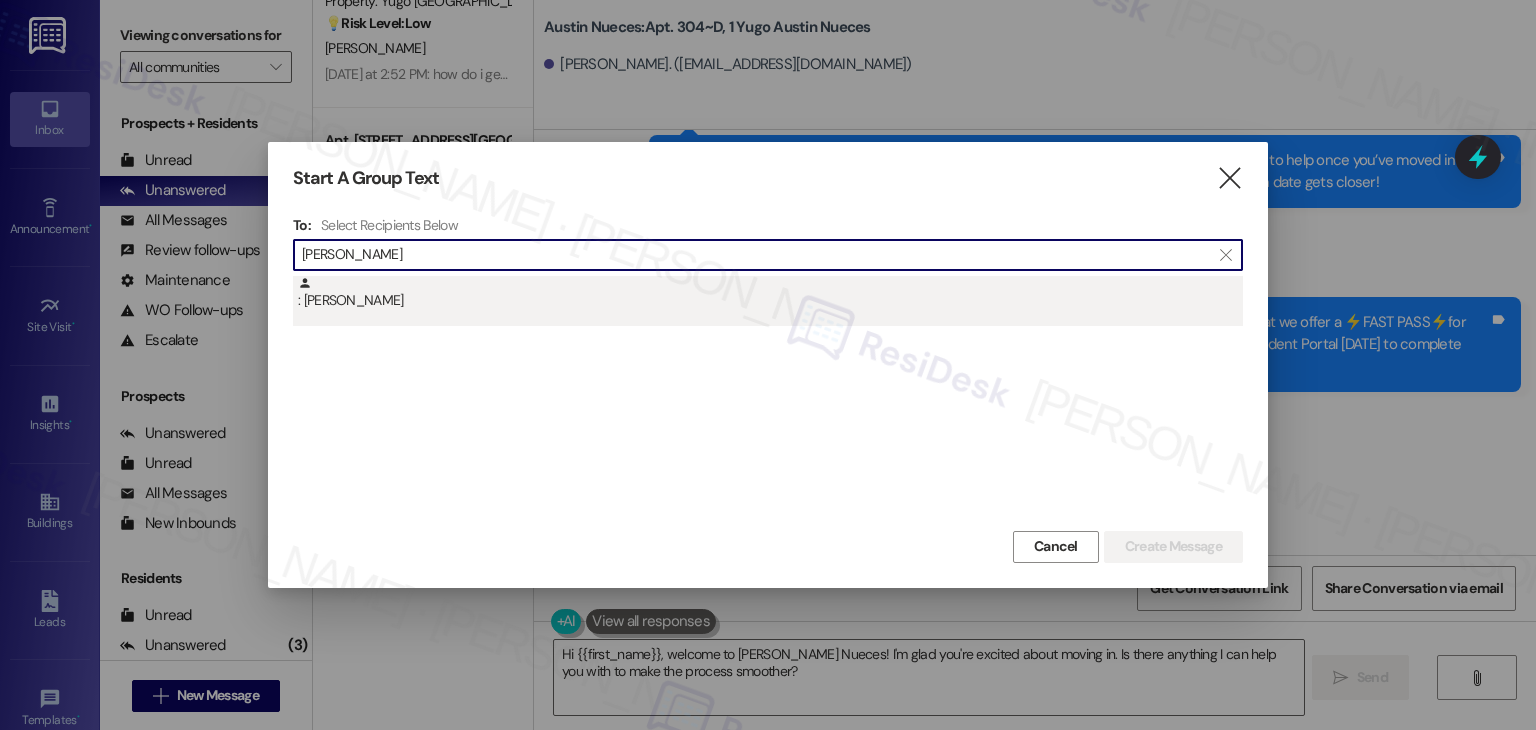 type on "[PERSON_NAME]" 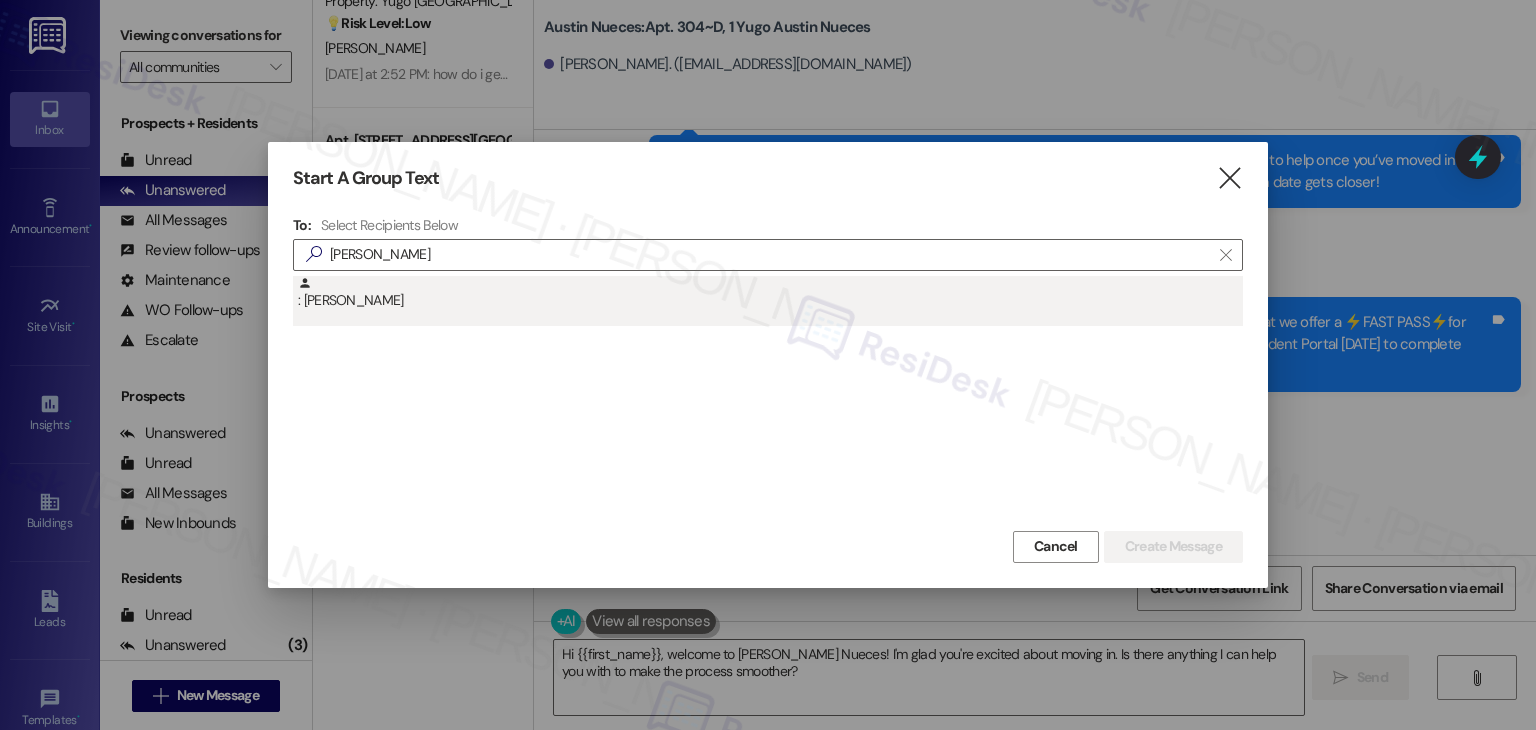 click on ": [PERSON_NAME]" at bounding box center (770, 293) 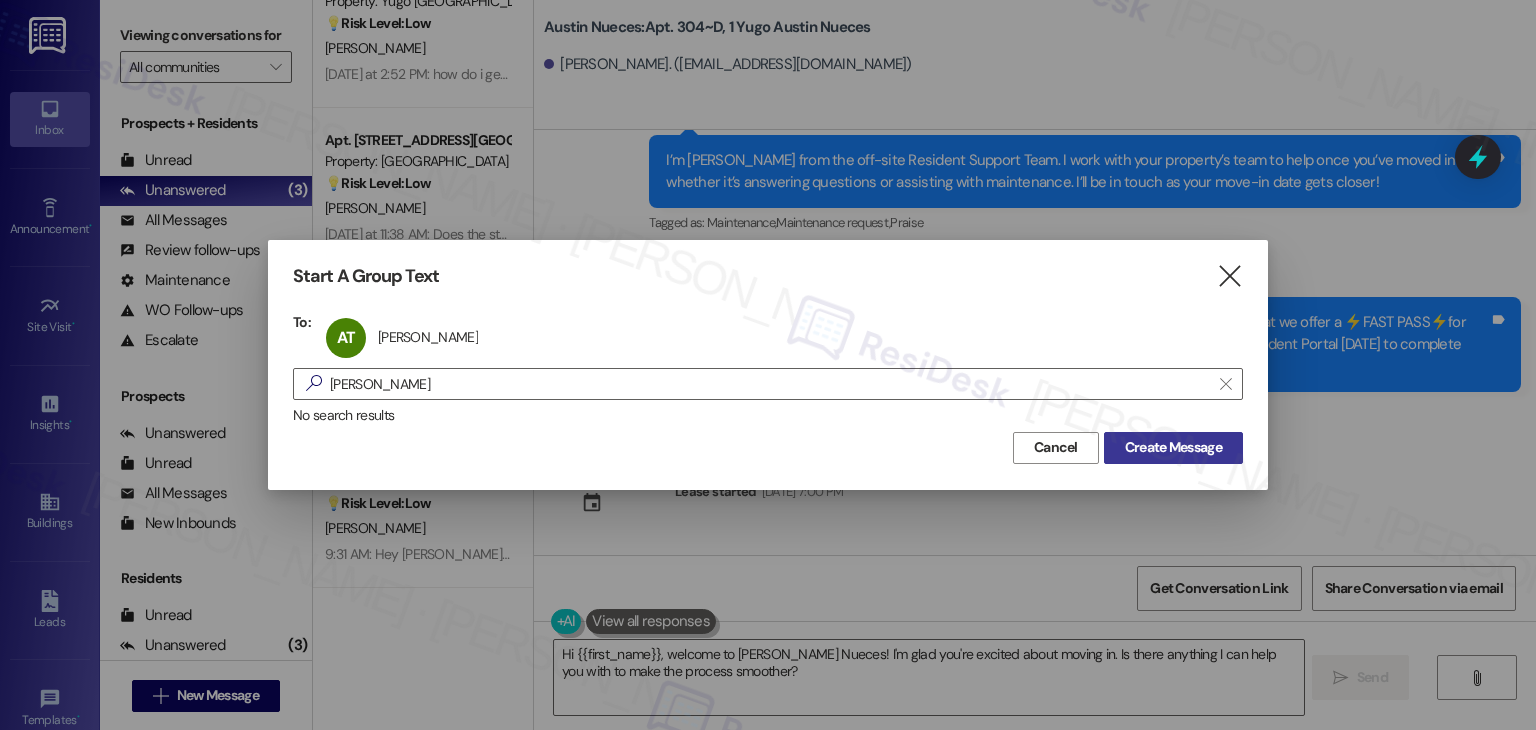 click on "Create Message" at bounding box center [1173, 447] 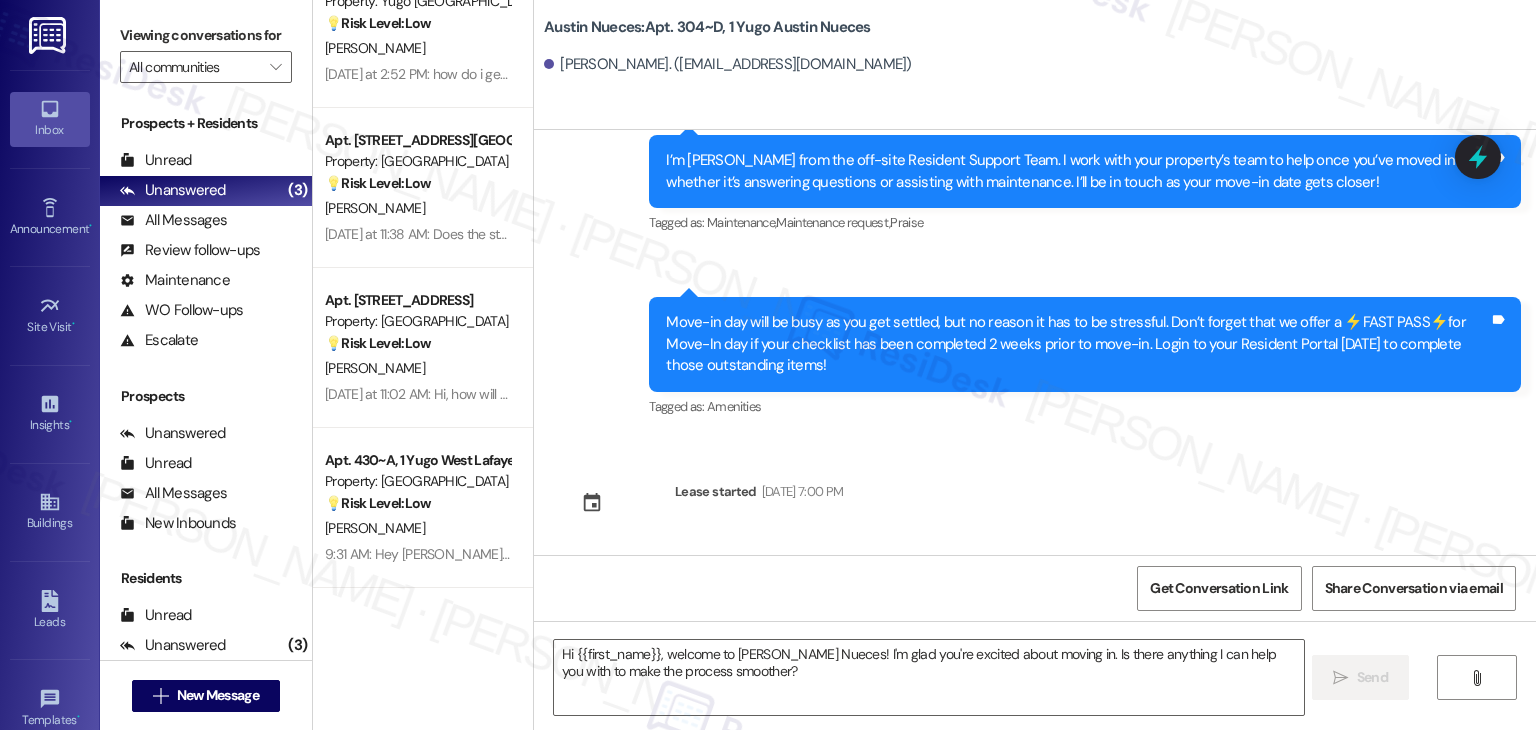 type on "Fetching suggested responses. Please feel free to read through the conversation in the meantime." 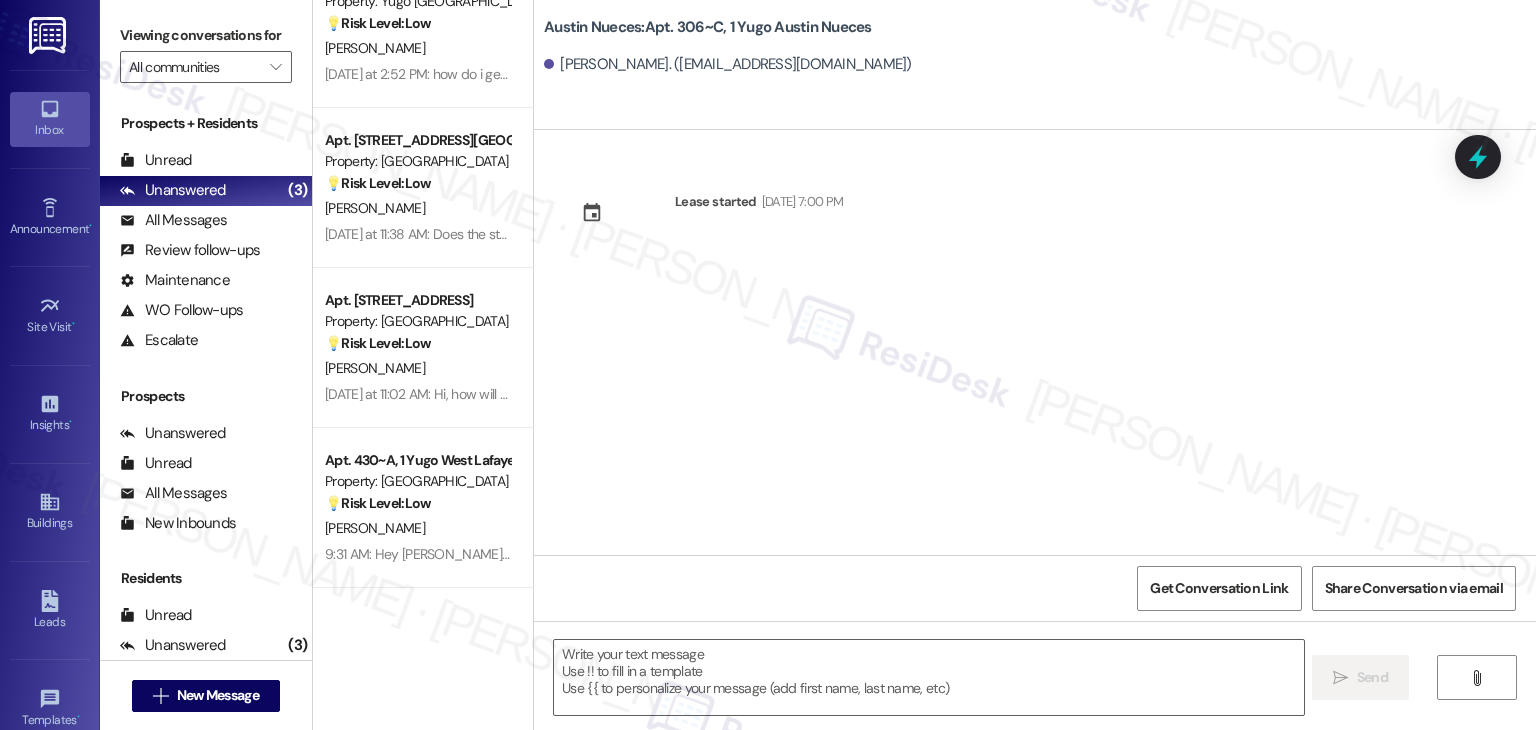 type on "Fetching suggested responses. Please feel free to read through the conversation in the meantime." 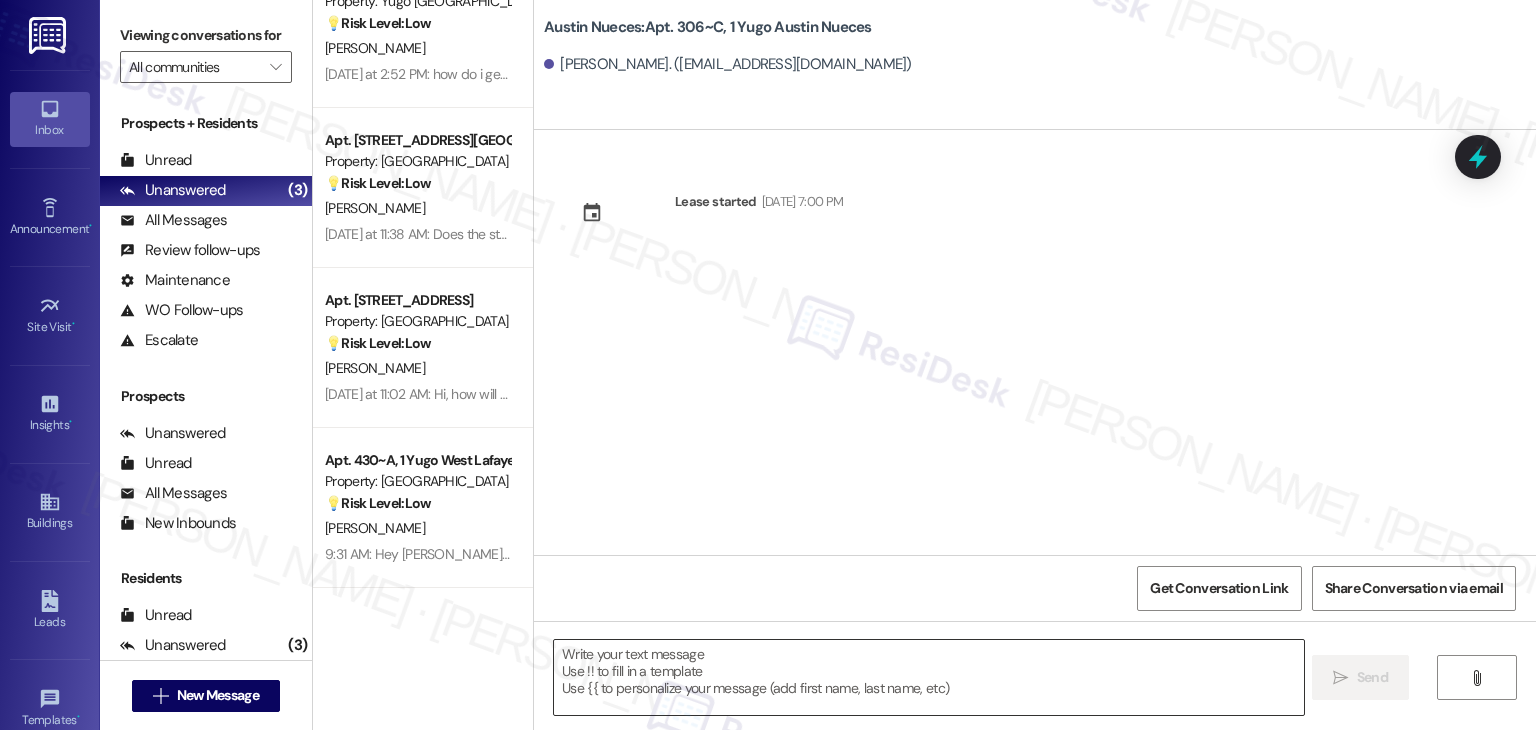 click at bounding box center [928, 677] 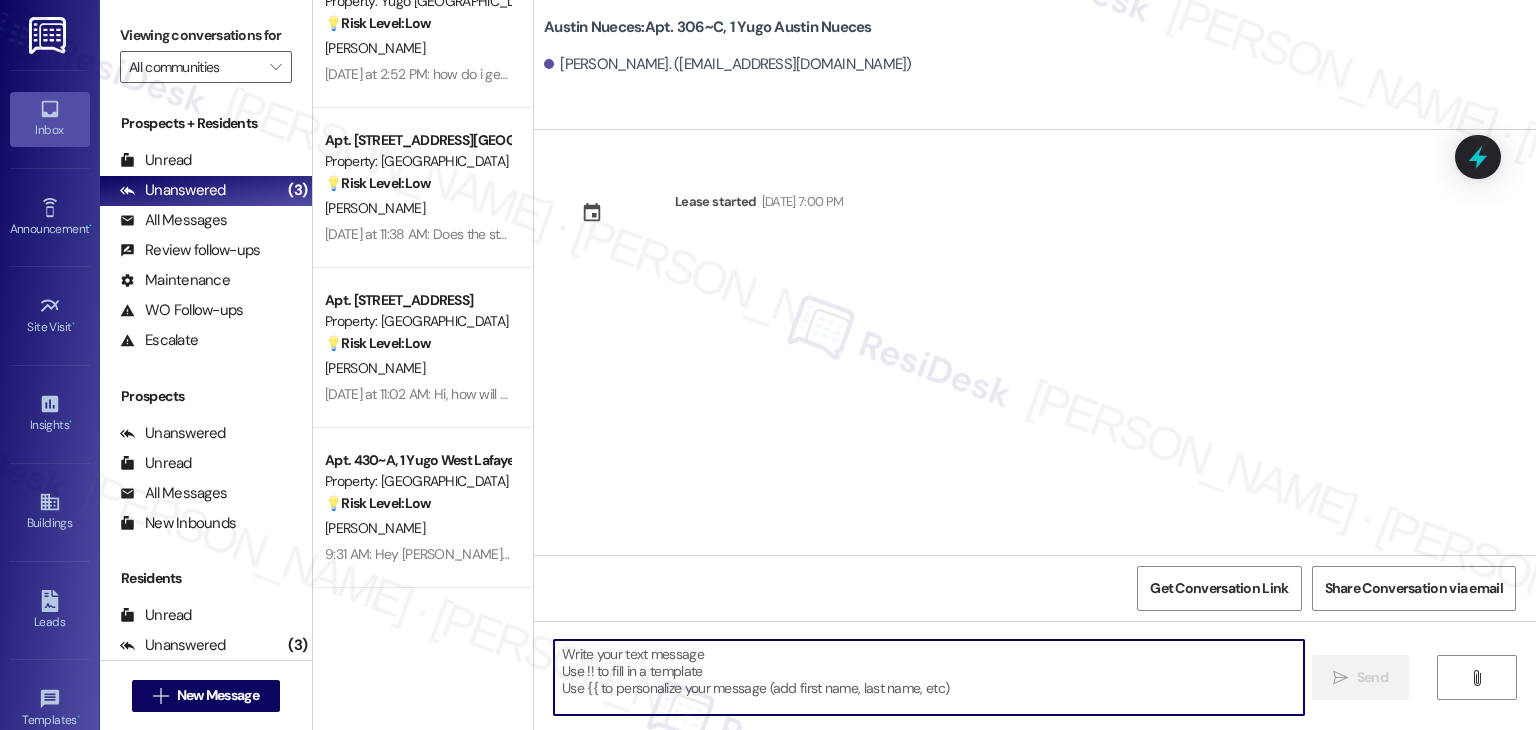 paste on "Hi {{first_name}}! We’re so excited you’ve chosen {{property}} as your future home! Moving is an exciting time, and I want to make sure you feel confident and ready." 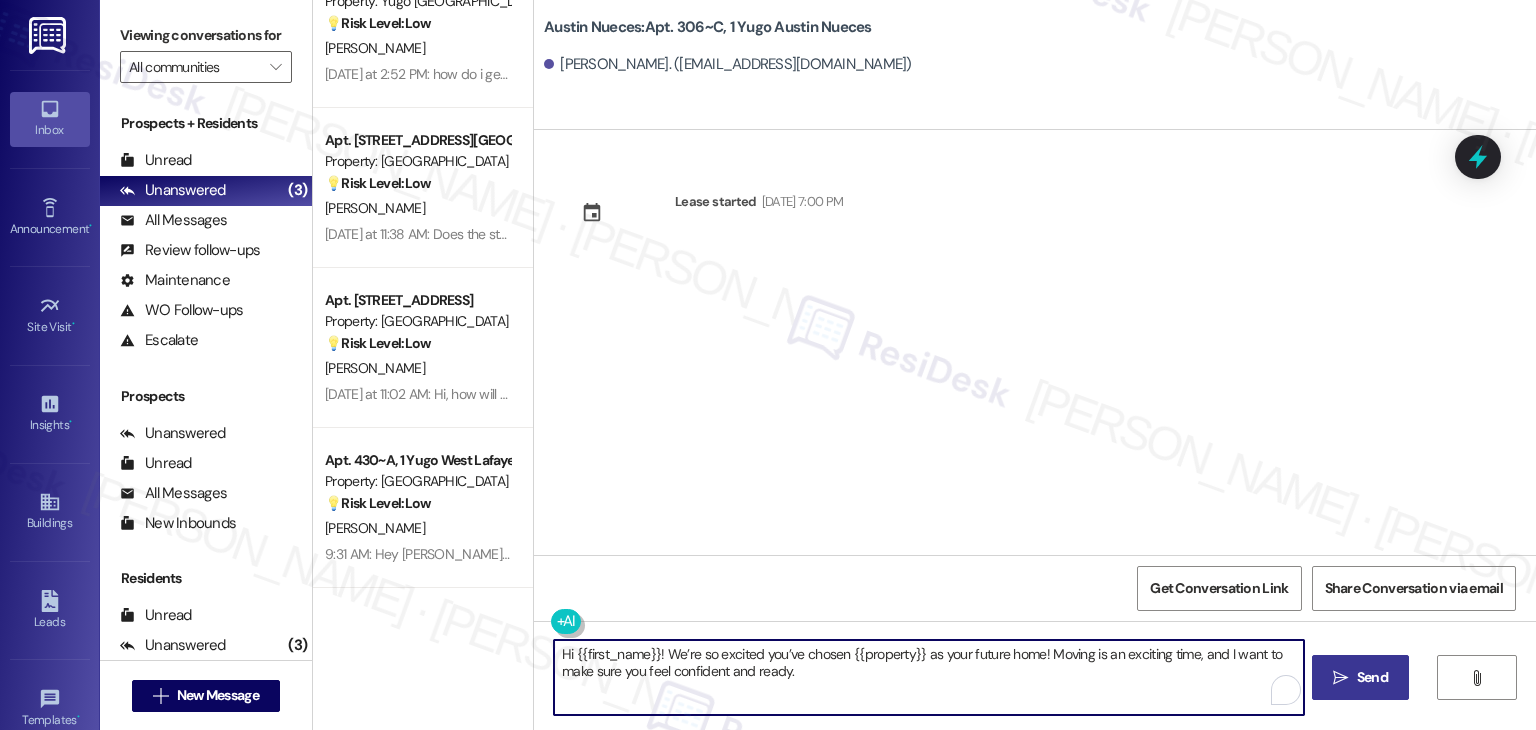 type on "Hi {{first_name}}! We’re so excited you’ve chosen {{property}} as your future home! Moving is an exciting time, and I want to make sure you feel confident and ready." 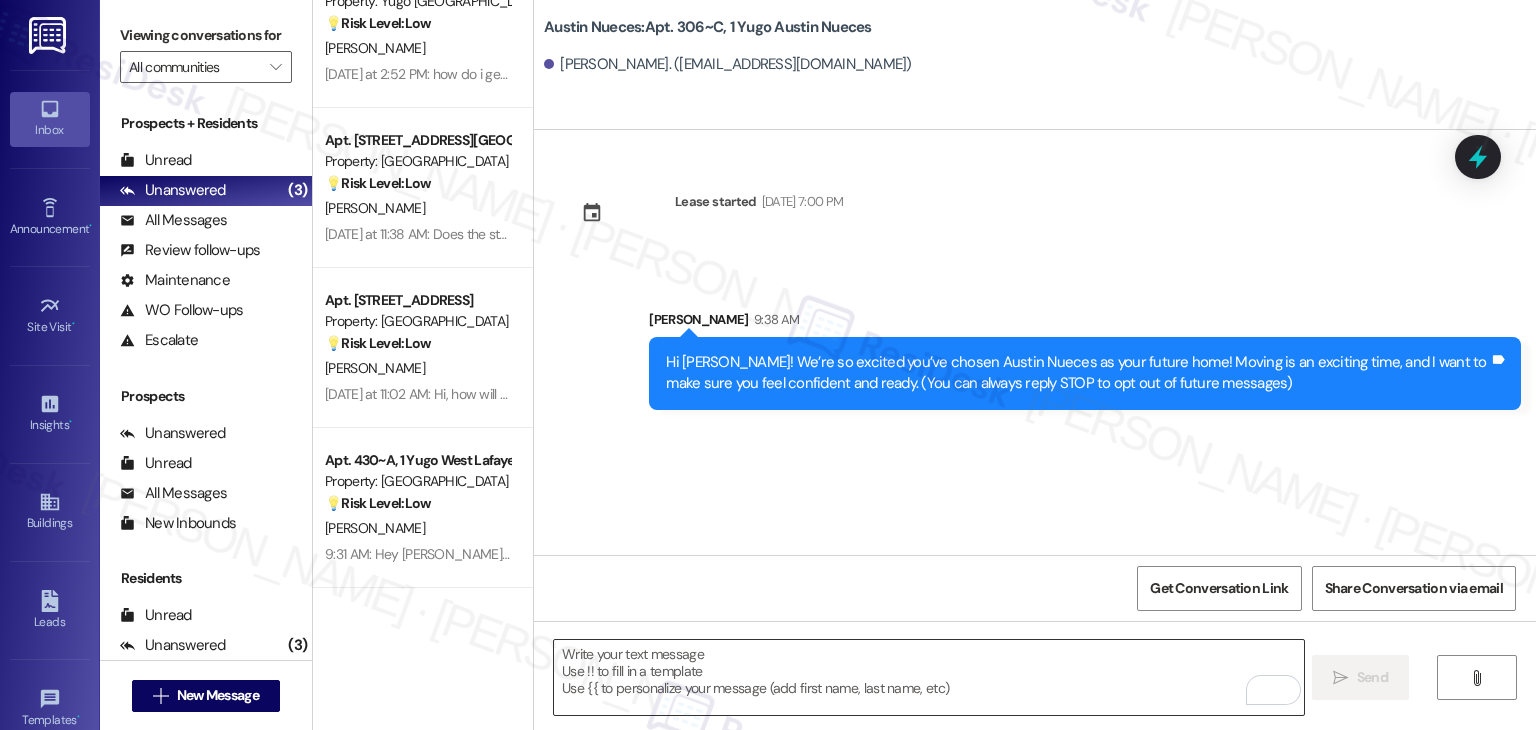 click at bounding box center [928, 677] 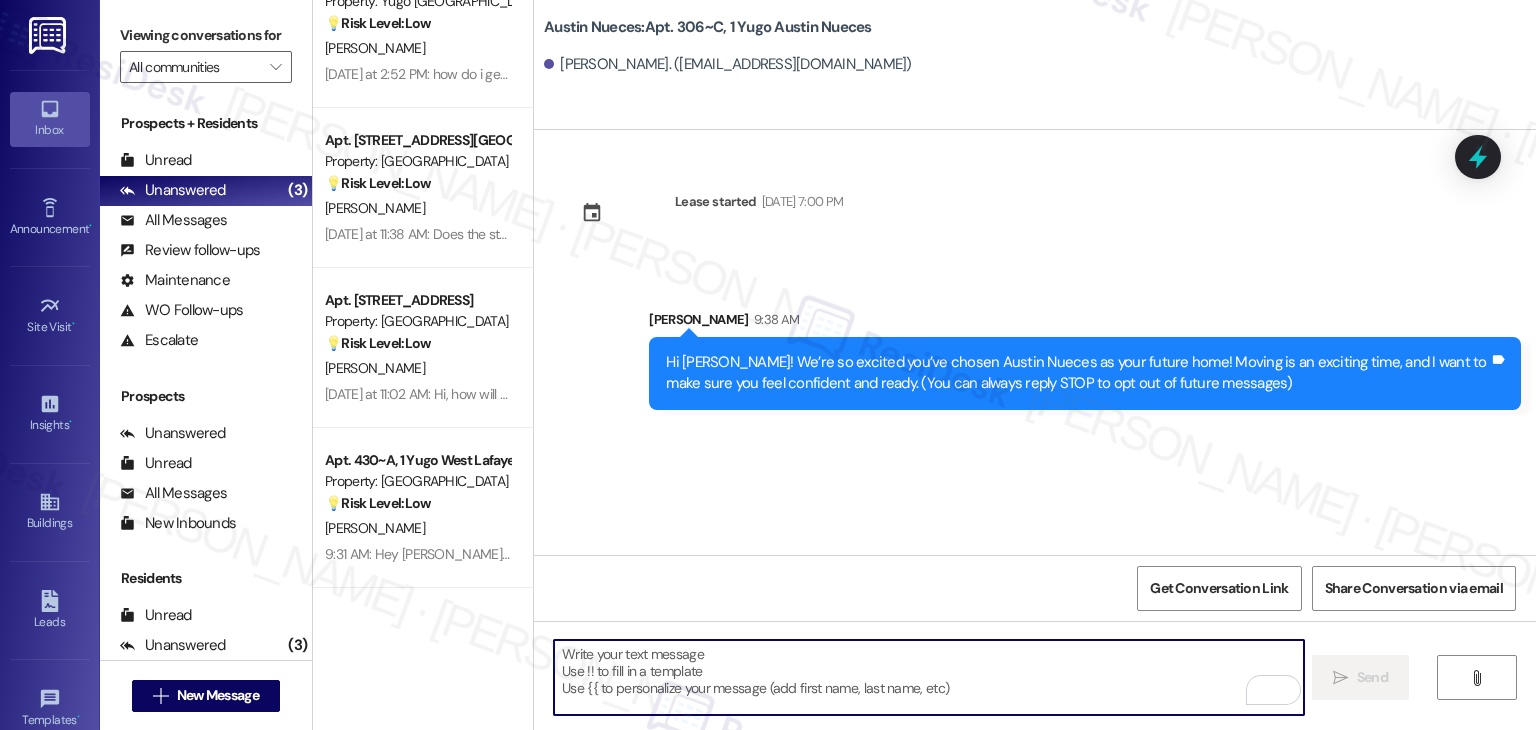 paste on "I’m [PERSON_NAME] from the off-site Resident Support Team. I work with your property’s team to help once you’ve moved in—whether it’s answering questions or assisting with maintenance. I’ll be in touch as your move-in date gets closer!" 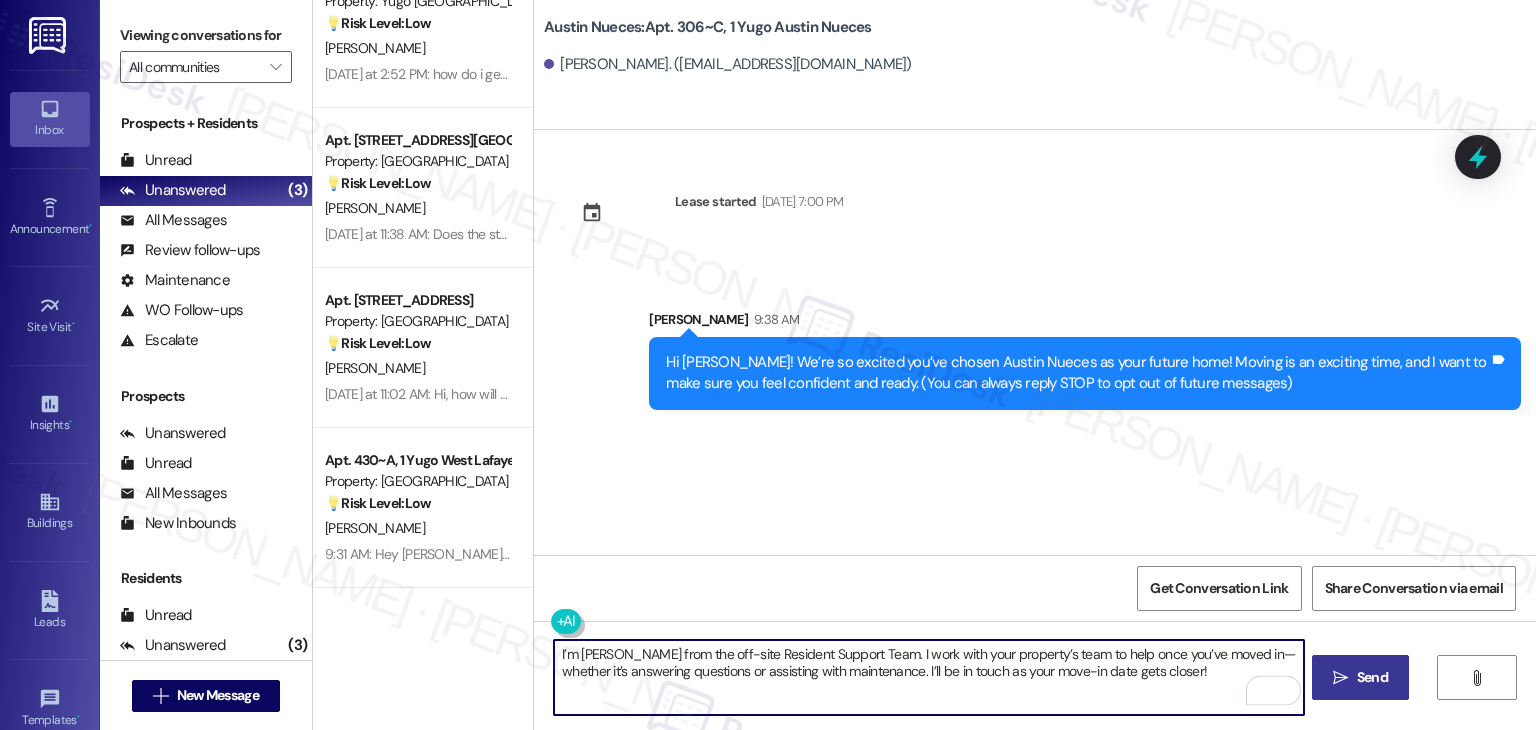 type on "I’m [PERSON_NAME] from the off-site Resident Support Team. I work with your property’s team to help once you’ve moved in—whether it’s answering questions or assisting with maintenance. I’ll be in touch as your move-in date gets closer!" 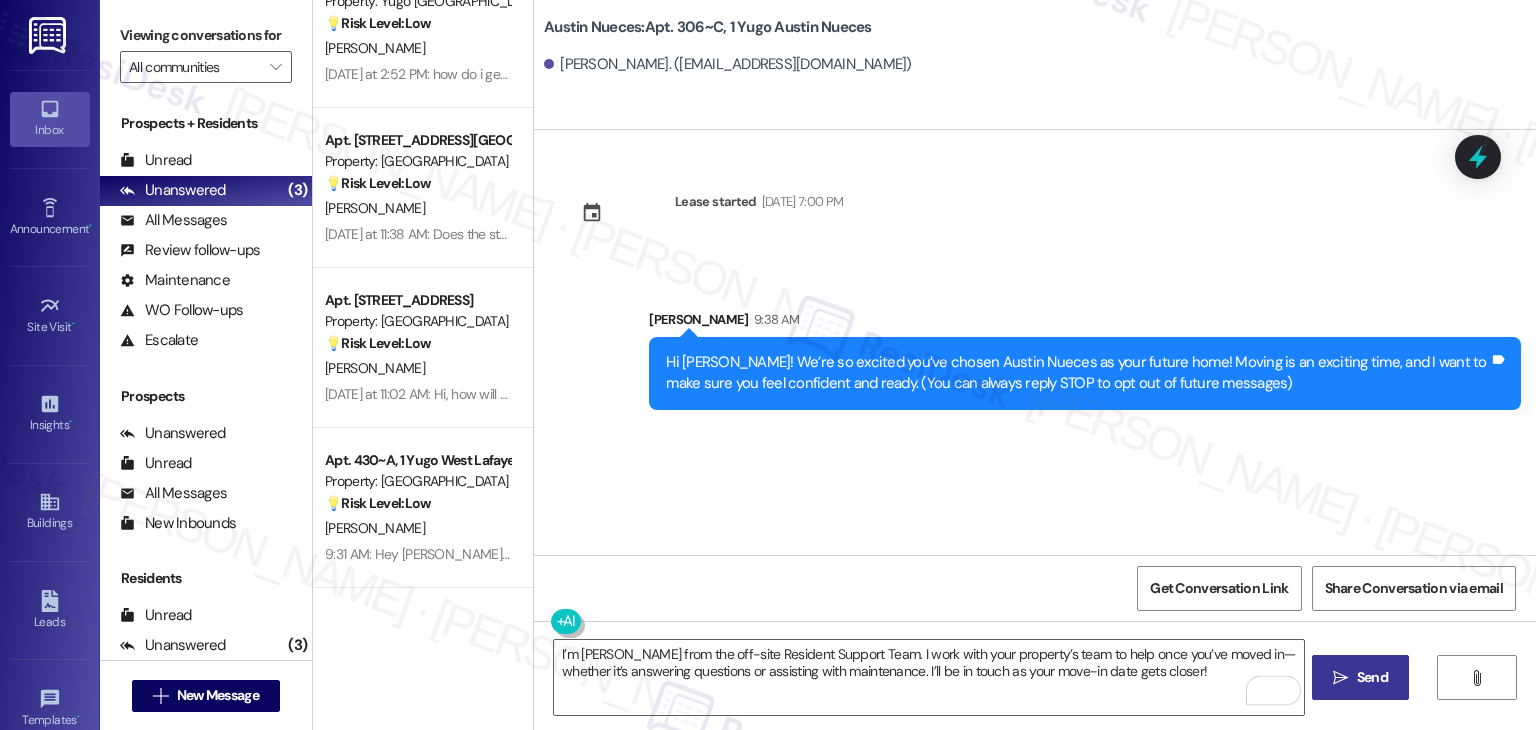 click on "Send" at bounding box center (1372, 677) 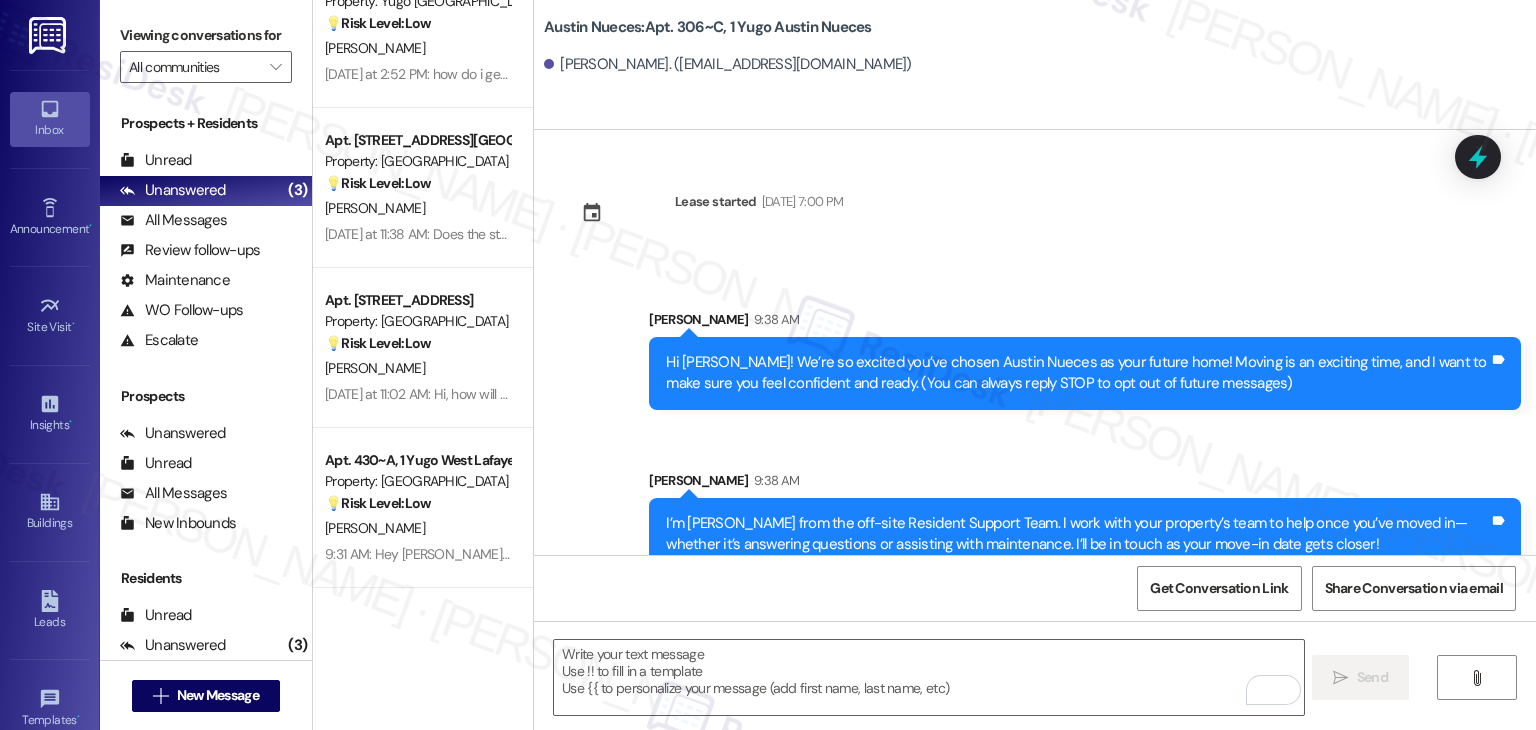 click on "Get Conversation Link Share Conversation via email" at bounding box center [1035, 588] 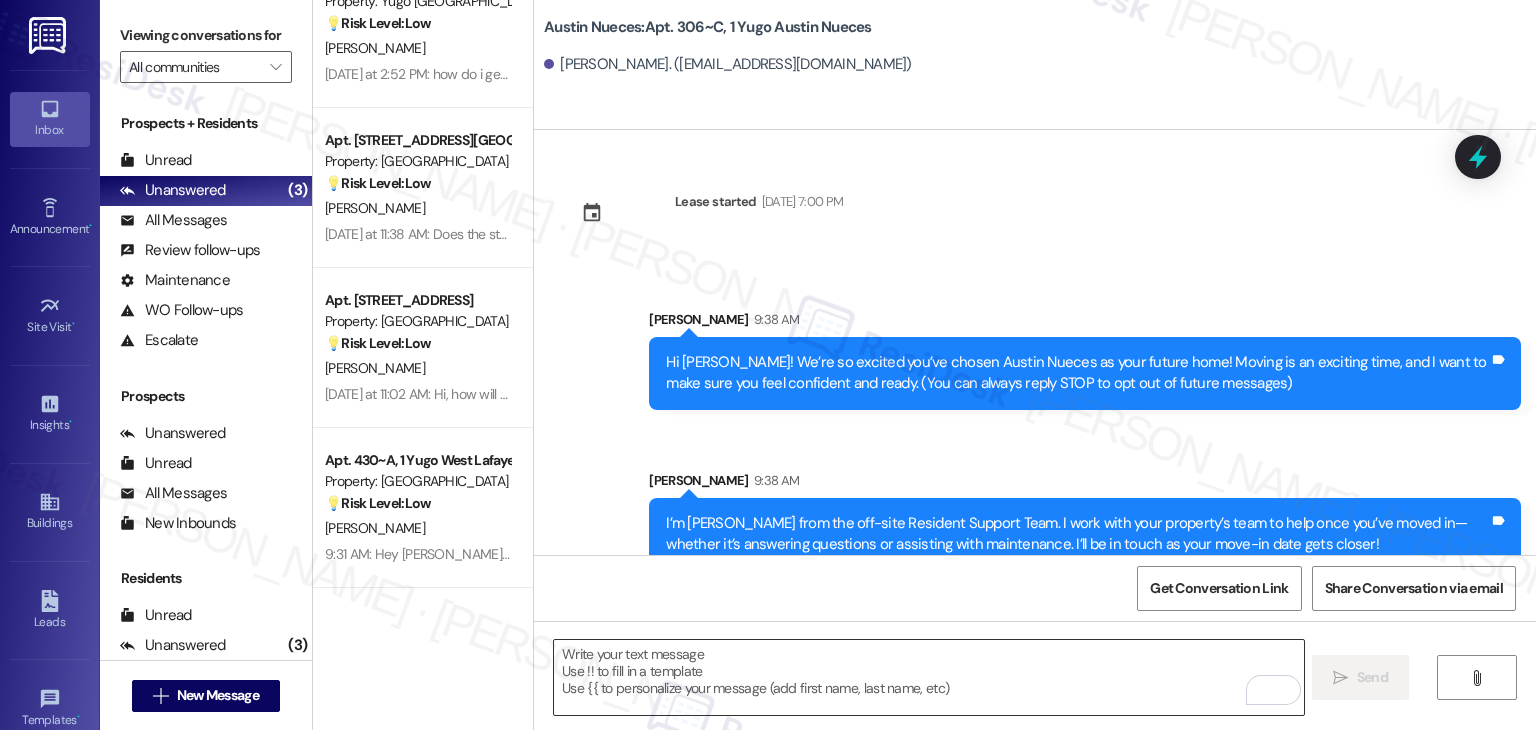 click at bounding box center (928, 677) 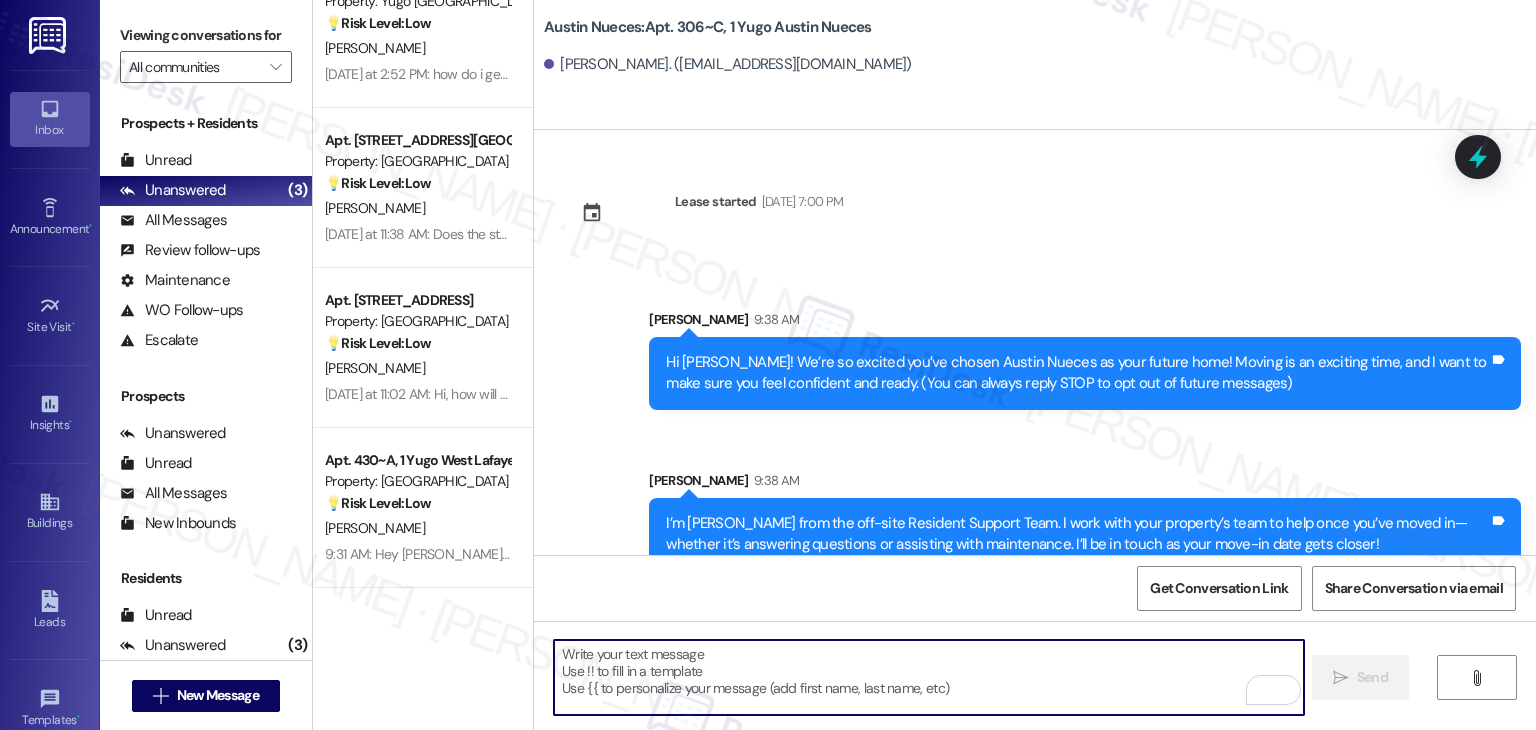 paste on "Move-in day will be busy as you get settled, but no reason it has to be stressful. Don’t forget that we offer a ⚡FAST PASS⚡for Move-In day if your checklist has been completed 2 weeks prior to move-in. Login to your Resident Portal [DATE] to complete those outstanding items!" 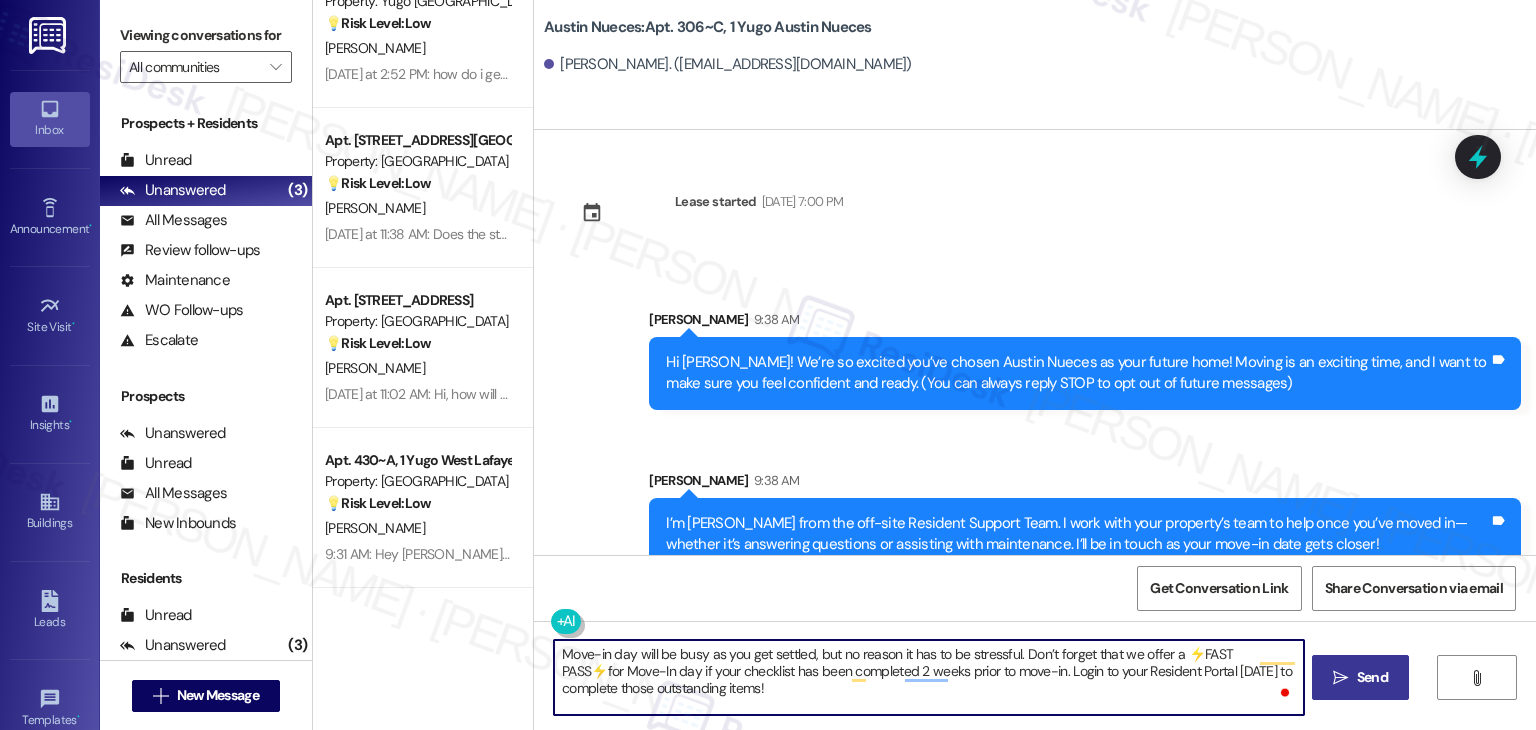 type on "Move-in day will be busy as you get settled, but no reason it has to be stressful. Don’t forget that we offer a ⚡FAST PASS⚡for Move-In day if your checklist has been completed 2 weeks prior to move-in. Login to your Resident Portal [DATE] to complete those outstanding items!" 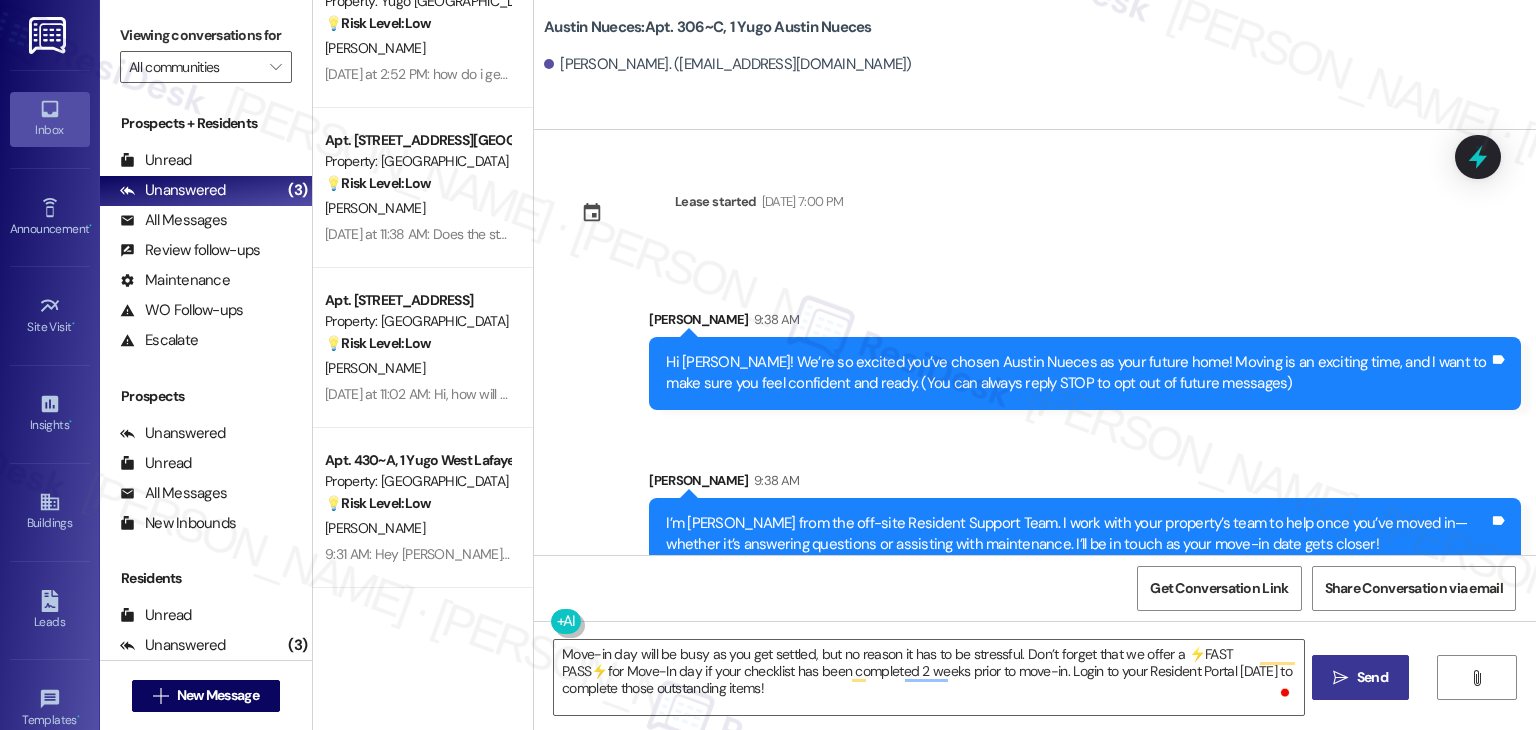 click on "Send" at bounding box center [1372, 677] 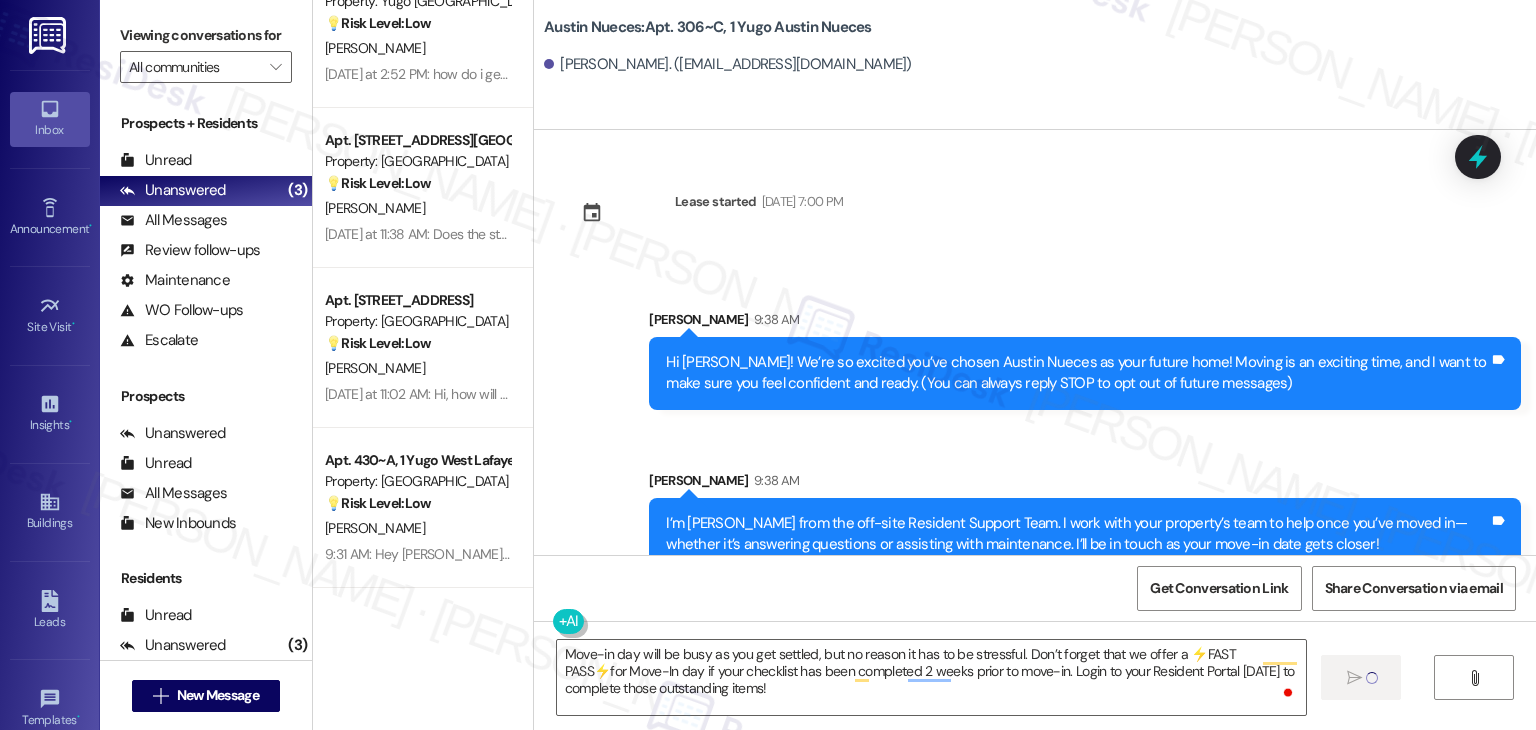 type 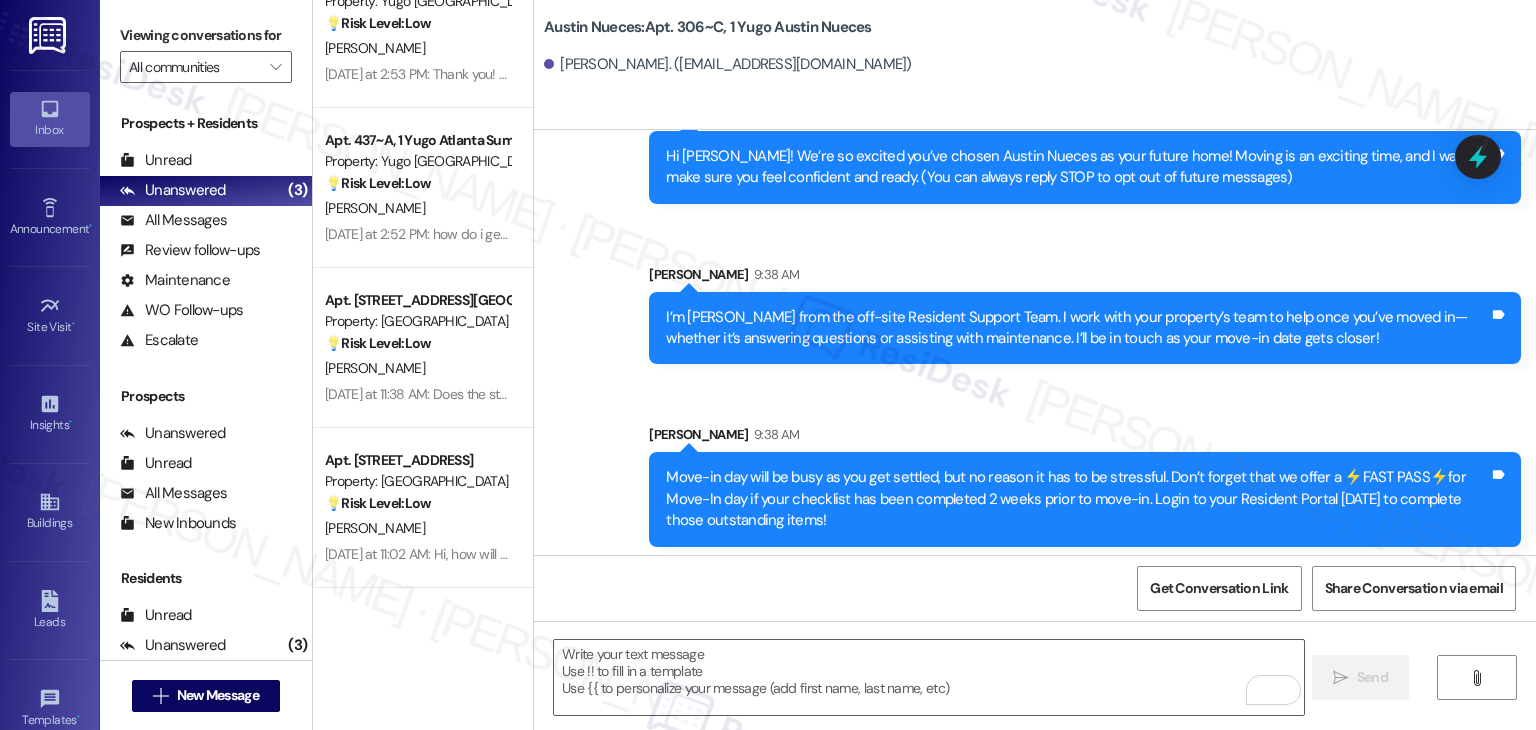 scroll, scrollTop: 213, scrollLeft: 0, axis: vertical 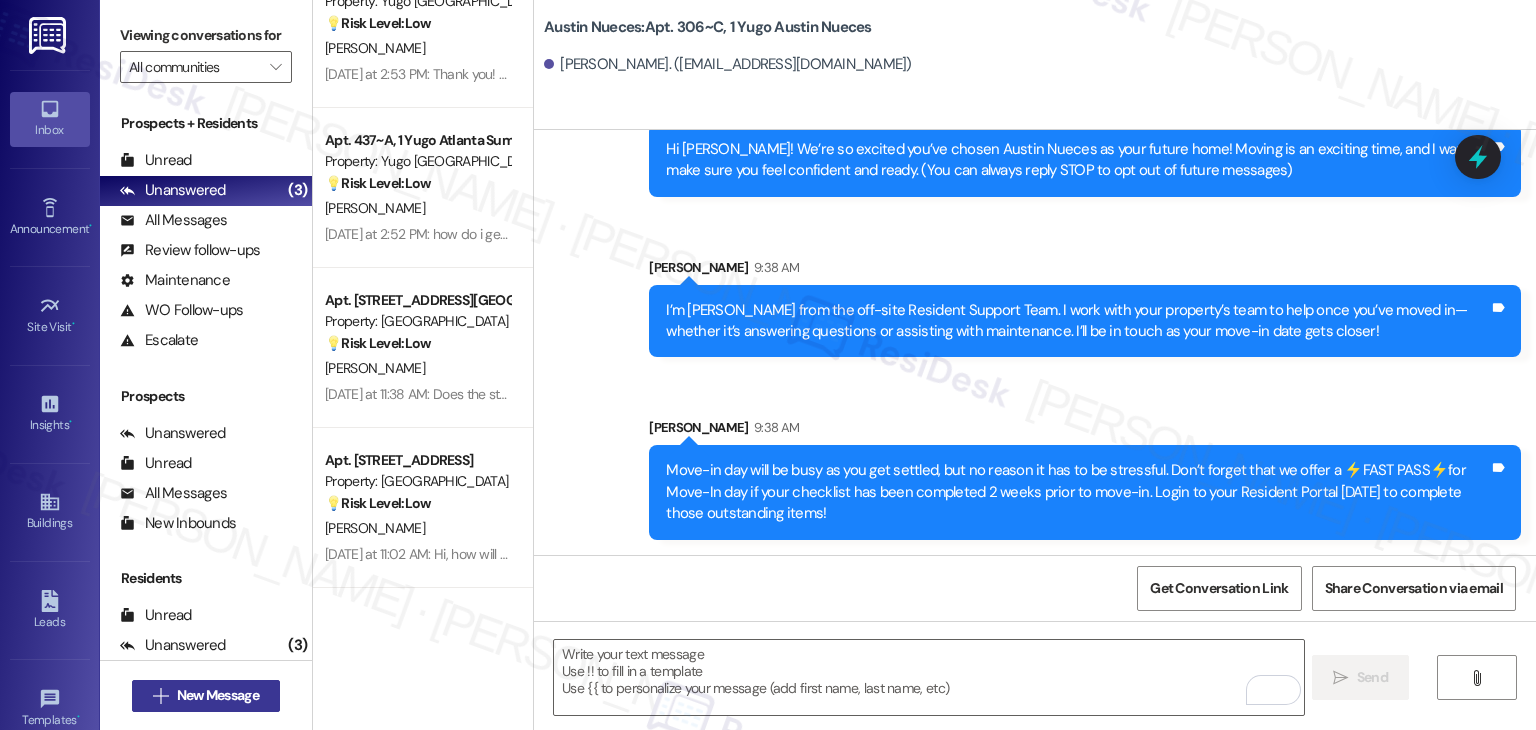 click on "New Message" at bounding box center (218, 695) 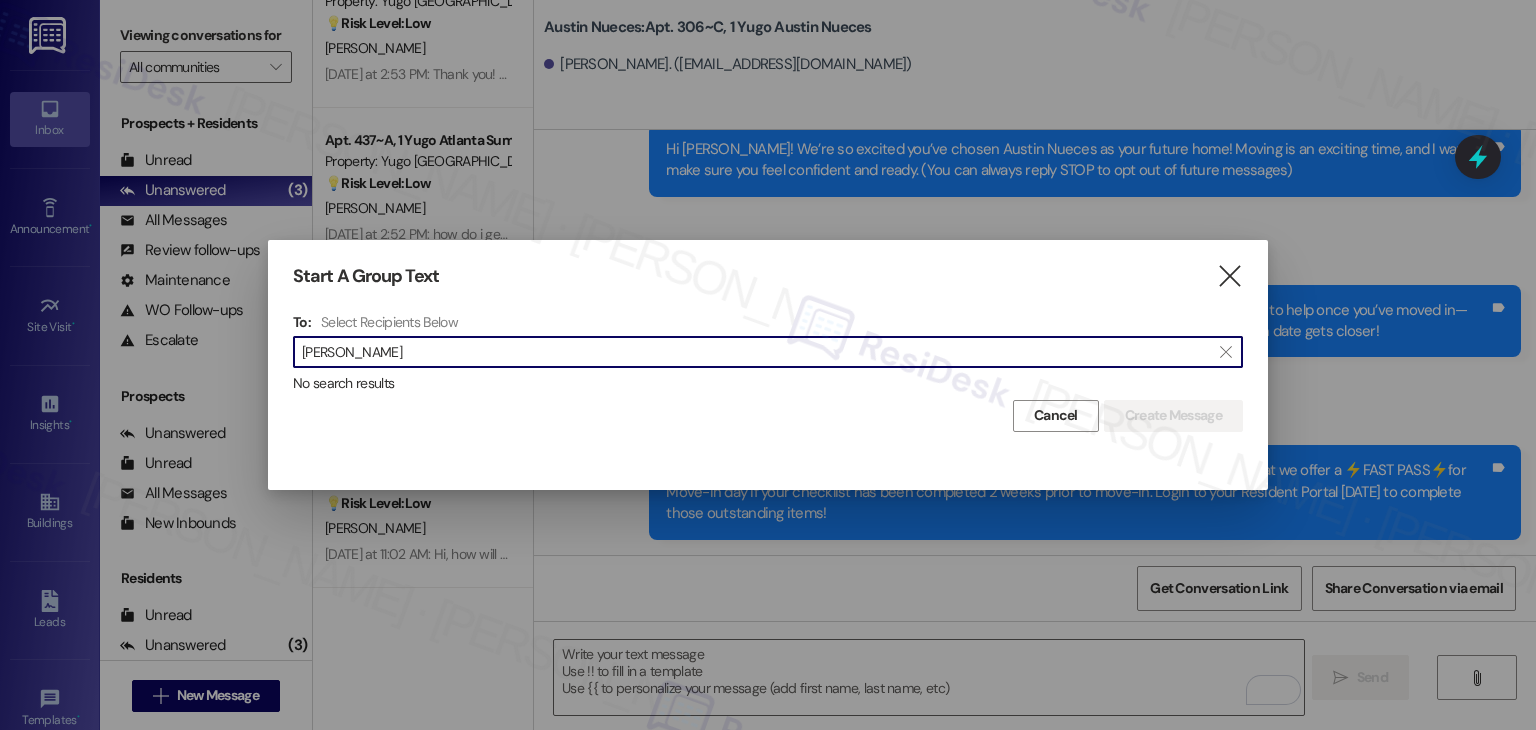 click on "[PERSON_NAME]" at bounding box center (756, 352) 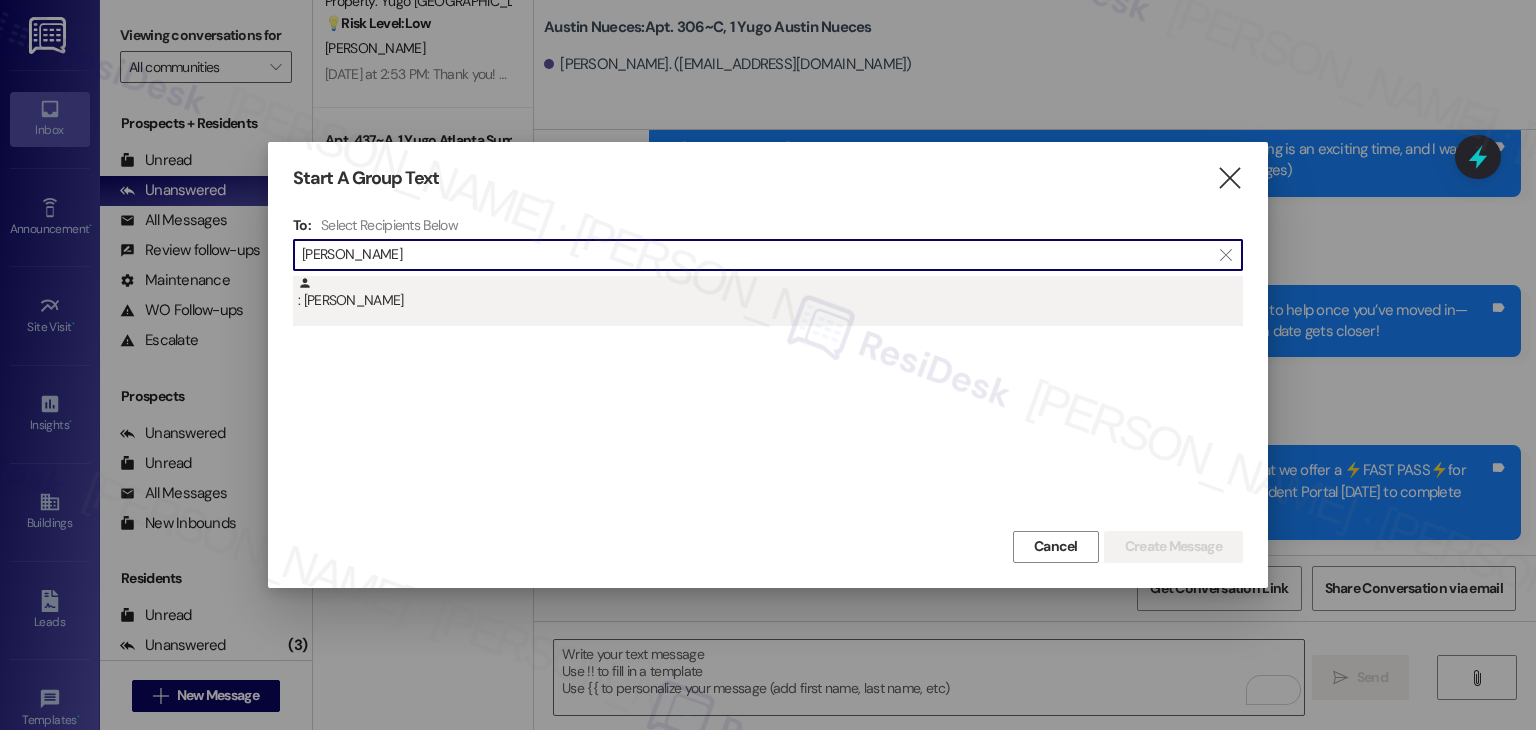 type on "[PERSON_NAME]" 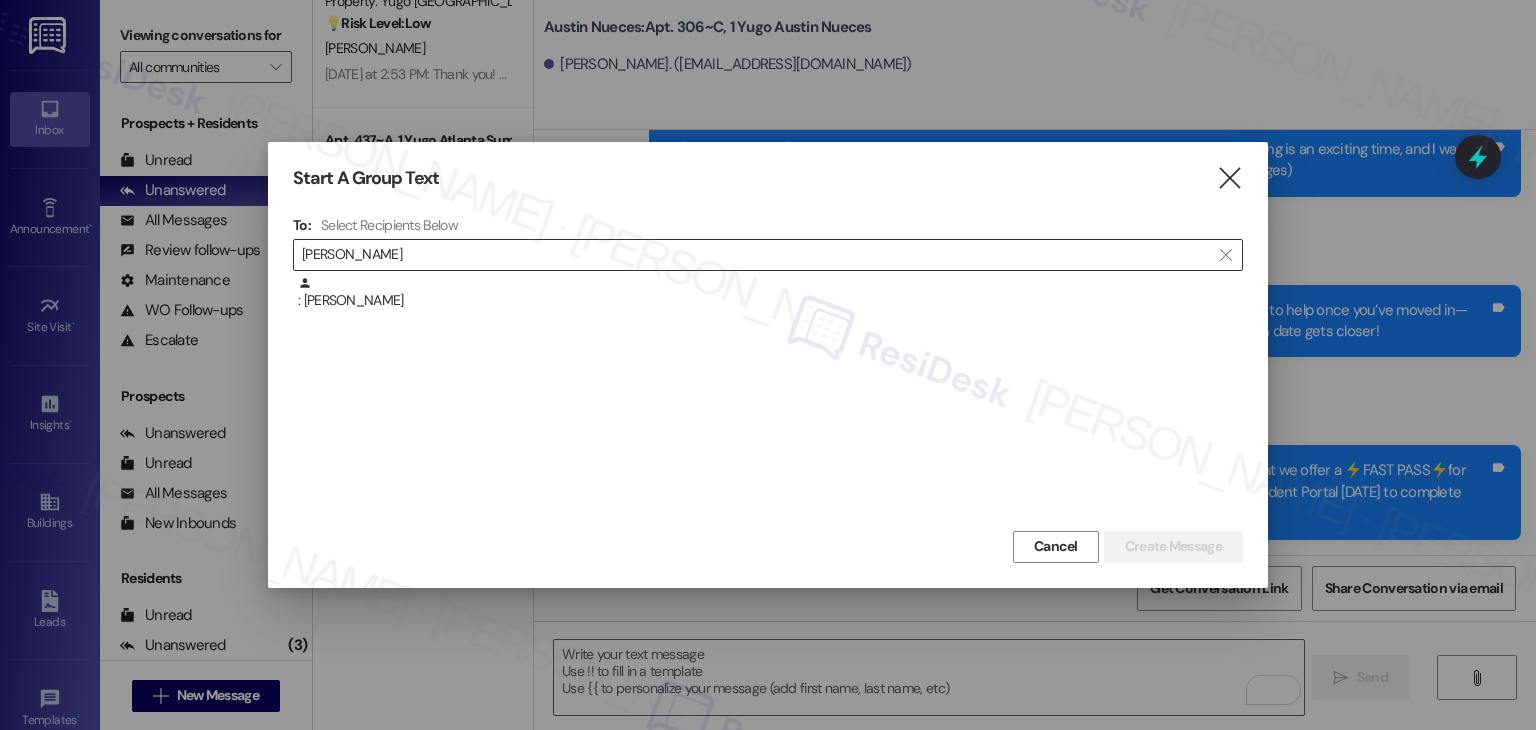 drag, startPoint x: 404, startPoint y: 312, endPoint x: 492, endPoint y: 369, distance: 104.84751 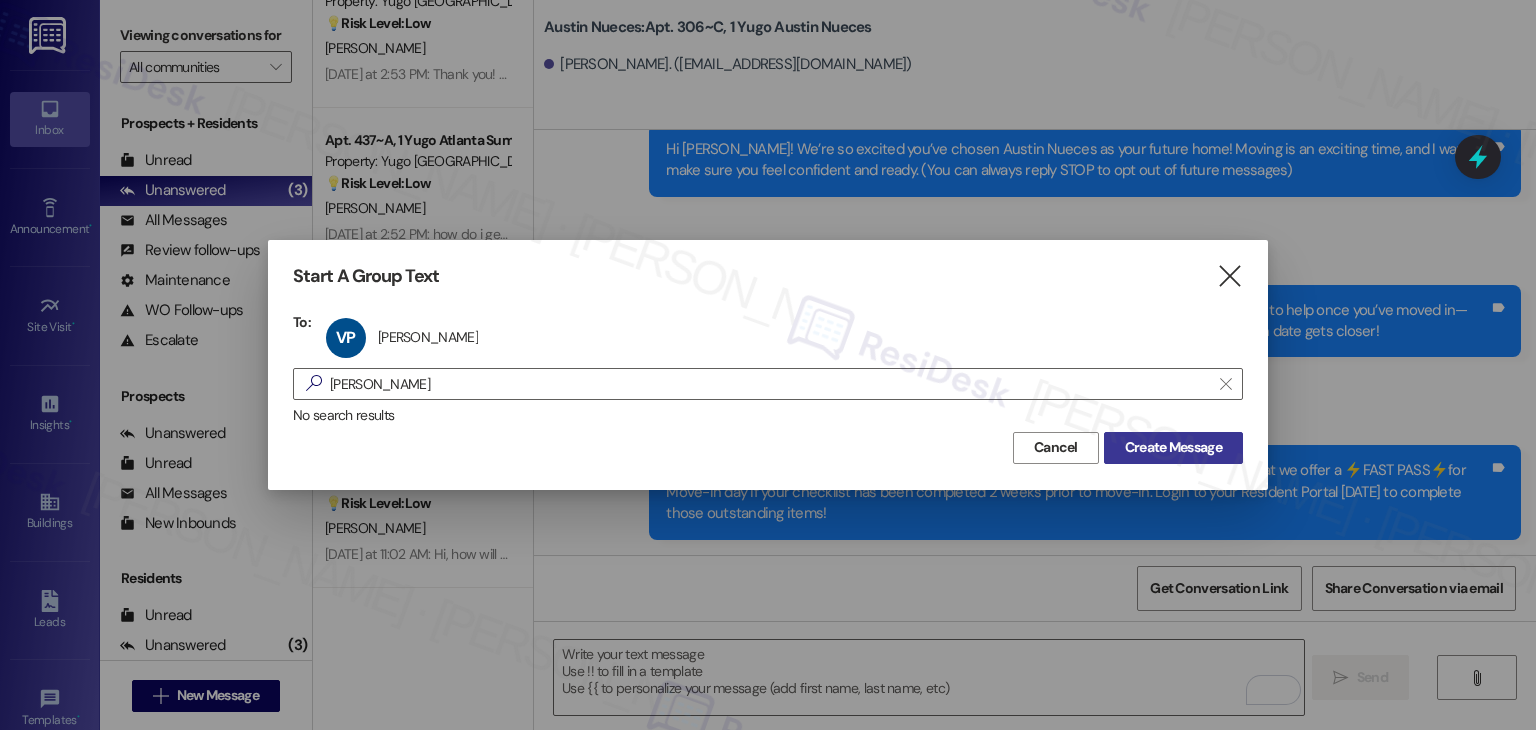 click on "Create Message" at bounding box center [1173, 447] 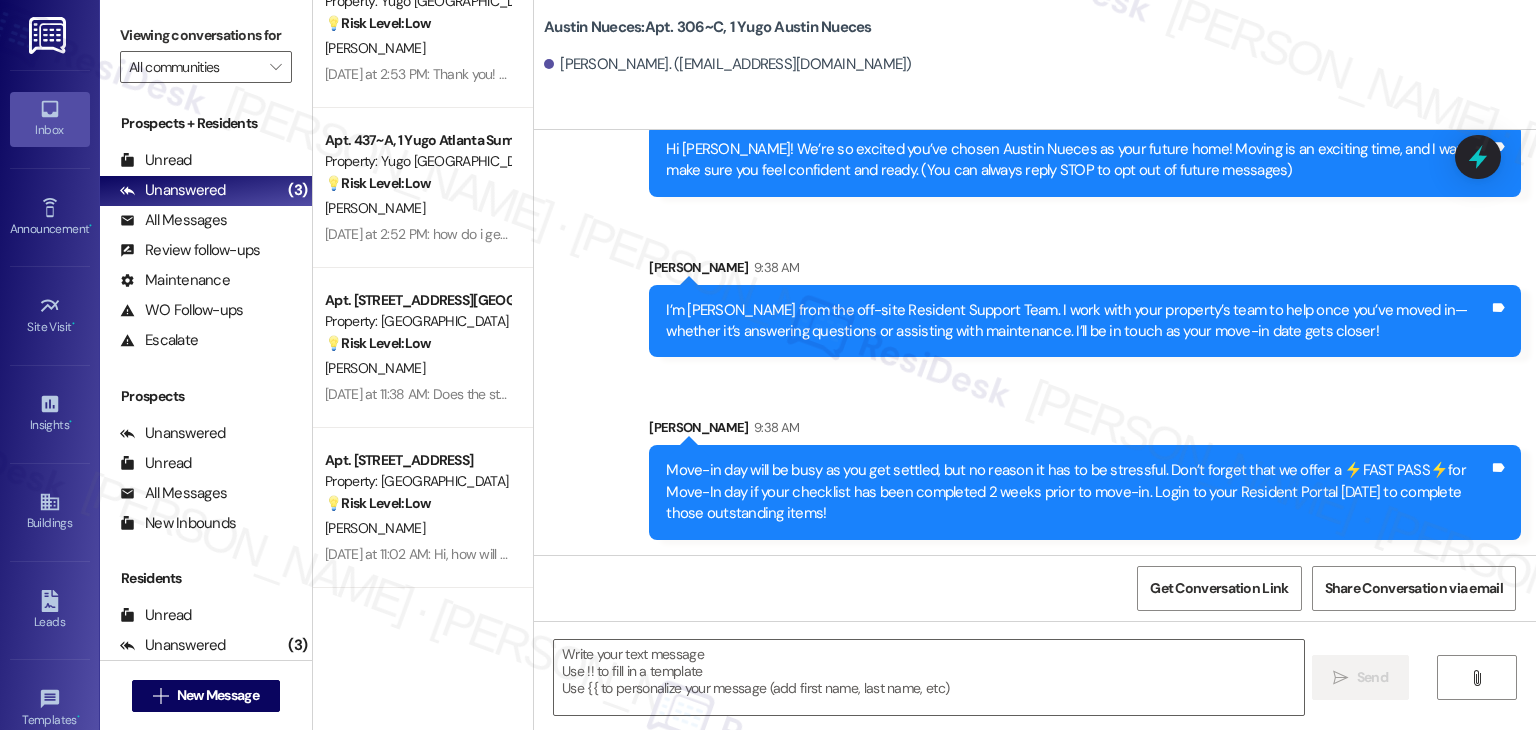 type on "Fetching suggested responses. Please feel free to read through the conversation in the meantime." 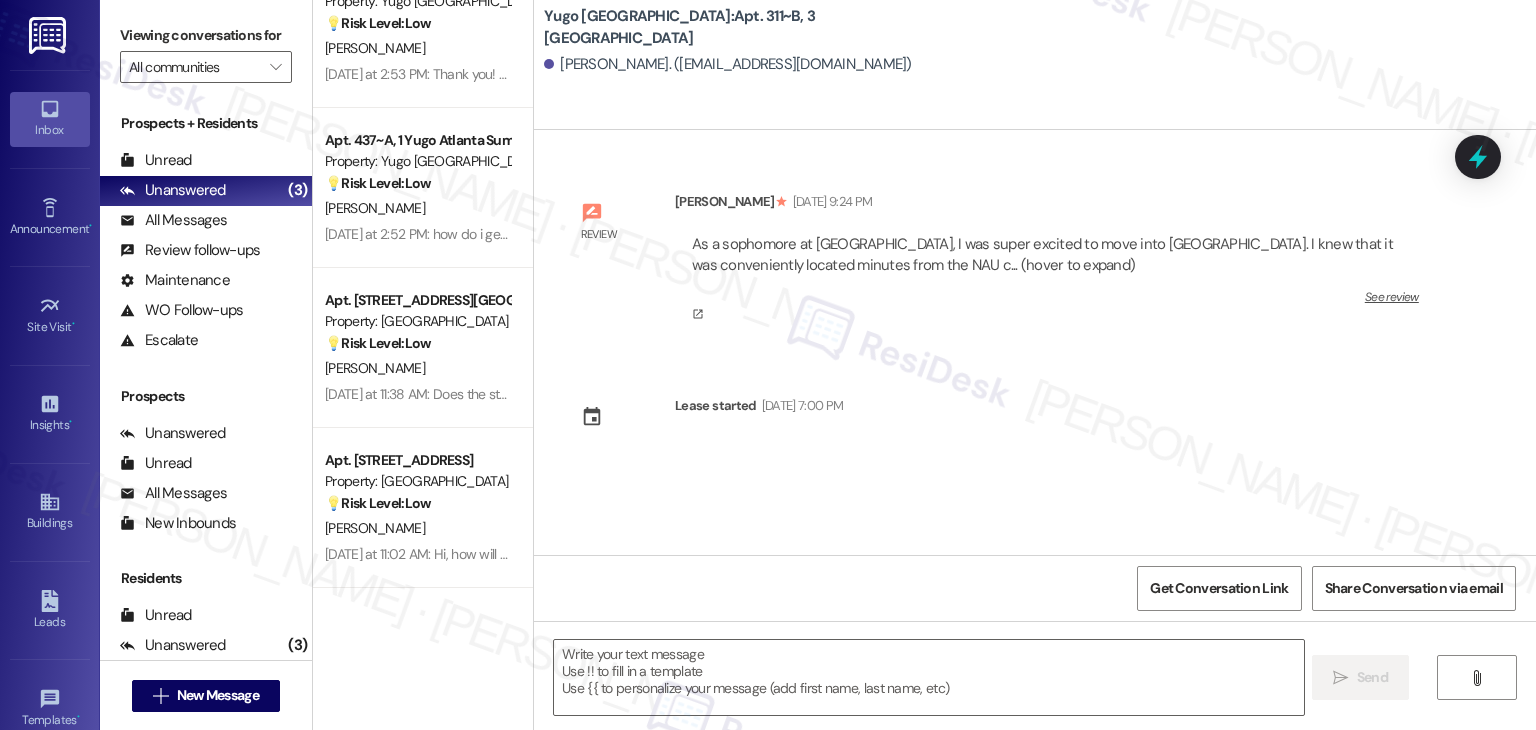 type on "Fetching suggested responses. Please feel free to read through the conversation in the meantime." 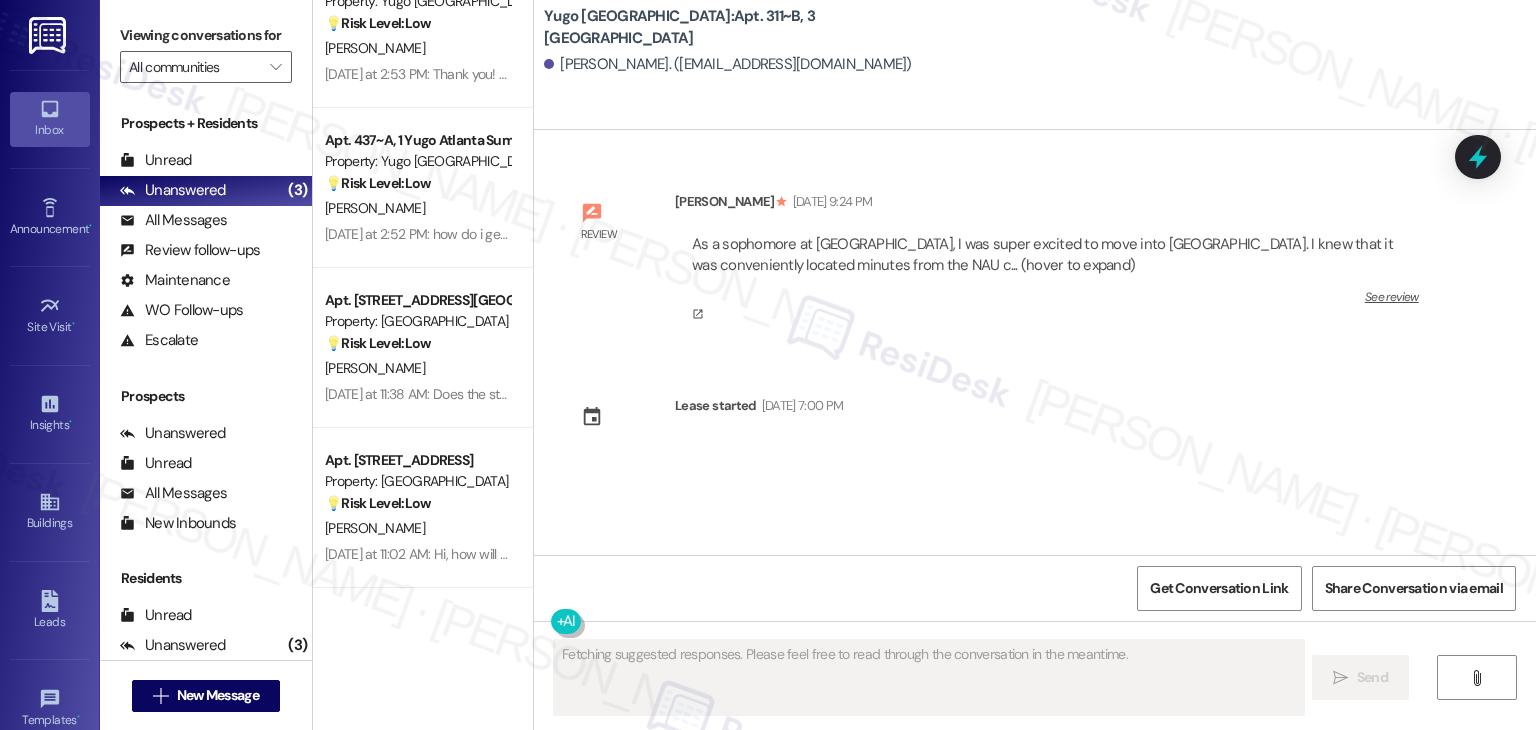 type 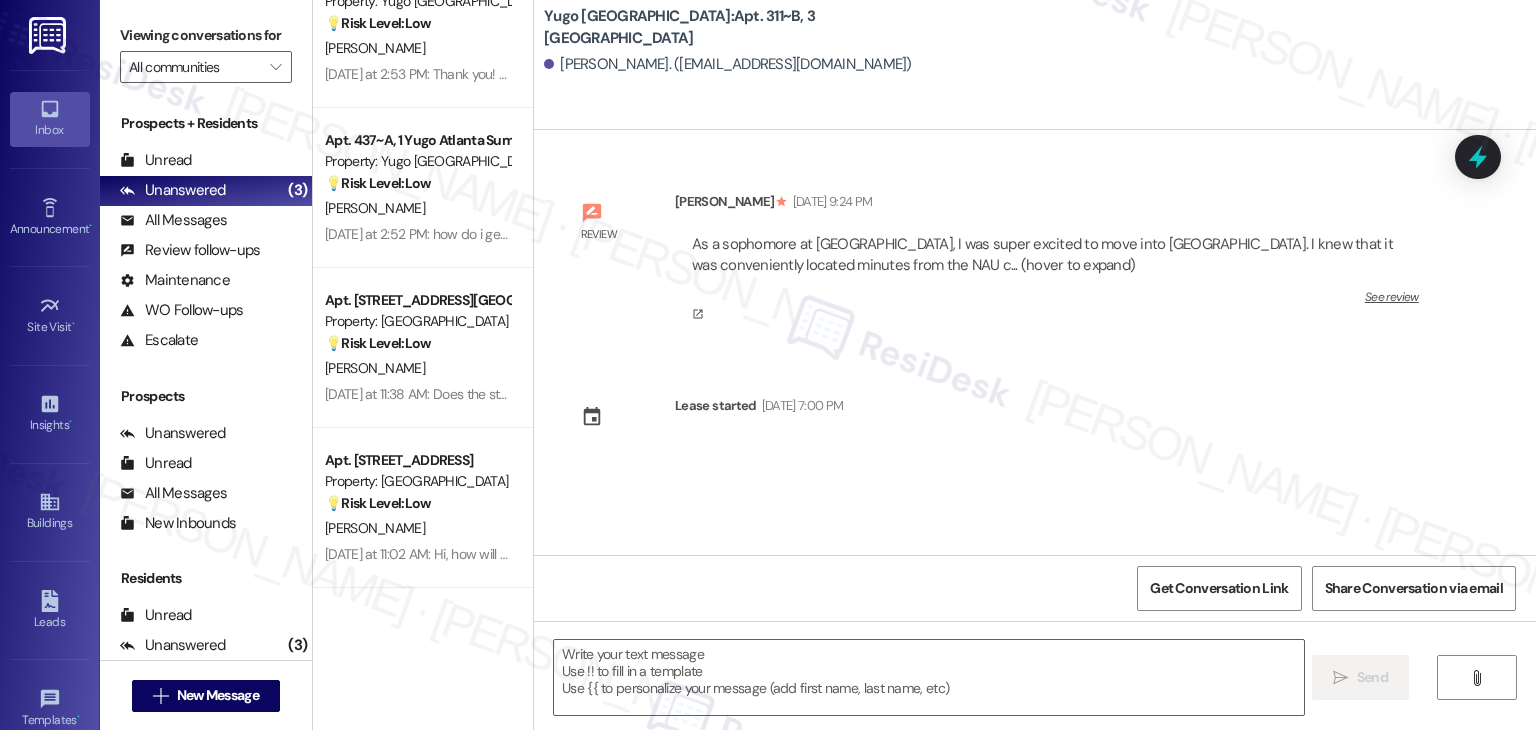 type 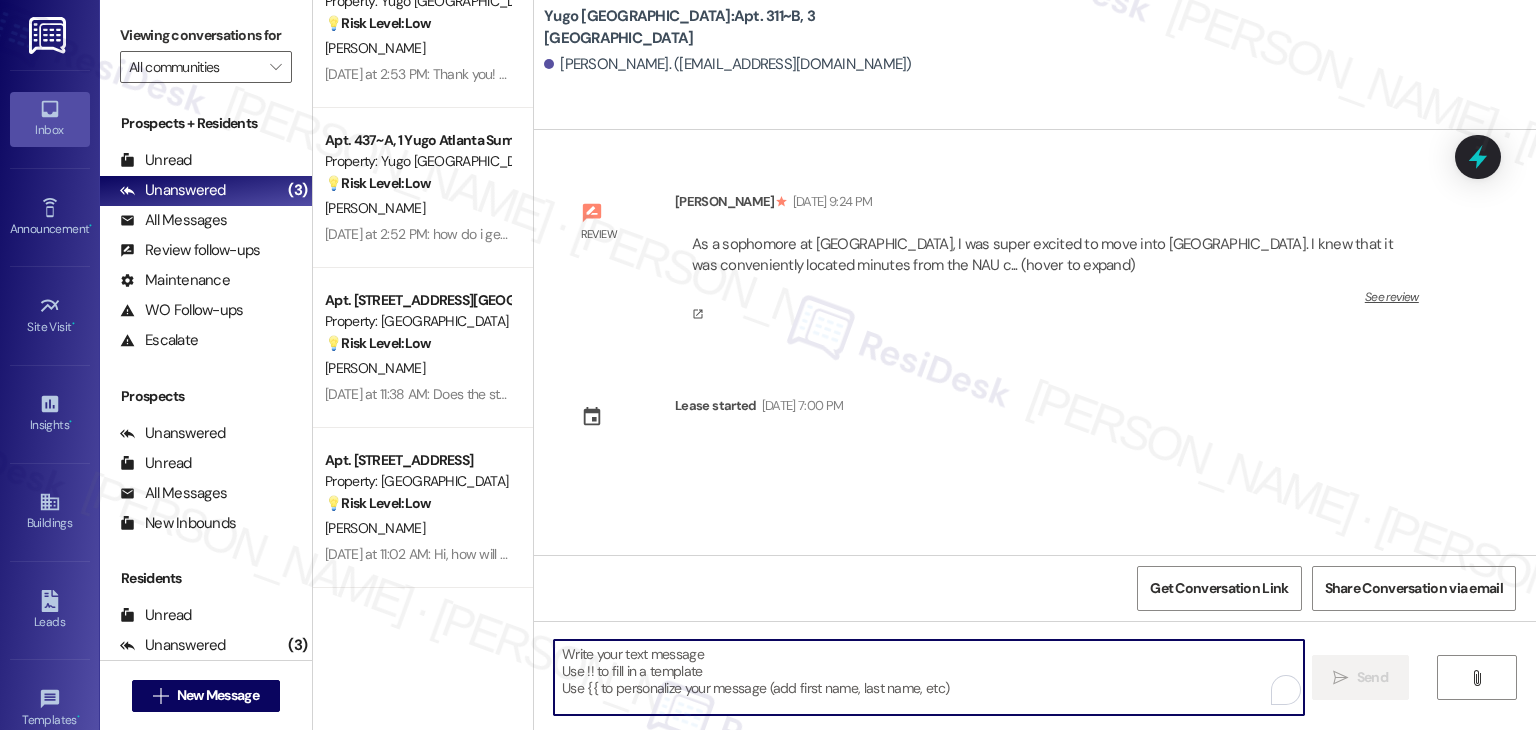 paste on "Hi {{first_name}}! We’re so excited you’ve chosen {{property}} as your future home! Moving is an exciting time, and I want to make sure you feel confident and ready." 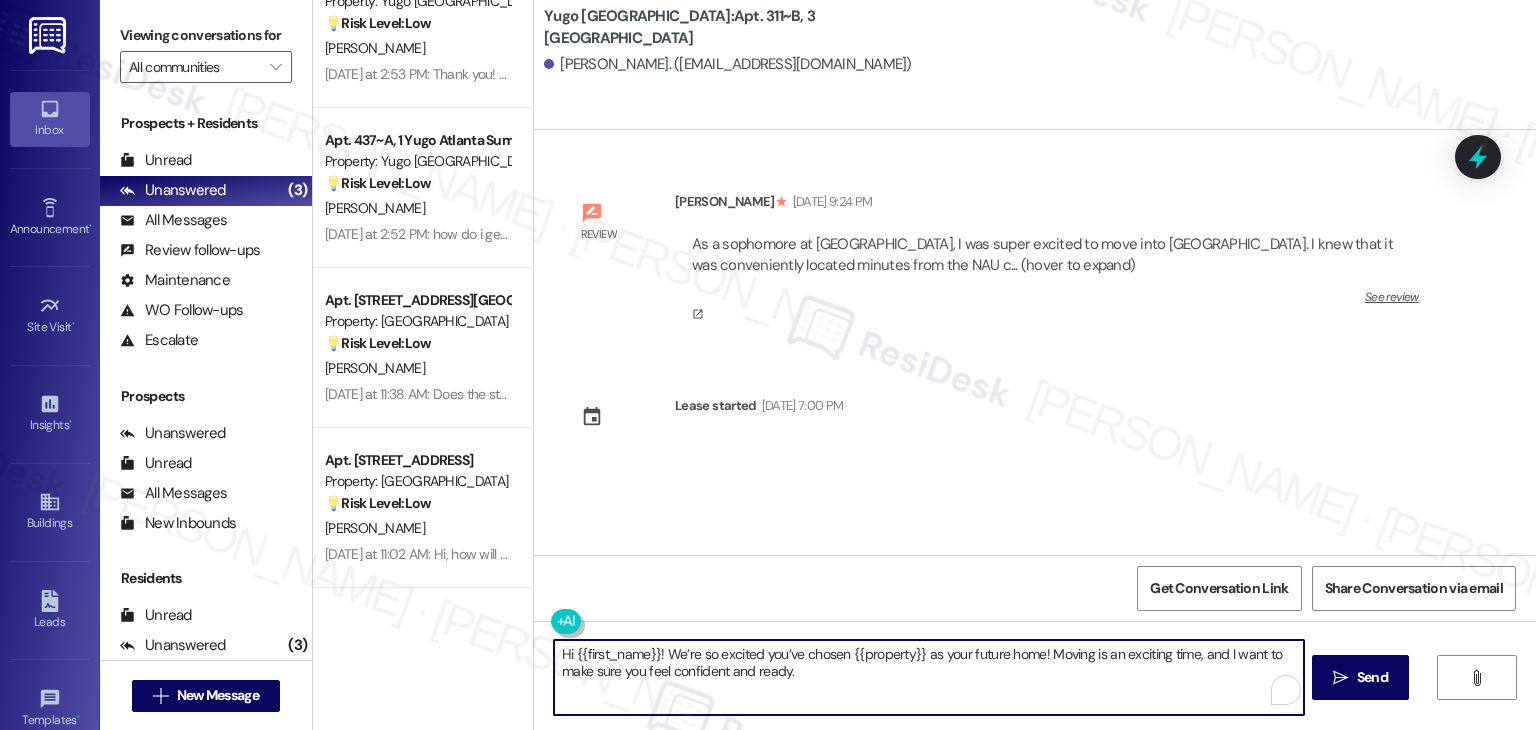 click on "Hi {{first_name}}! We’re so excited you’ve chosen {{property}} as your future home! Moving is an exciting time, and I want to make sure you feel confident and ready." at bounding box center (928, 677) 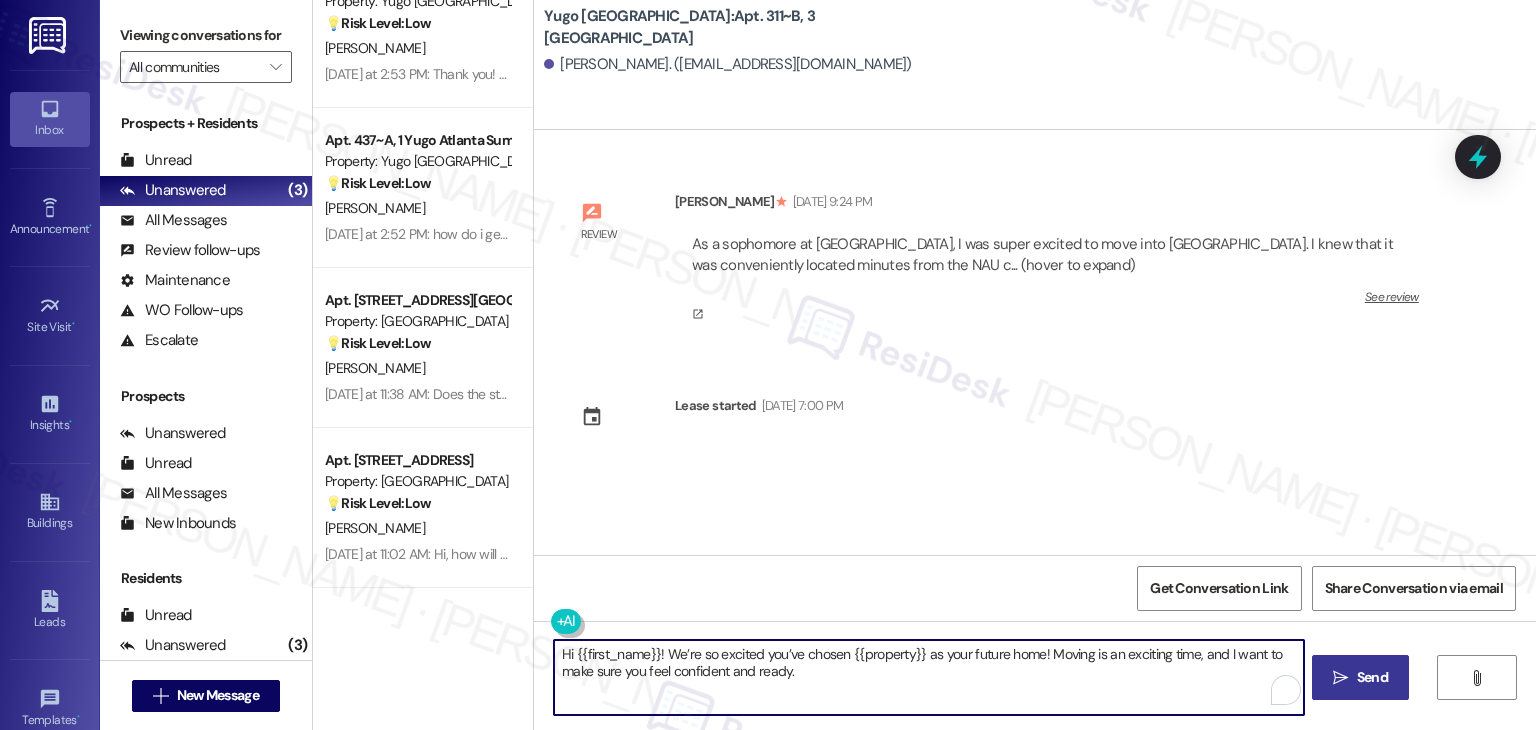 type on "Hi {{first_name}}! We’re so excited you’ve chosen {{property}} as your future home! Moving is an exciting time, and I want to make sure you feel confident and ready." 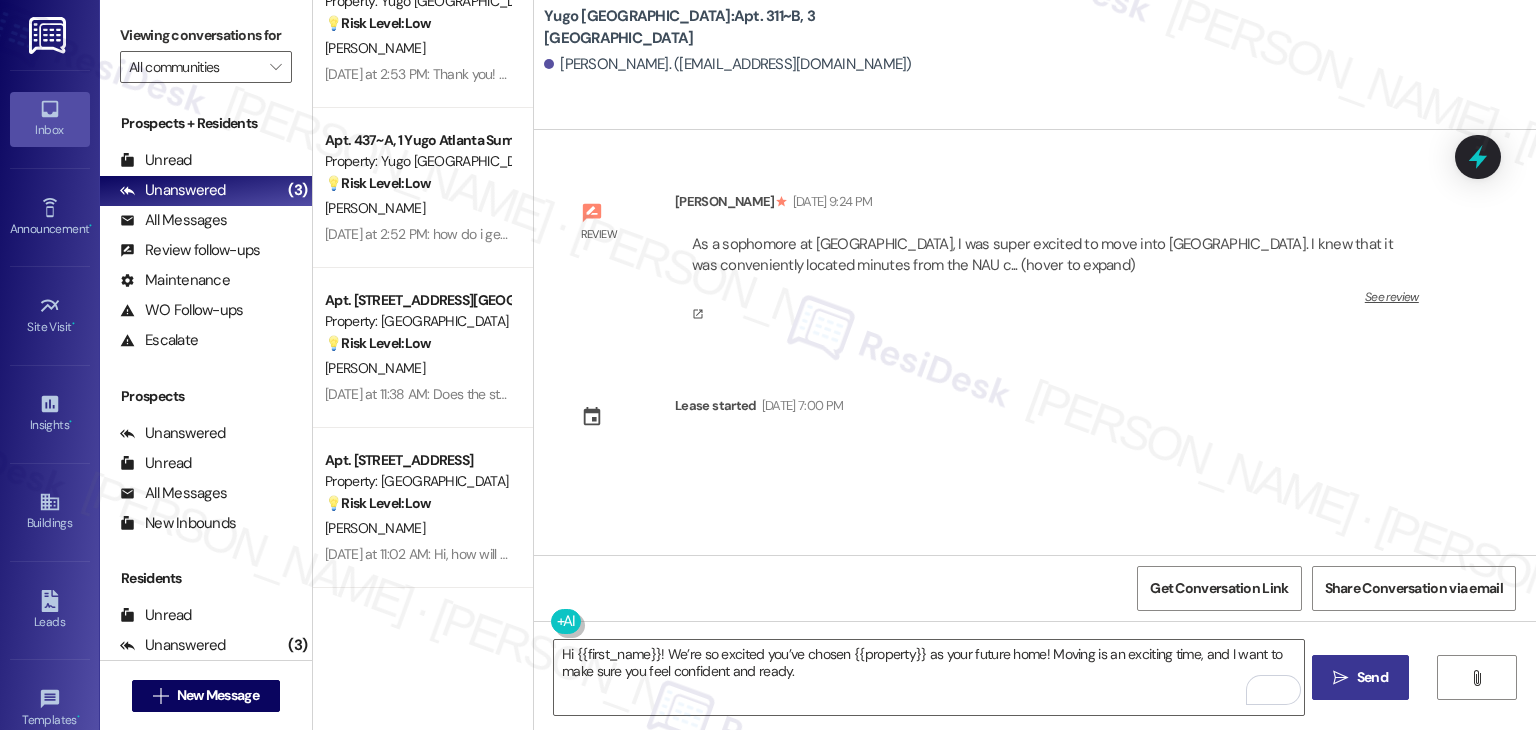 click on "Send" at bounding box center (1372, 677) 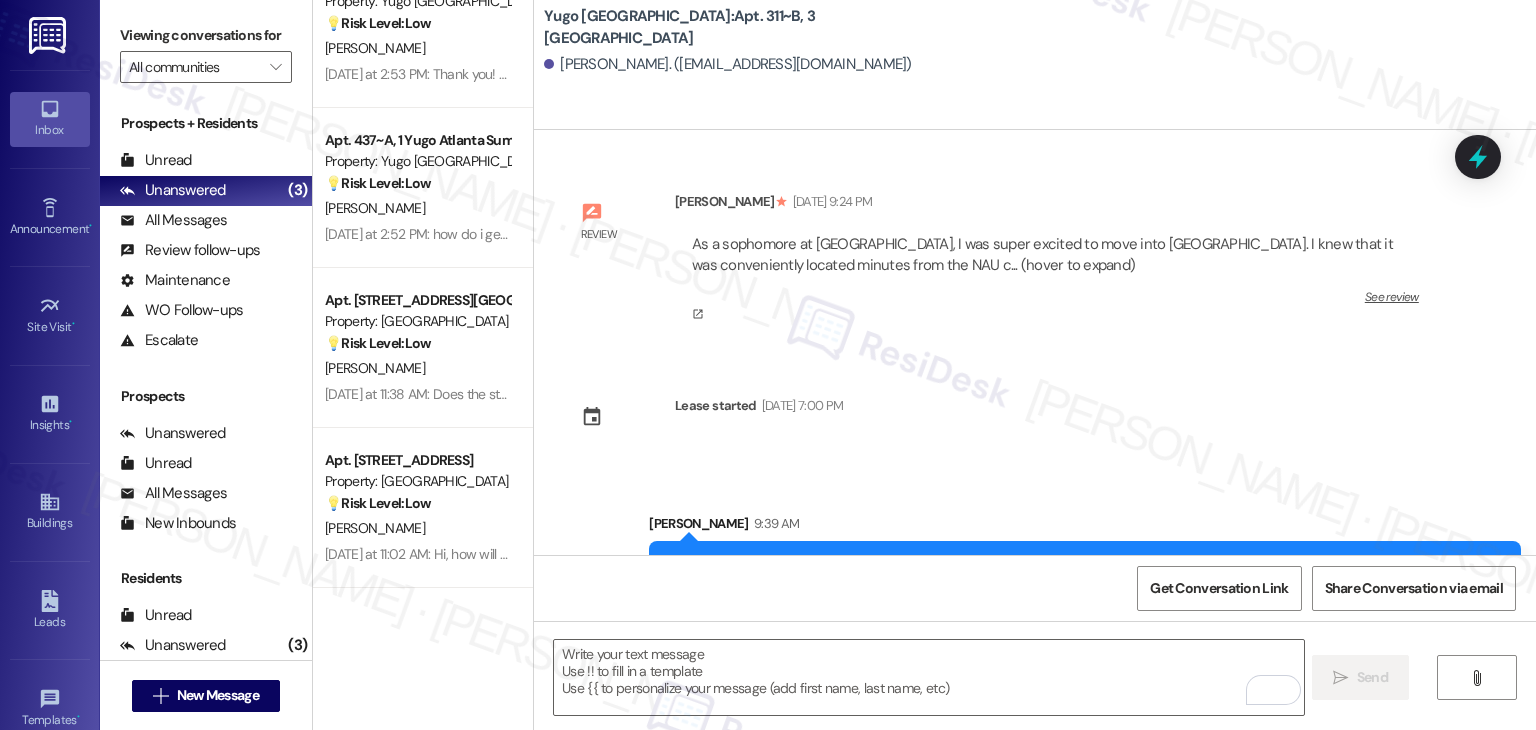 click on "[PERSON_NAME] 9:39 AM" at bounding box center (1085, 527) 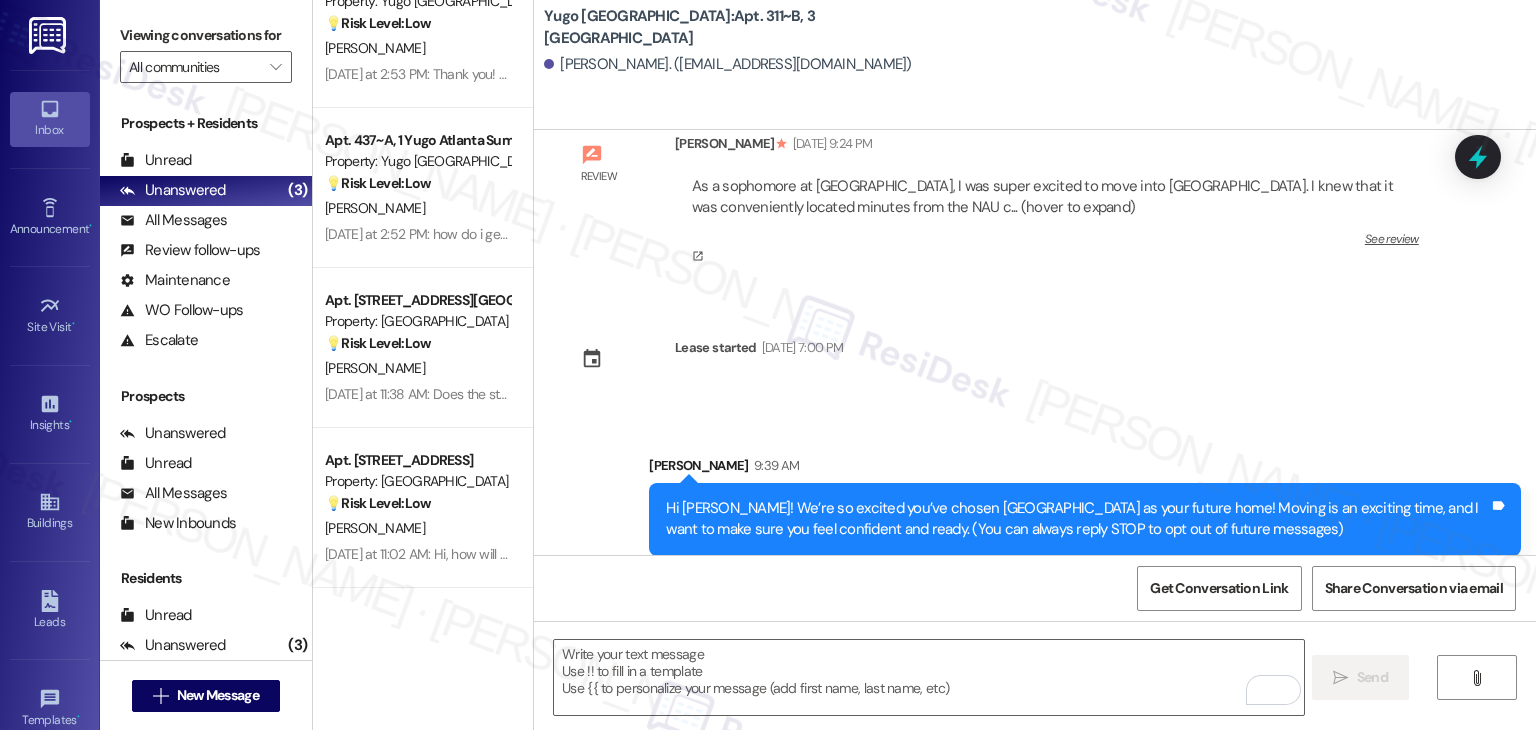 scroll, scrollTop: 0, scrollLeft: 0, axis: both 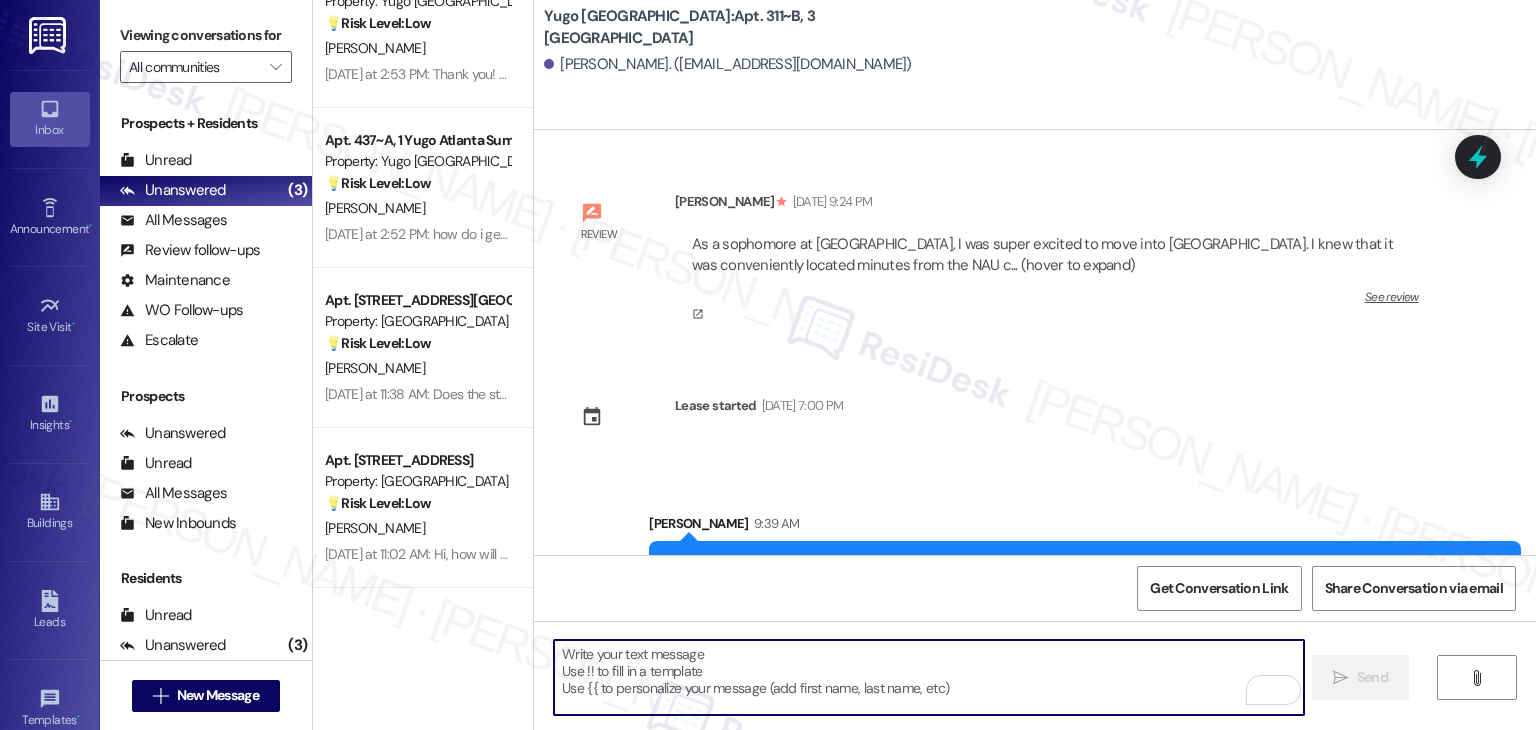 click at bounding box center [928, 677] 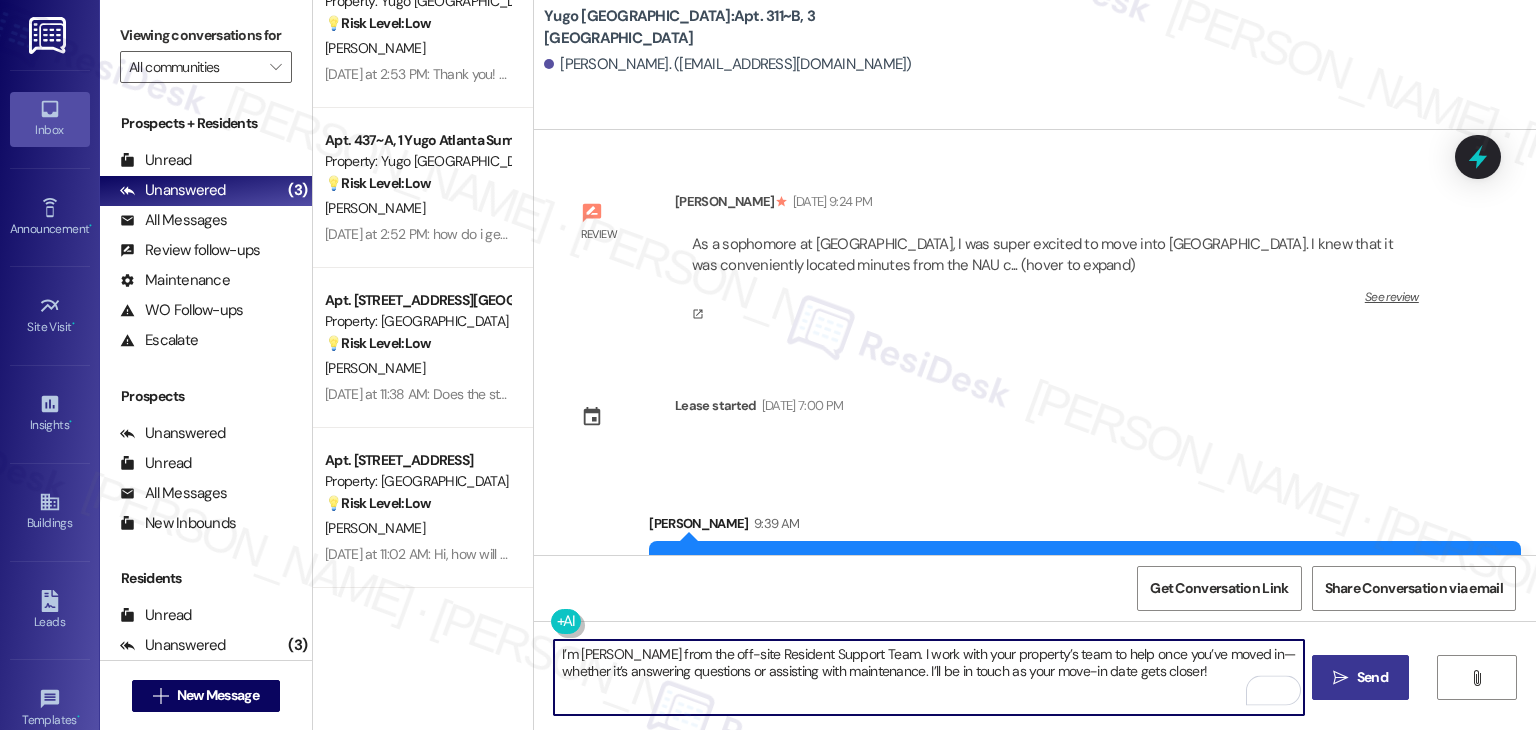 type on "I’m [PERSON_NAME] from the off-site Resident Support Team. I work with your property’s team to help once you’ve moved in—whether it’s answering questions or assisting with maintenance. I’ll be in touch as your move-in date gets closer!" 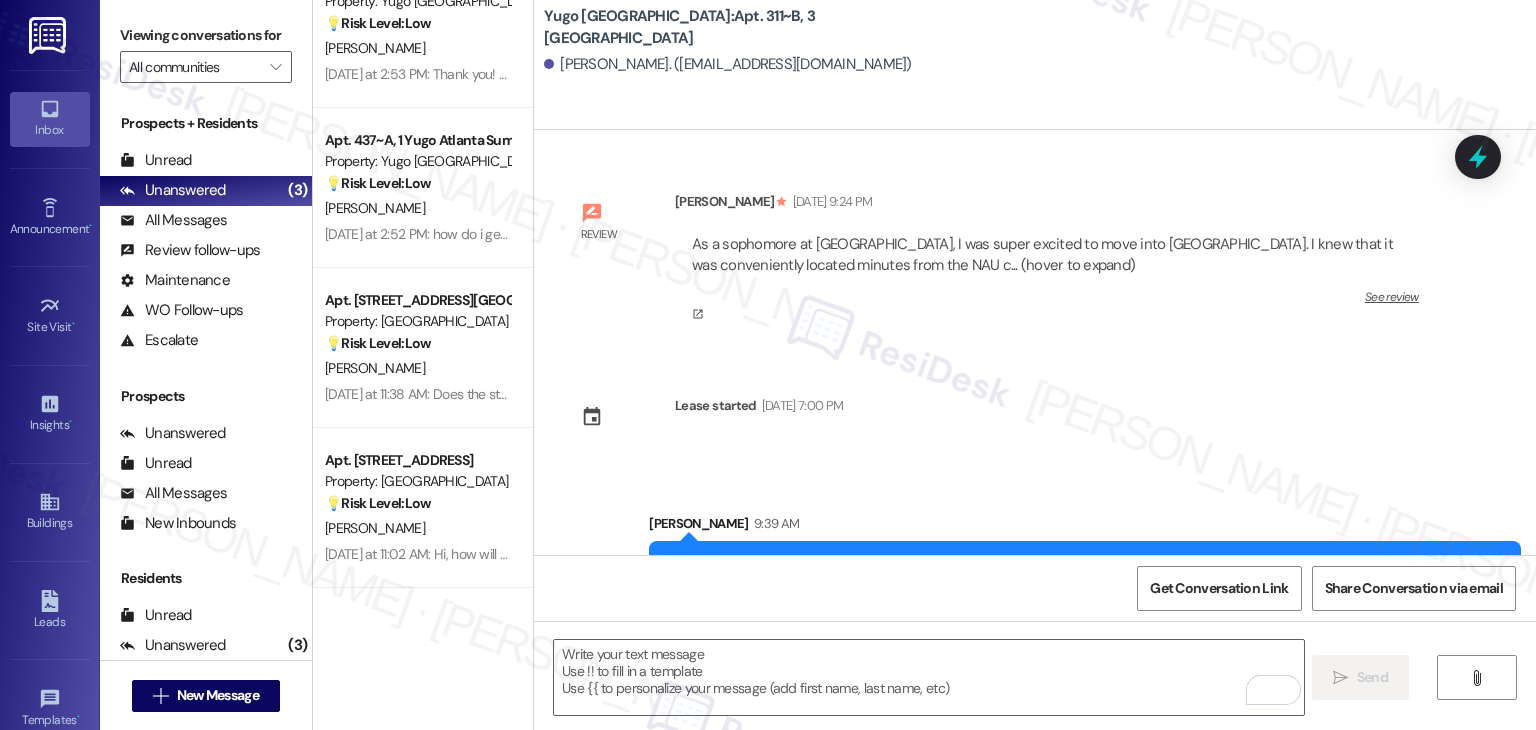 click on "Get Conversation Link Share Conversation via email" at bounding box center [1035, 588] 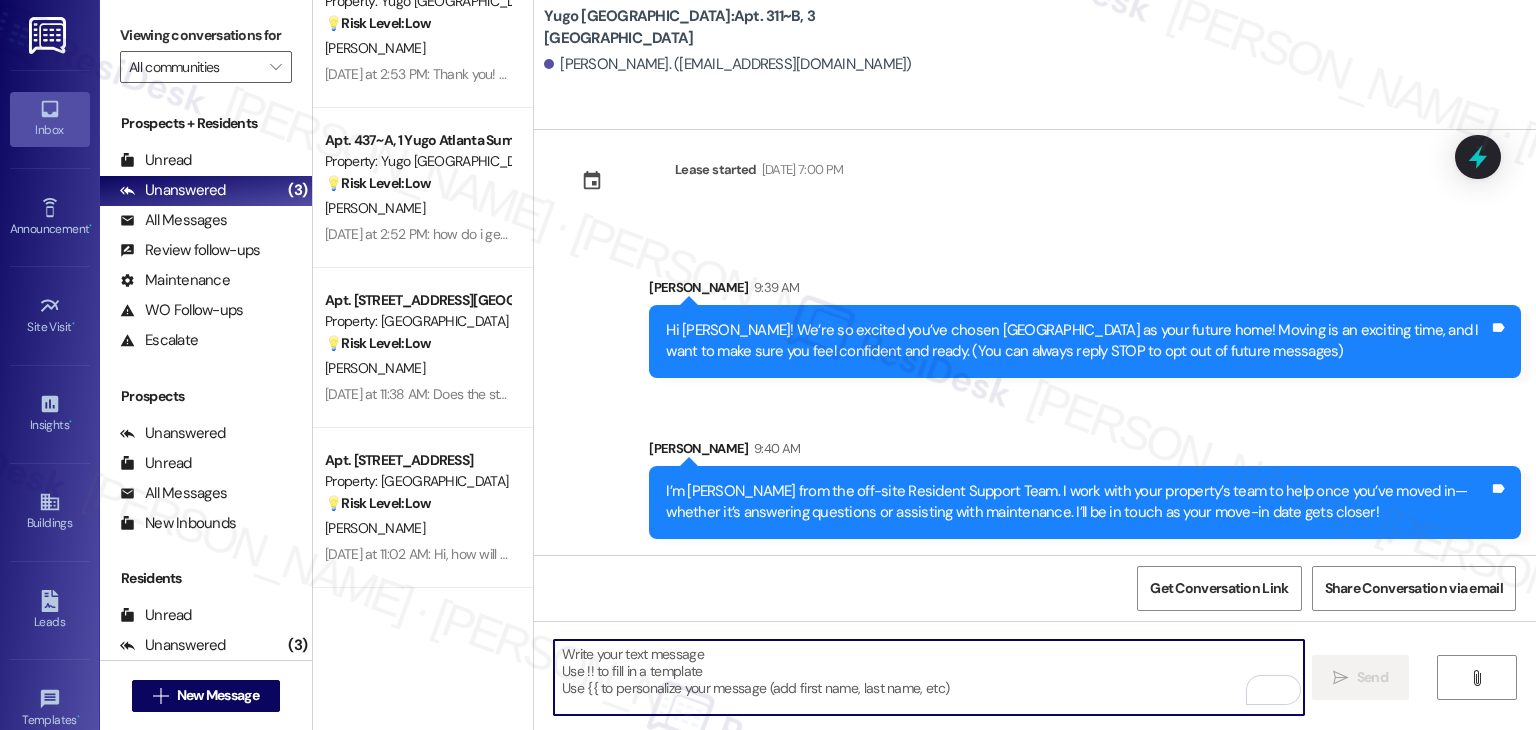 click at bounding box center [928, 677] 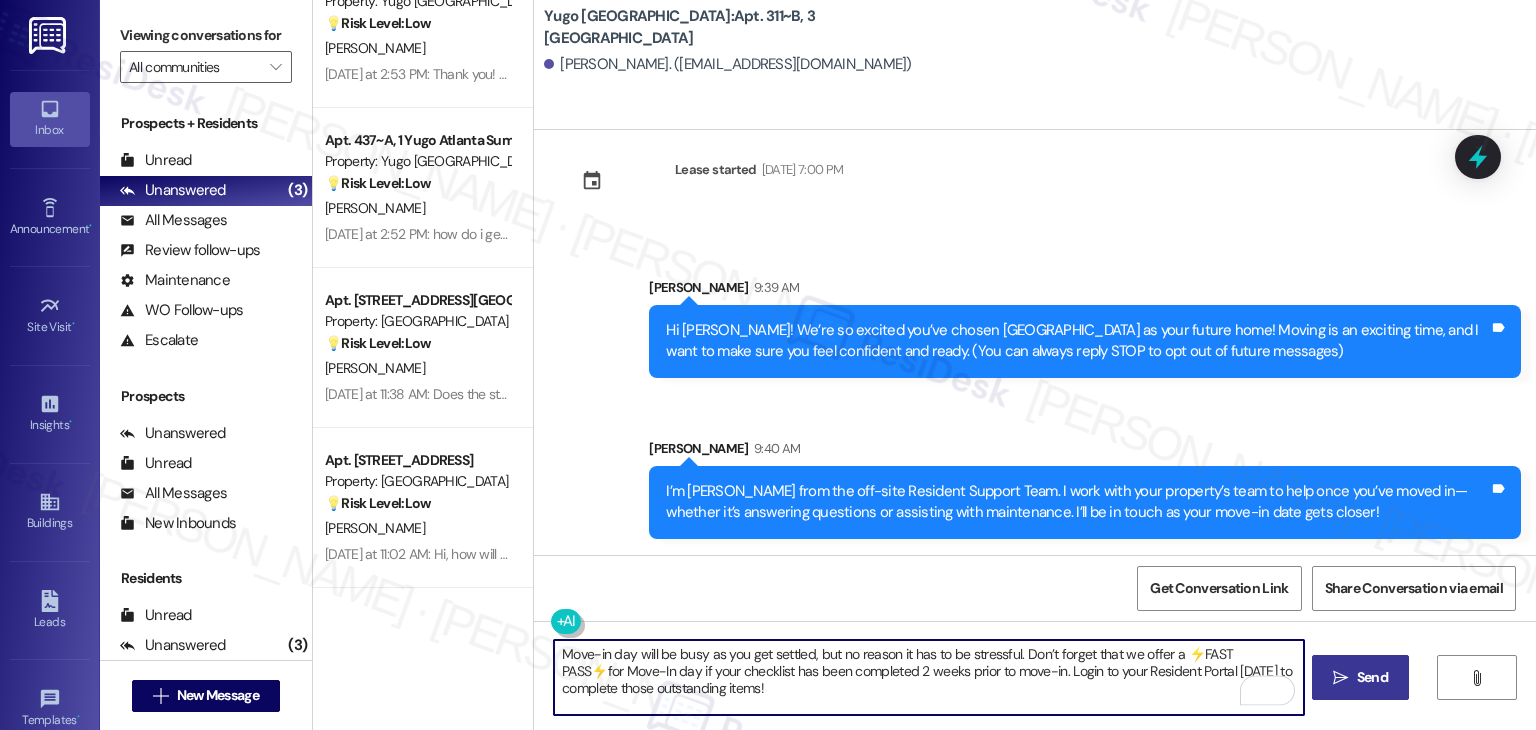 type on "Move-in day will be busy as you get settled, but no reason it has to be stressful. Don’t forget that we offer a ⚡FAST PASS⚡for Move-In day if your checklist has been completed 2 weeks prior to move-in. Login to your Resident Portal [DATE] to complete those outstanding items!" 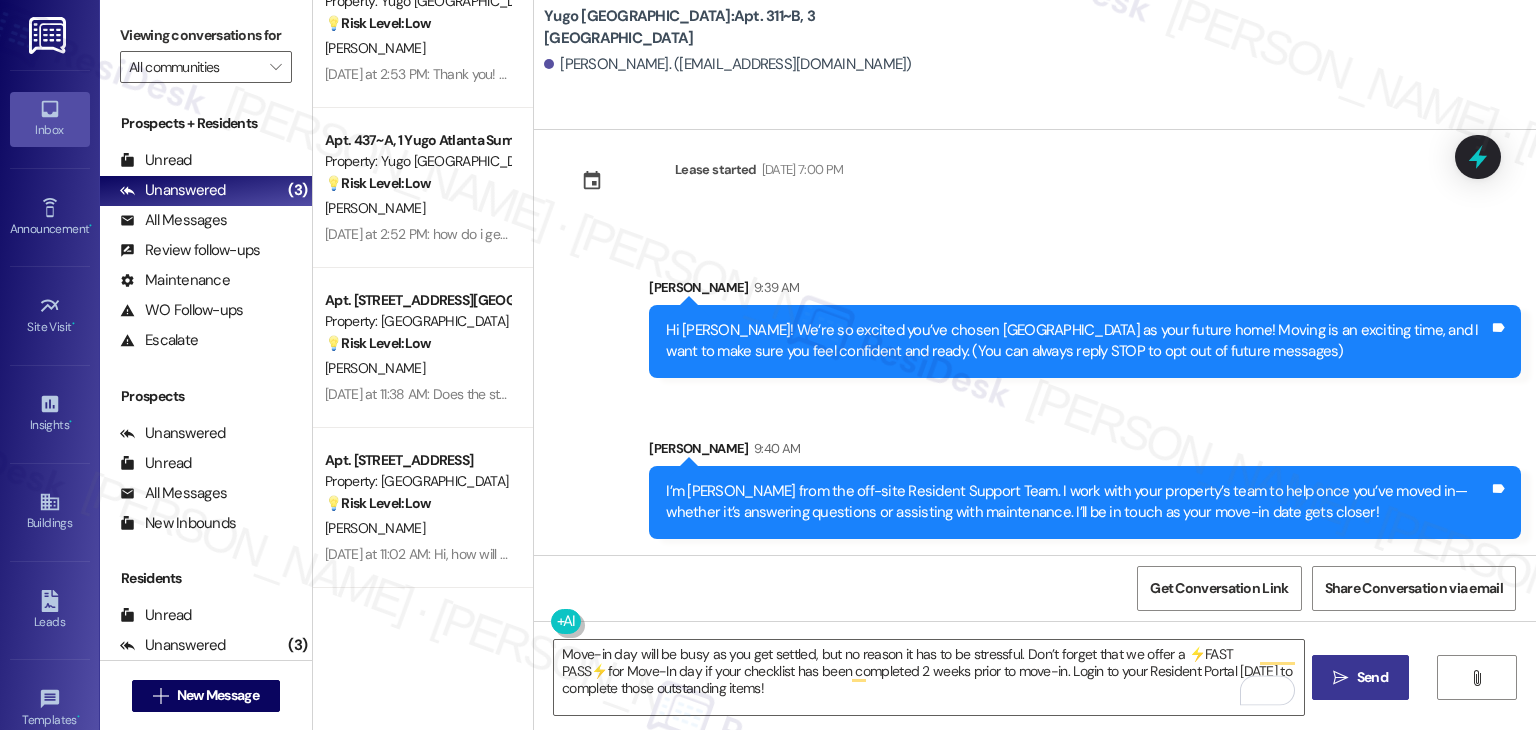 click on "Send" at bounding box center [1372, 677] 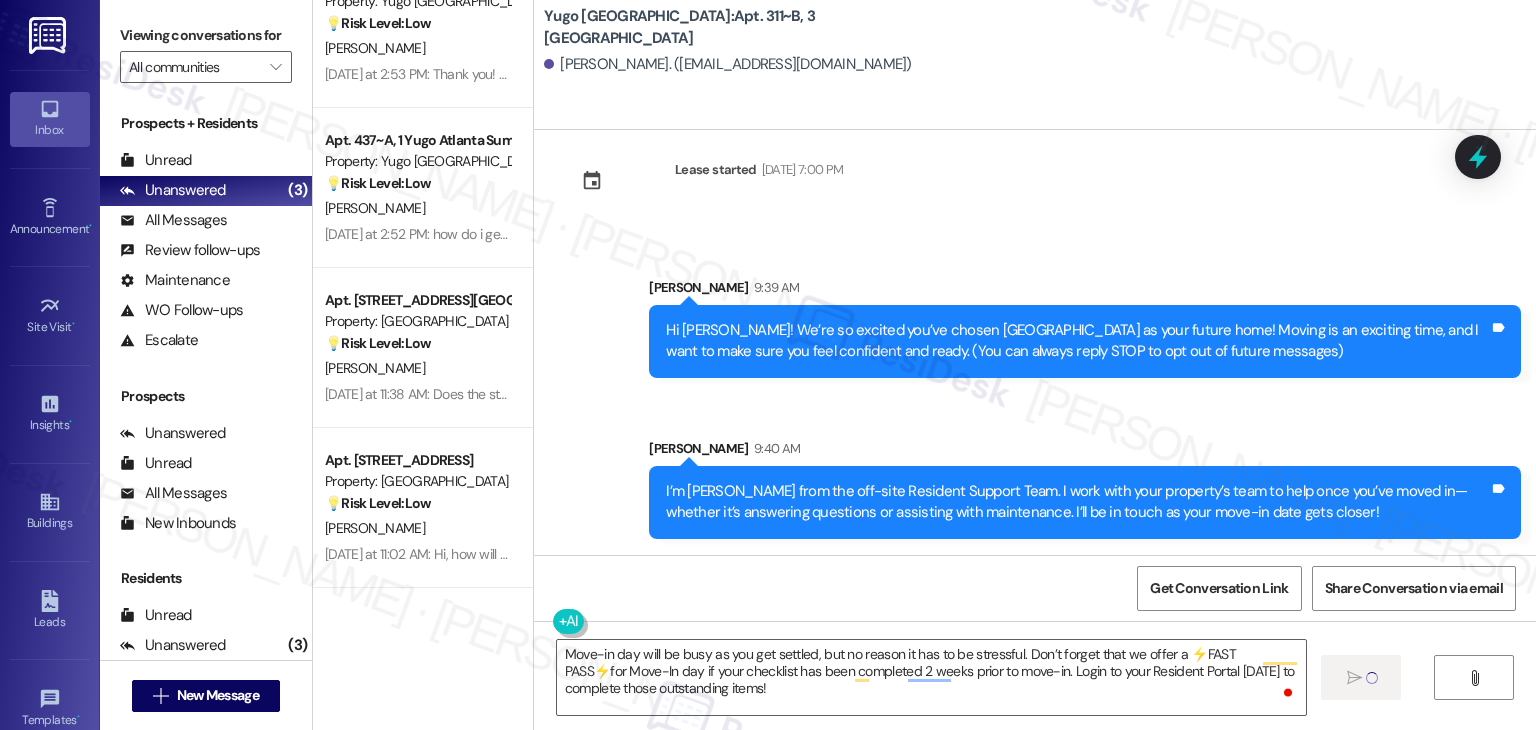 type 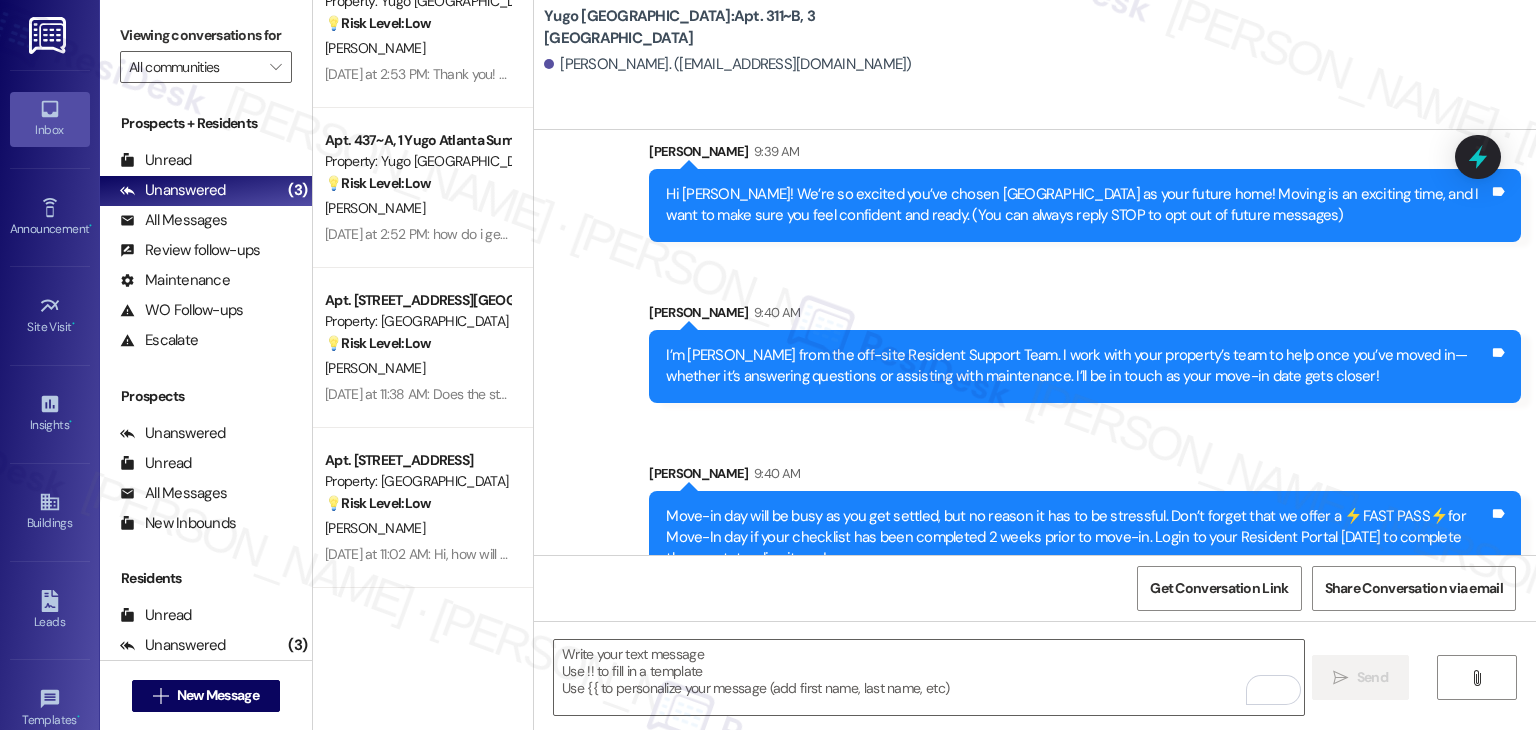 scroll, scrollTop: 418, scrollLeft: 0, axis: vertical 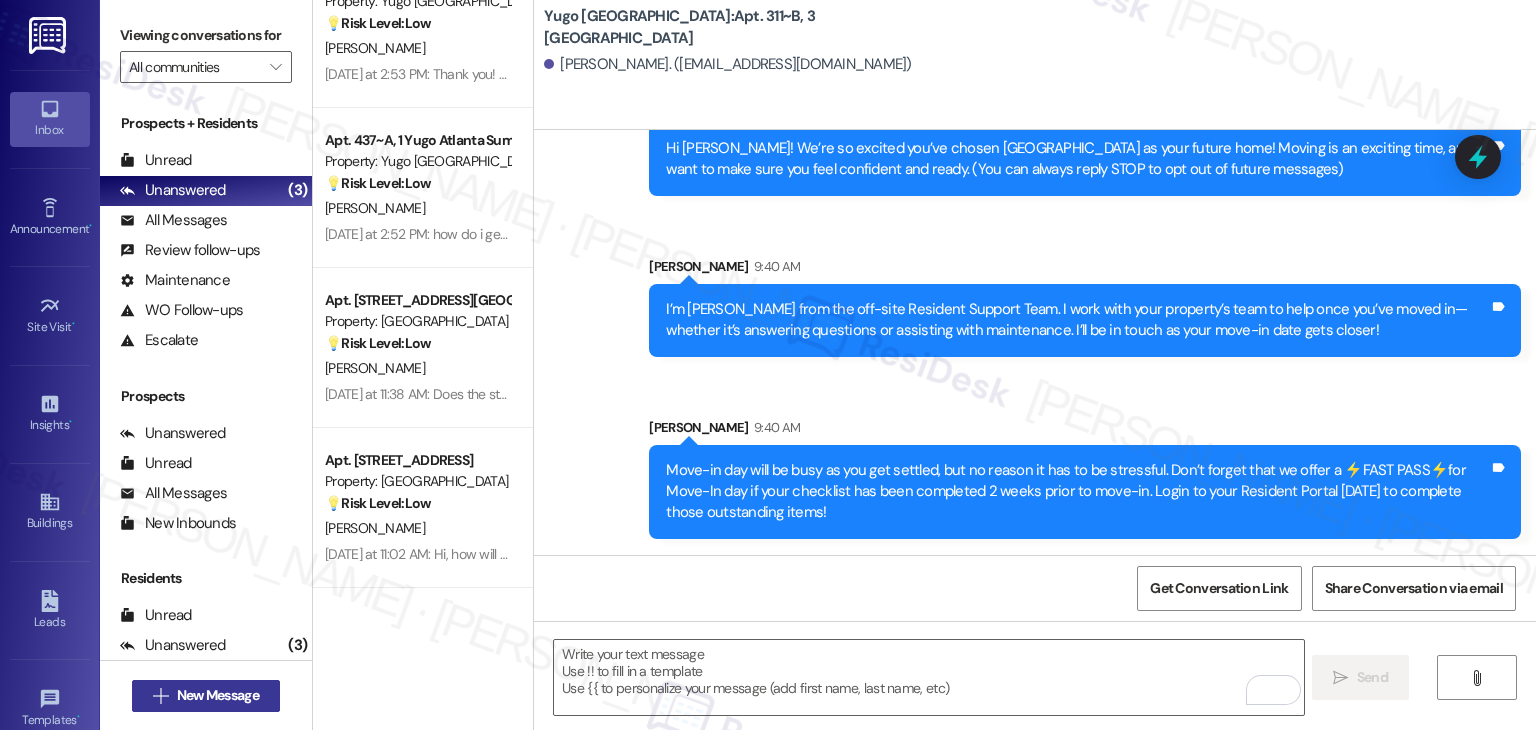 click on "New Message" at bounding box center [218, 695] 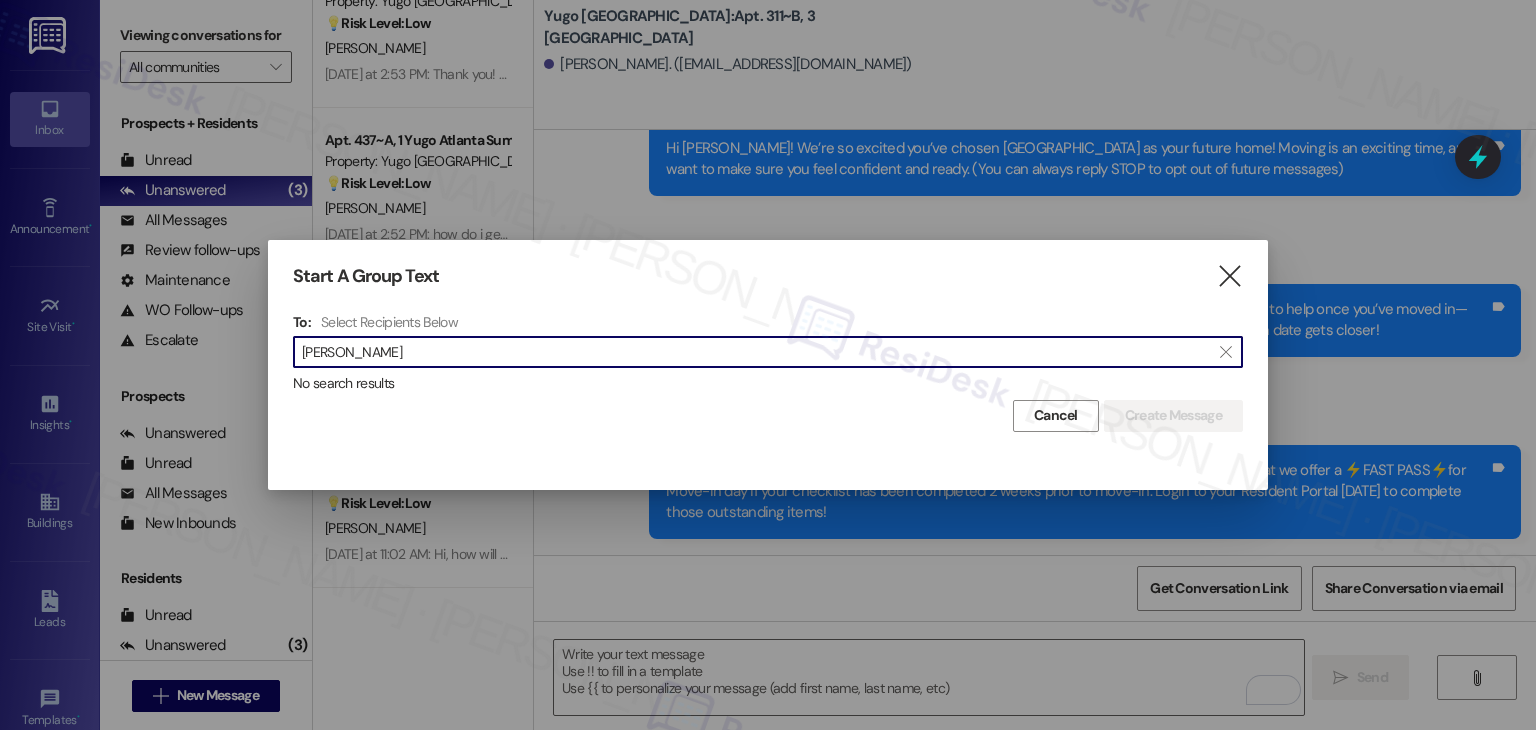 click on "[PERSON_NAME]" at bounding box center [756, 352] 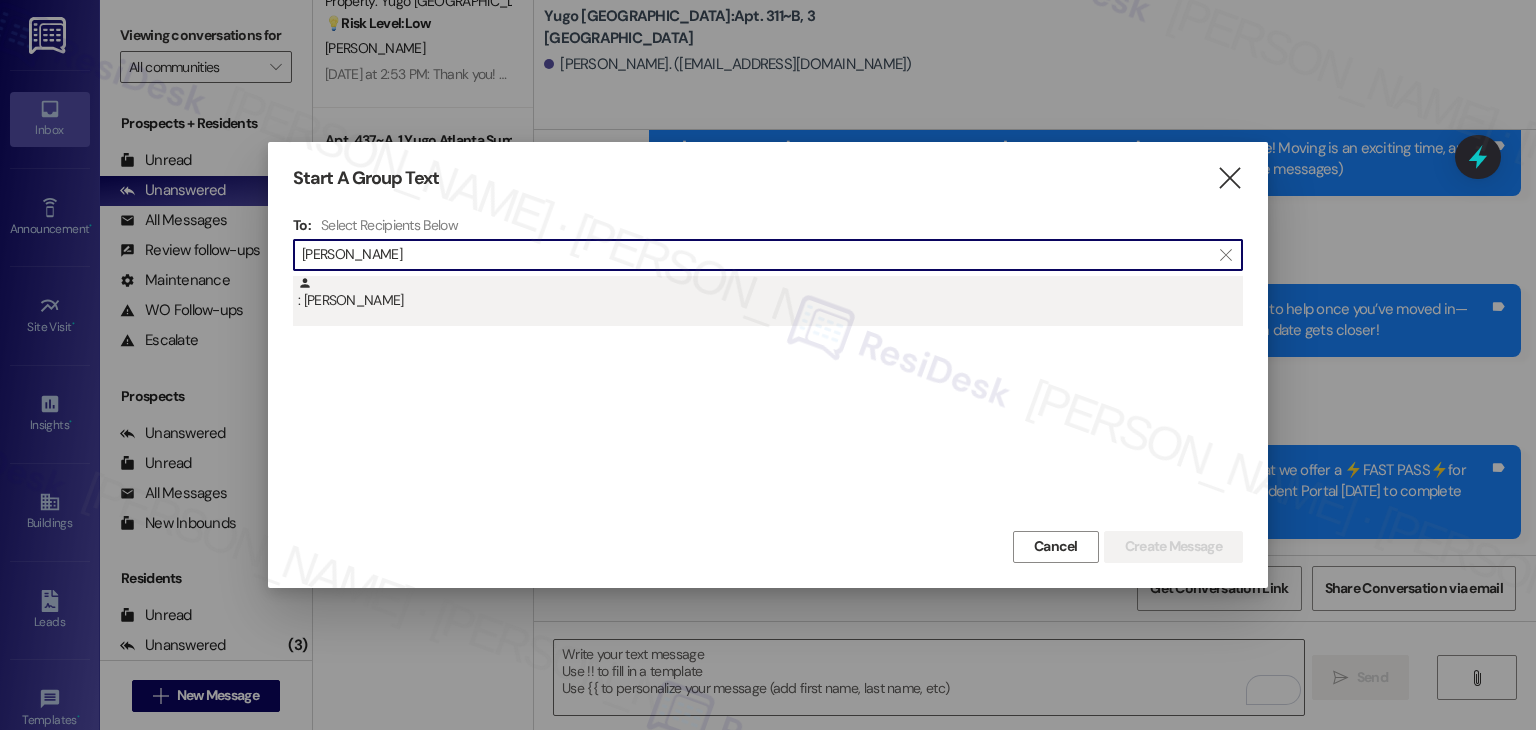 type on "[PERSON_NAME]" 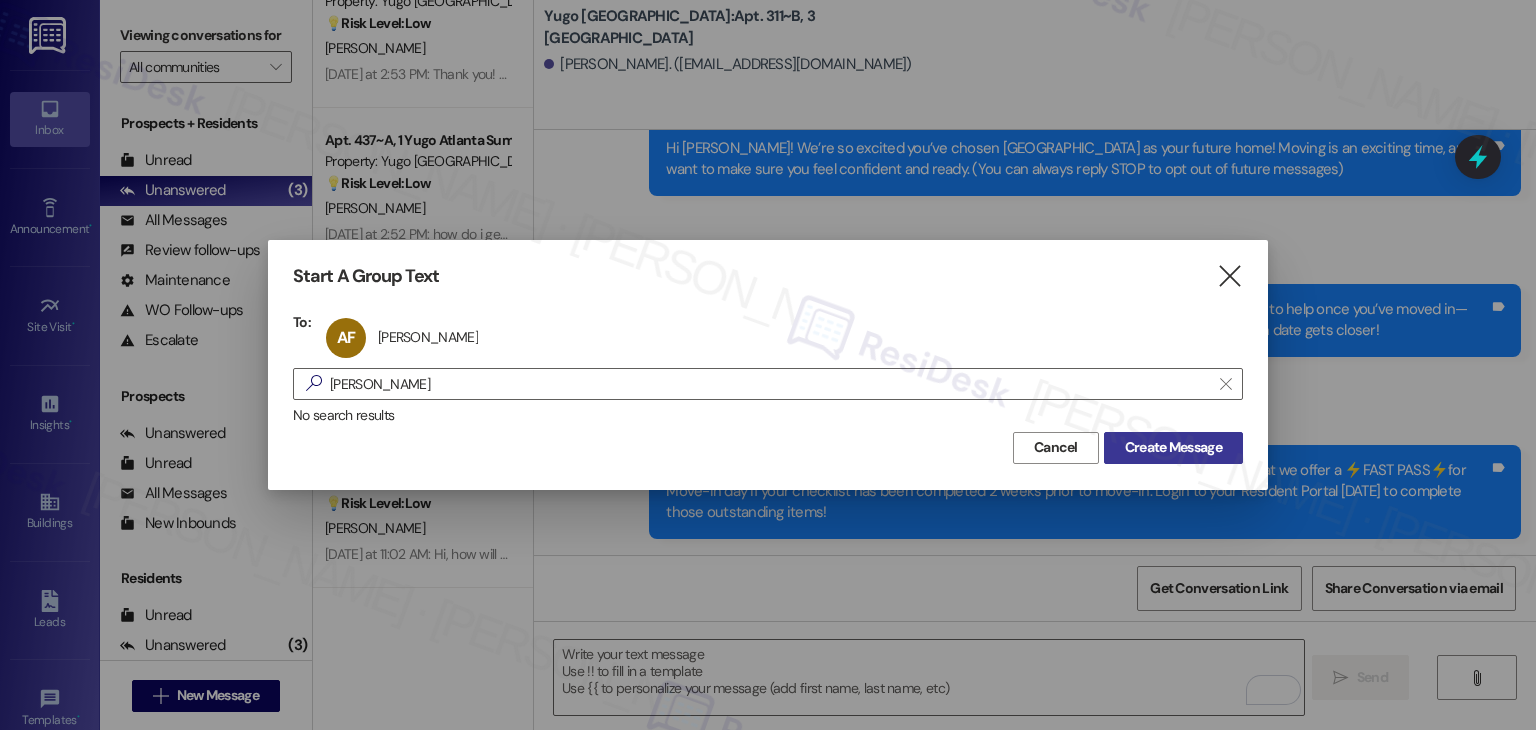 click on "Create Message" at bounding box center [1173, 447] 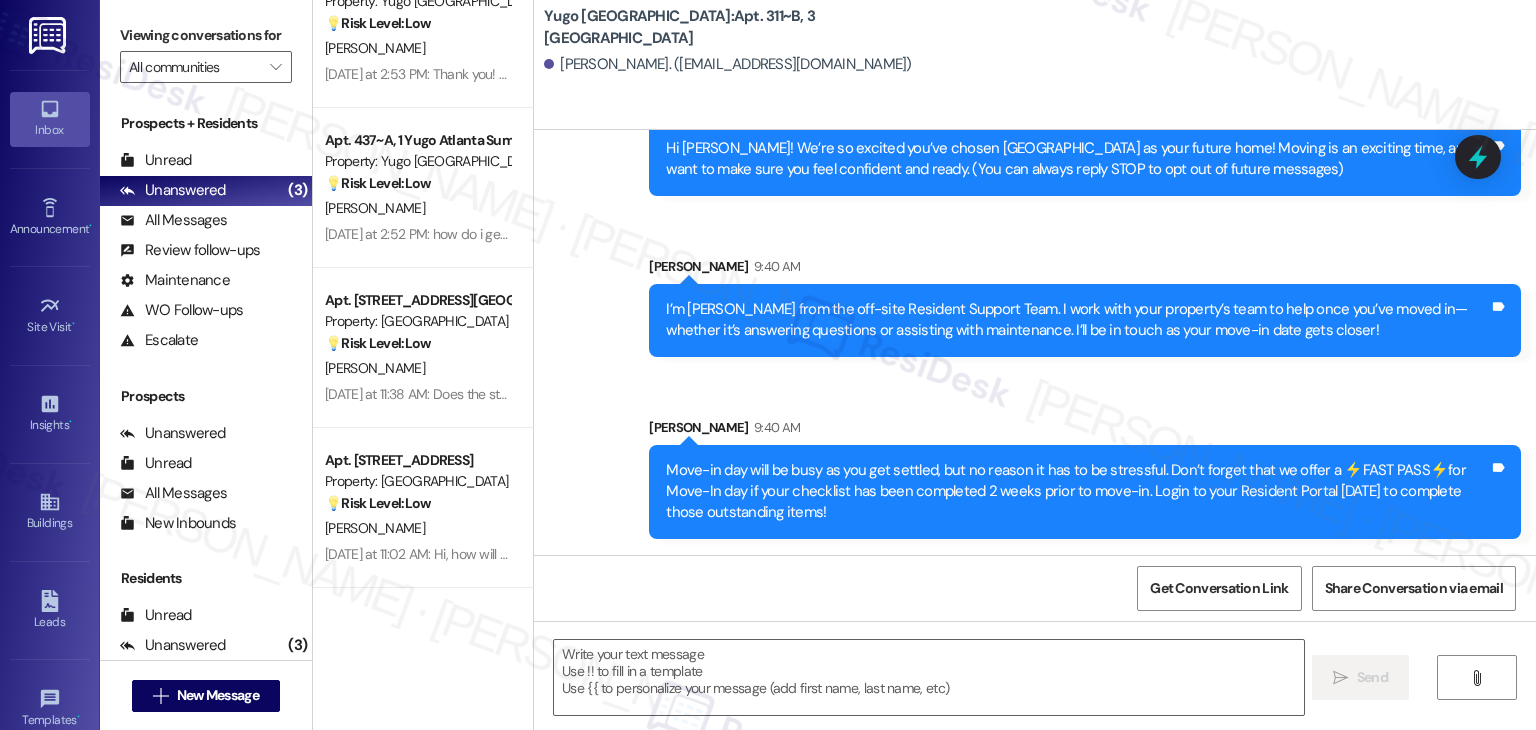 type on "Fetching suggested responses. Please feel free to read through the conversation in the meantime." 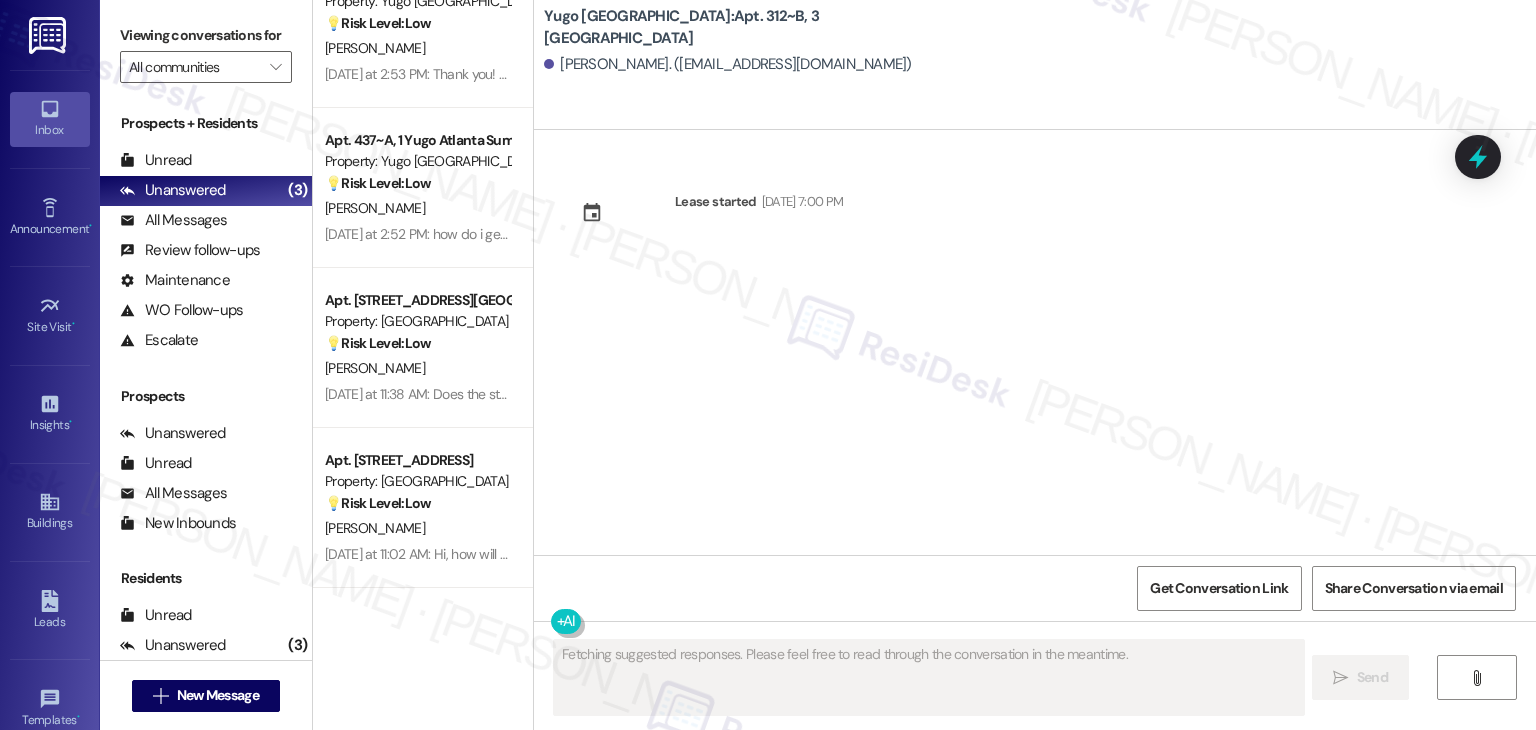 scroll, scrollTop: 0, scrollLeft: 0, axis: both 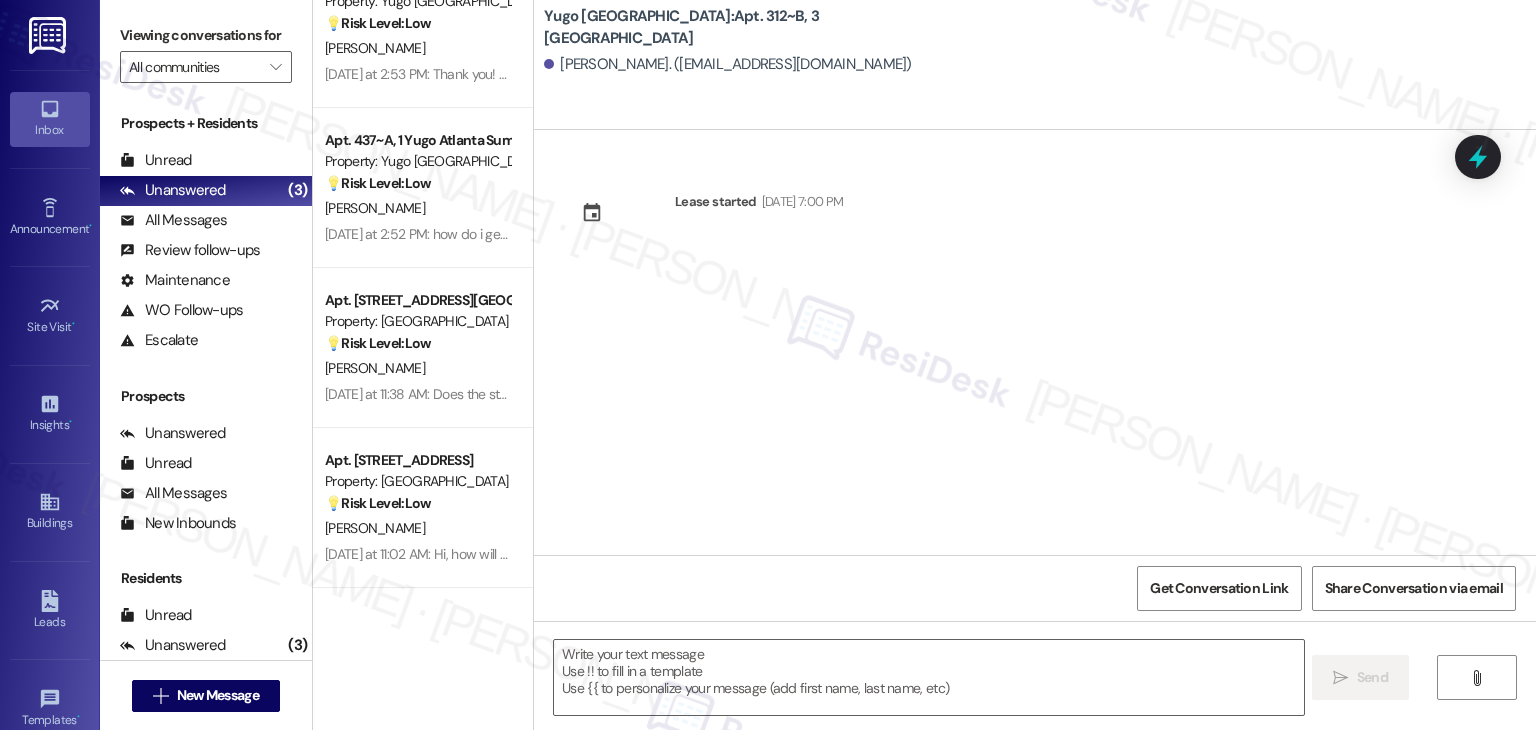 drag, startPoint x: 1132, startPoint y: 381, endPoint x: 1131, endPoint y: 355, distance: 26.019224 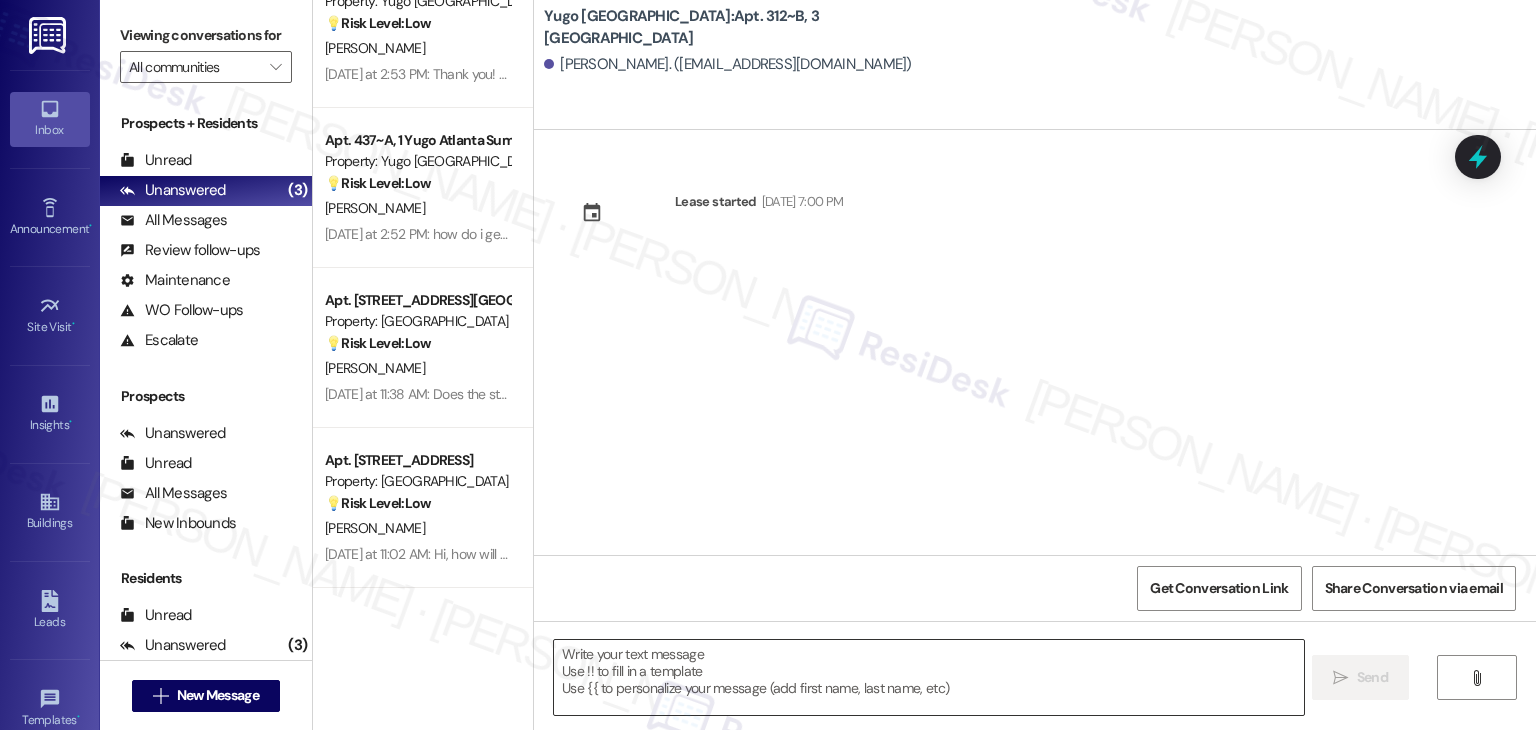 click at bounding box center [928, 677] 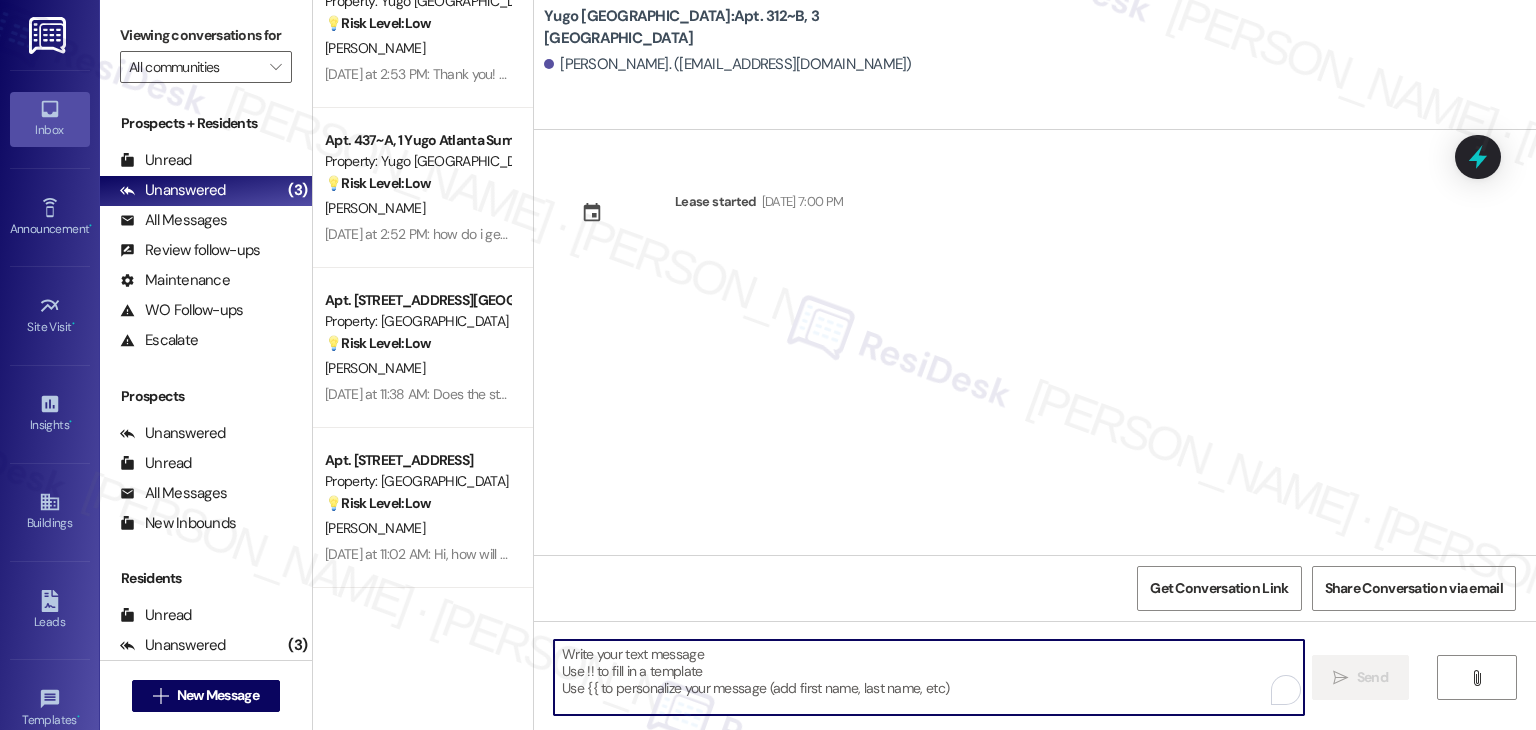paste on "Hi {{first_name}}! We’re so excited you’ve chosen {{property}} as your future home! Moving is an exciting time, and I want to make sure you feel confident and ready." 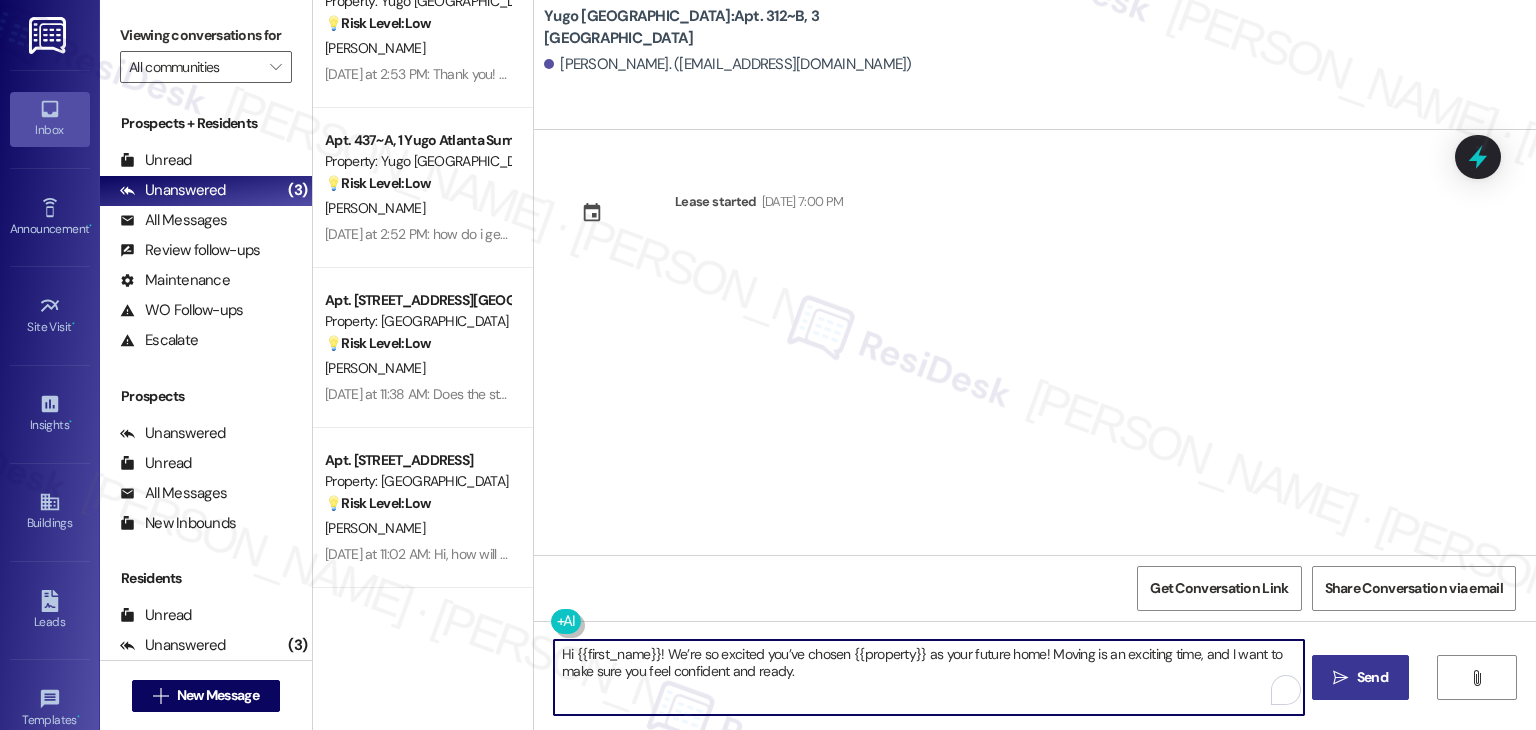 type on "Hi {{first_name}}! We’re so excited you’ve chosen {{property}} as your future home! Moving is an exciting time, and I want to make sure you feel confident and ready." 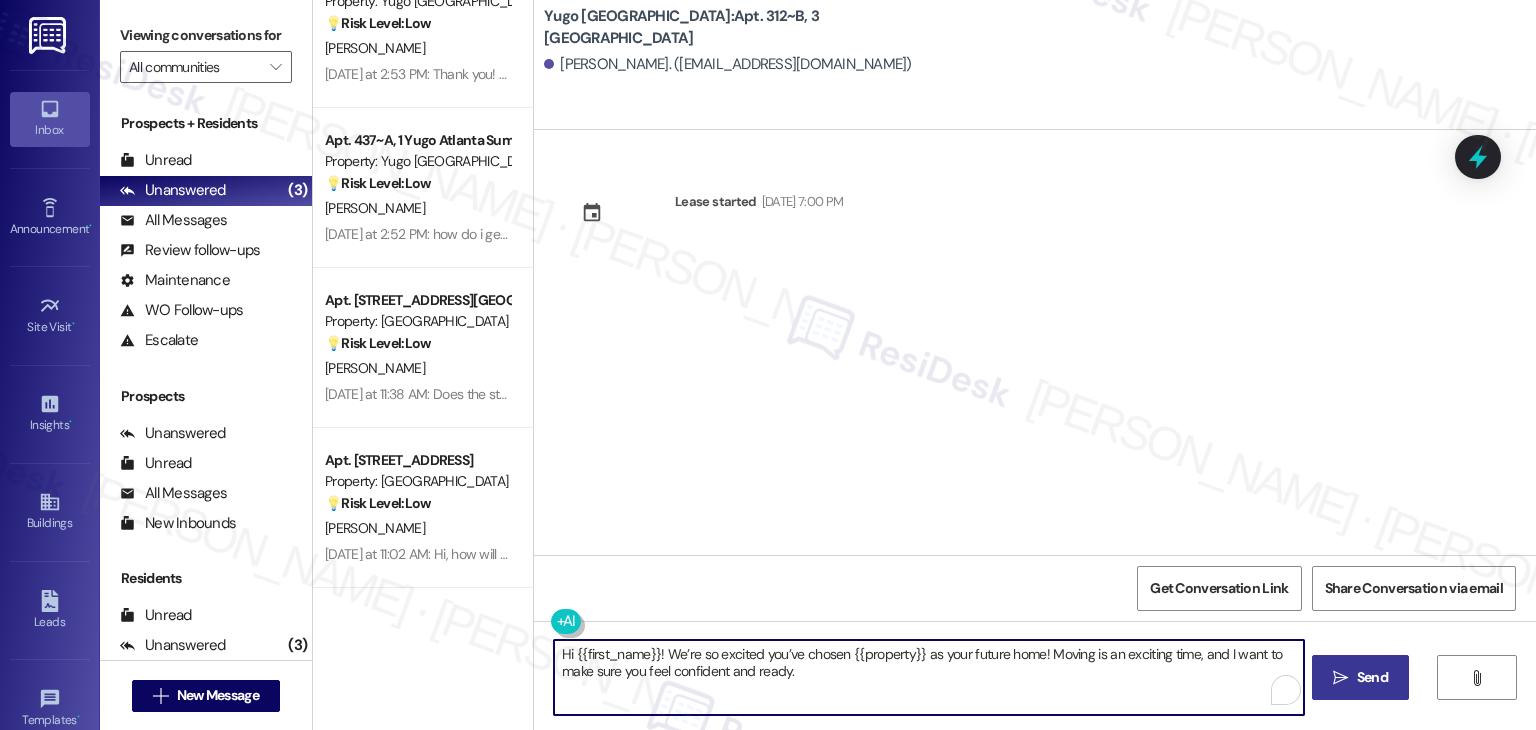 click on "Hi {{first_name}}! We’re so excited you’ve chosen {{property}} as your future home! Moving is an exciting time, and I want to make sure you feel confident and ready." at bounding box center [928, 677] 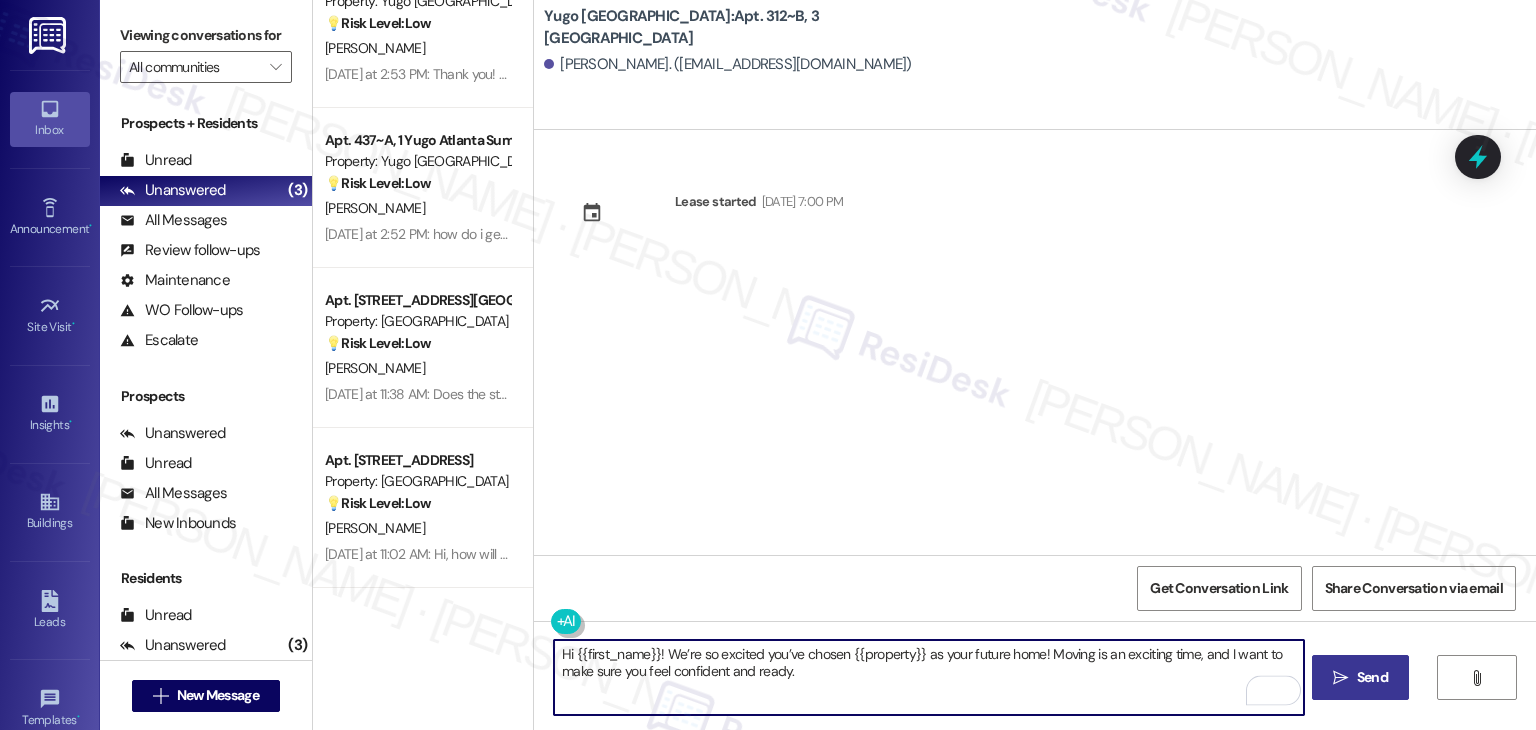 click on "Send" at bounding box center (1372, 677) 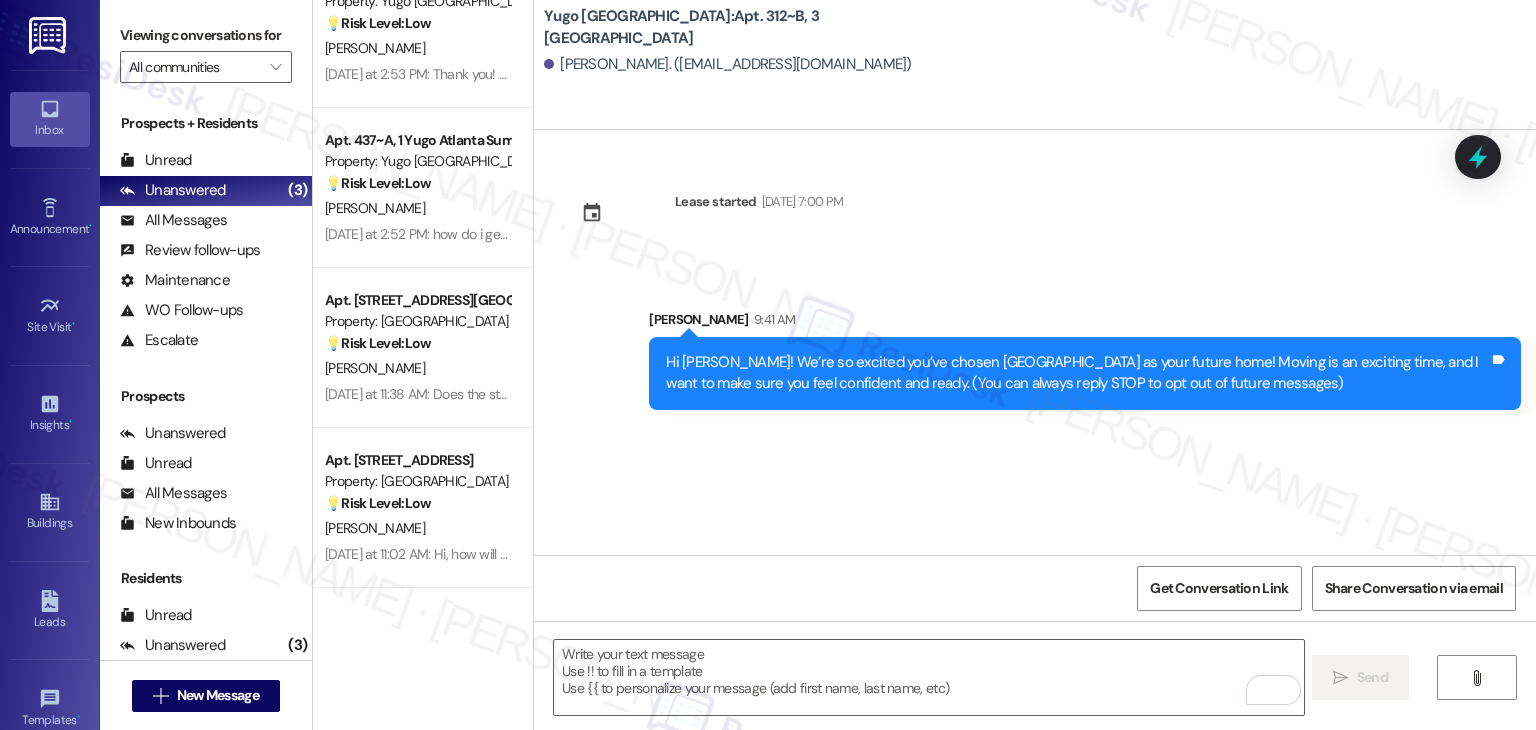 click on "Lease started [DATE] 7:00 PM Sent via SMS [PERSON_NAME] 9:41 AM Hi [PERSON_NAME]! We’re so excited you’ve chosen [GEOGRAPHIC_DATA] as your future home! Moving is an exciting time, and I want to make sure you feel confident and ready. (You can always reply STOP to opt out of future messages) Tags and notes" at bounding box center [1035, 342] 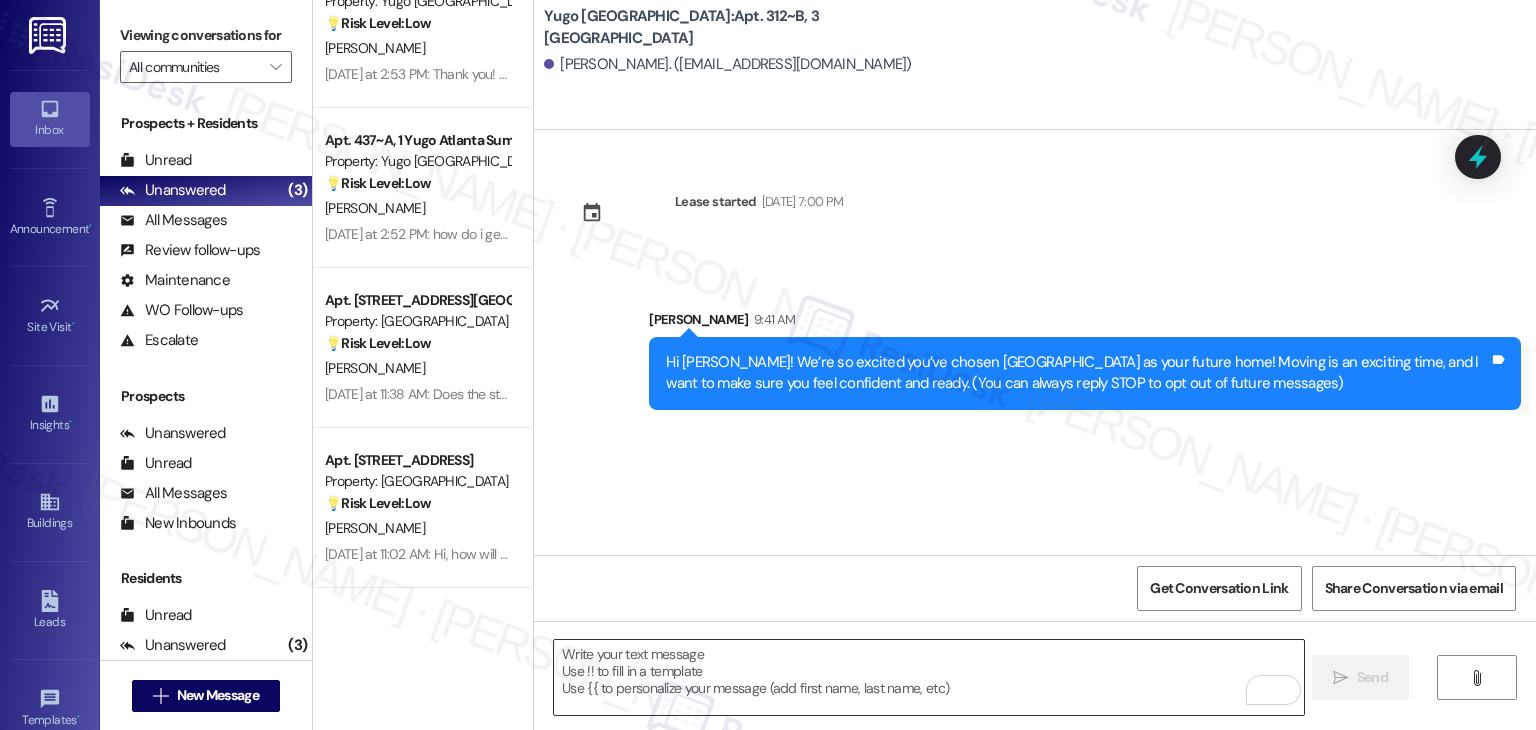 click at bounding box center (928, 677) 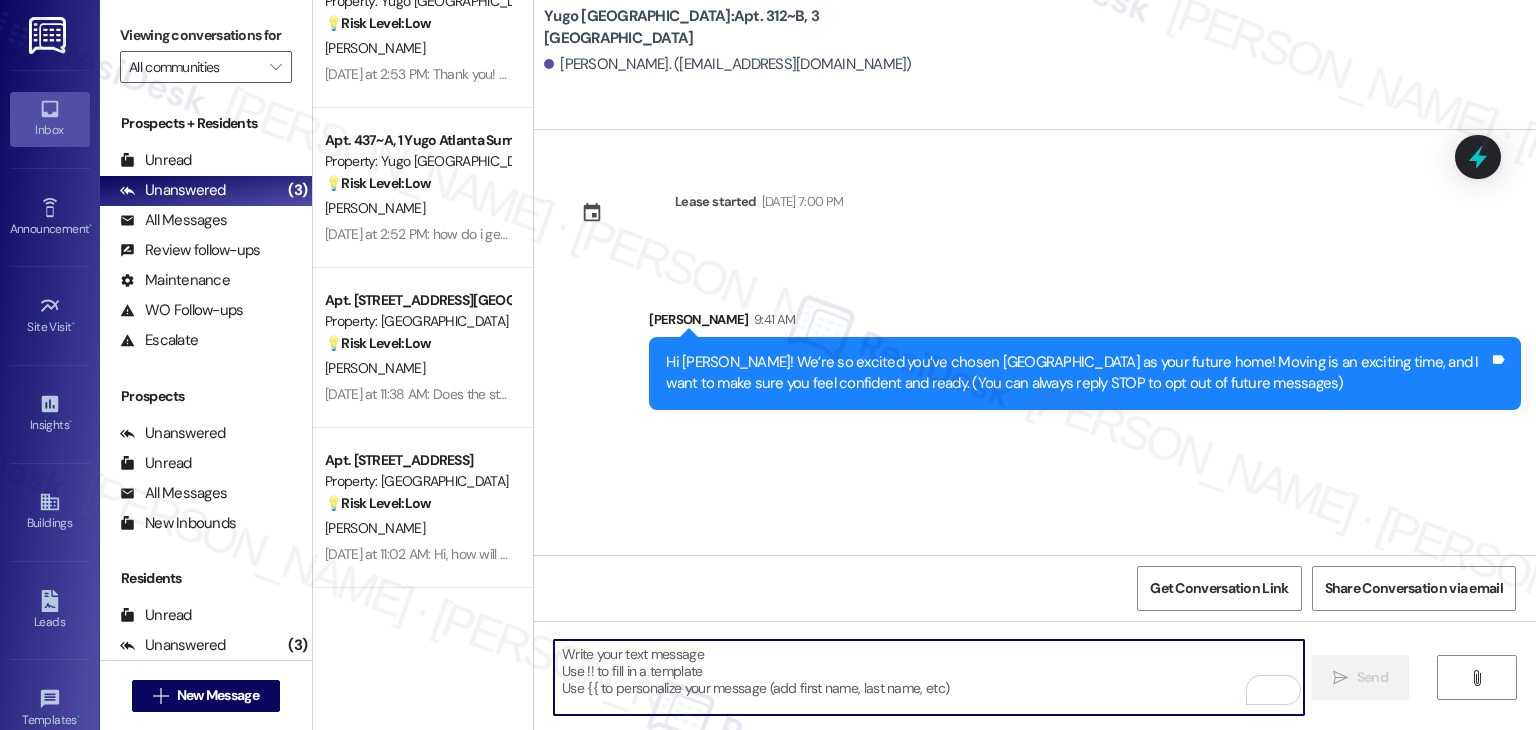 paste on "I’m [PERSON_NAME] from the off-site Resident Support Team. I work with your property’s team to help once you’ve moved in—whether it’s answering questions or assisting with maintenance. I’ll be in touch as your move-in date gets closer!" 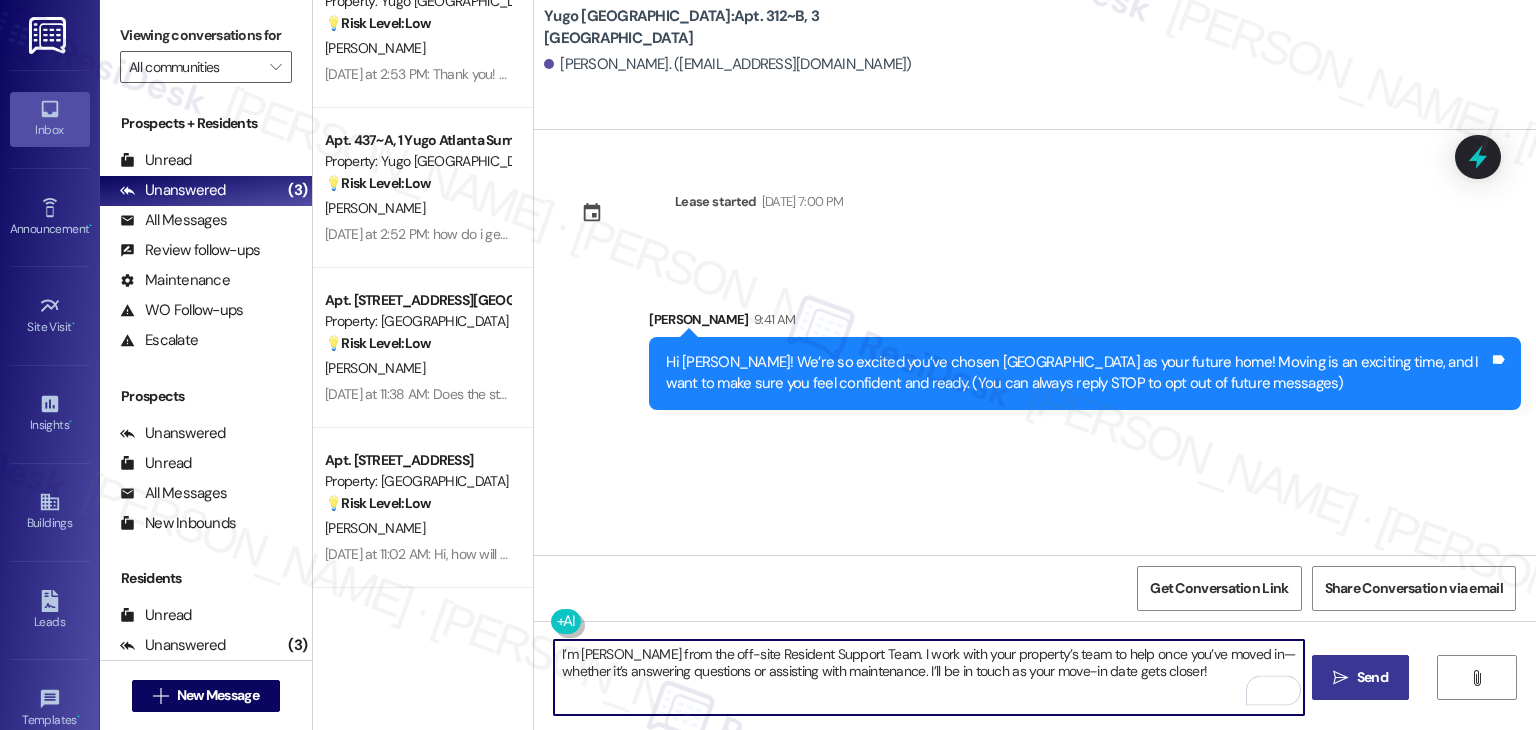 type on "I’m [PERSON_NAME] from the off-site Resident Support Team. I work with your property’s team to help once you’ve moved in—whether it’s answering questions or assisting with maintenance. I’ll be in touch as your move-in date gets closer!" 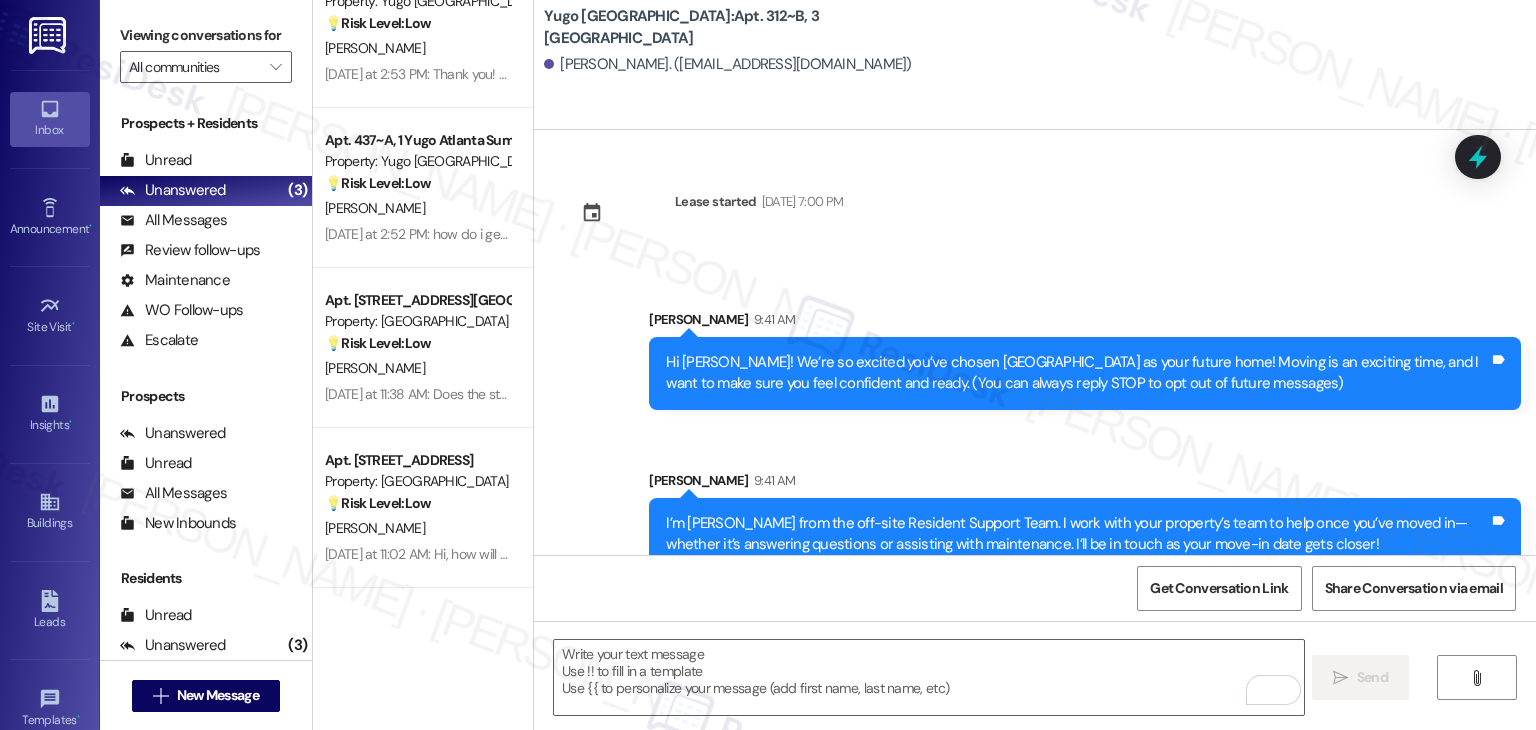 click on "Sent via SMS [PERSON_NAME] 9:41 AM Hi [PERSON_NAME]! We’re so excited you’ve chosen [GEOGRAPHIC_DATA] as your future home! Moving is an exciting time, and I want to make sure you feel confident and ready. (You can always reply STOP to opt out of future messages) Tags and notes Sent via SMS [PERSON_NAME] 9:41 AM I’m [PERSON_NAME] from the off-site Resident Support Team. I work with your property’s team to help once you’ve moved in—whether it’s answering questions or assisting with maintenance. I’ll be in touch as your move-in date gets closer! Tags and notes" at bounding box center [1035, 425] 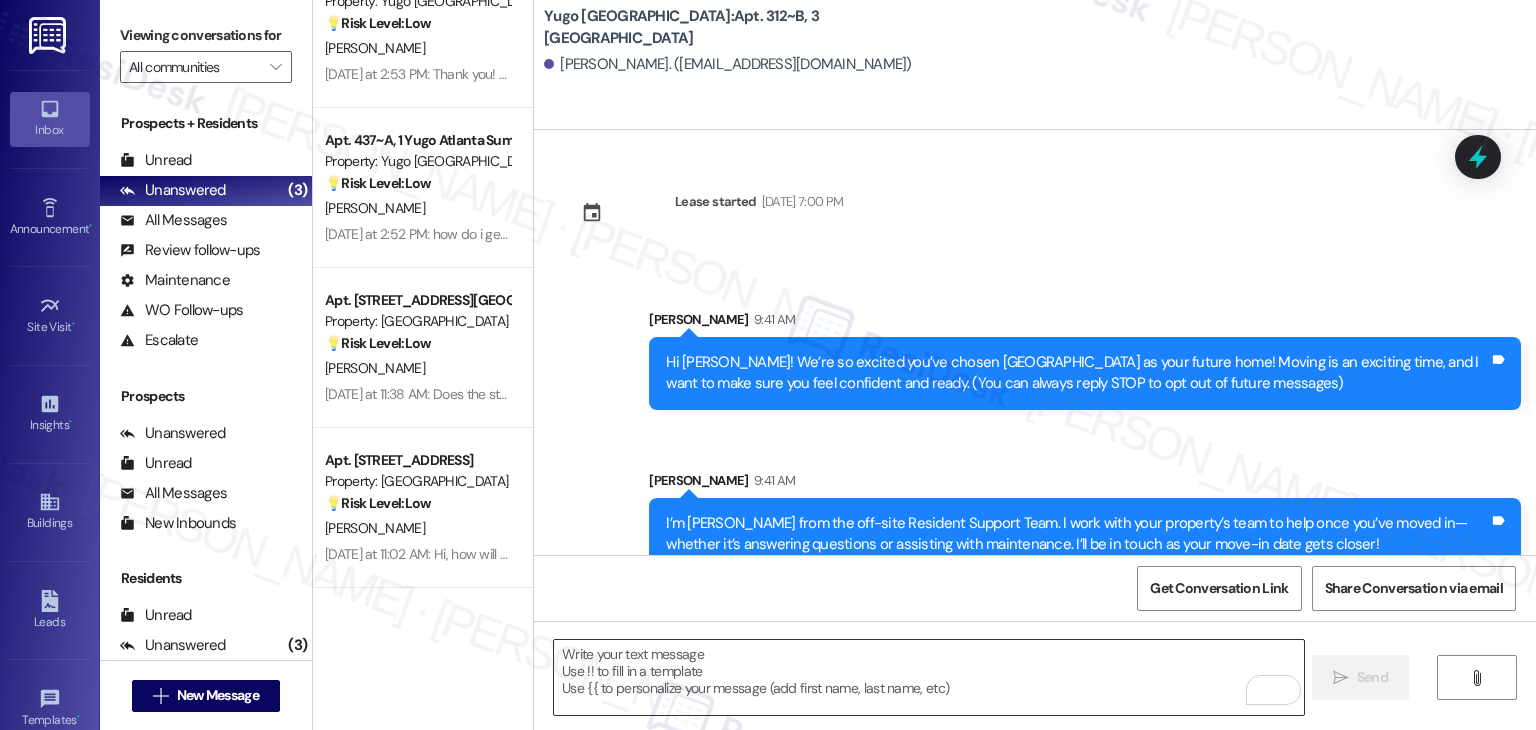 click at bounding box center [928, 677] 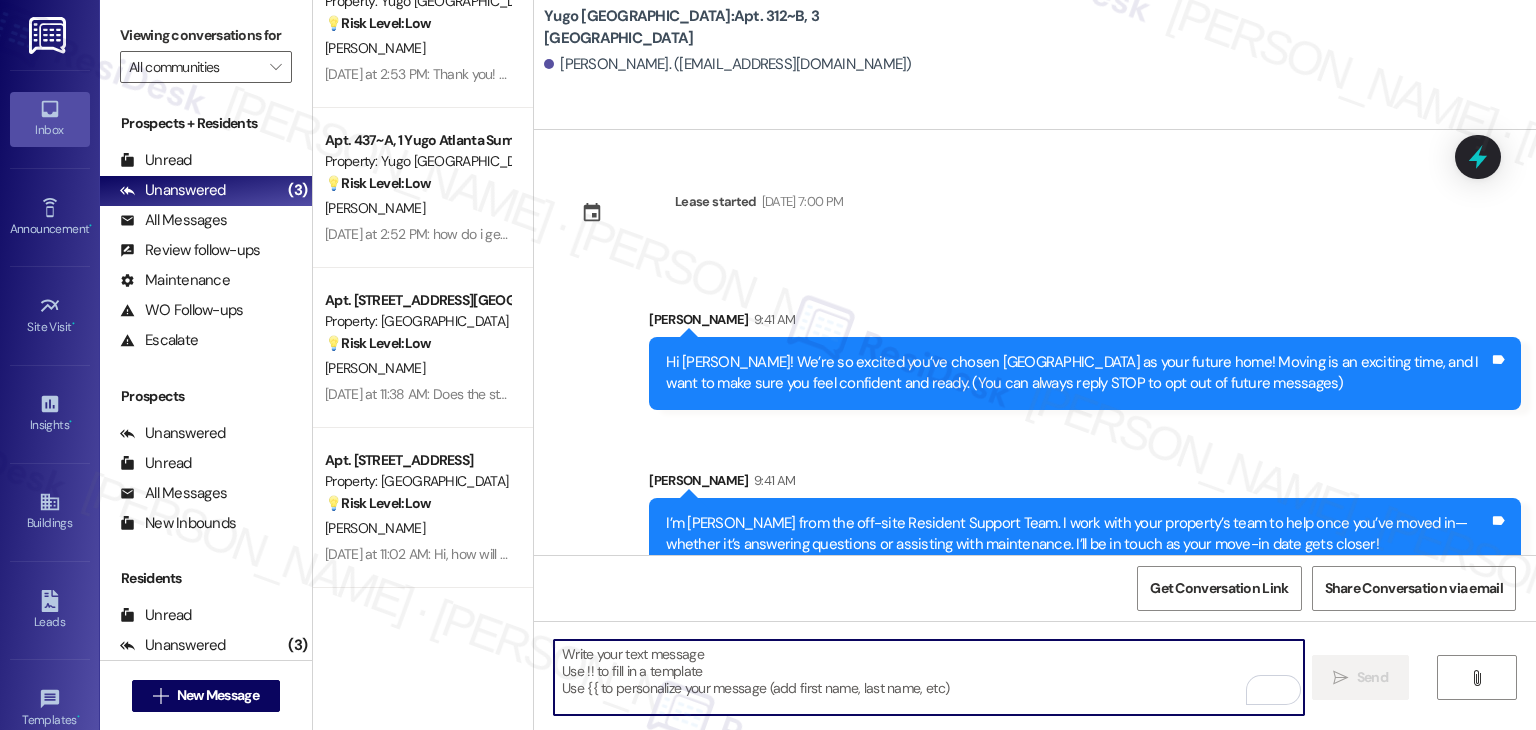 paste on "Move-in day will be busy as you get settled, but no reason it has to be stressful. Don’t forget that we offer a ⚡FAST PASS⚡for Move-In day if your checklist has been completed 2 weeks prior to move-in. Login to your Resident Portal [DATE] to complete those outstanding items!" 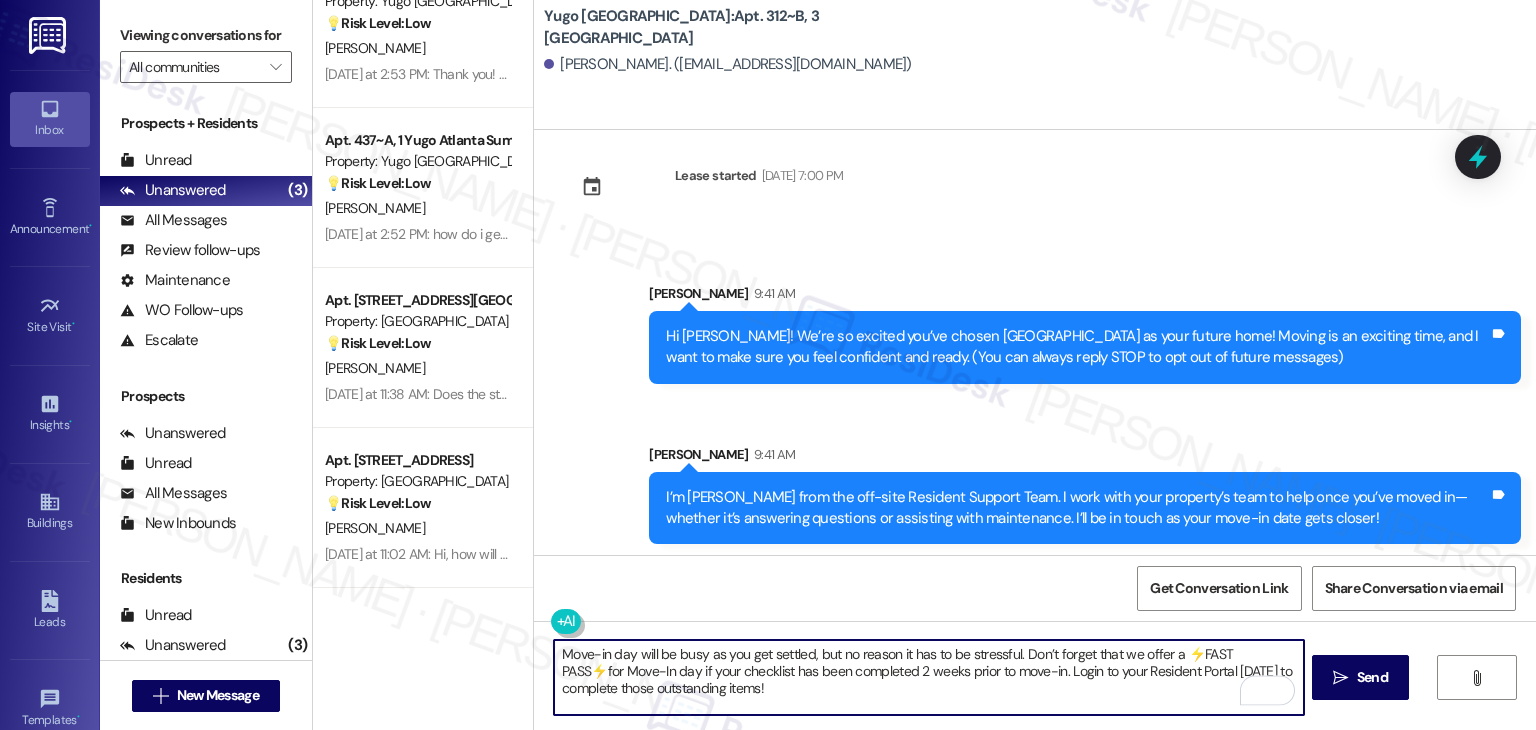 scroll, scrollTop: 32, scrollLeft: 0, axis: vertical 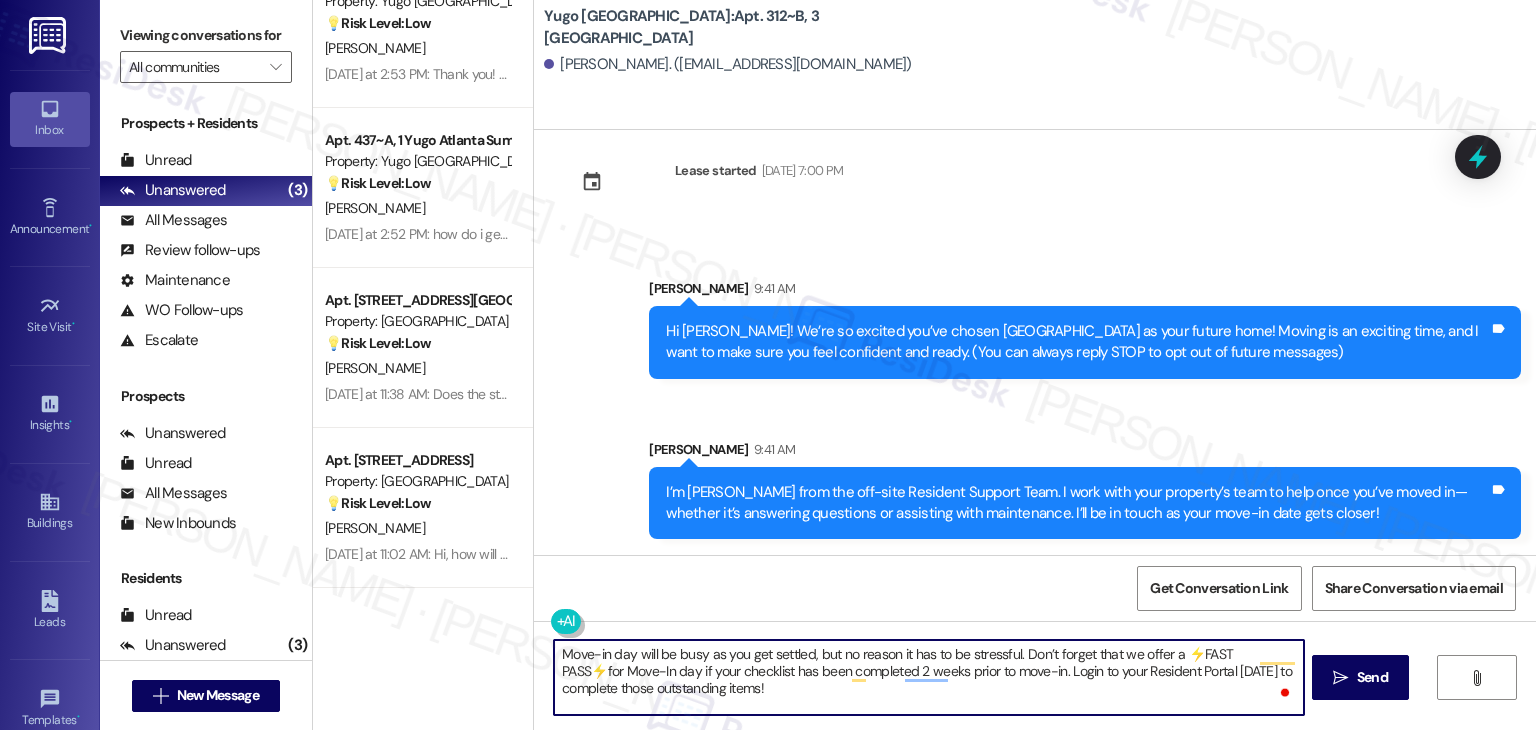 type on "Move-in day will be busy as you get settled, but no reason it has to be stressful. Don’t forget that we offer a ⚡FAST PASS⚡for Move-In day if your checklist has been completed 2 weeks prior to move-in. Login to your Resident Portal [DATE] to complete those outstanding items!" 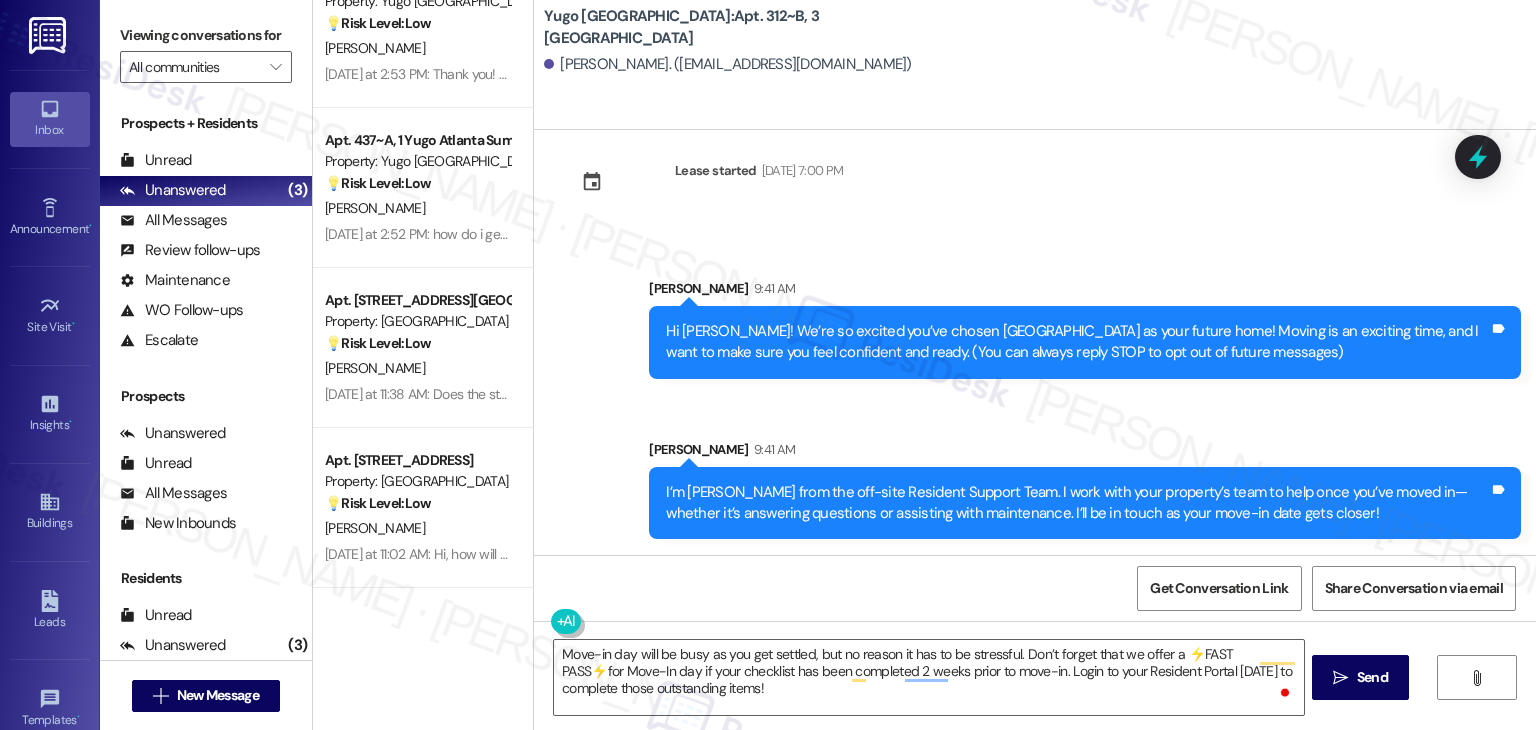click on "Send" at bounding box center (1372, 677) 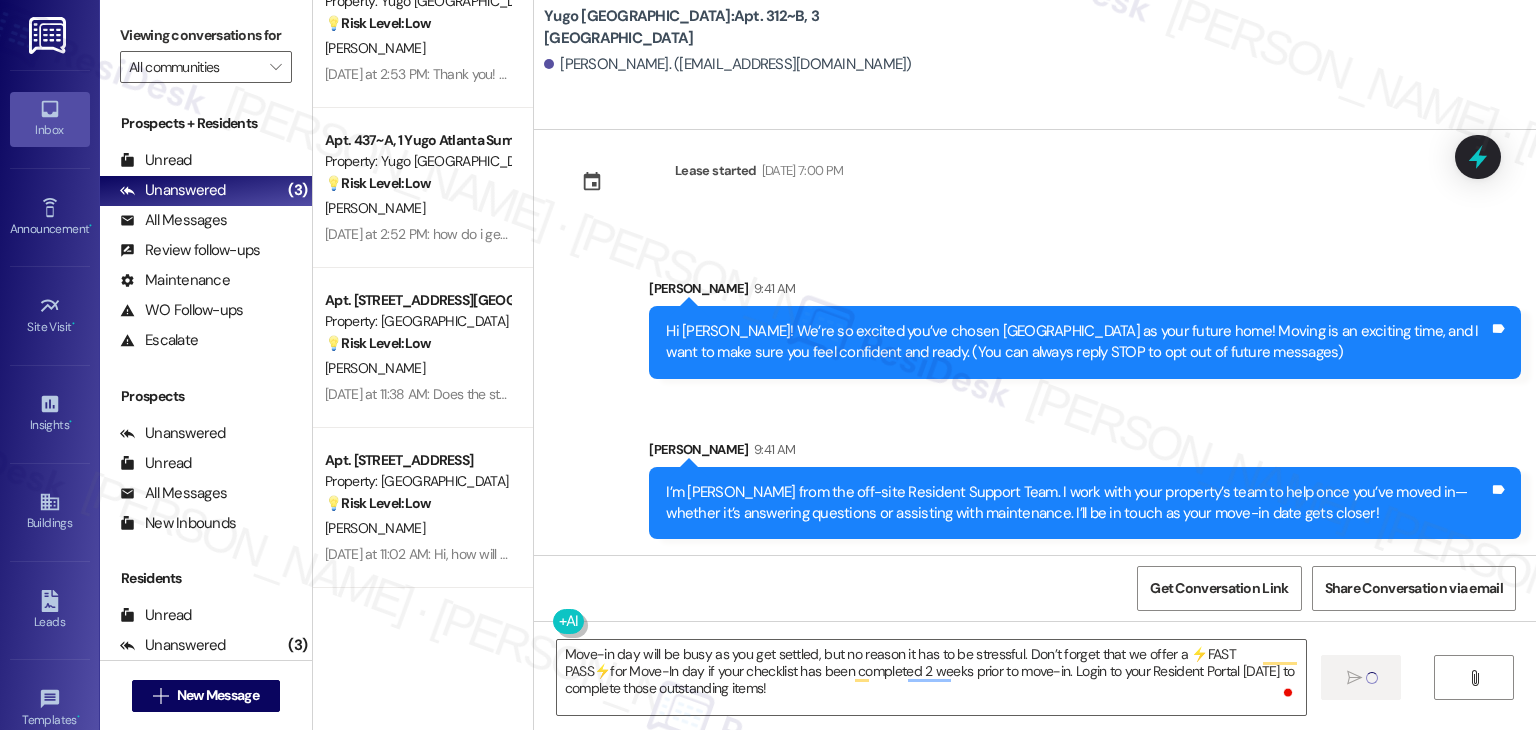type 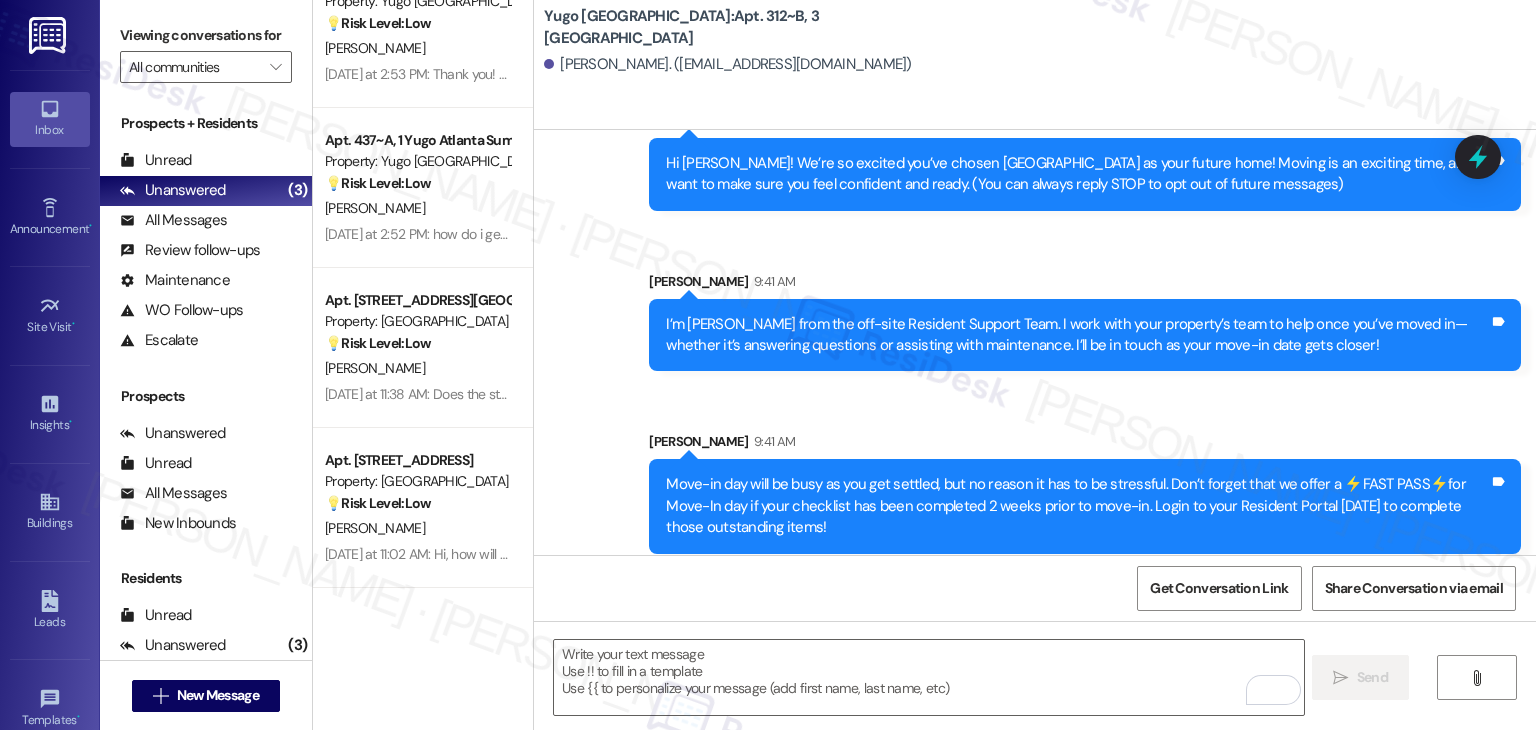 scroll, scrollTop: 114, scrollLeft: 0, axis: vertical 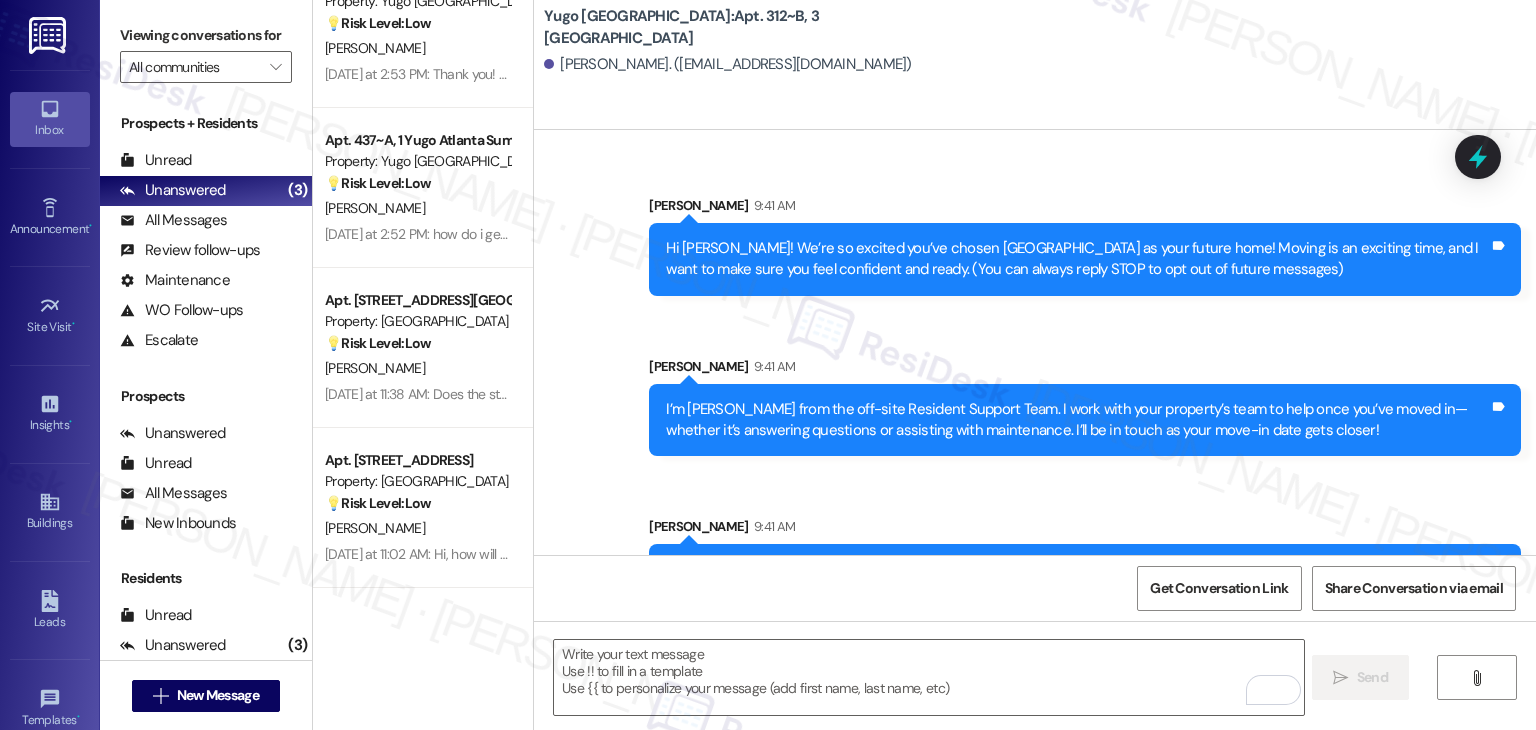click on "Sent via SMS [PERSON_NAME] 9:41 AM Move-in day will be busy as you get settled, but no reason it has to be stressful. Don’t forget that we offer a ⚡FAST PASS⚡for Move-In day if your checklist has been completed 2 weeks prior to move-in. Login to your Resident Portal [DATE] to complete those outstanding items! Tags and notes" at bounding box center (1085, 577) 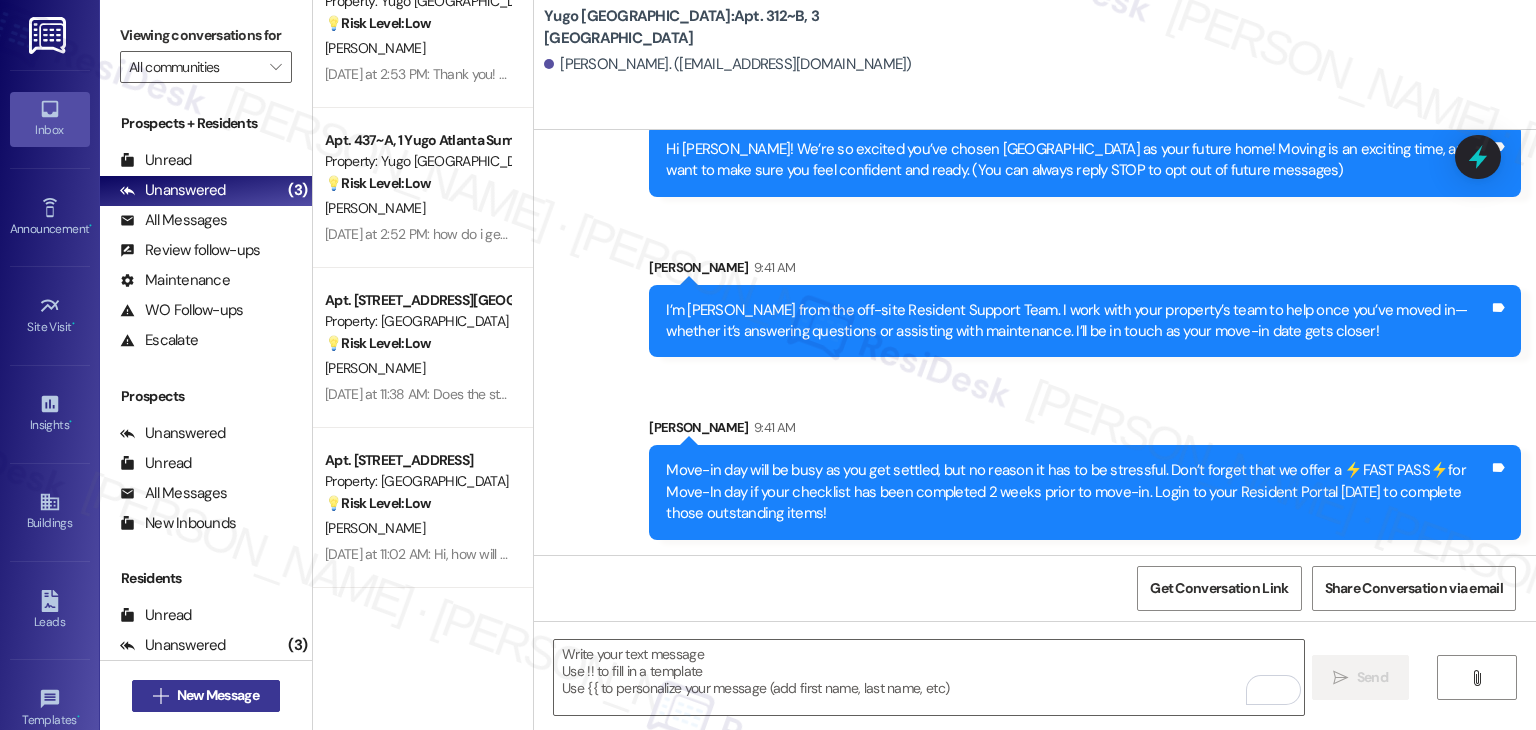 click on "New Message" at bounding box center [218, 695] 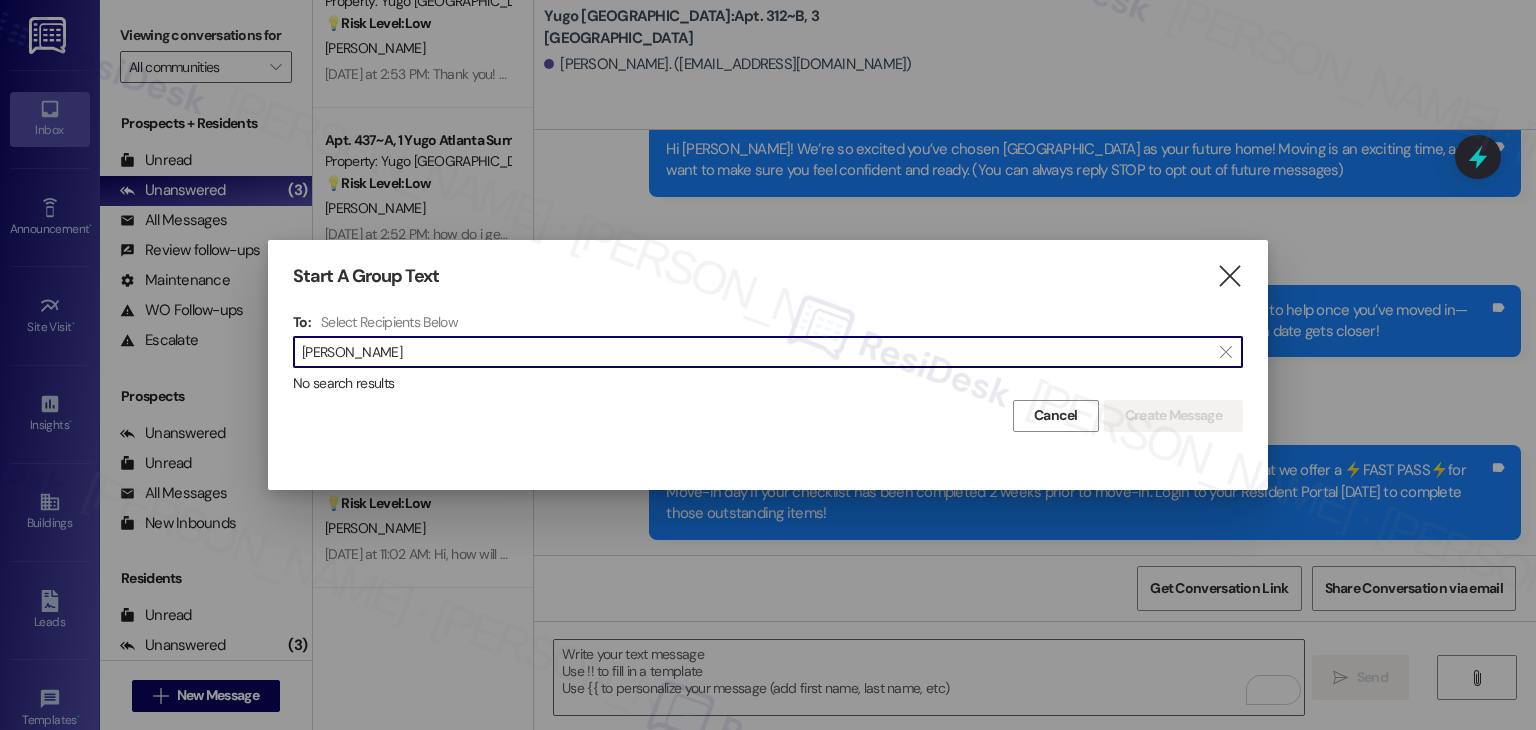 click on "[PERSON_NAME]" at bounding box center [756, 352] 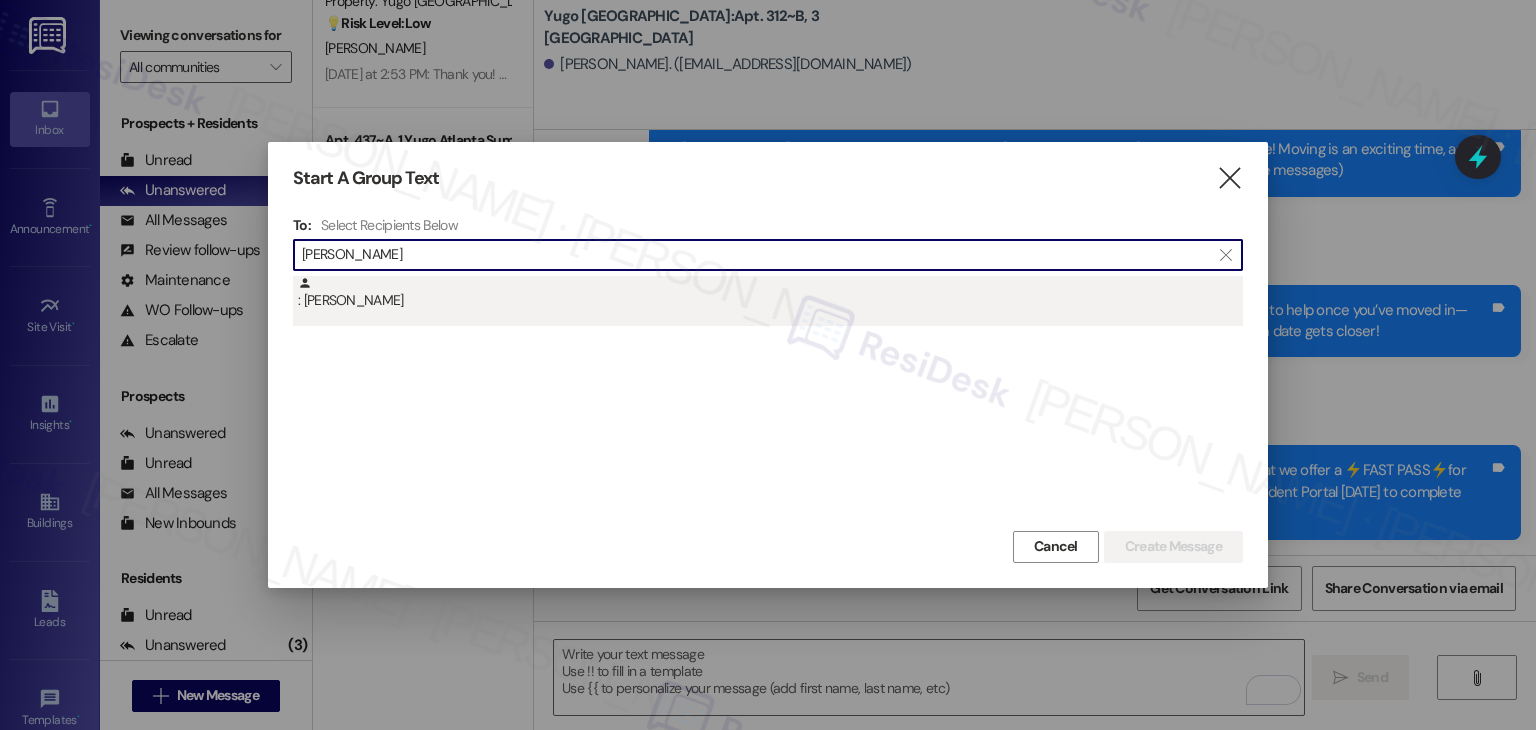 type on "[PERSON_NAME]" 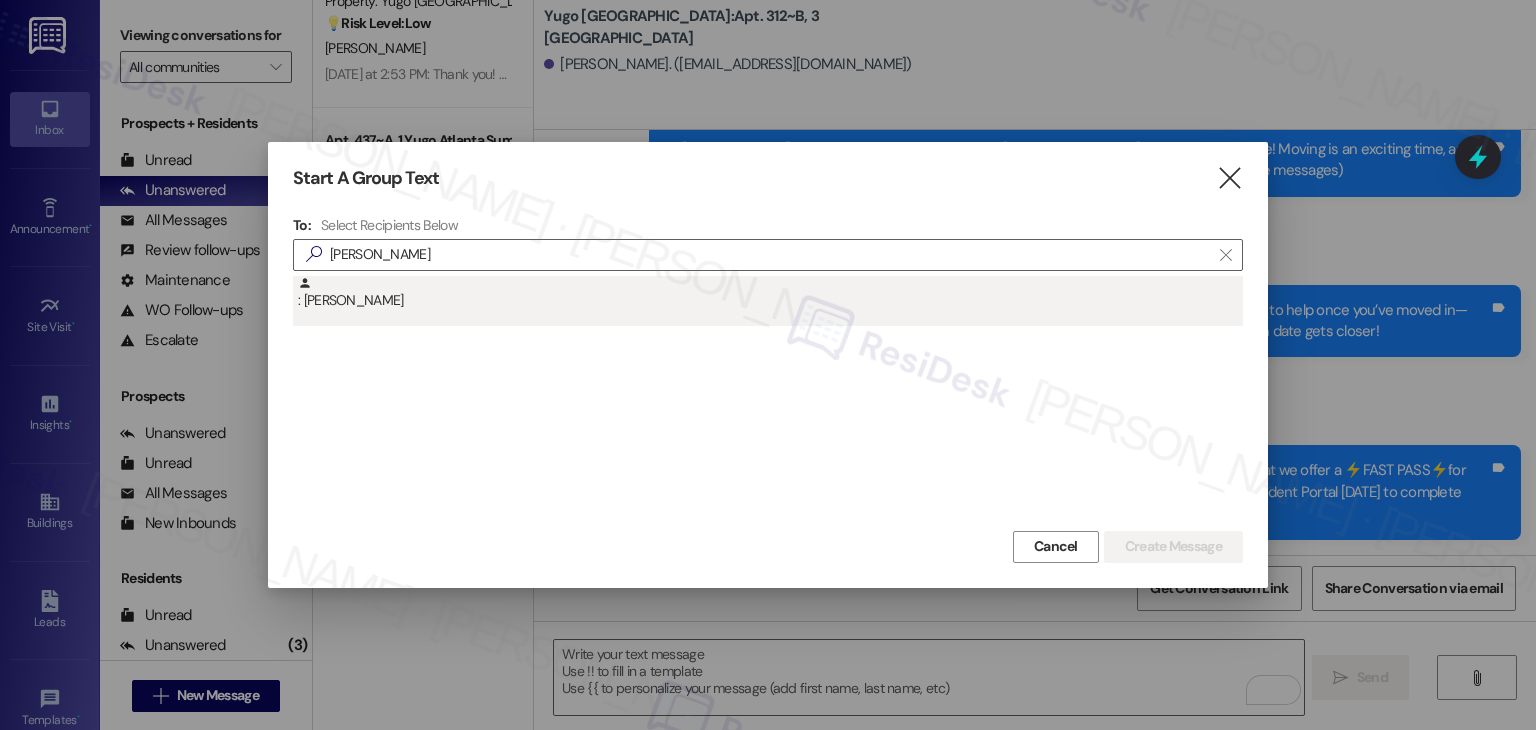 click on ": [PERSON_NAME]" at bounding box center (770, 293) 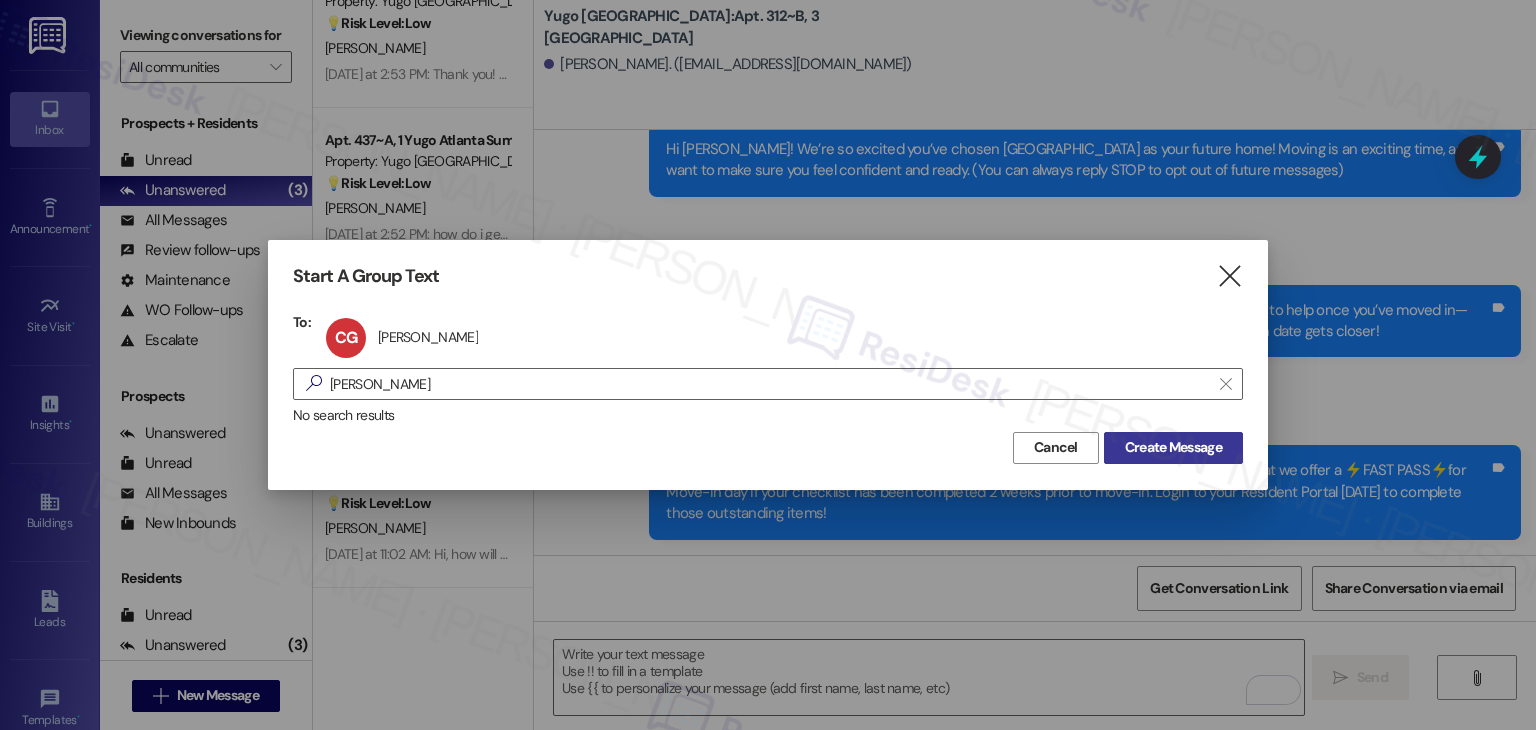 click on "Create Message" at bounding box center [1173, 447] 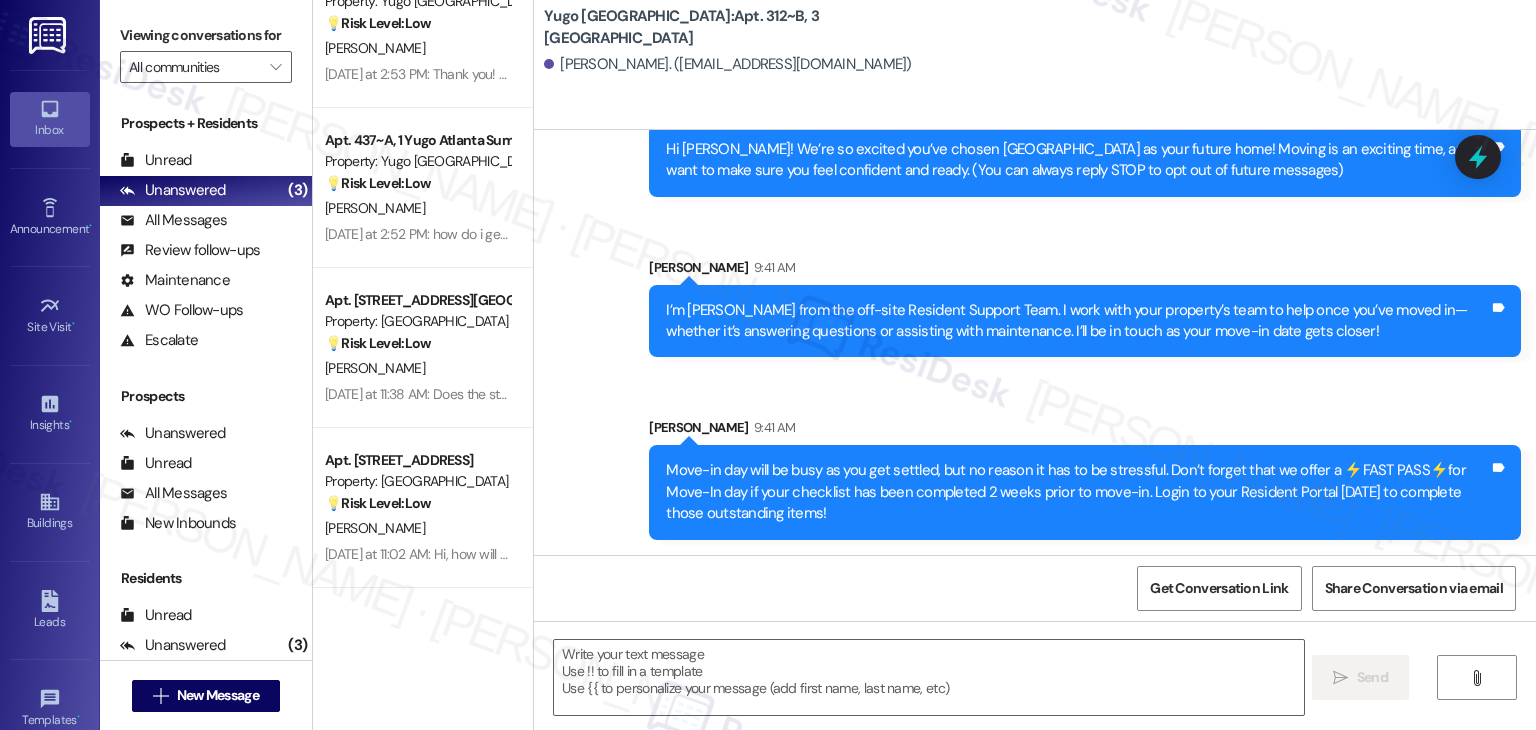 type on "Fetching suggested responses. Please feel free to read through the conversation in the meantime." 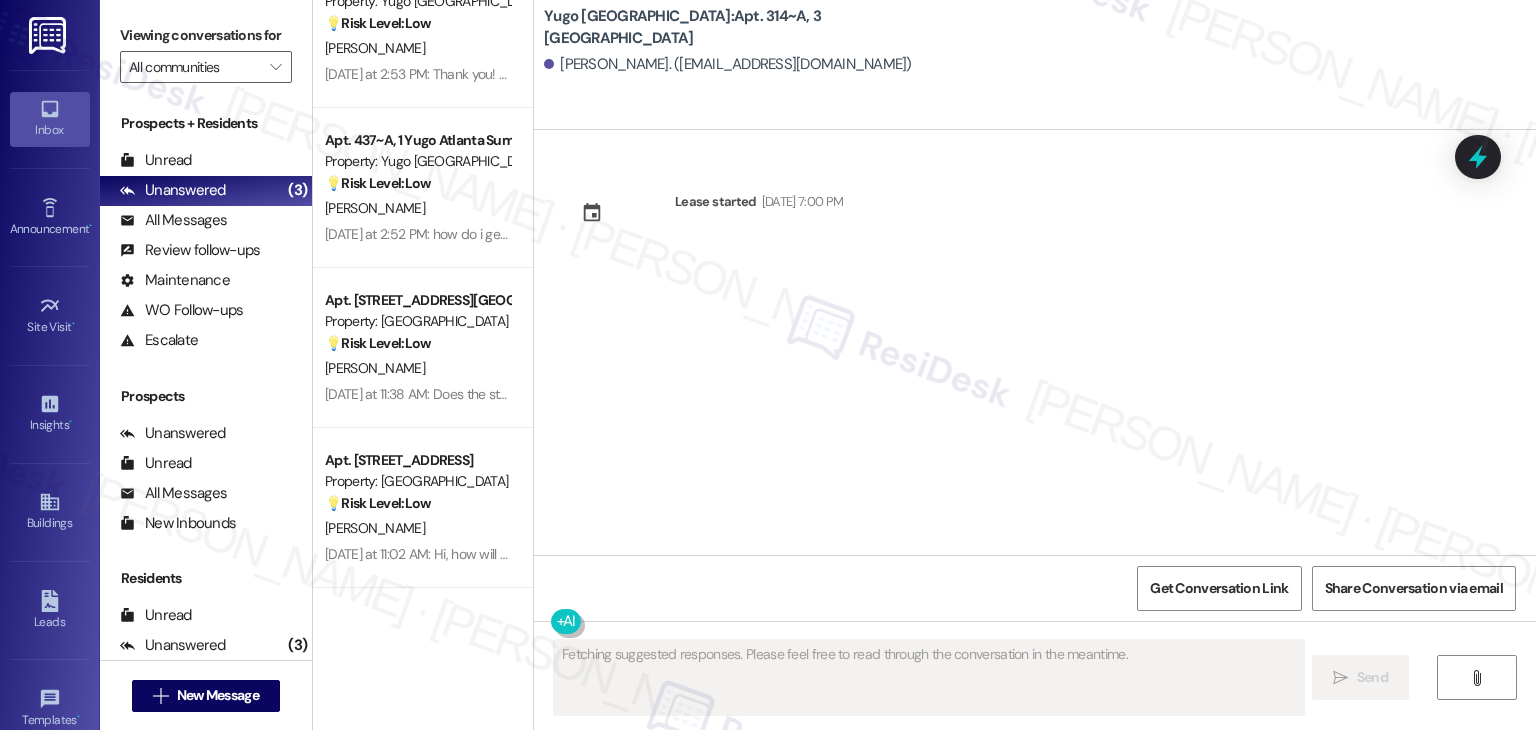 scroll, scrollTop: 0, scrollLeft: 0, axis: both 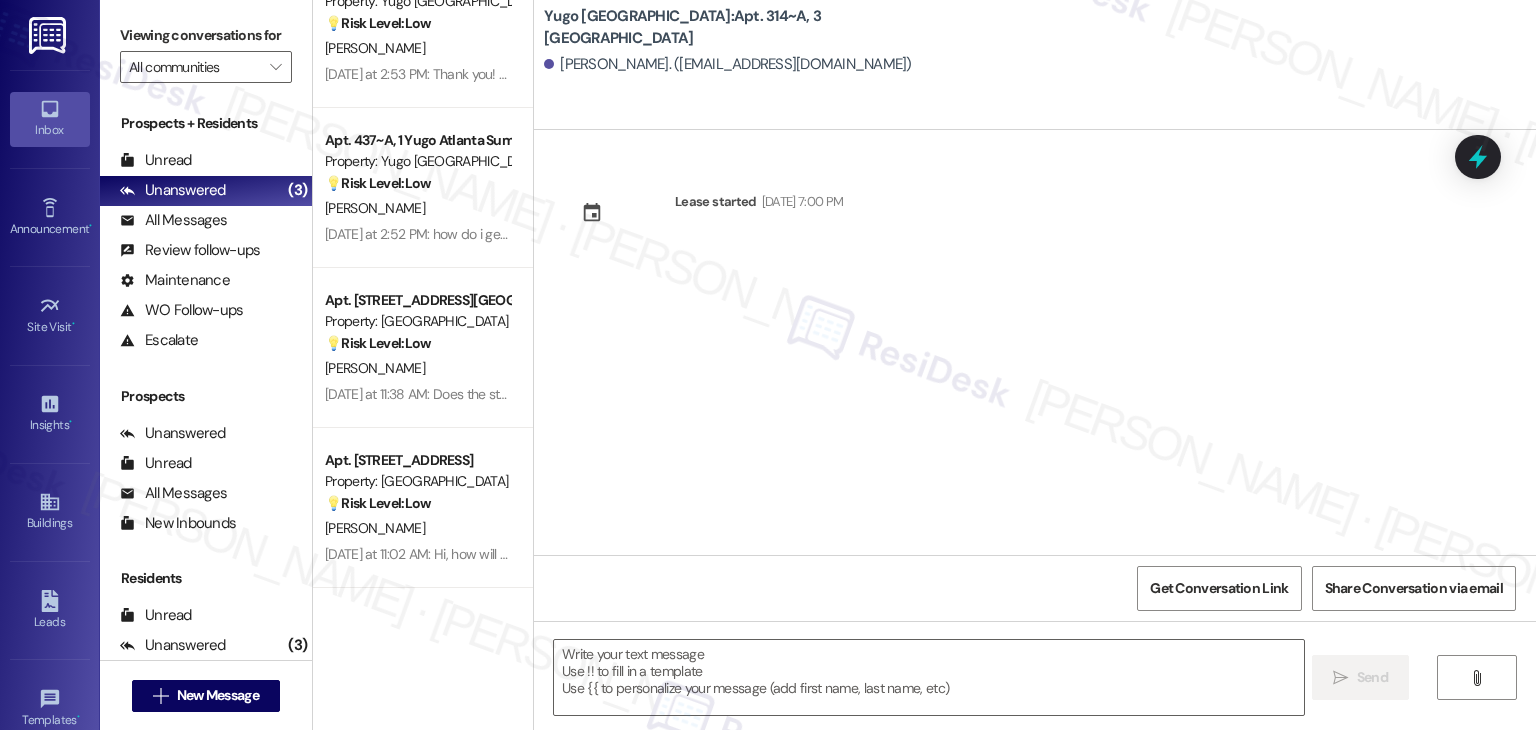click on "Lease started [DATE] 7:00 PM" at bounding box center (1035, 342) 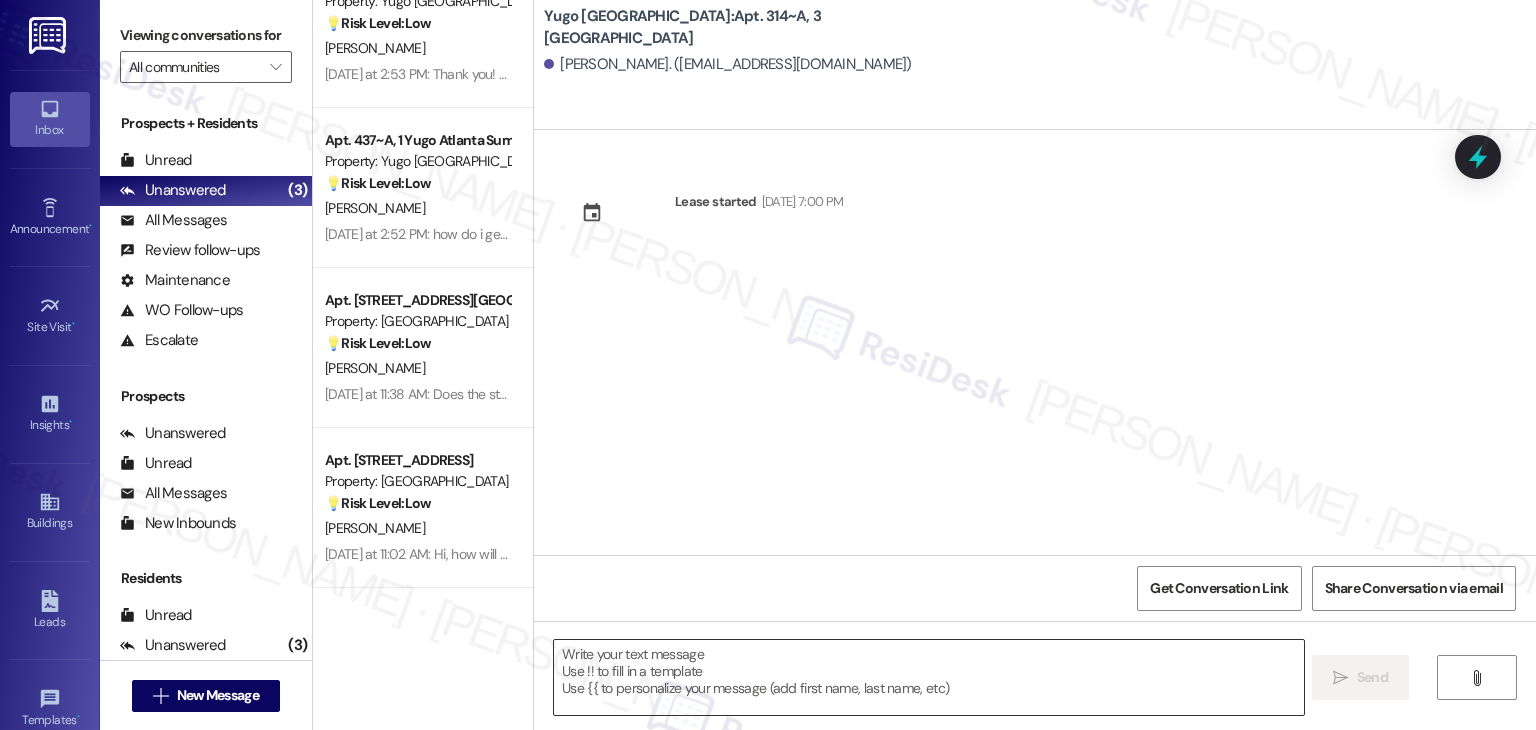 click at bounding box center (928, 677) 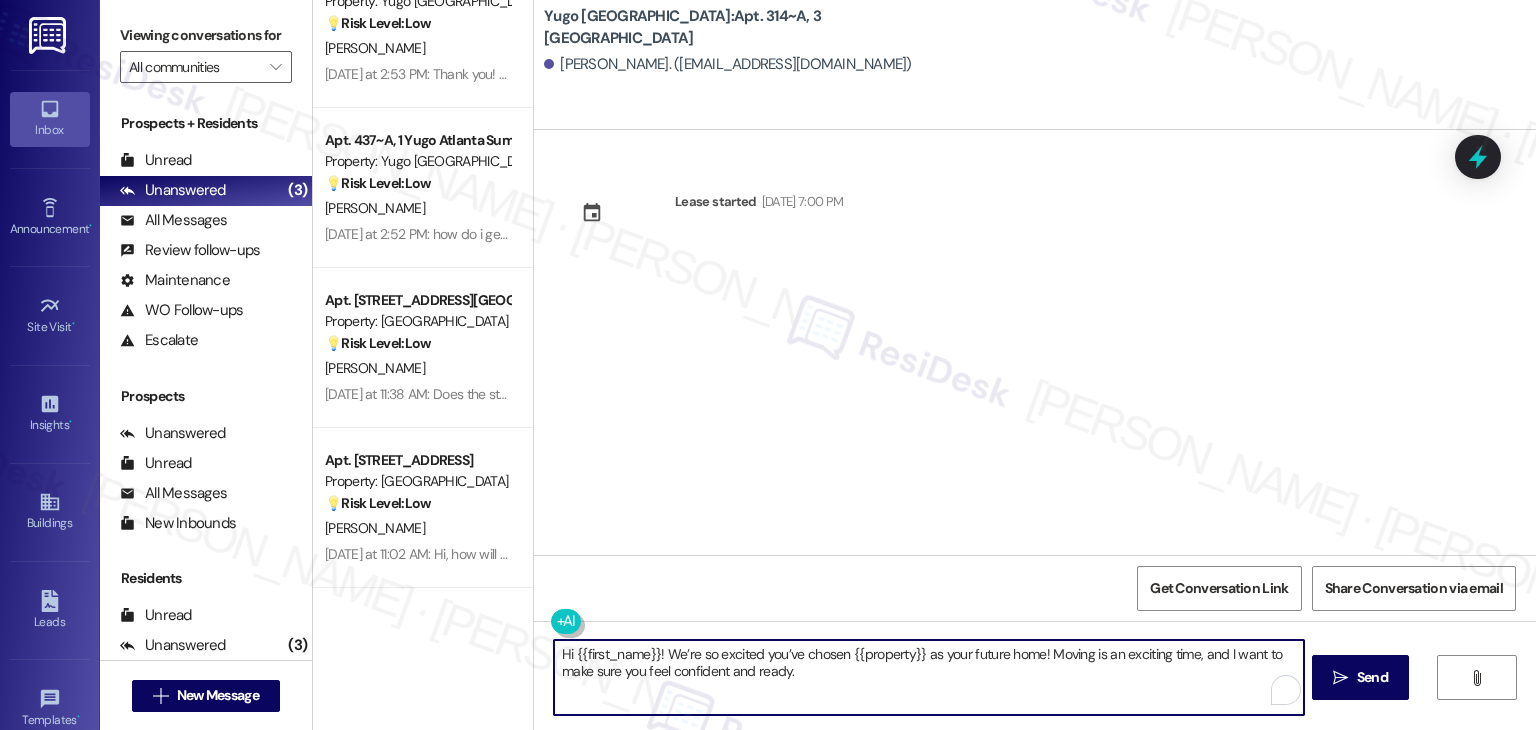 type on "Hi {{first_name}}! We’re so excited you’ve chosen {{property}} as your future home! Moving is an exciting time, and I want to make sure you feel confident and ready." 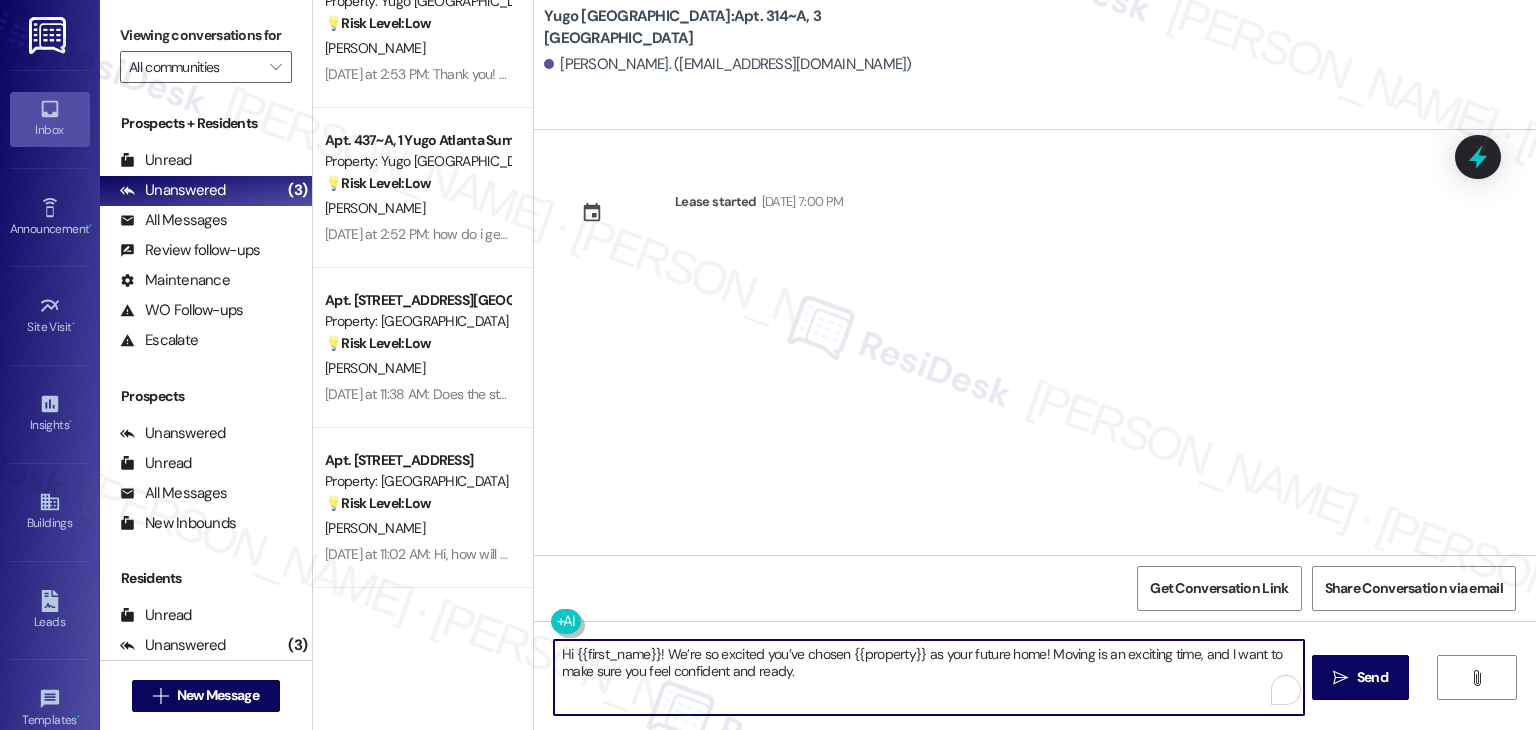 click on "Hi {{first_name}}! We’re so excited you’ve chosen {{property}} as your future home! Moving is an exciting time, and I want to make sure you feel confident and ready." at bounding box center [928, 677] 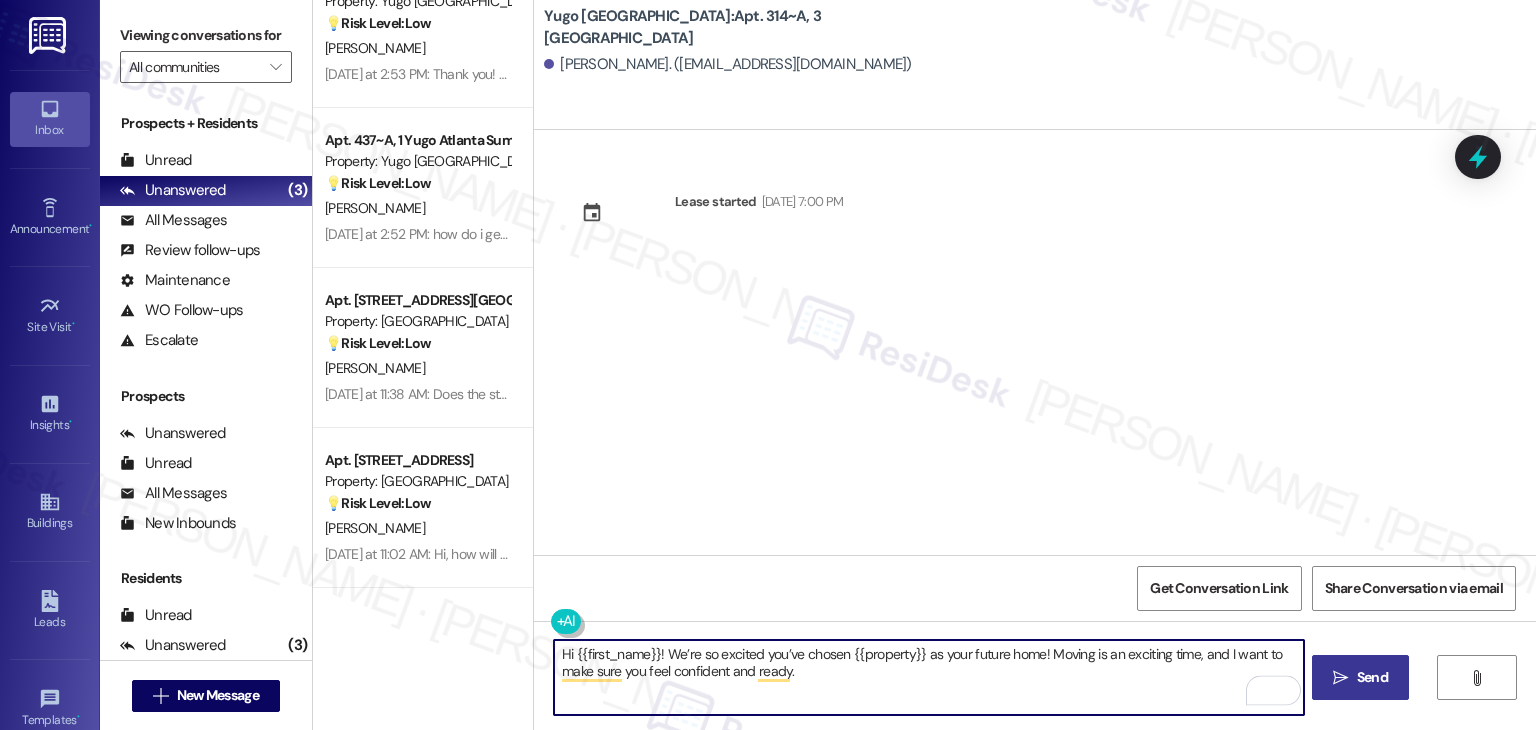 click on "Send" at bounding box center [1372, 677] 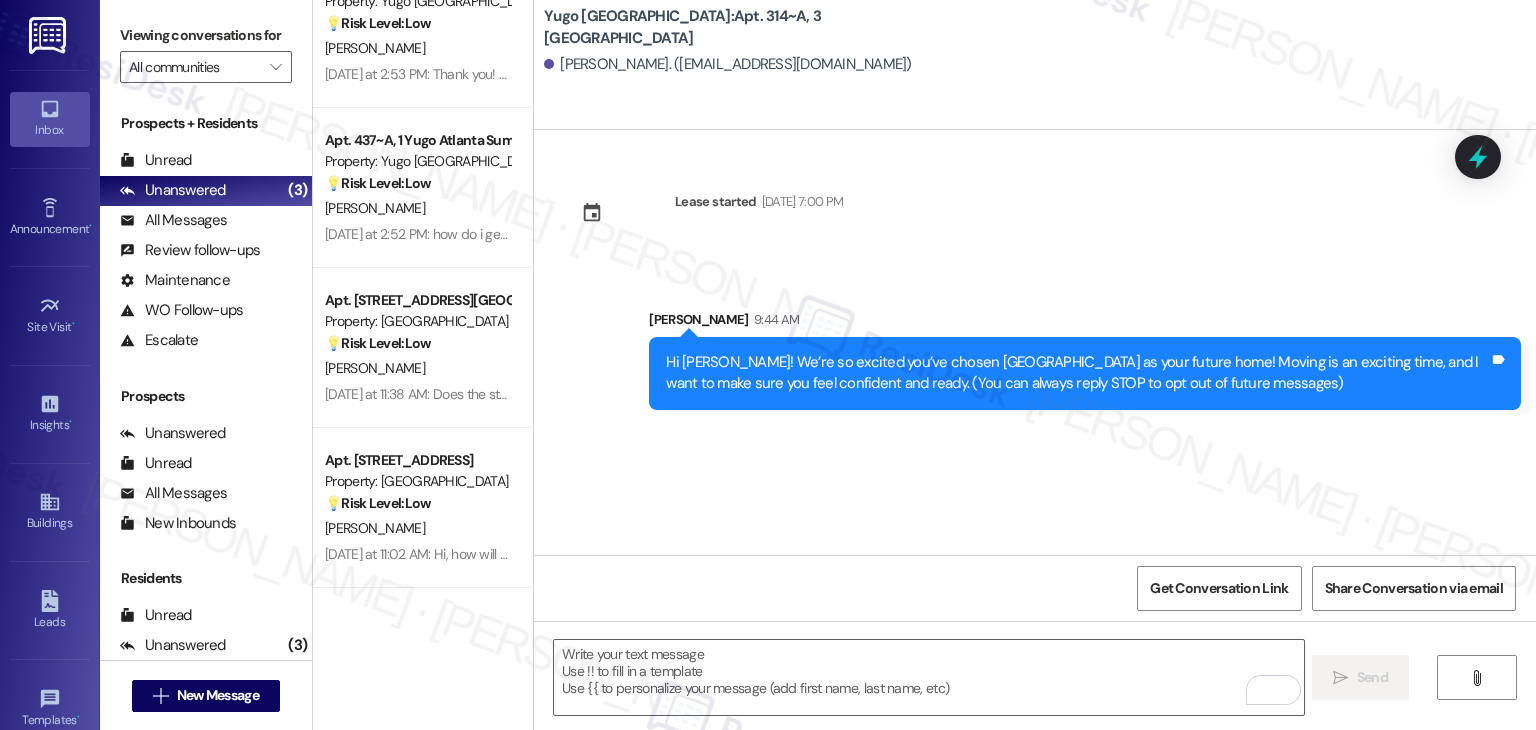 click on "Lease started [DATE] 7:00 PM Sent via SMS [PERSON_NAME] 9:44 AM Hi [PERSON_NAME]! We’re so excited you’ve chosen [GEOGRAPHIC_DATA] as your future home! Moving is an exciting time, and I want to make sure you feel confident and ready. (You can always reply STOP to opt out of future messages) Tags and notes" at bounding box center [1035, 342] 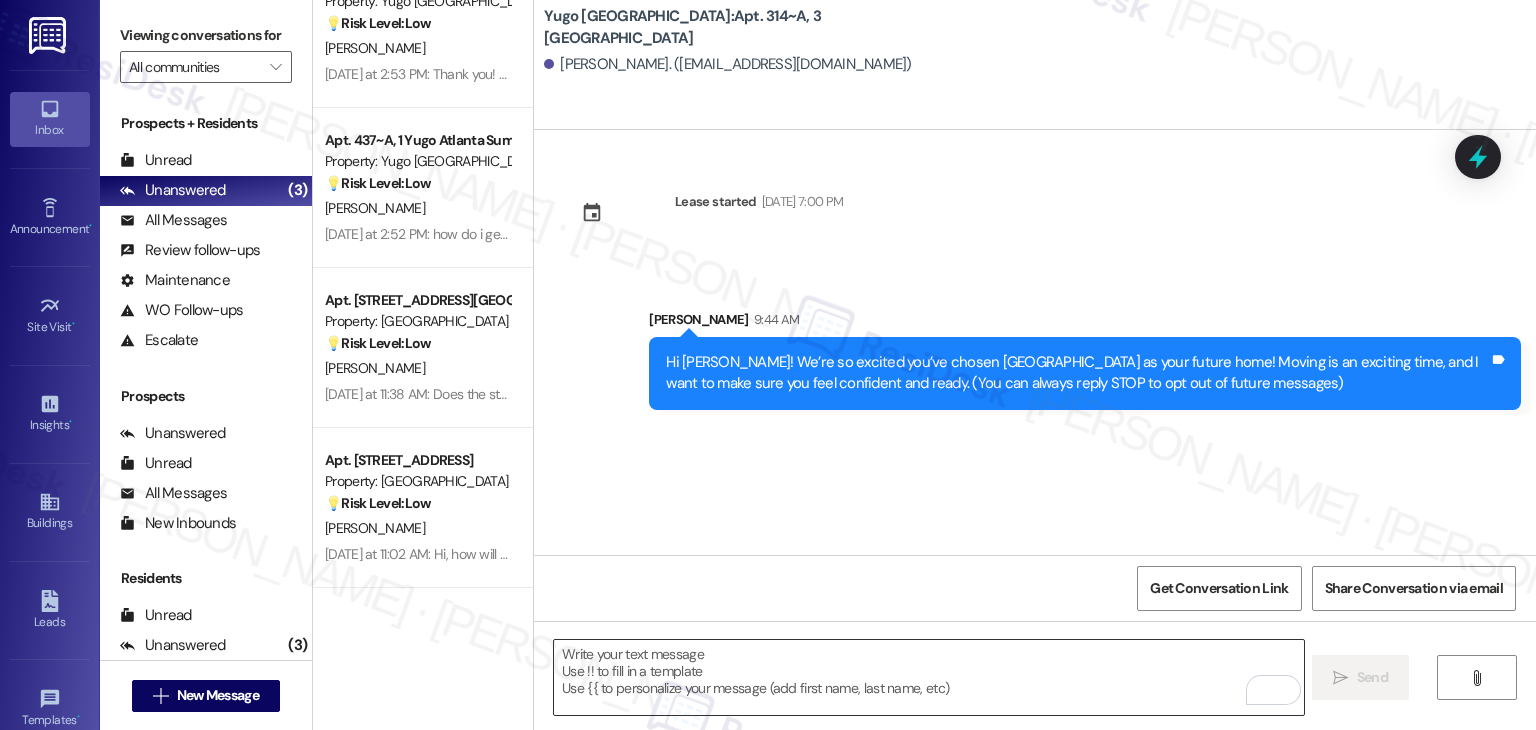 click at bounding box center [928, 677] 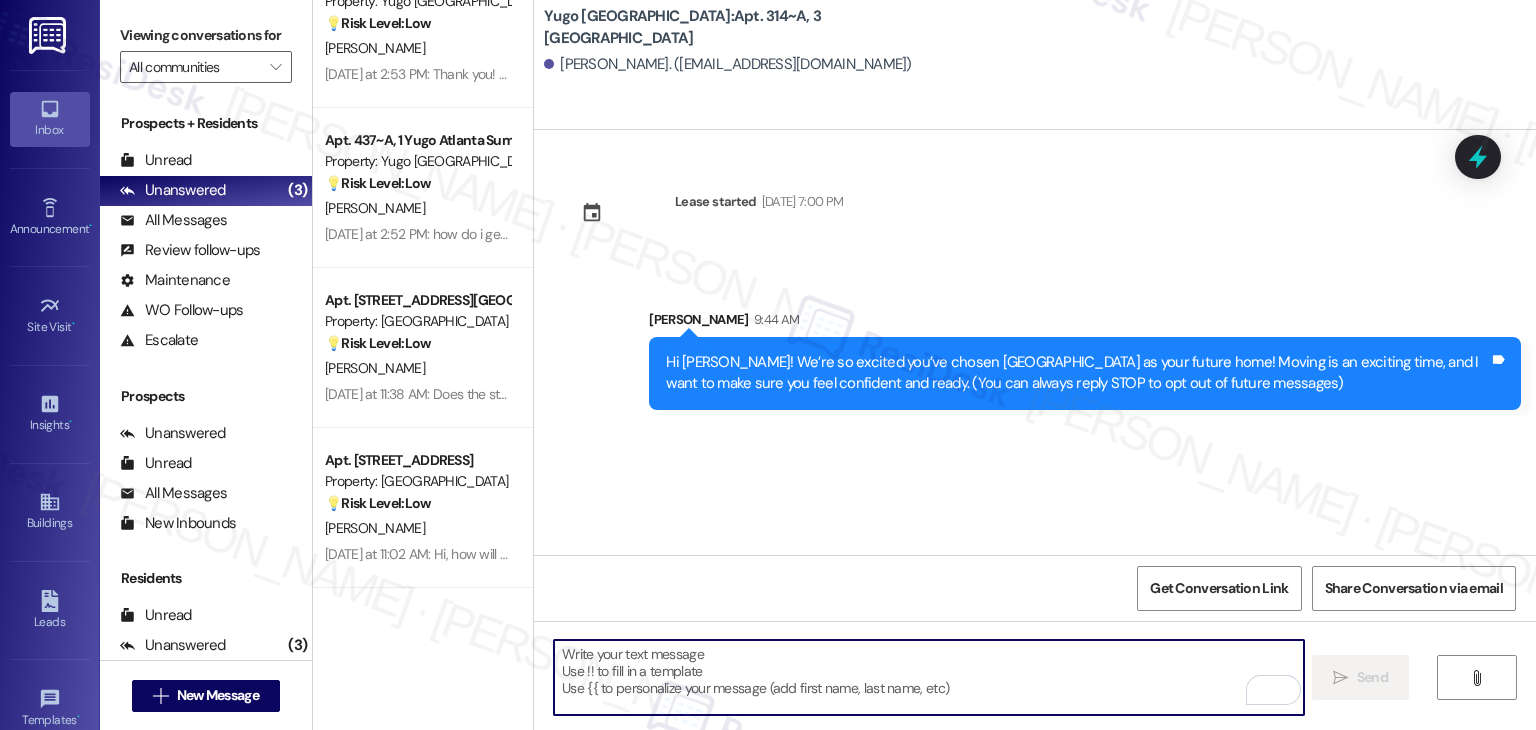 paste on "I’m [PERSON_NAME] from the off-site Resident Support Team. I work with your property’s team to help once you’ve moved in—whether it’s answering questions or assisting with maintenance. I’ll be in touch as your move-in date gets closer!" 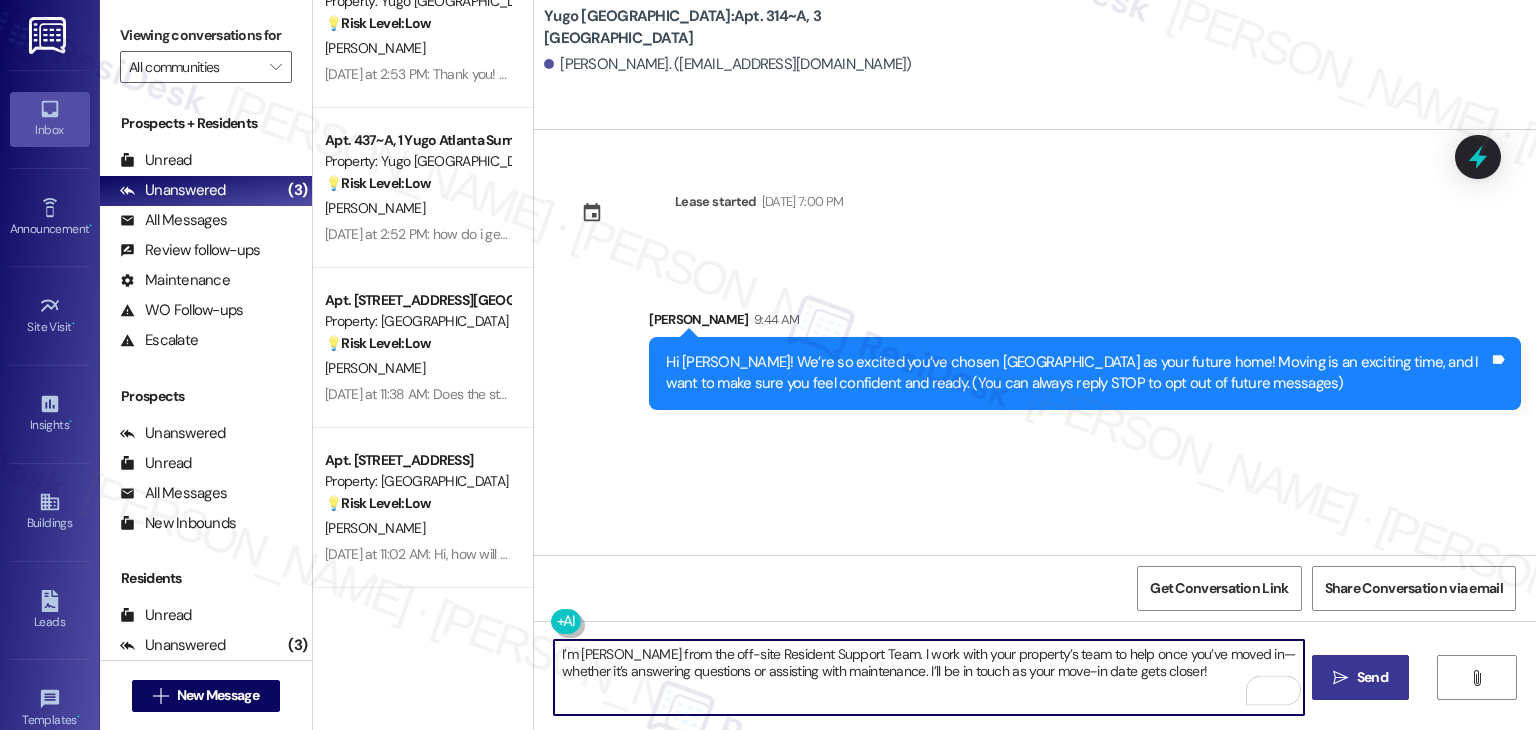 type on "I’m [PERSON_NAME] from the off-site Resident Support Team. I work with your property’s team to help once you’ve moved in—whether it’s answering questions or assisting with maintenance. I’ll be in touch as your move-in date gets closer!" 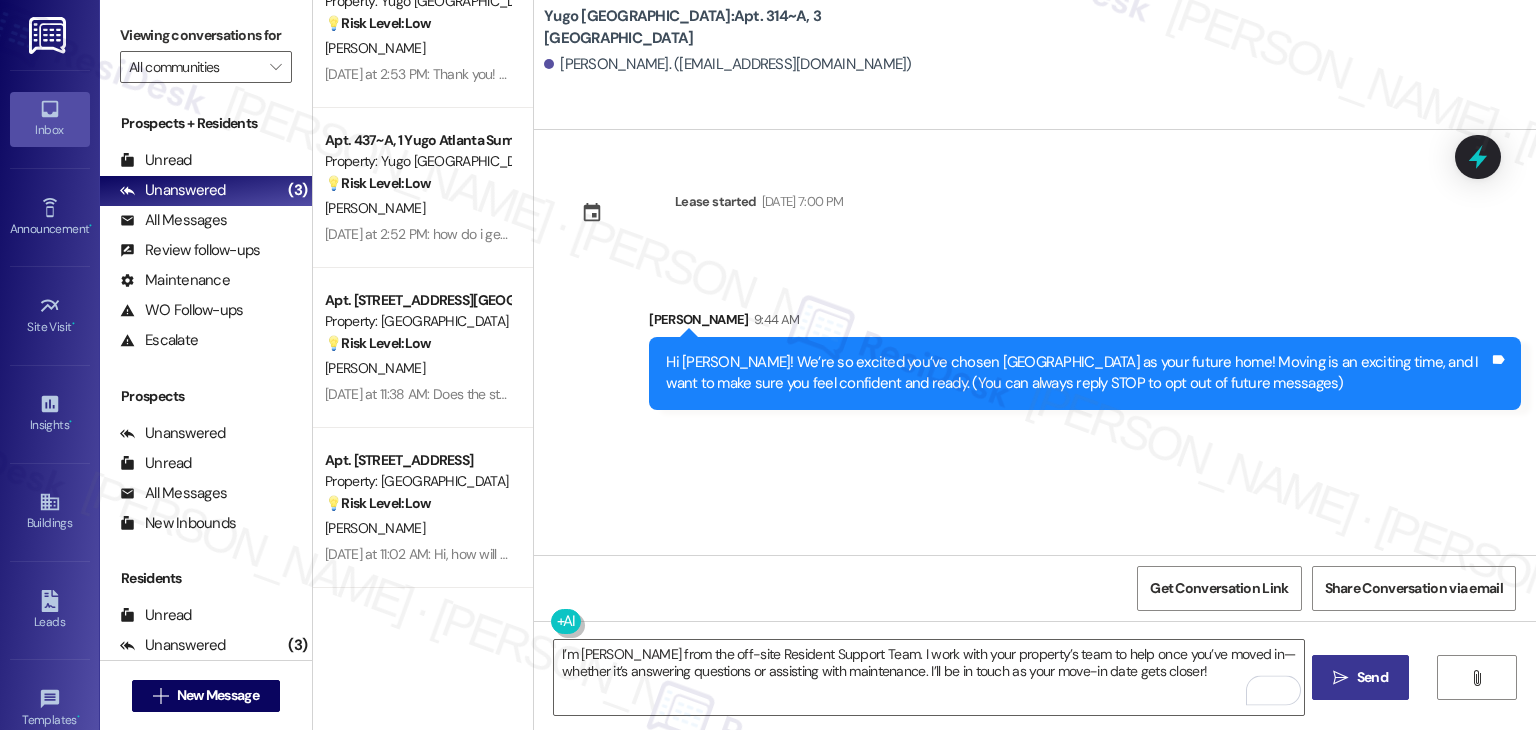 click on "Send" at bounding box center [1372, 677] 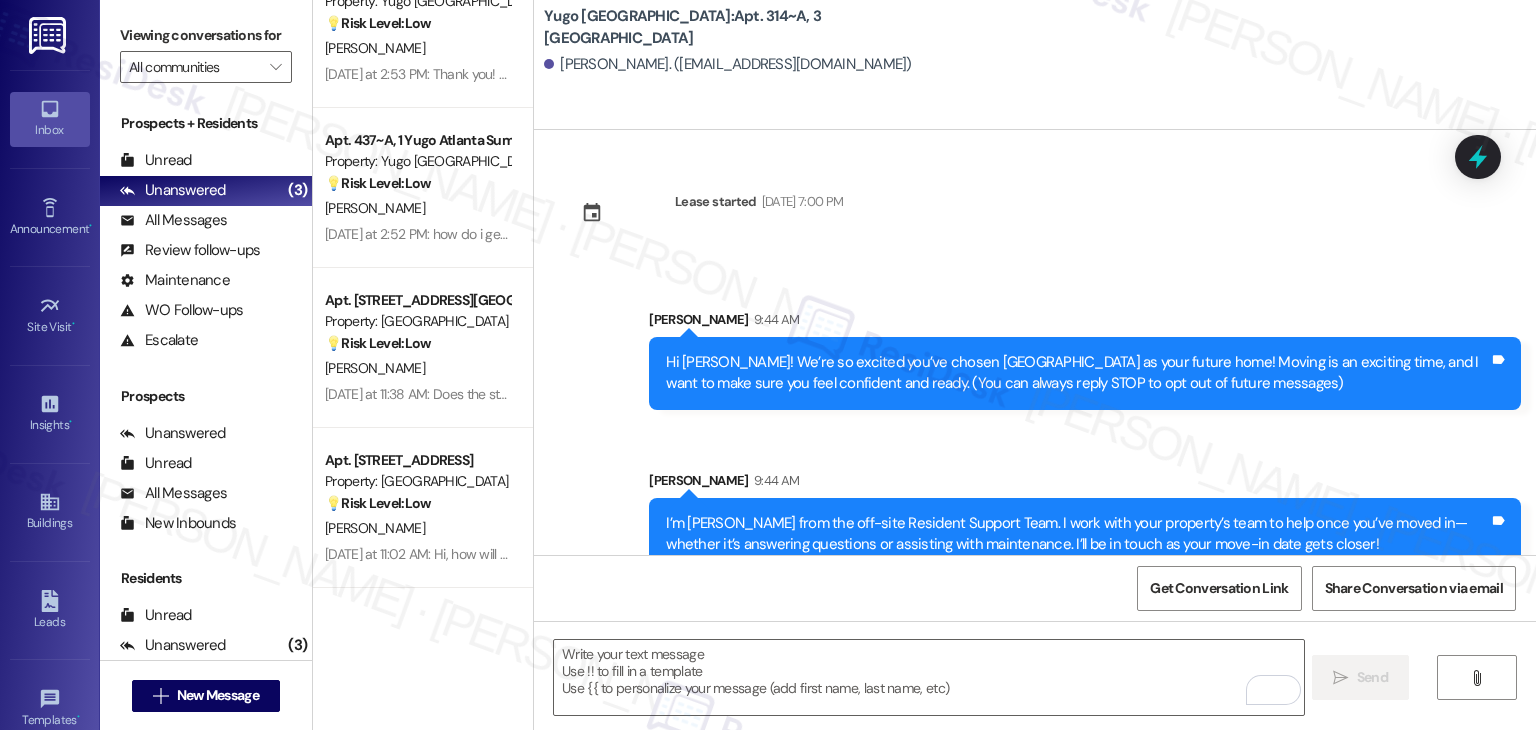 click on "Get Conversation Link Share Conversation via email" at bounding box center [1035, 588] 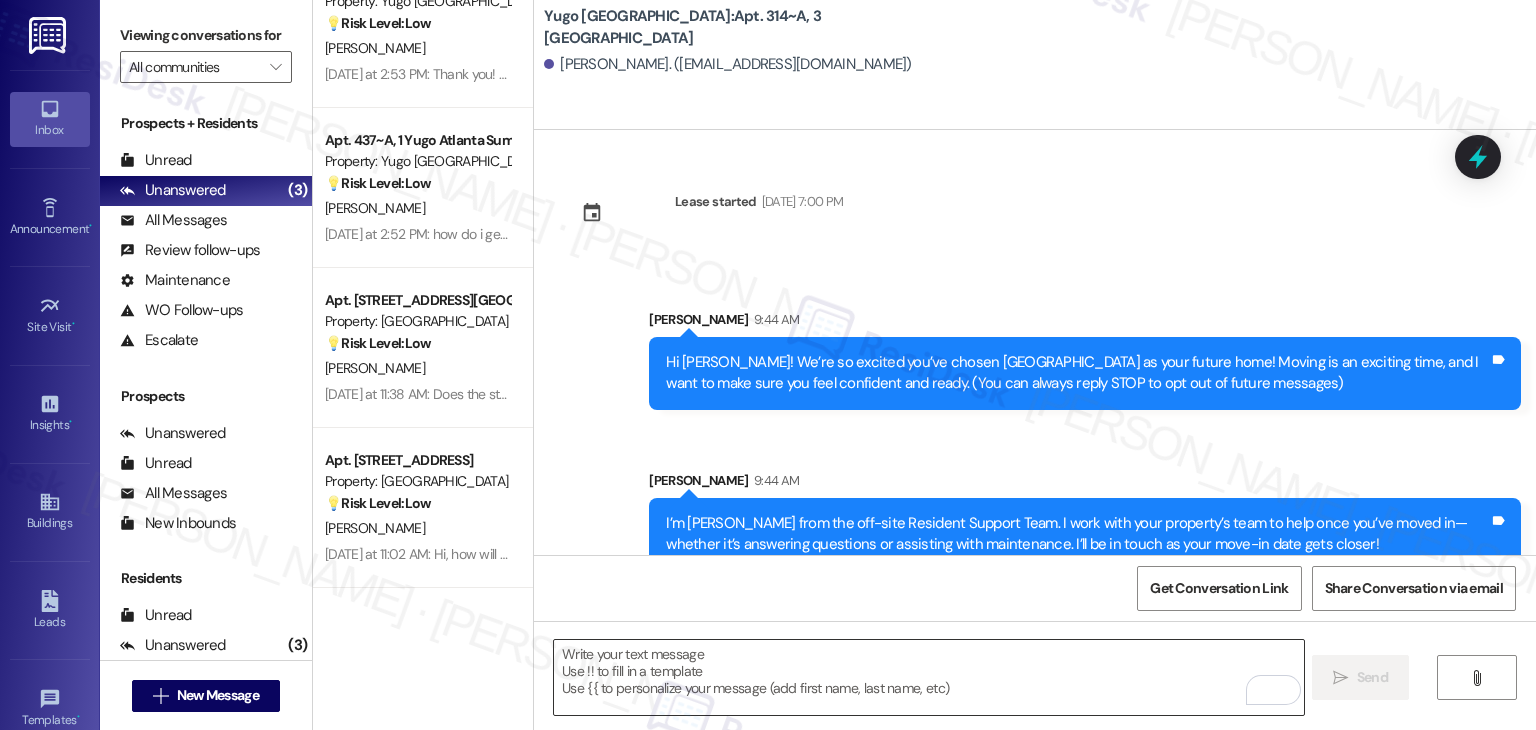 click at bounding box center (928, 677) 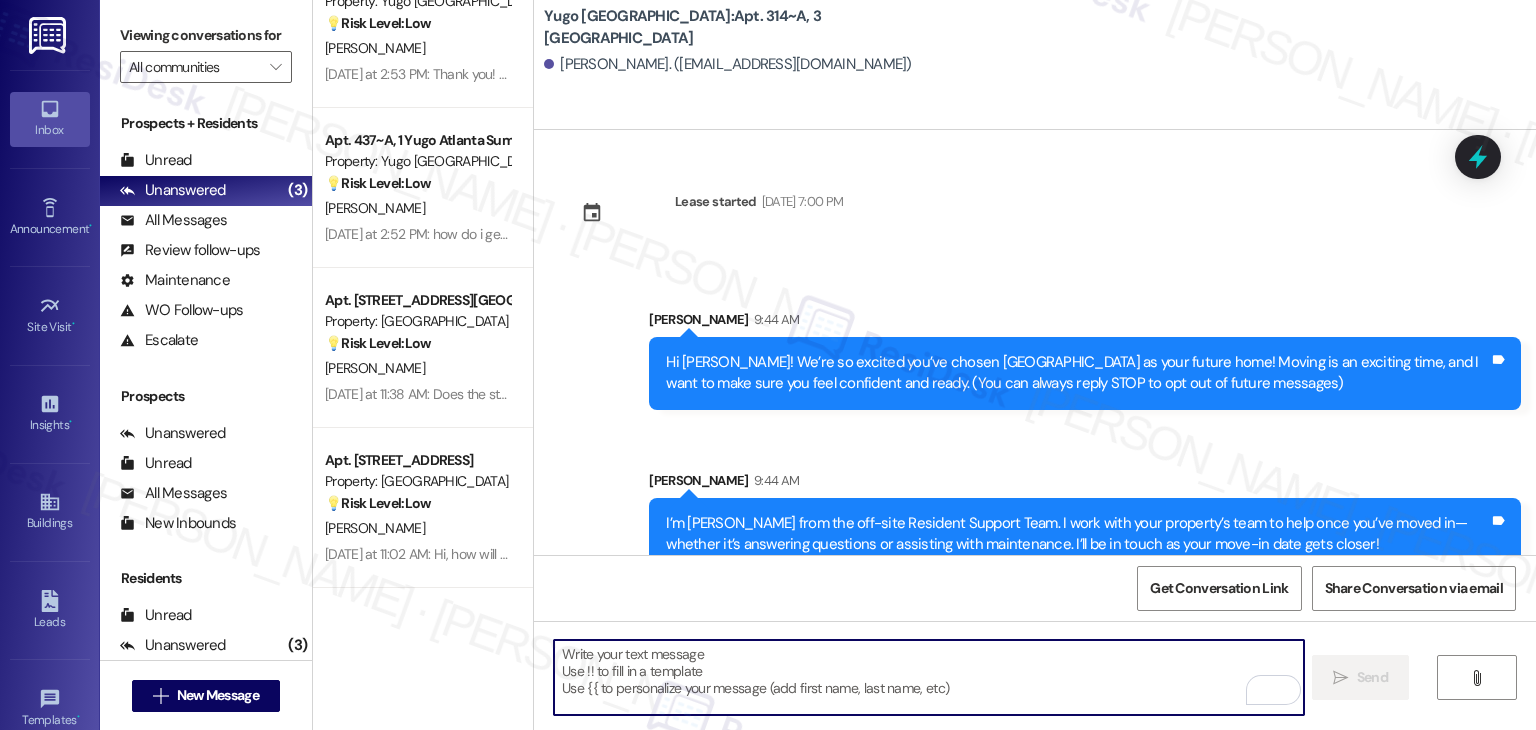 paste on "Move-in day will be busy as you get settled, but no reason it has to be stressful. Don’t forget that we offer a ⚡FAST PASS⚡for Move-In day if your checklist has been completed 2 weeks prior to move-in. Login to your Resident Portal [DATE] to complete those outstanding items!" 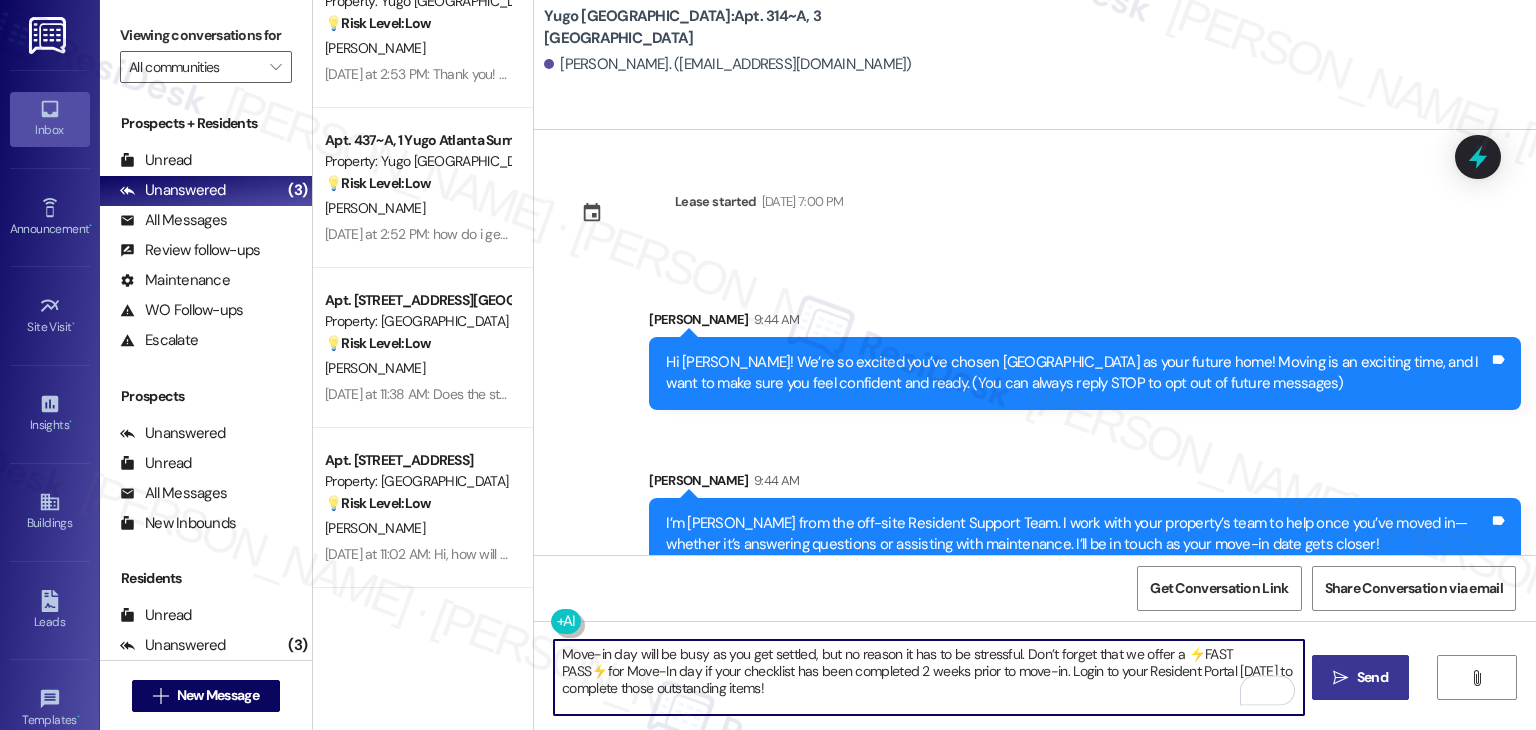 type on "Move-in day will be busy as you get settled, but no reason it has to be stressful. Don’t forget that we offer a ⚡FAST PASS⚡for Move-In day if your checklist has been completed 2 weeks prior to move-in. Login to your Resident Portal [DATE] to complete those outstanding items!" 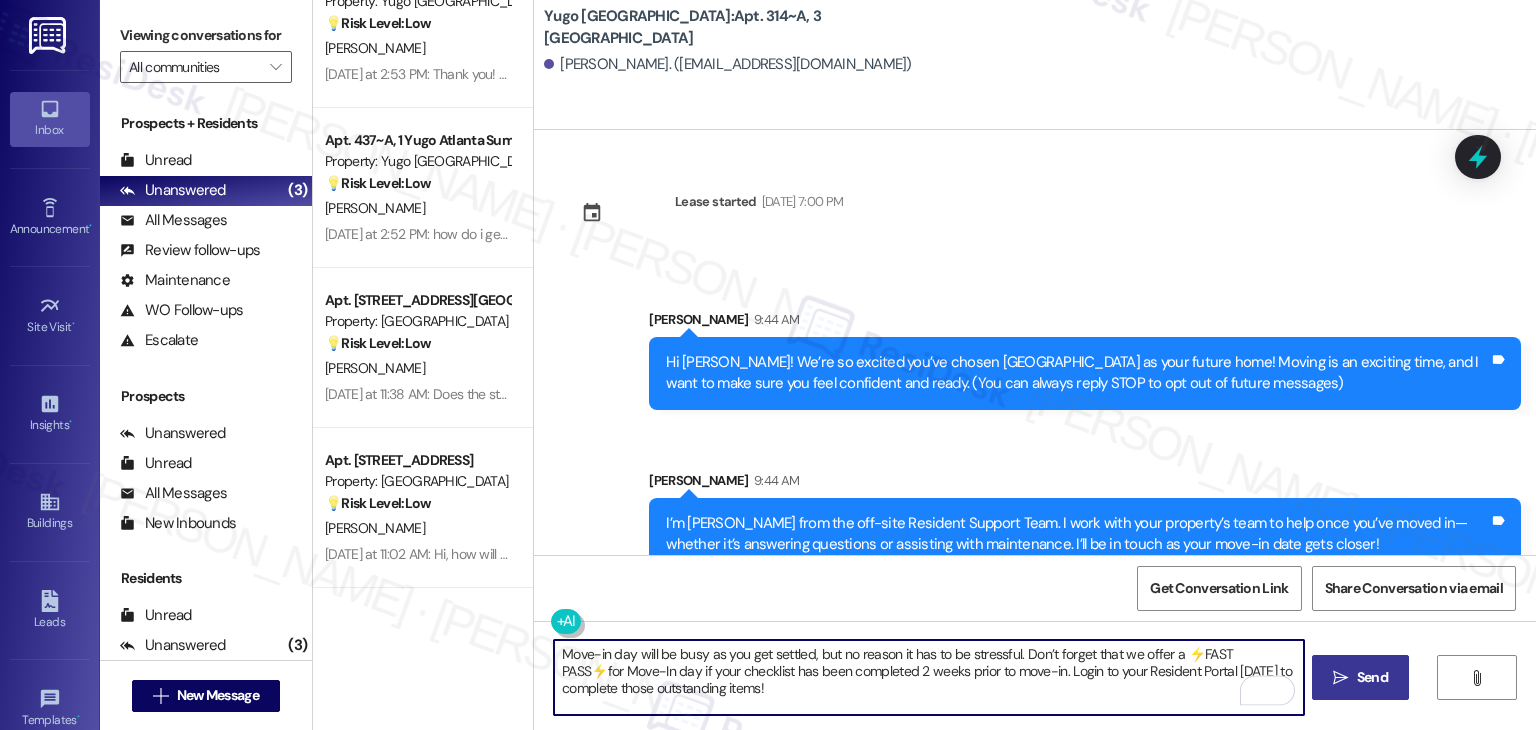 click on "Send" at bounding box center (1372, 677) 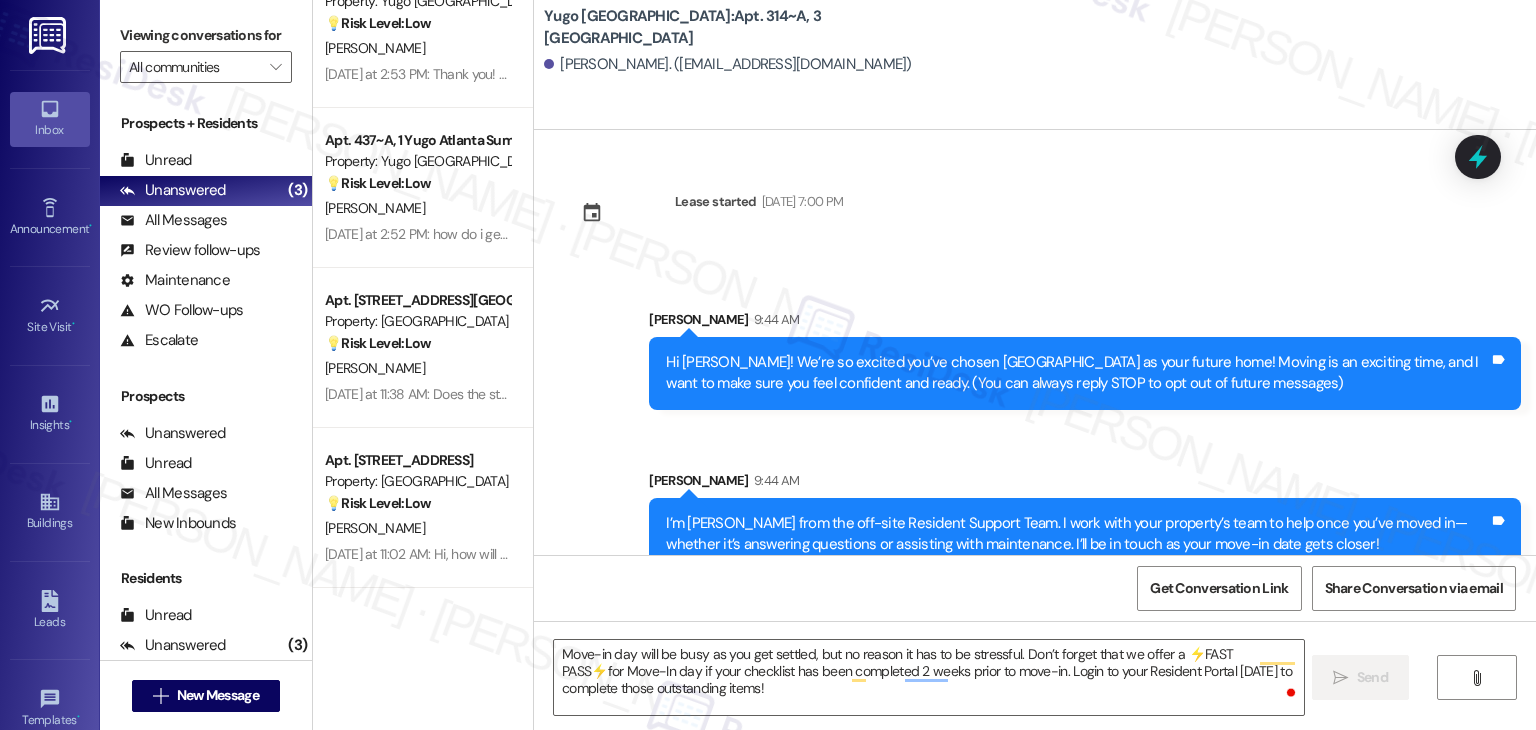 type 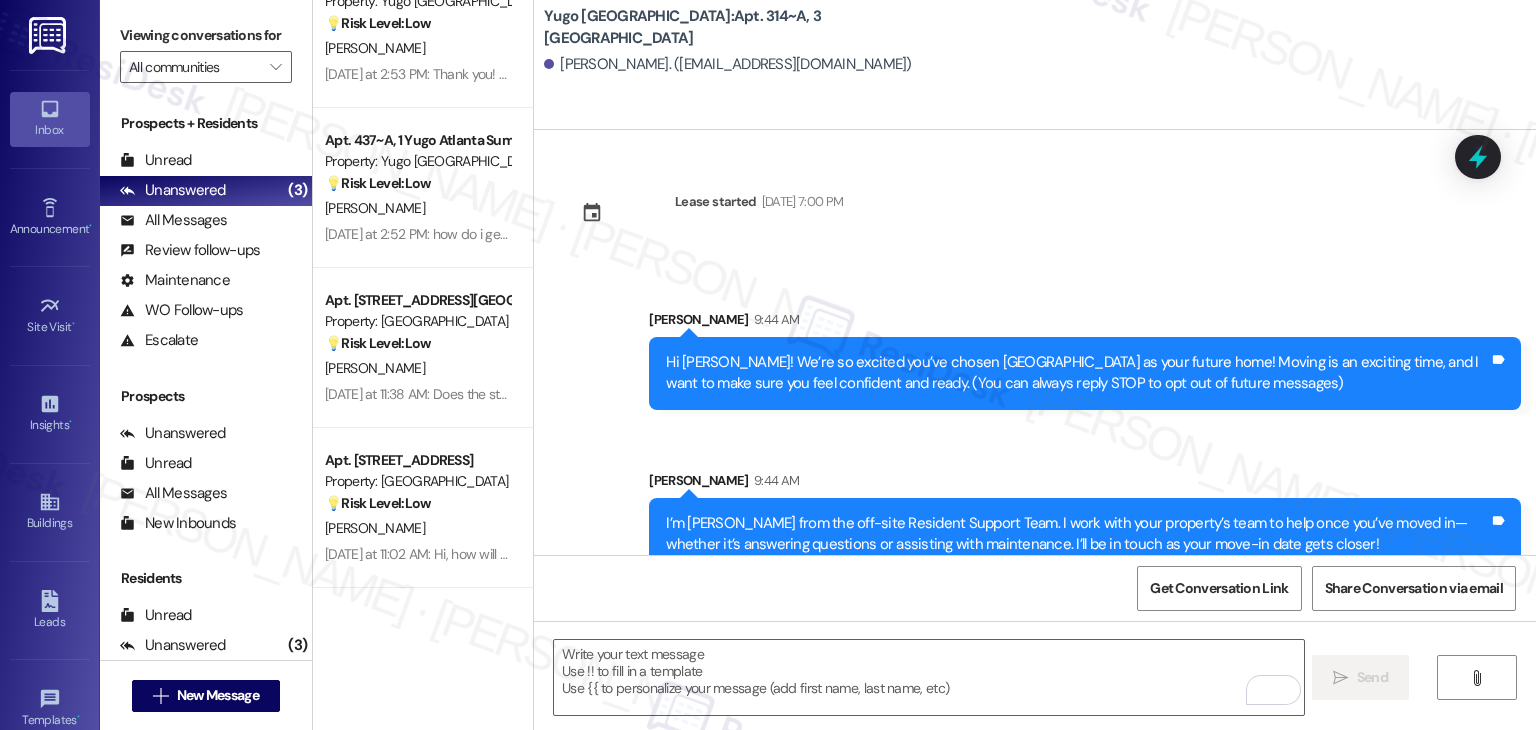 scroll, scrollTop: 213, scrollLeft: 0, axis: vertical 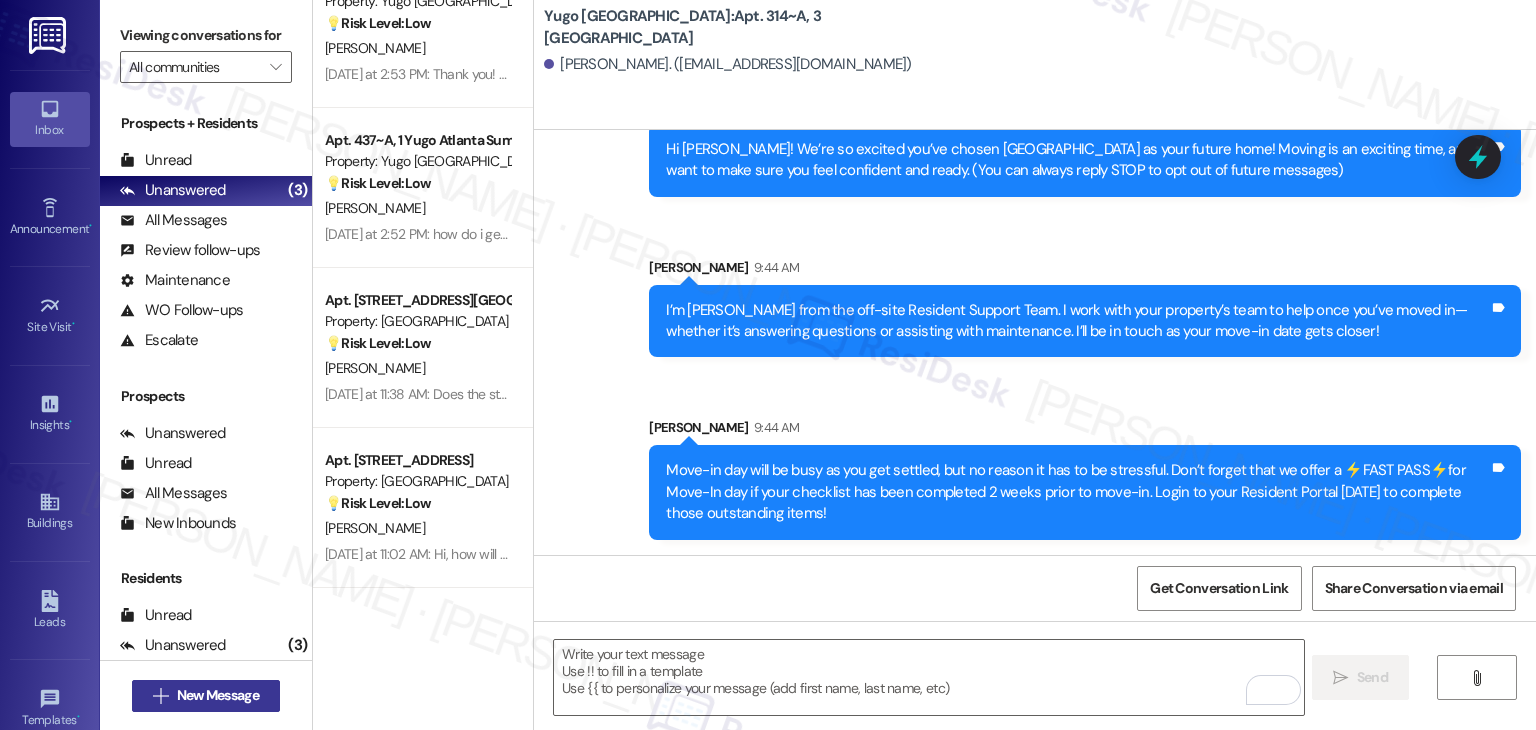 click on "New Message" at bounding box center [218, 695] 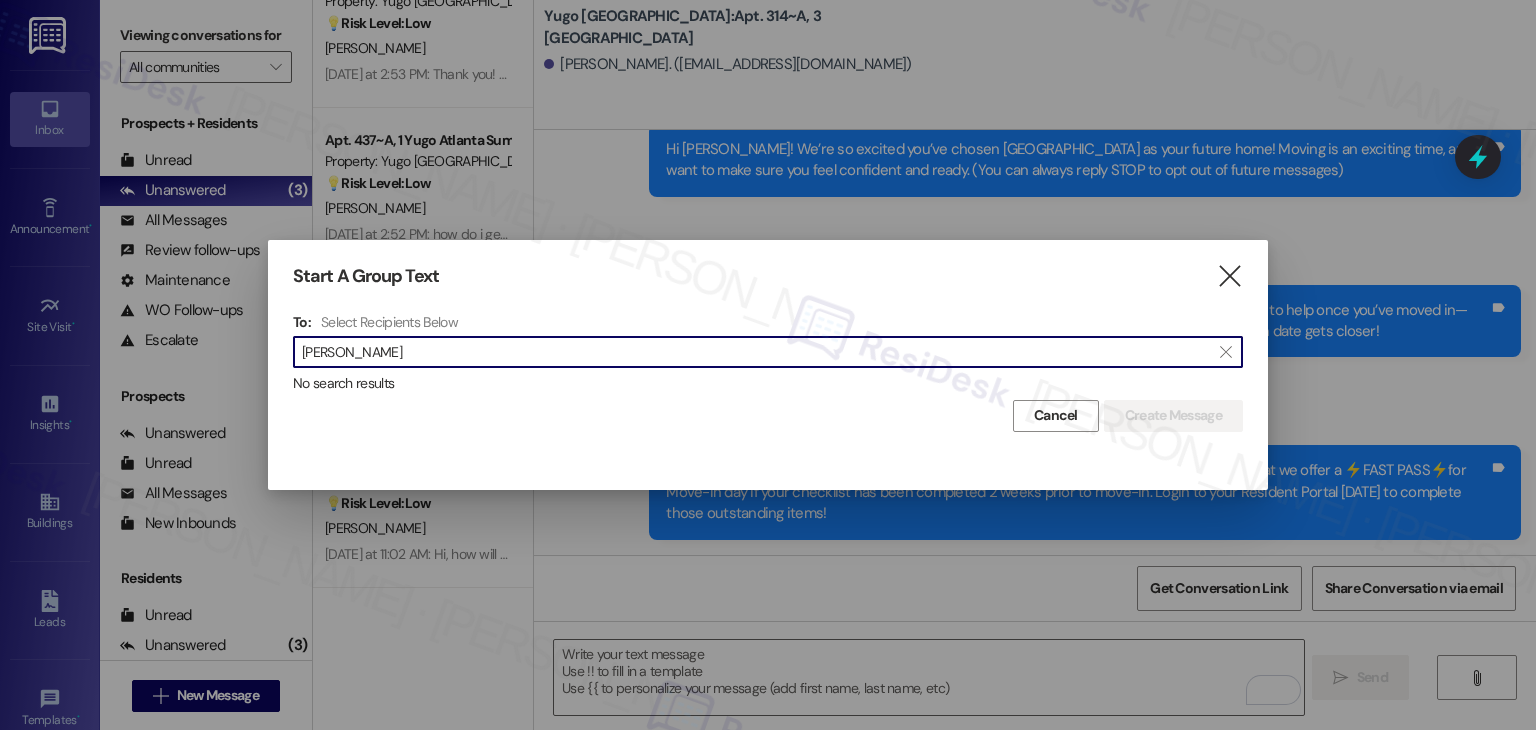 click on "[PERSON_NAME]" at bounding box center [756, 352] 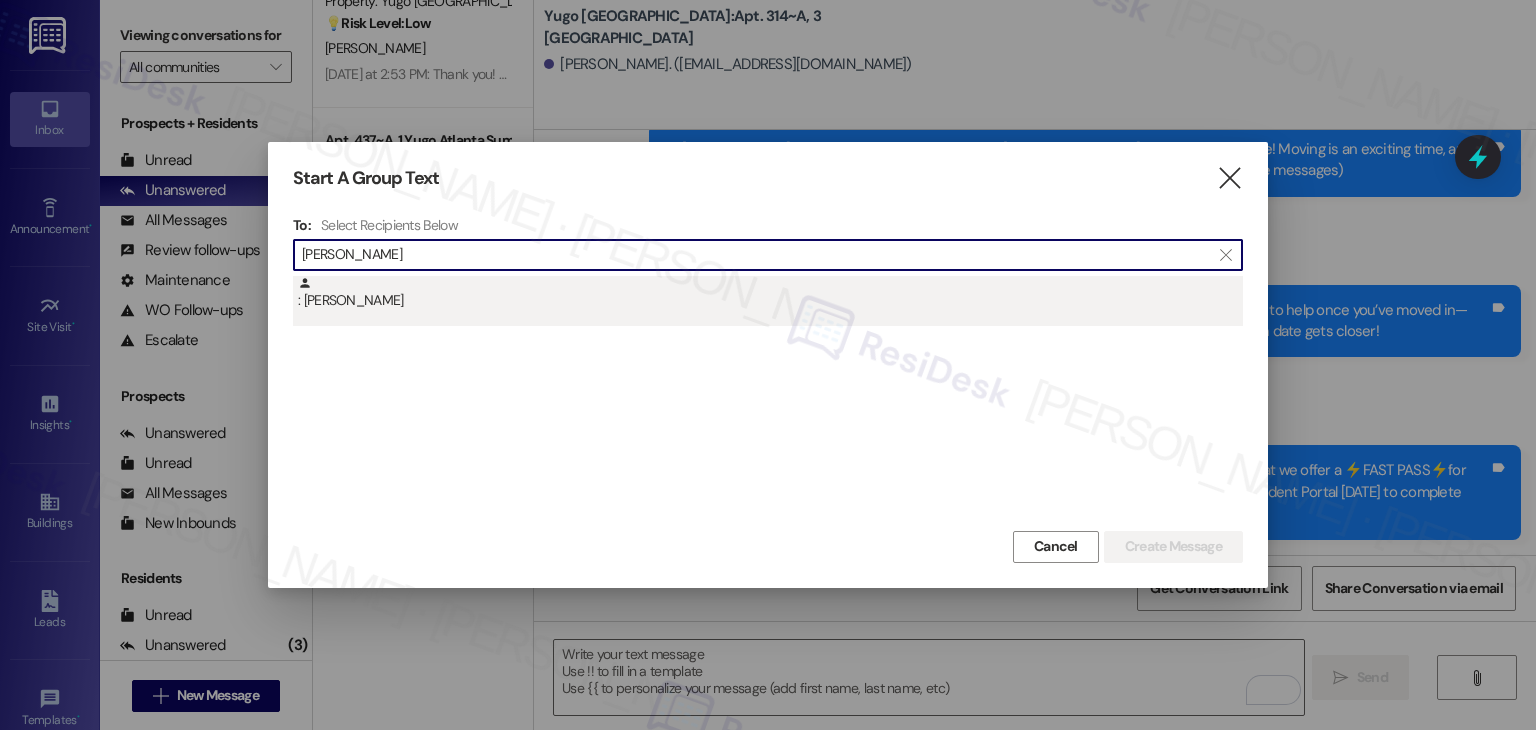 type on "[PERSON_NAME]" 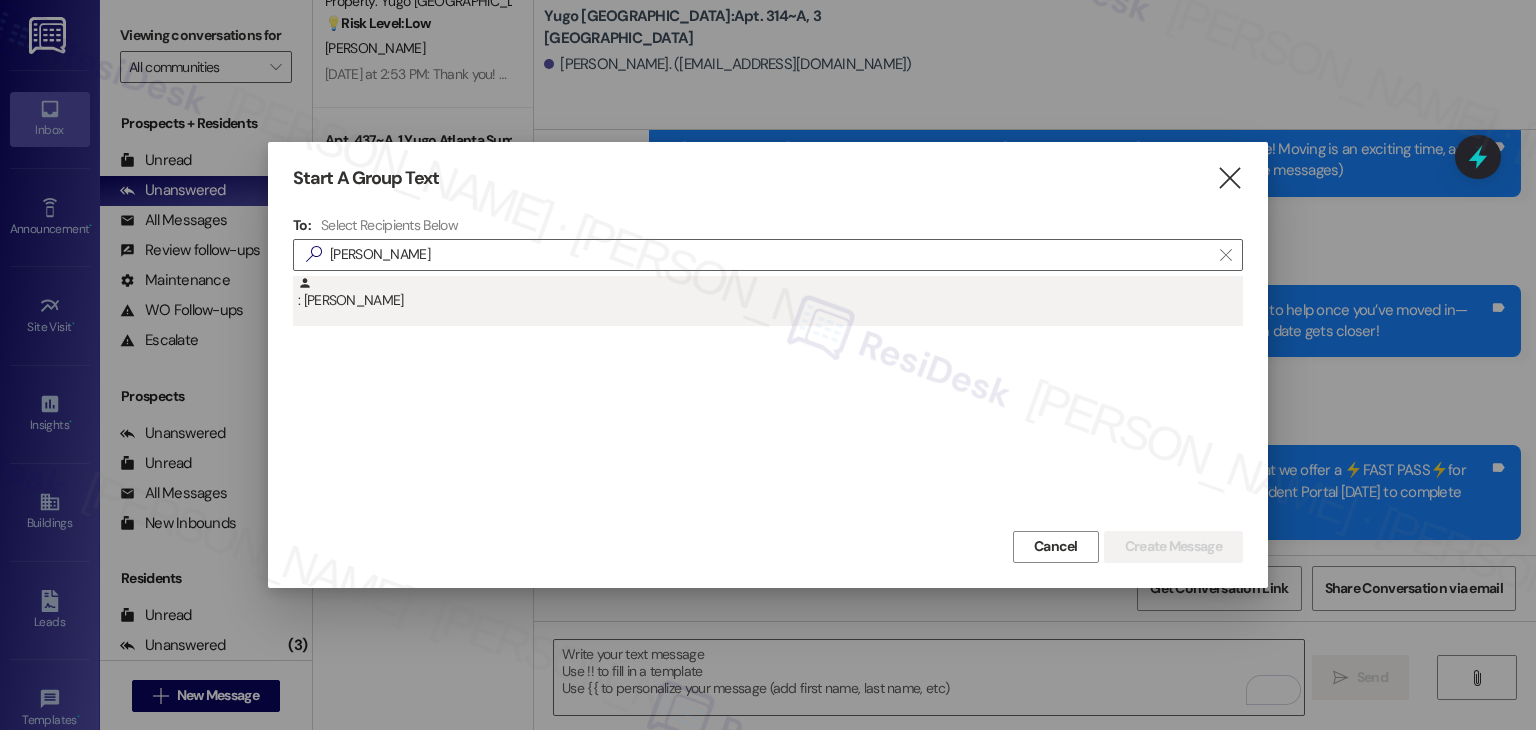 click on ": [PERSON_NAME]" at bounding box center (768, 301) 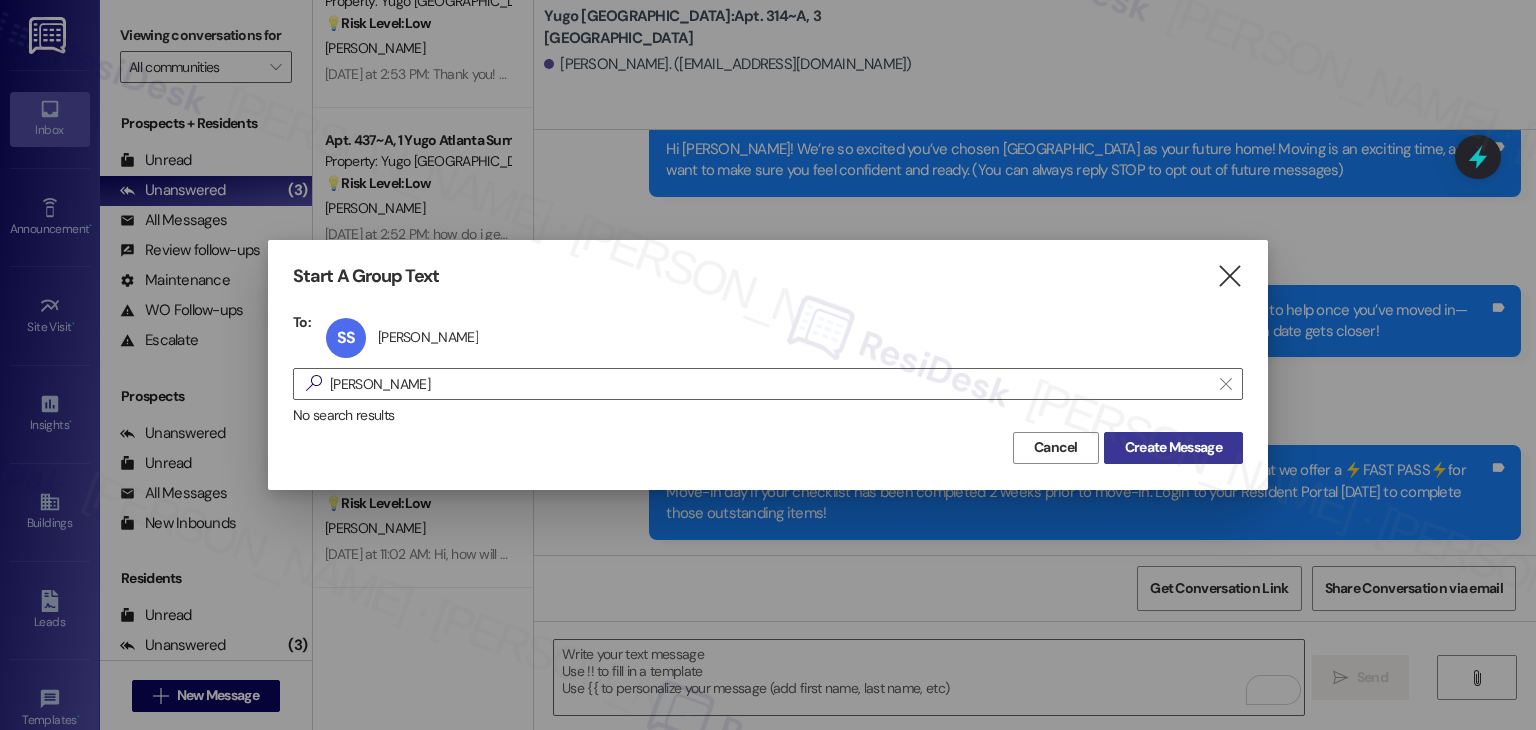 click on "Create Message" at bounding box center (1173, 447) 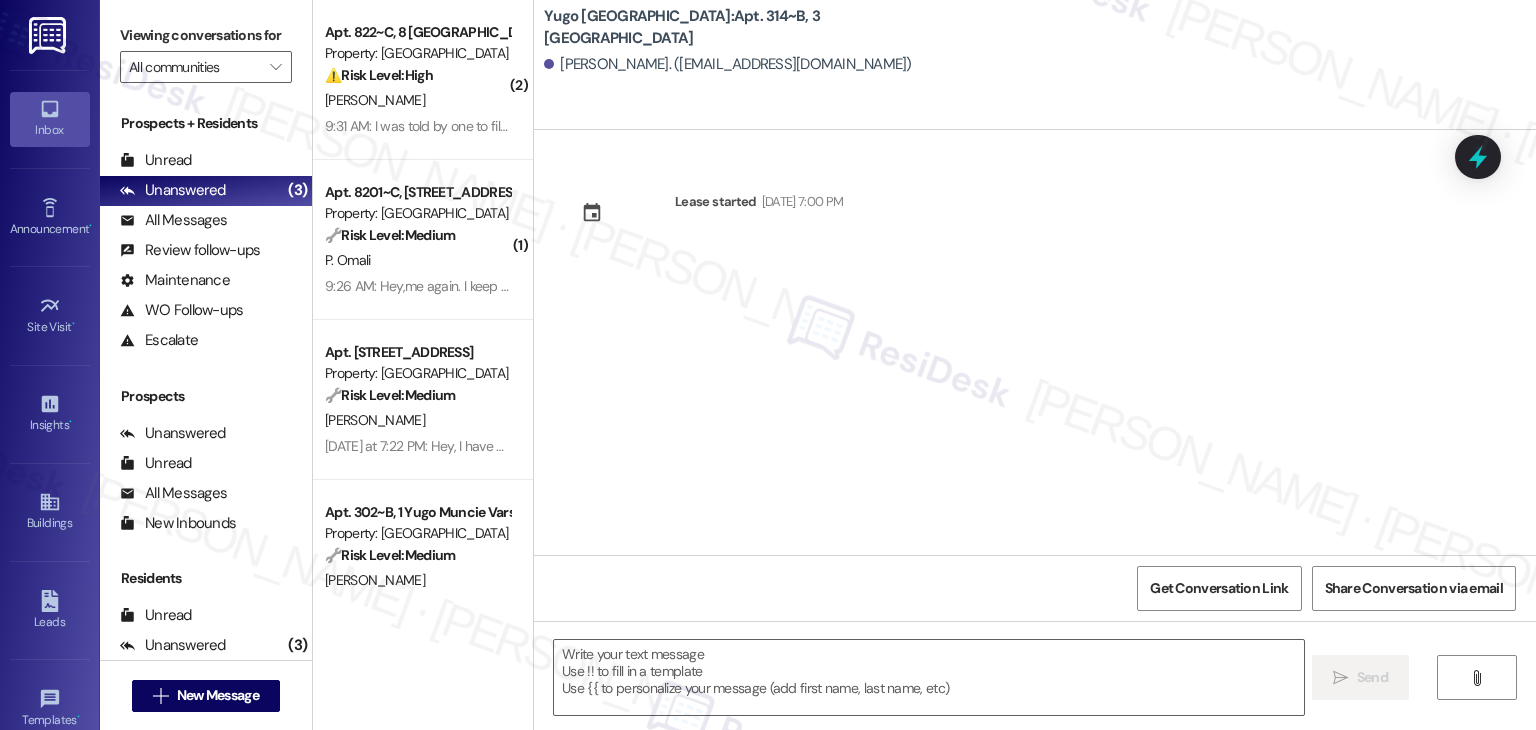 type on "Fetching suggested responses. Please feel free to read through the conversation in the meantime." 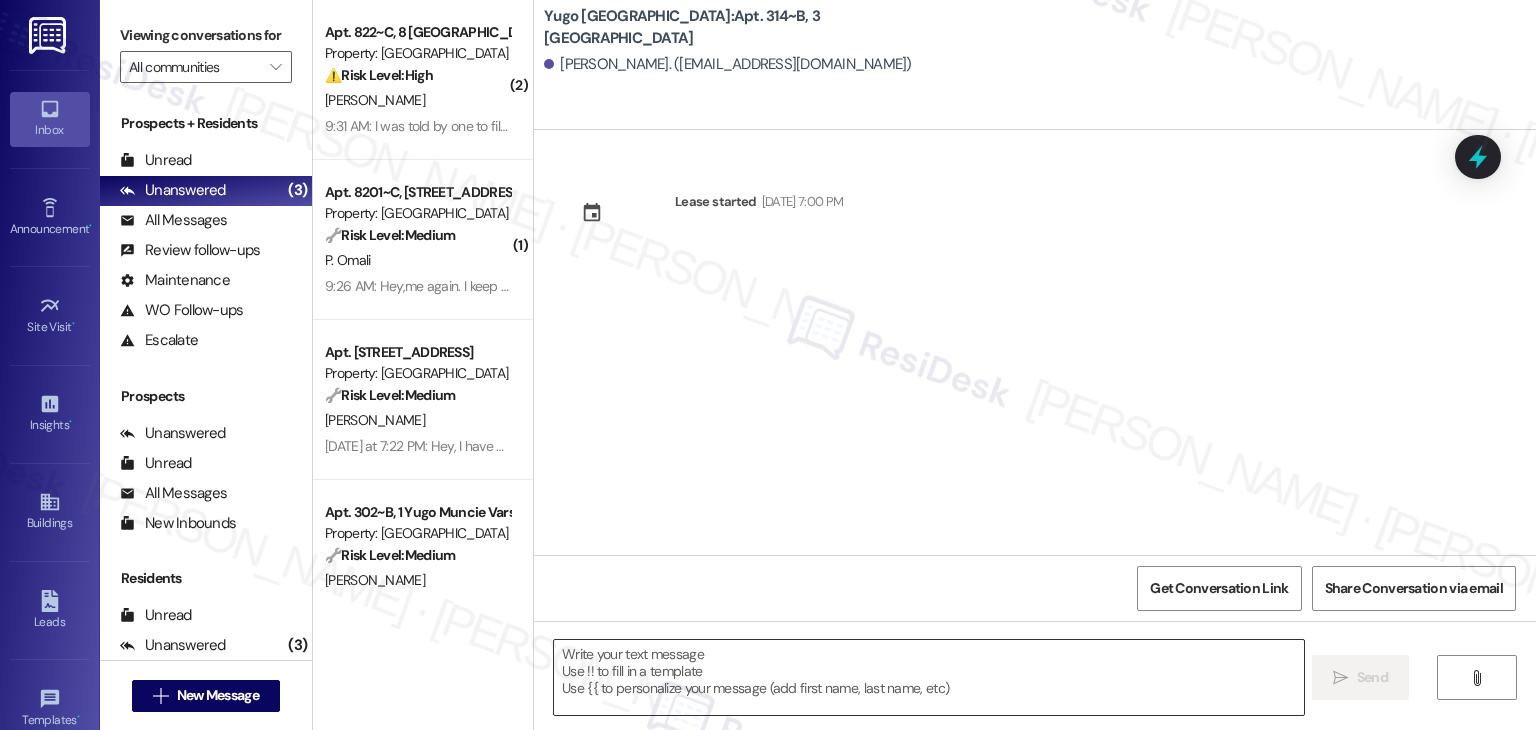 click at bounding box center (928, 677) 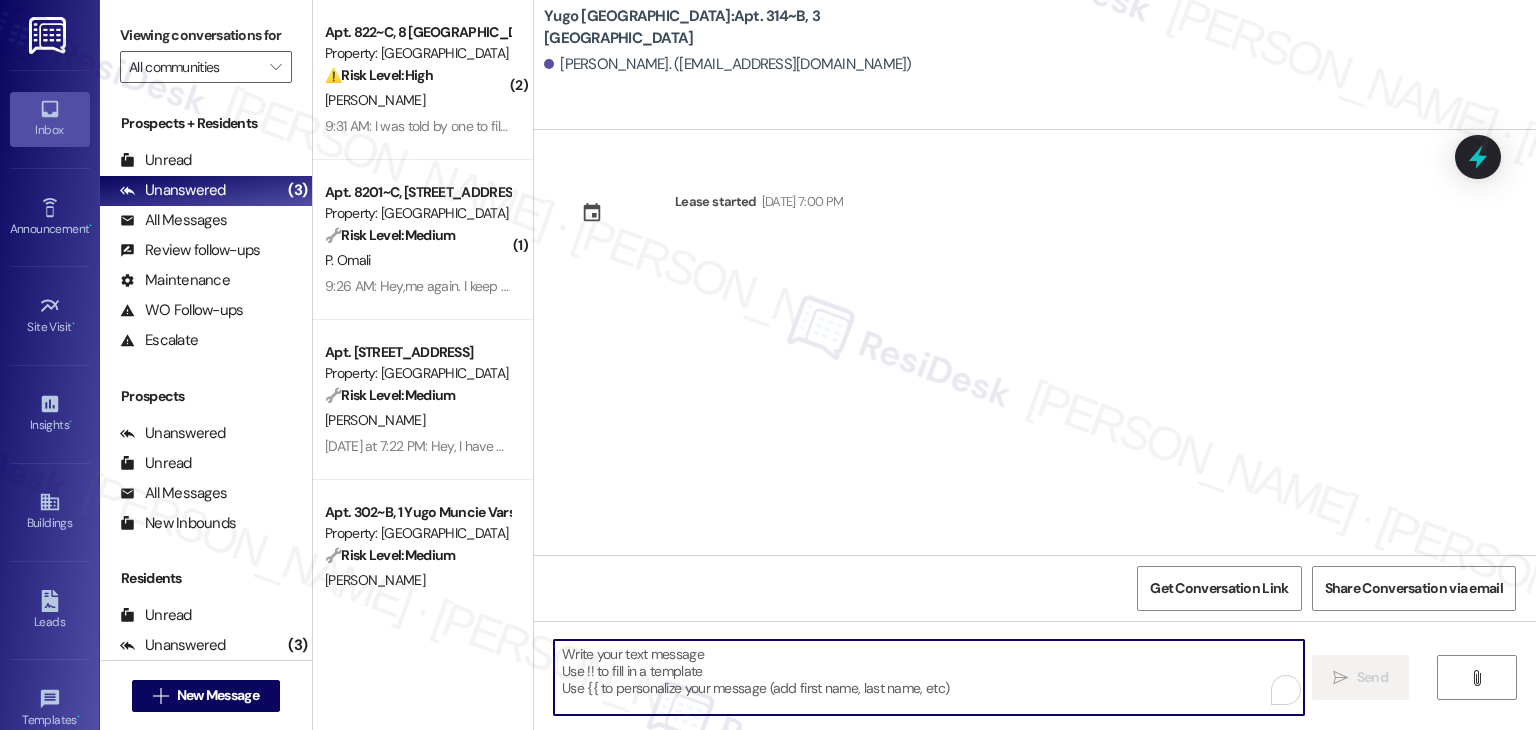 paste on "Hi {{first_name}}! We’re so excited you’ve chosen {{property}} as your future home! Moving is an exciting time, and I want to make sure you feel confident and ready." 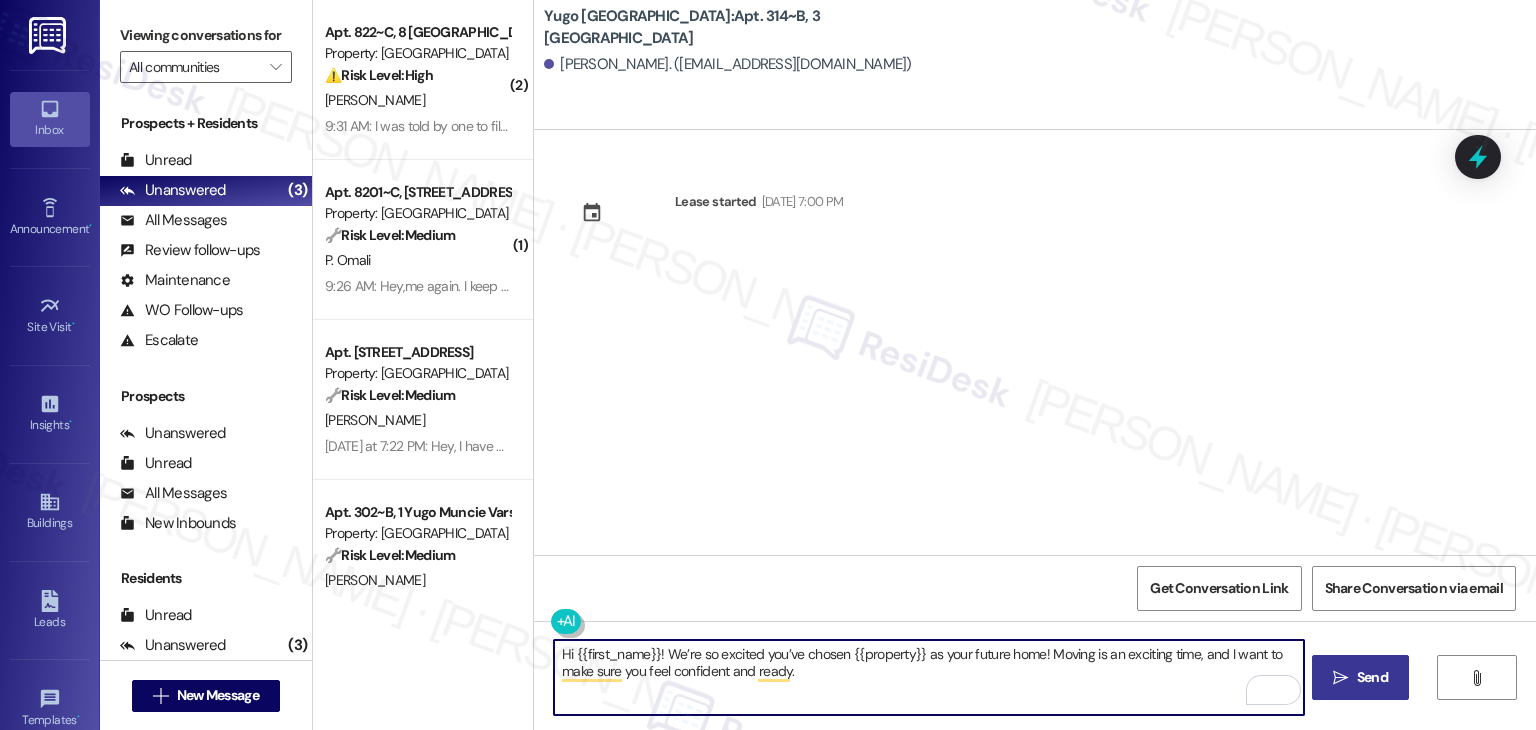type on "Hi {{first_name}}! We’re so excited you’ve chosen {{property}} as your future home! Moving is an exciting time, and I want to make sure you feel confident and ready." 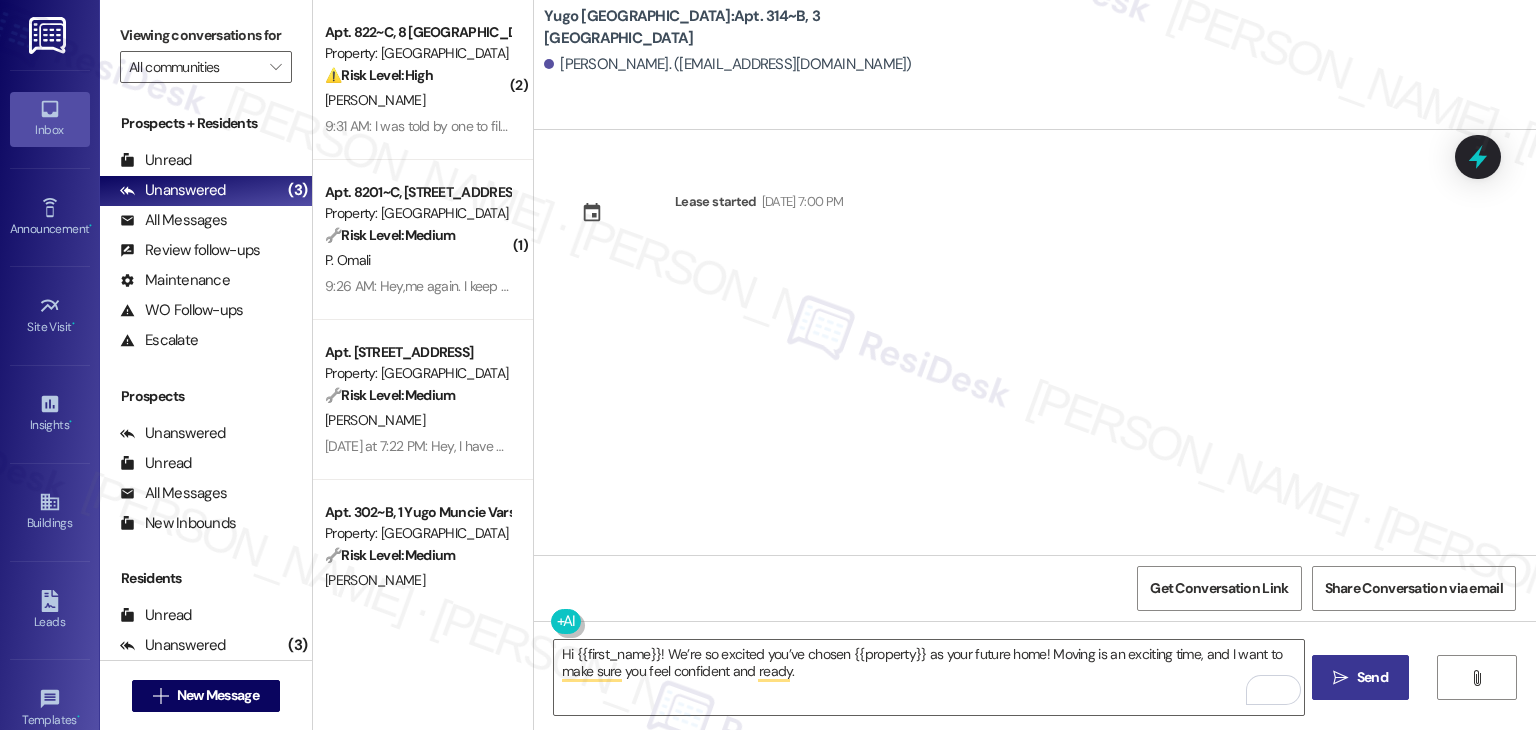 click on "Send" at bounding box center (1372, 677) 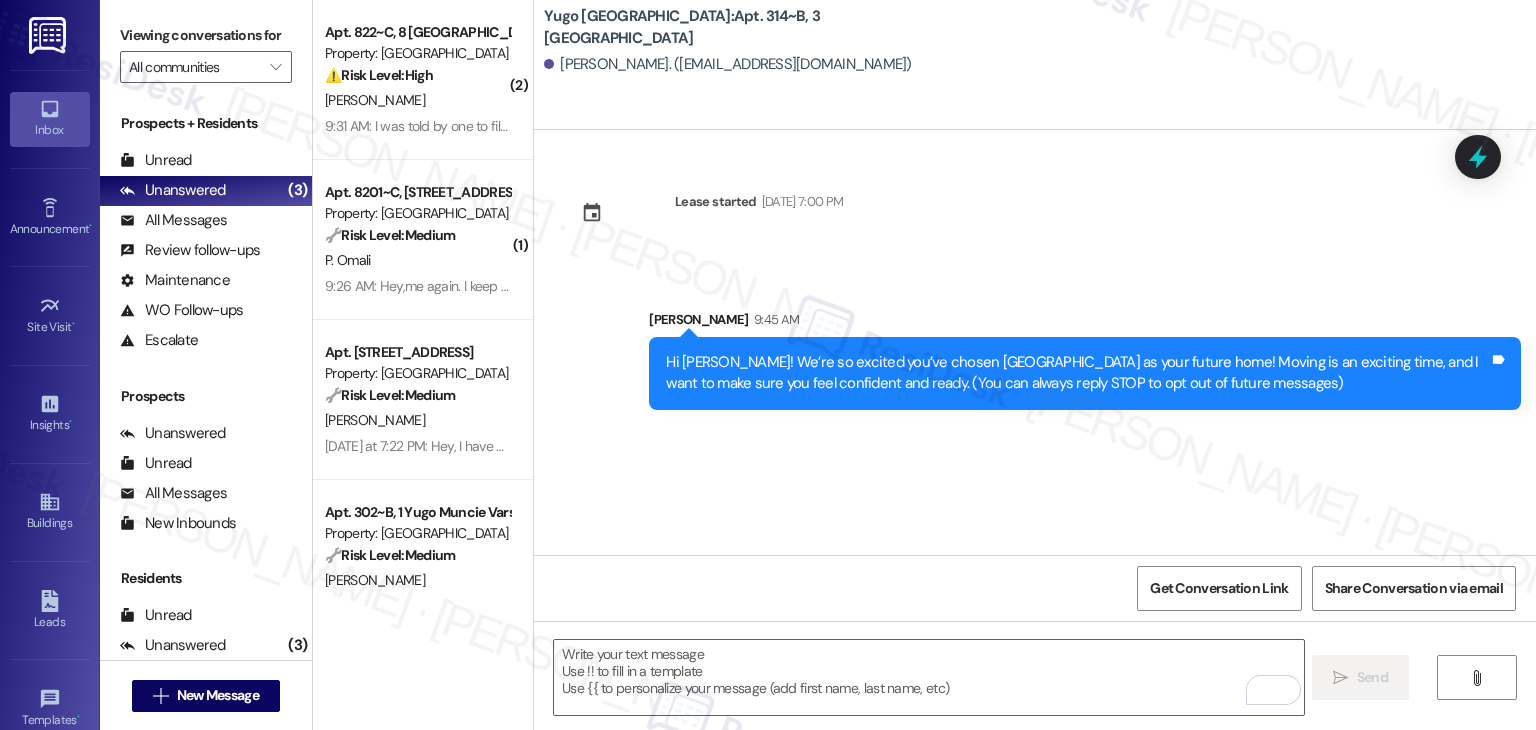 click on "Lease started [DATE] 7:00 PM Sent via SMS [PERSON_NAME] 9:45 AM Hi [PERSON_NAME]! We’re so excited you’ve chosen [GEOGRAPHIC_DATA] as your future home! Moving is an exciting time, and I want to make sure you feel confident and ready. (You can always reply STOP to opt out of future messages) Tags and notes" at bounding box center (1035, 342) 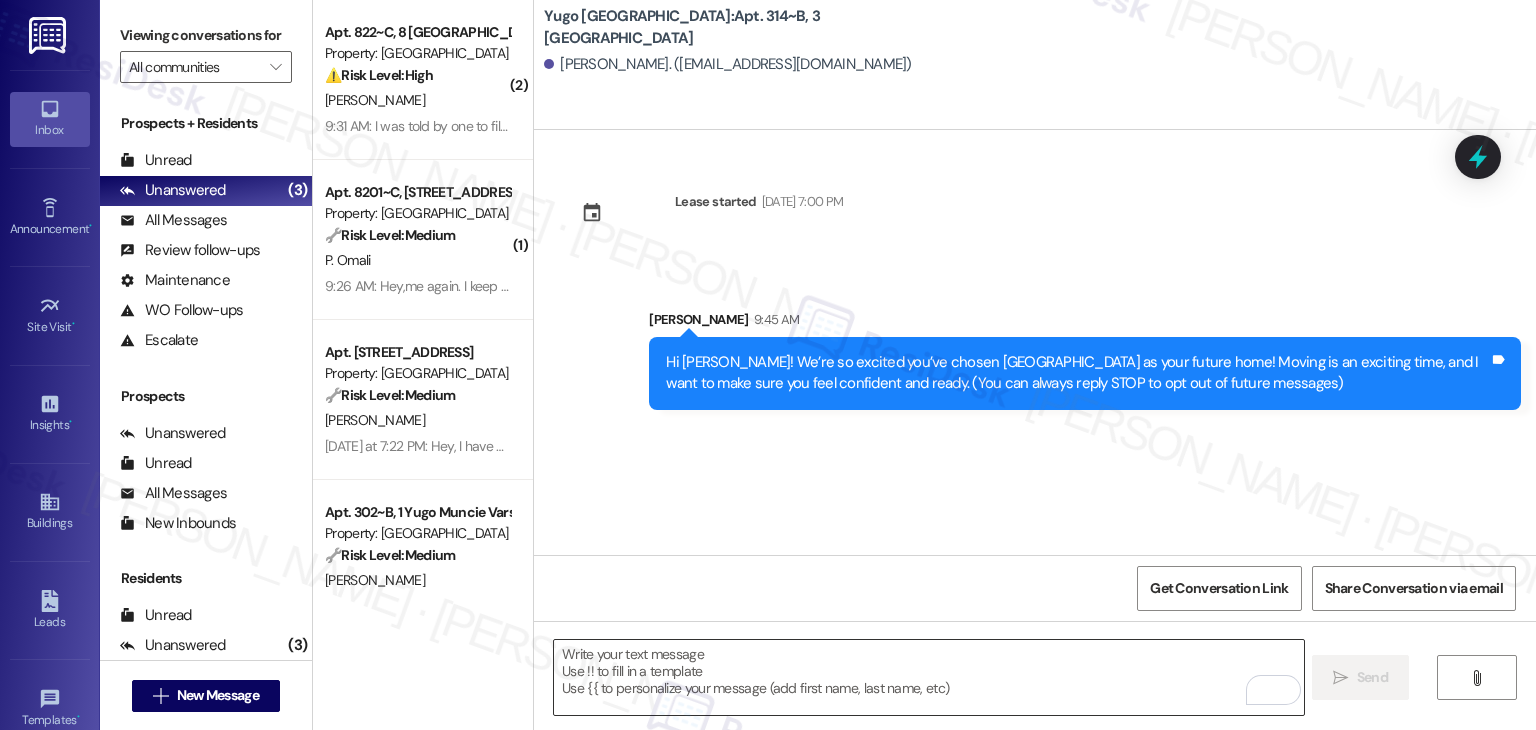 click at bounding box center (928, 677) 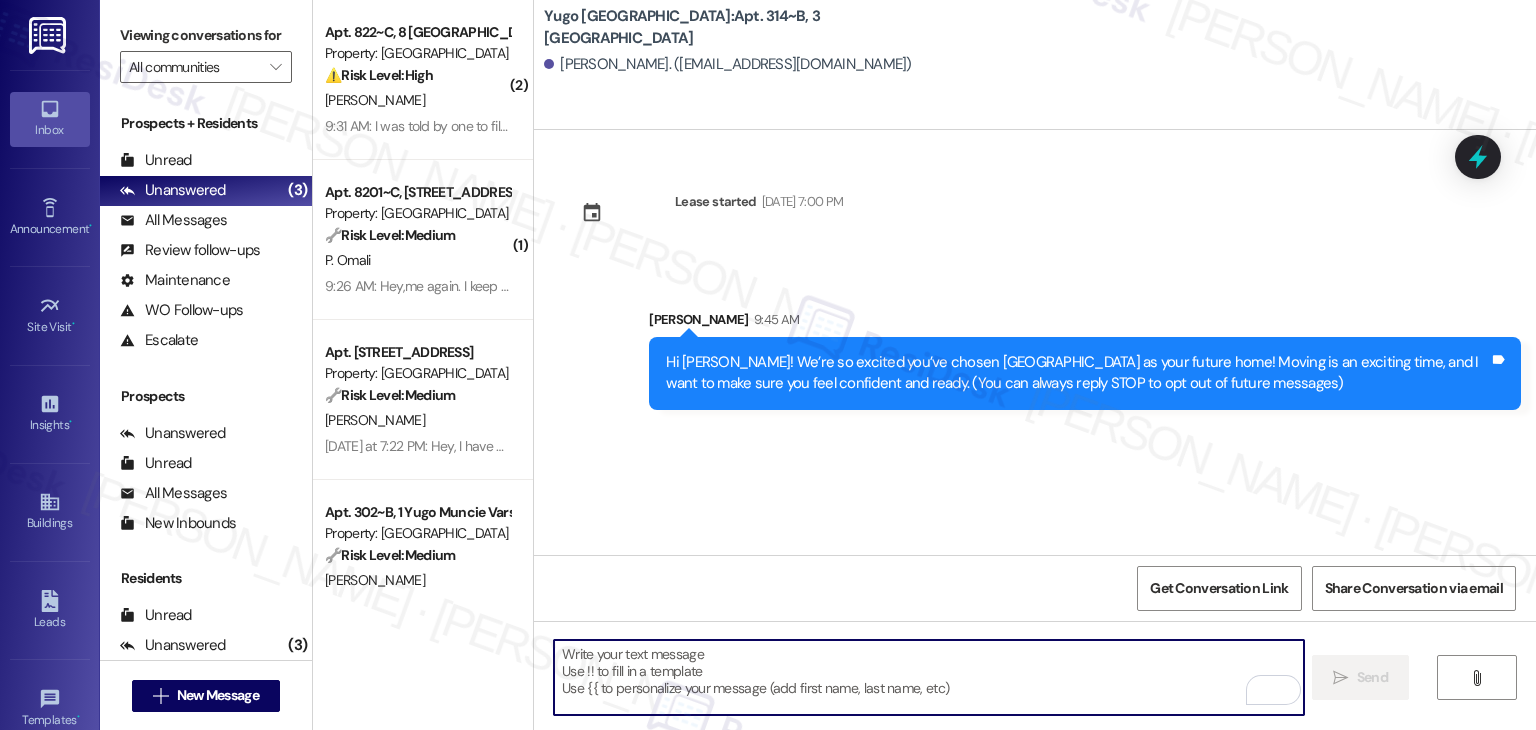 paste on "I’m [PERSON_NAME] from the off-site Resident Support Team. I work with your property’s team to help once you’ve moved in—whether it’s answering questions or assisting with maintenance. I’ll be in touch as your move-in date gets closer!" 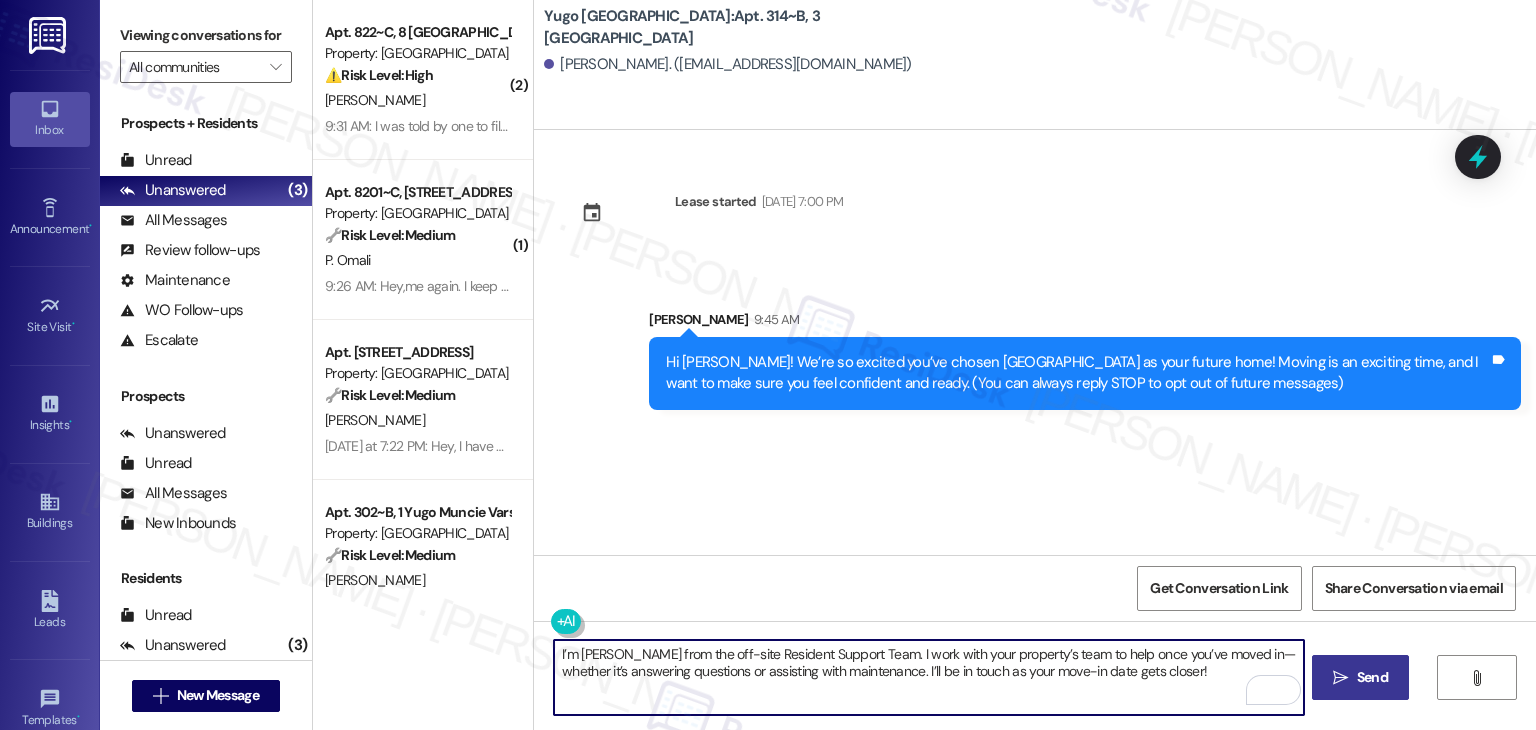type on "I’m [PERSON_NAME] from the off-site Resident Support Team. I work with your property’s team to help once you’ve moved in—whether it’s answering questions or assisting with maintenance. I’ll be in touch as your move-in date gets closer!" 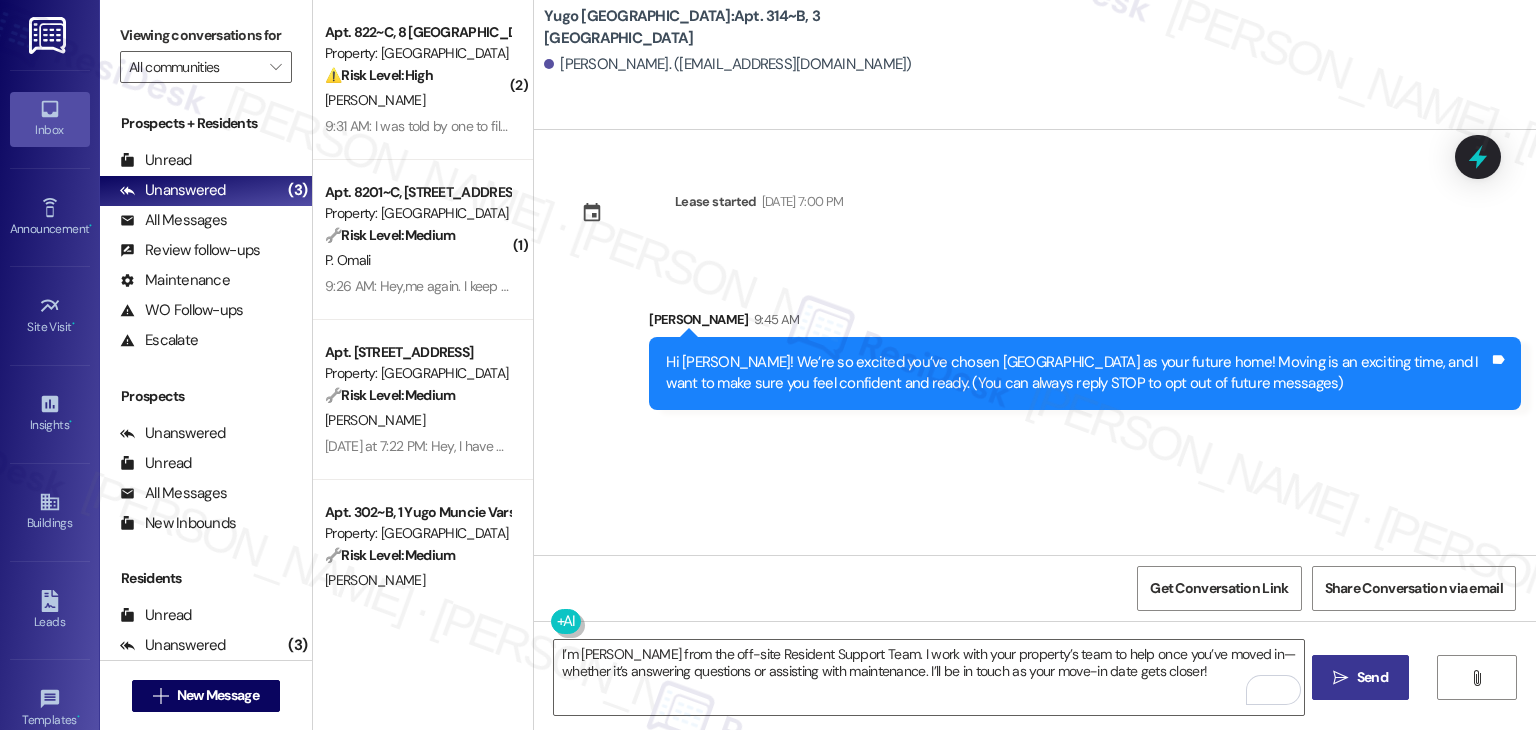 click on "Send" at bounding box center (1372, 677) 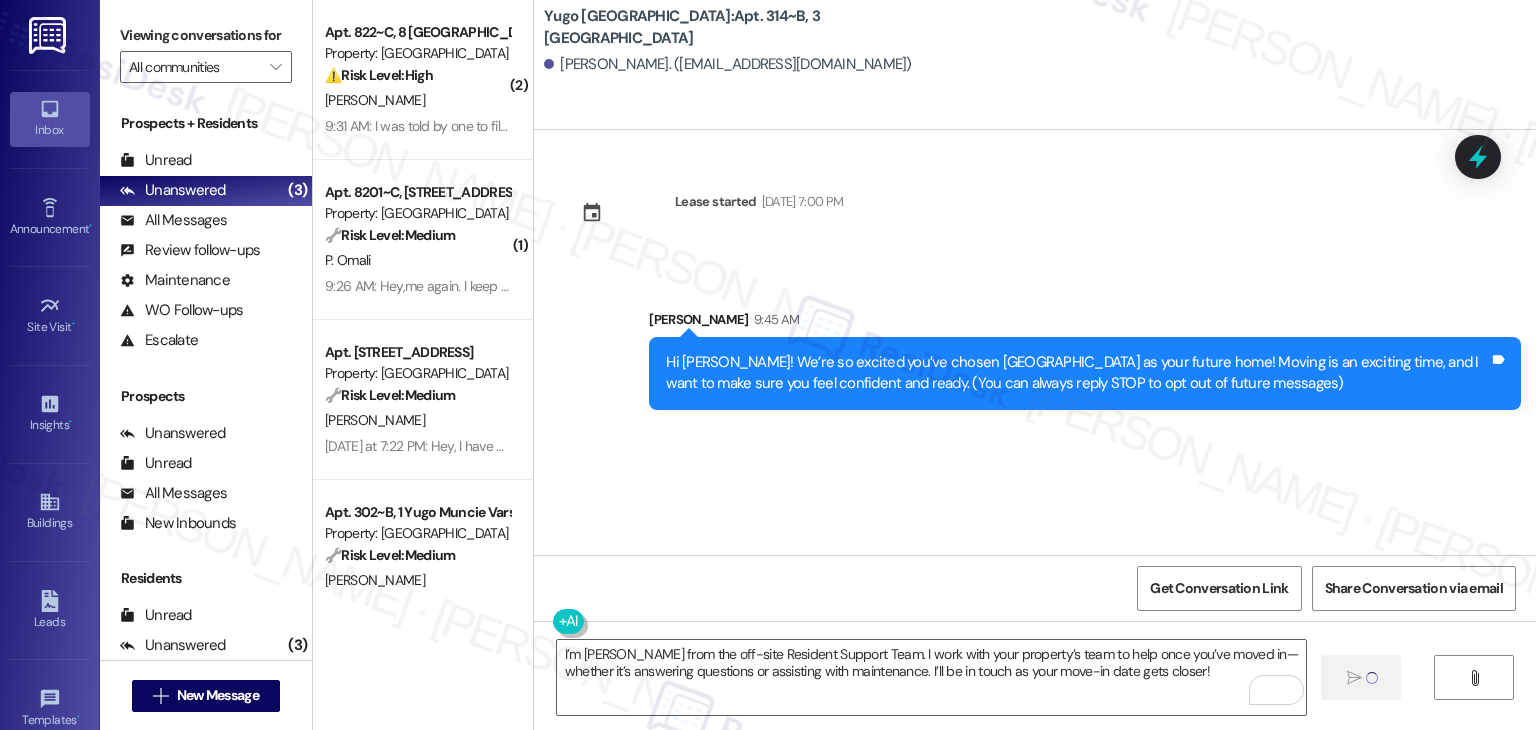 drag, startPoint x: 799, startPoint y: 575, endPoint x: 808, endPoint y: 585, distance: 13.453624 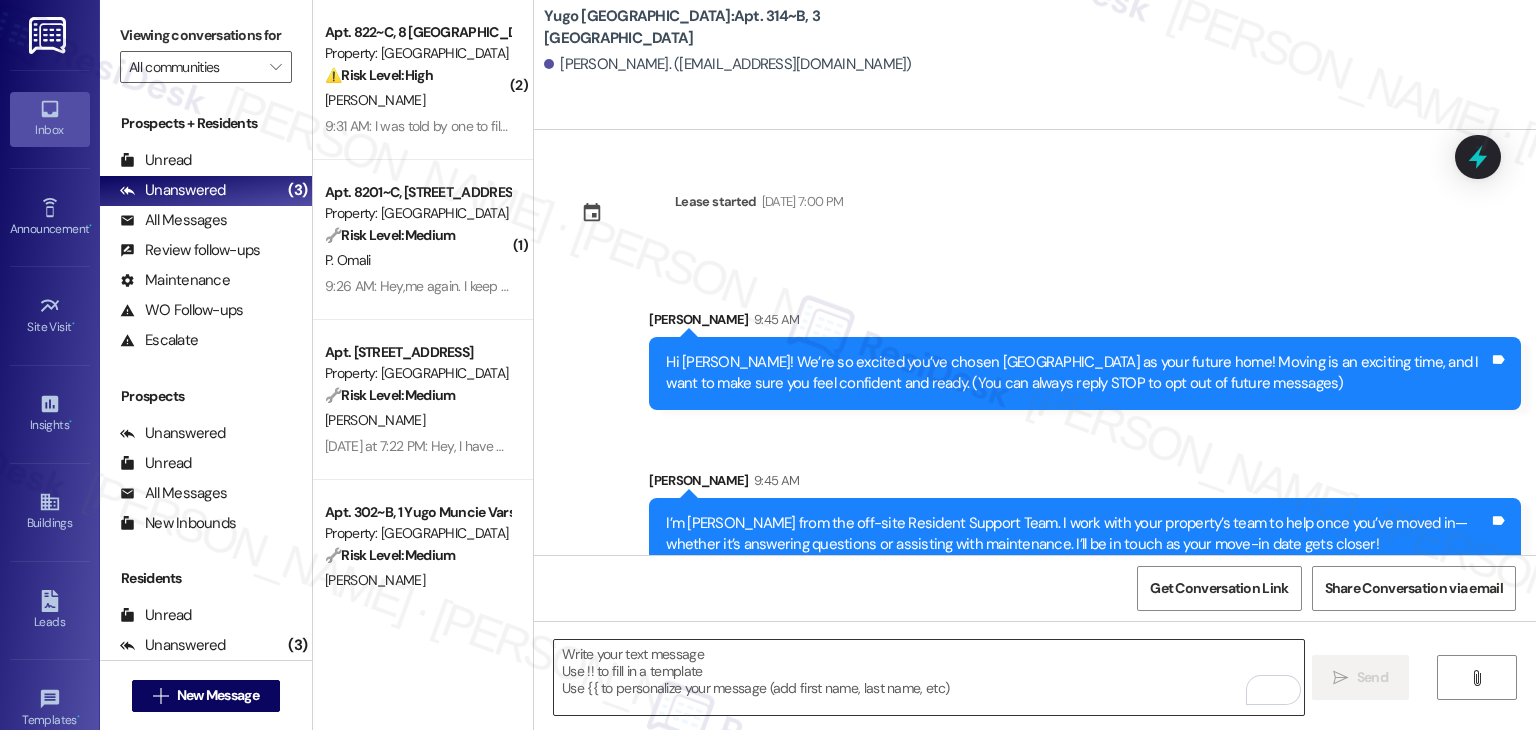 click at bounding box center (928, 677) 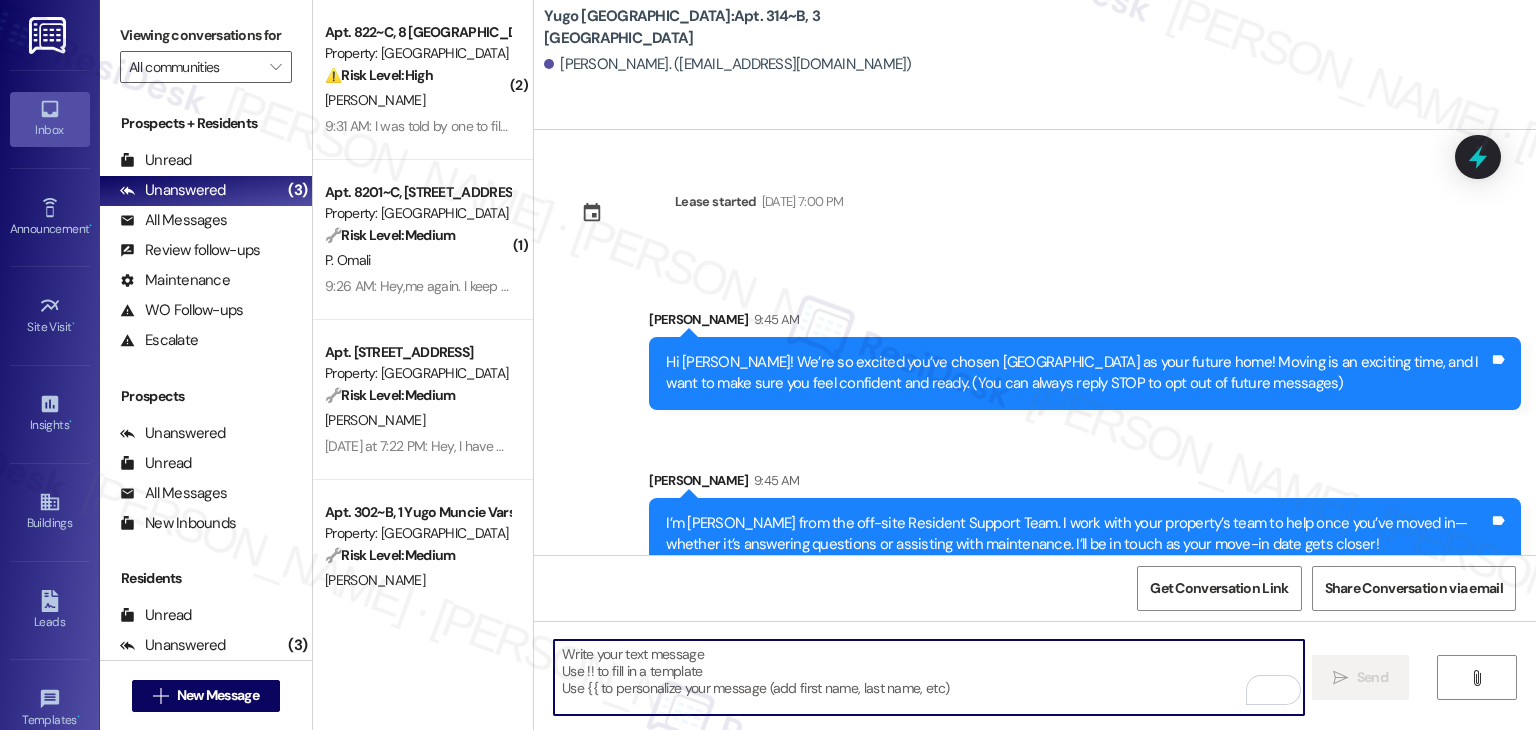 paste on "Move-in day will be busy as you get settled, but no reason it has to be stressful. Don’t forget that we offer a ⚡FAST PASS⚡for Move-In day if your checklist has been completed 2 weeks prior to move-in. Login to your Resident Portal [DATE] to complete those outstanding items!" 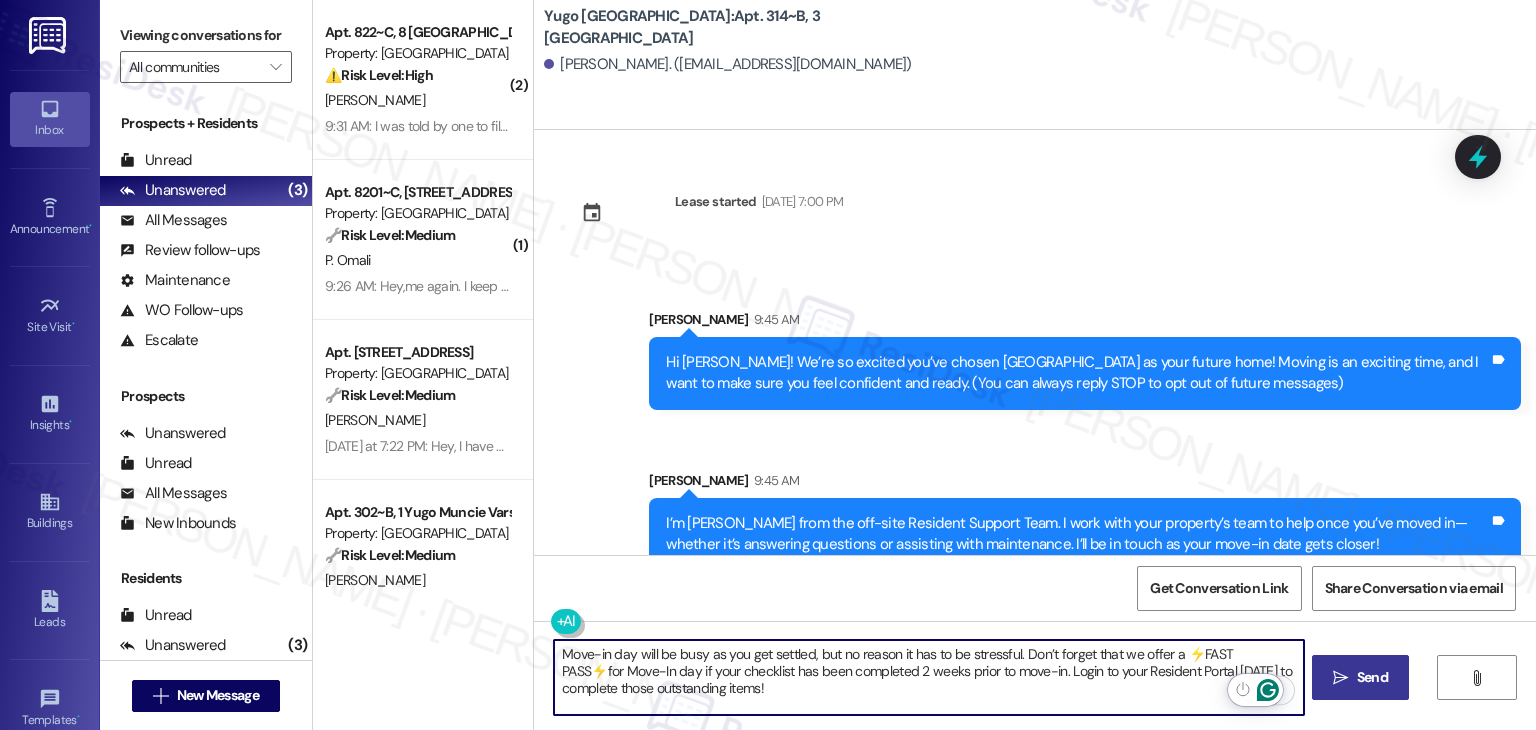 type on "Move-in day will be busy as you get settled, but no reason it has to be stressful. Don’t forget that we offer a ⚡FAST PASS⚡for Move-In day if your checklist has been completed 2 weeks prior to move-in. Login to your Resident Portal [DATE] to complete those outstanding items!" 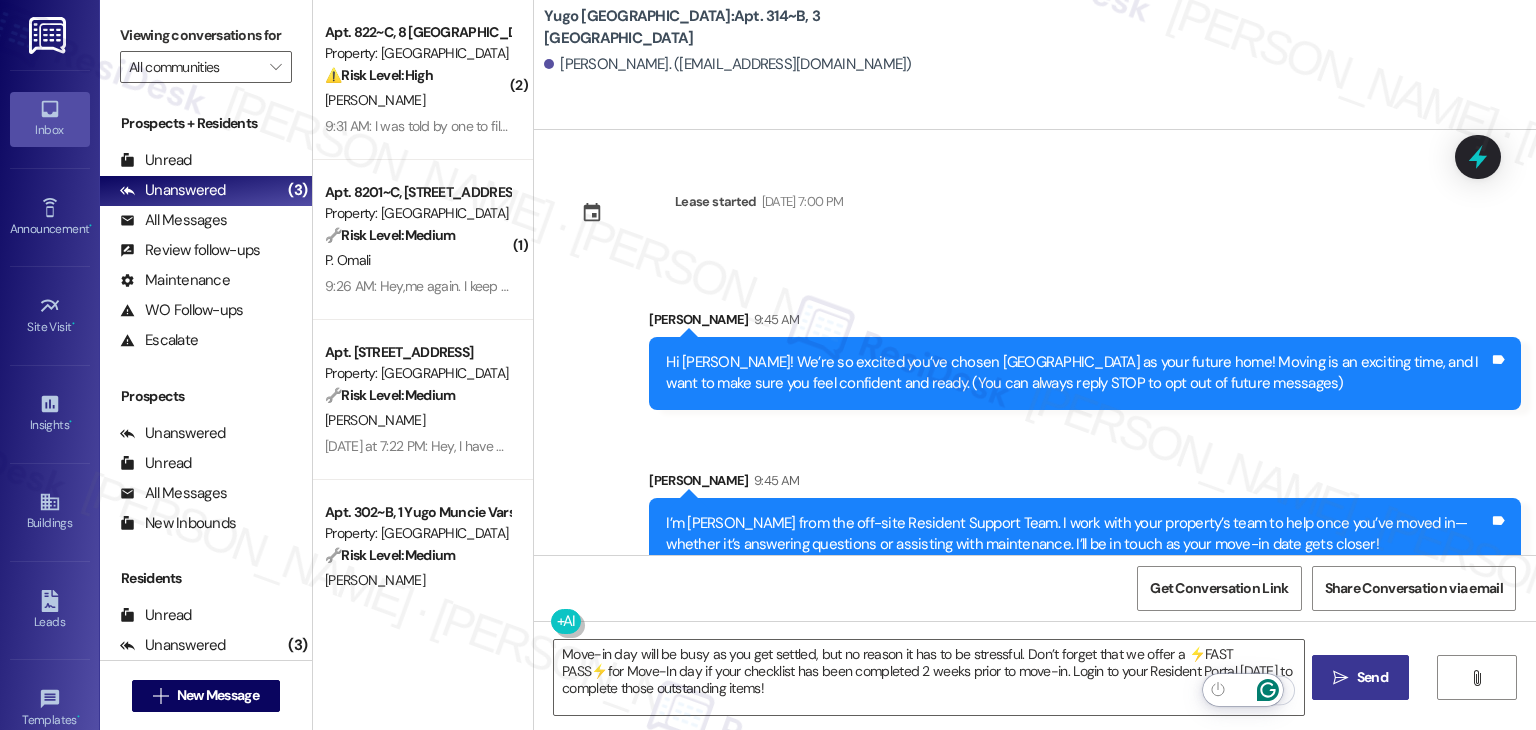 click on "Send" at bounding box center [1372, 677] 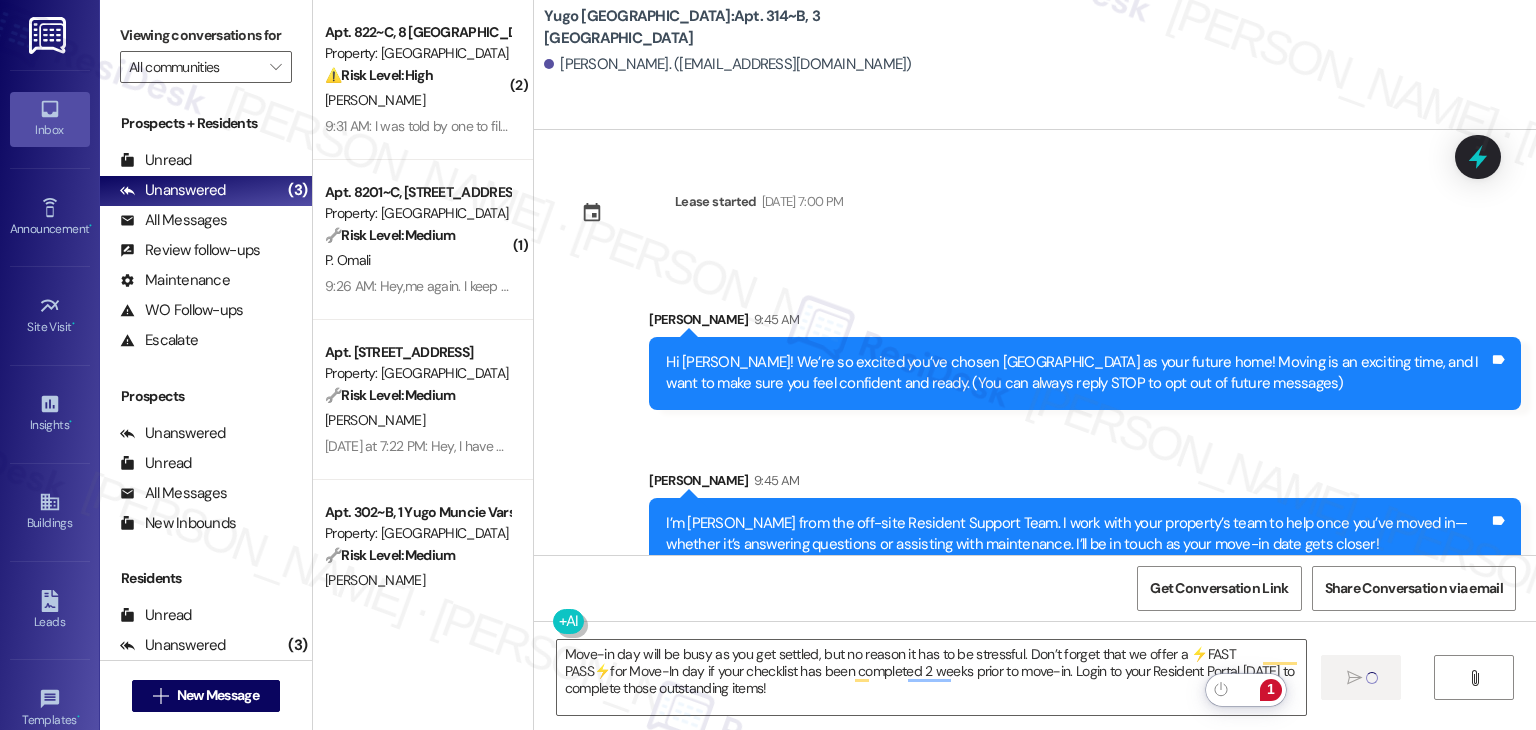 type 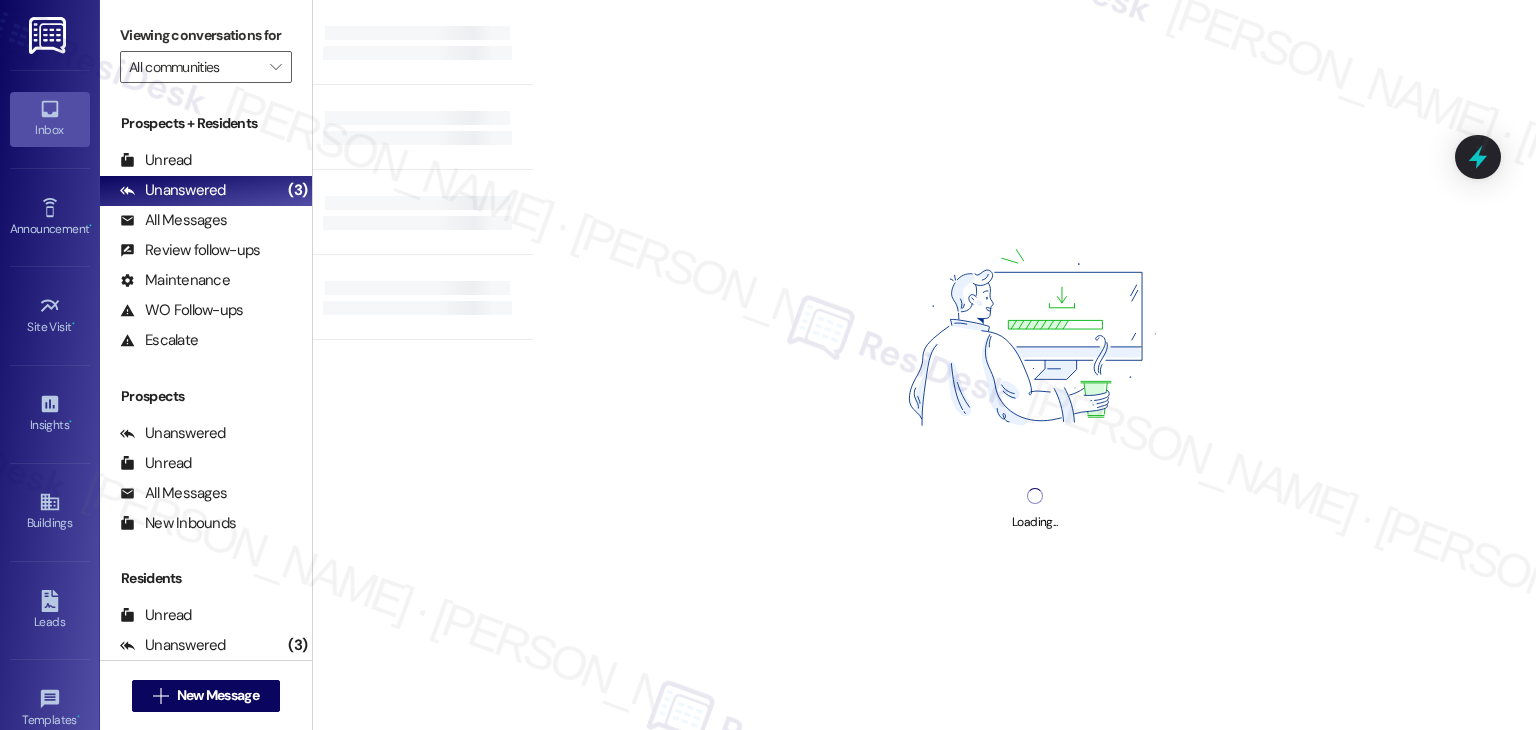 click on "Loading..." at bounding box center (1034, 365) 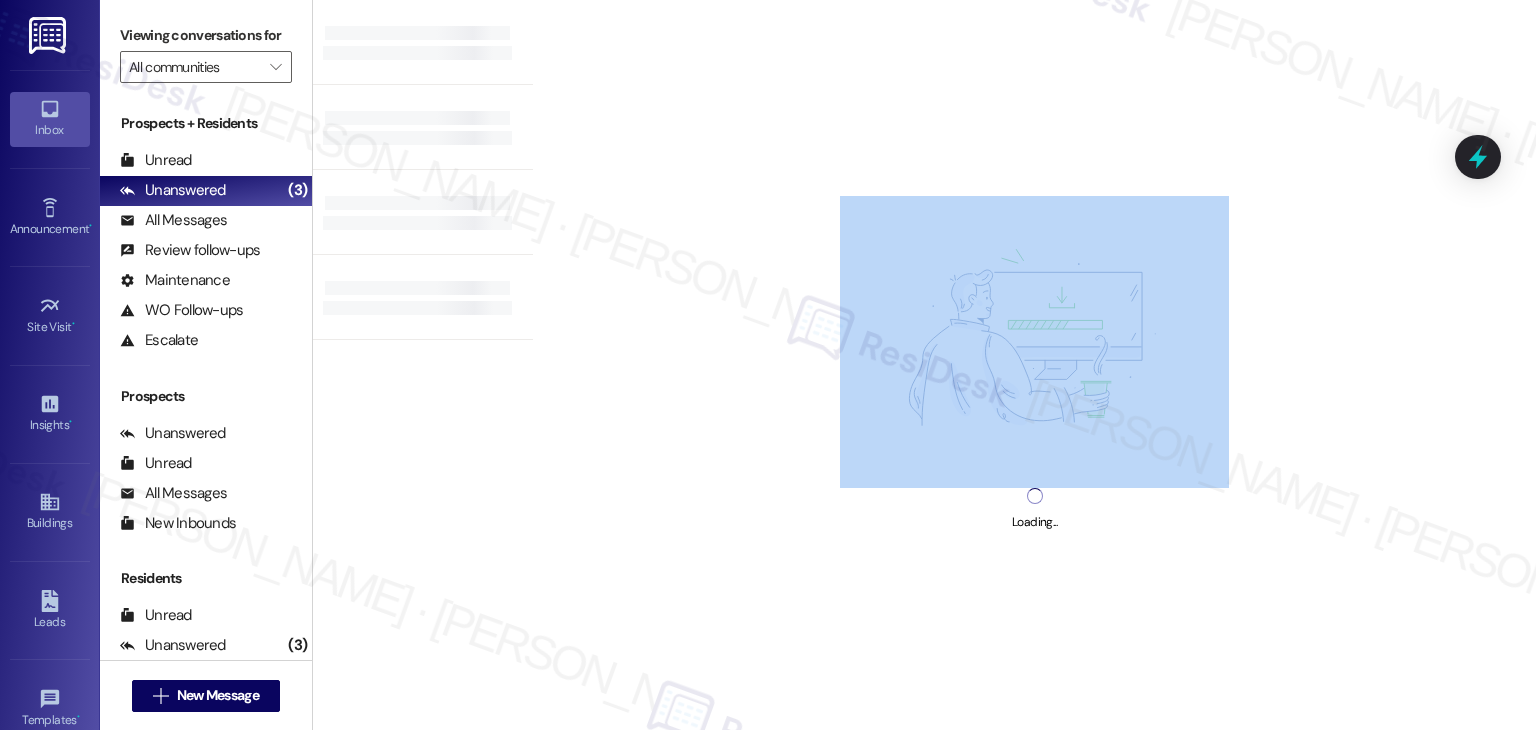 click on "Loading..." at bounding box center [1034, 365] 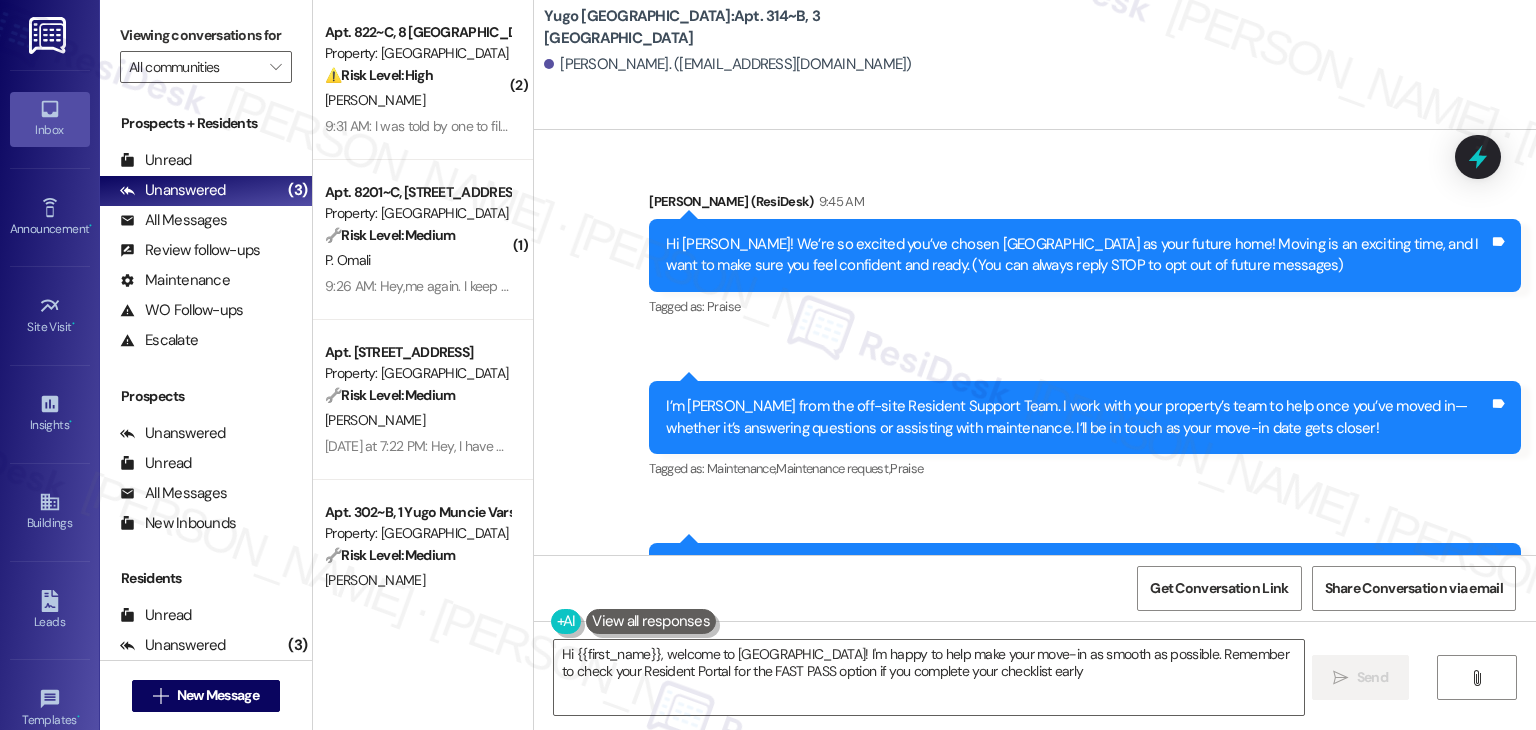 type on "Hi {{first_name}}, welcome to [GEOGRAPHIC_DATA]! I'm happy to help make your move-in as smooth as possible. Remember to check your Resident Portal for the FAST PASS option if you complete your checklist early!" 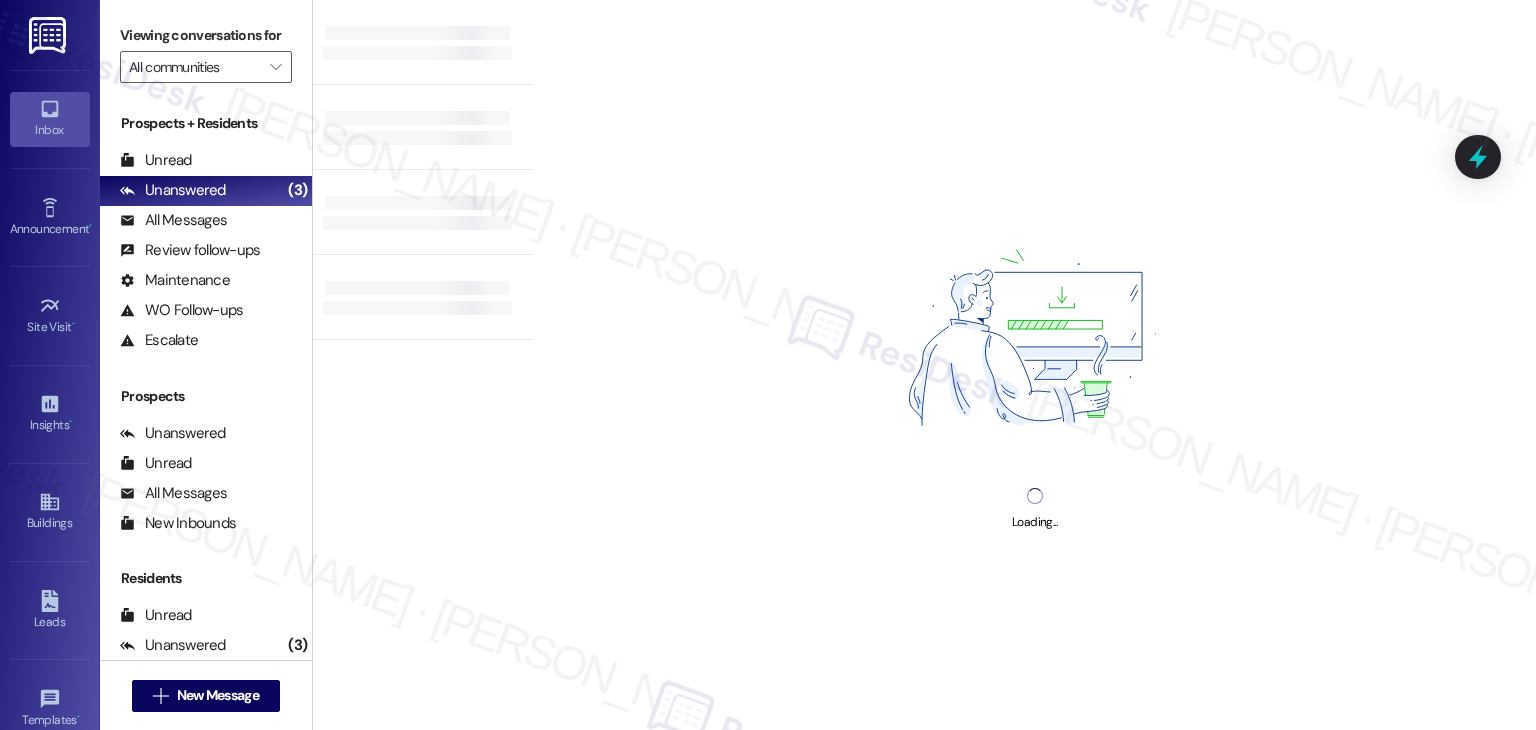 click on "Loading..." at bounding box center [1034, 365] 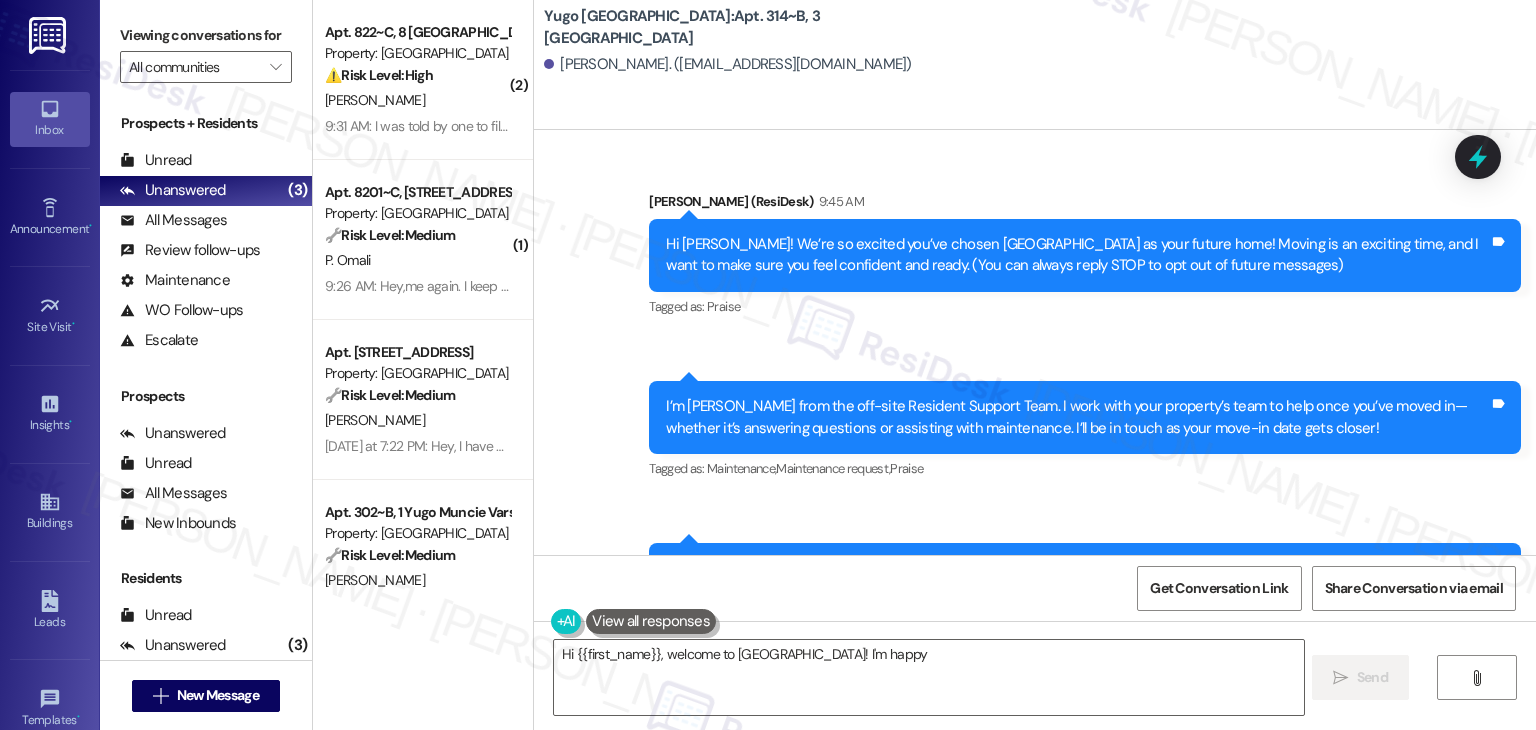 type on "Hi {{first_name}}, welcome to [GEOGRAPHIC_DATA]! I'm happy" 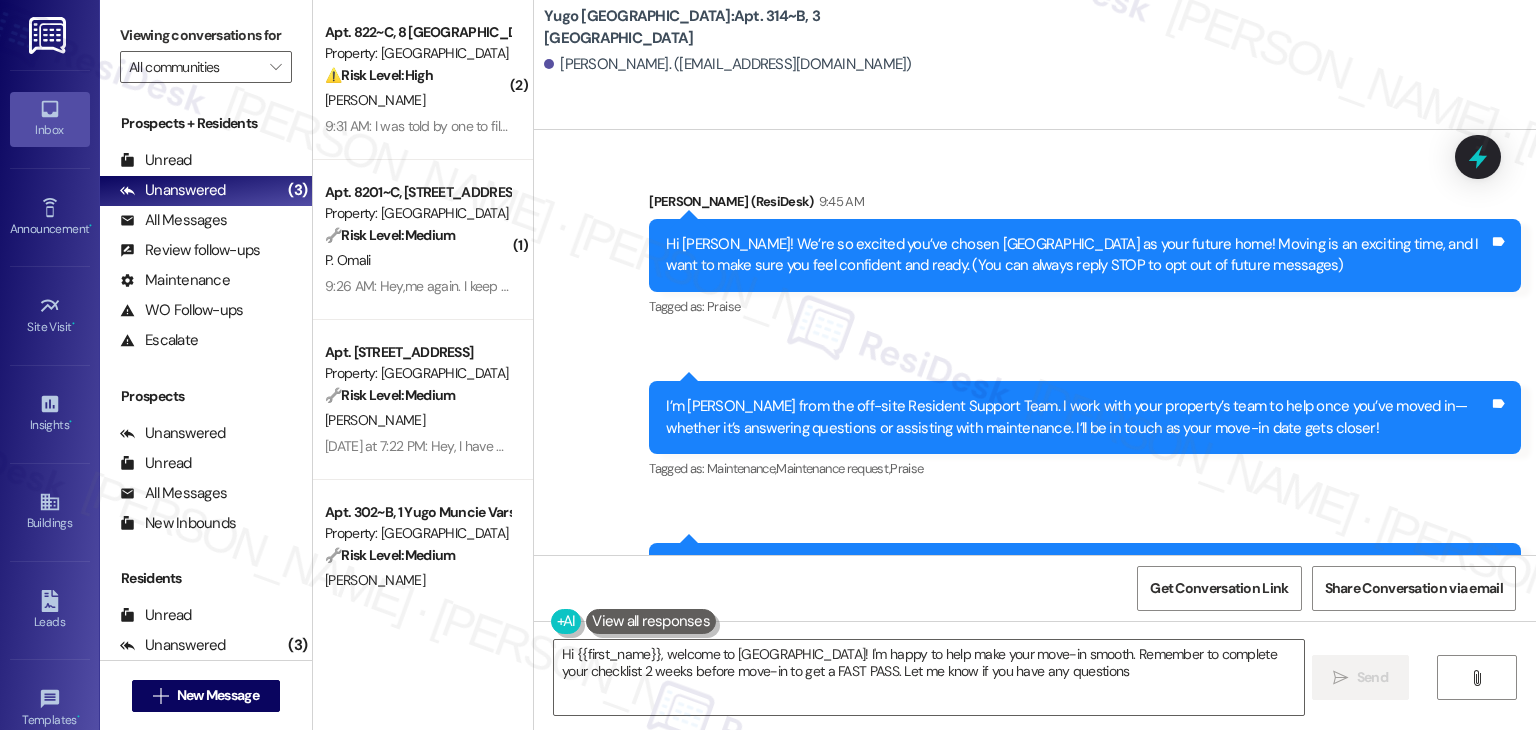 type on "Hi {{first_name}}, welcome to [GEOGRAPHIC_DATA]! I'm happy to help make your move-in smooth. Remember to complete your checklist 2 weeks before move-in to get a FAST PASS. Let me know if you have any questions!" 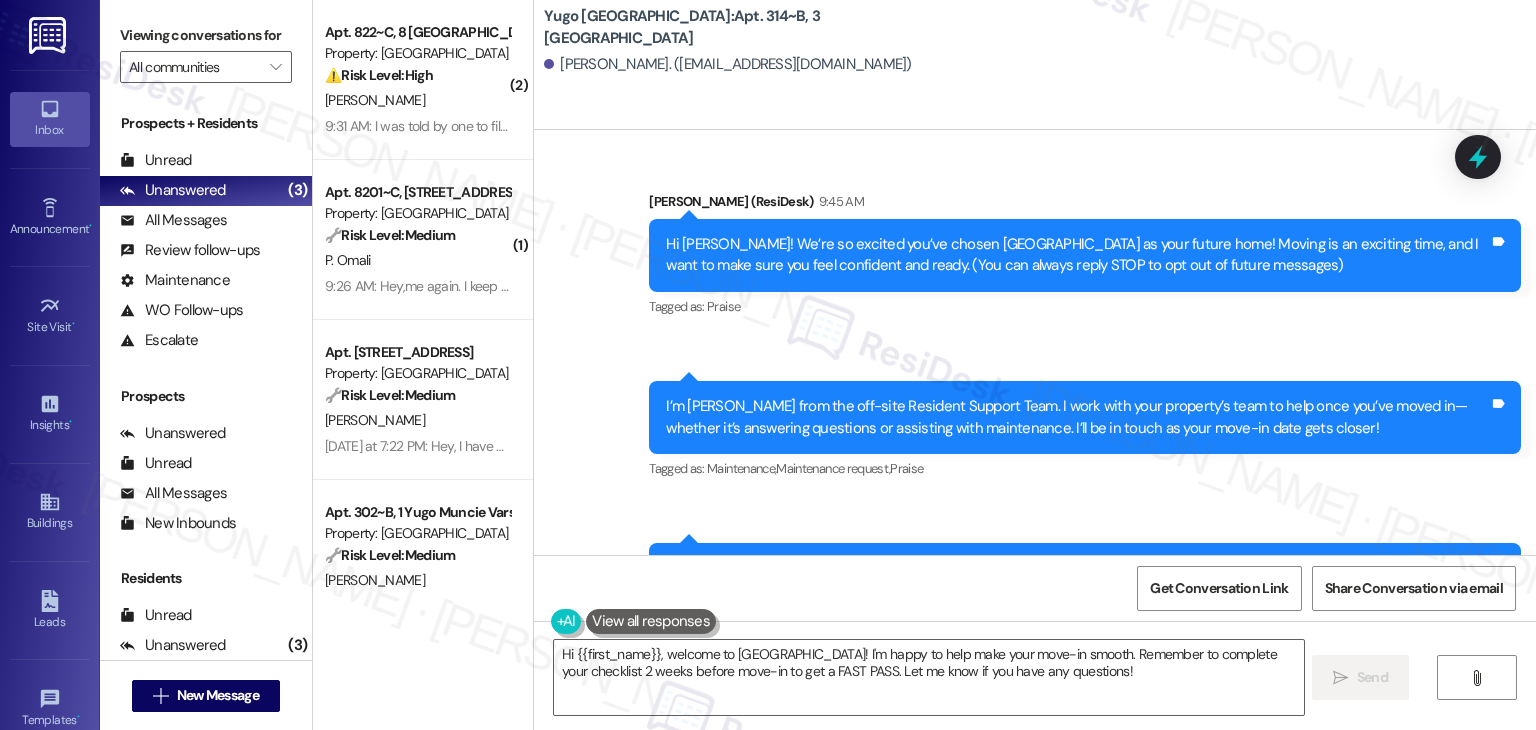click on "Sent via SMS [PERSON_NAME]   (ResiDesk) 9:45 AM Hi [PERSON_NAME]! We’re so excited you’ve chosen [GEOGRAPHIC_DATA] as your future home! Moving is an exciting time, and I want to make sure you feel confident and ready. (You can always reply STOP to opt out of future messages) Tags and notes Tagged as:   Praise Click to highlight conversations about Praise Sent via SMS 9:45 AM [PERSON_NAME]   (ResiDesk) 9:45 AM I’m [PERSON_NAME] from the off-site Resident Support Team. I work with your property’s team to help once you’ve moved in—whether it’s answering questions or assisting with maintenance. I’ll be in touch as your move-in date gets closer! Tags and notes Tagged as:   Maintenance ,  Click to highlight conversations about Maintenance Maintenance request ,  Click to highlight conversations about Maintenance request Praise Click to highlight conversations about Praise Sent via SMS 9:45 AM [PERSON_NAME]   (ResiDesk) 9:45 AM Tags and notes Tagged as:   Amenities Click to highlight conversations about Amenities" at bounding box center (1035, 414) 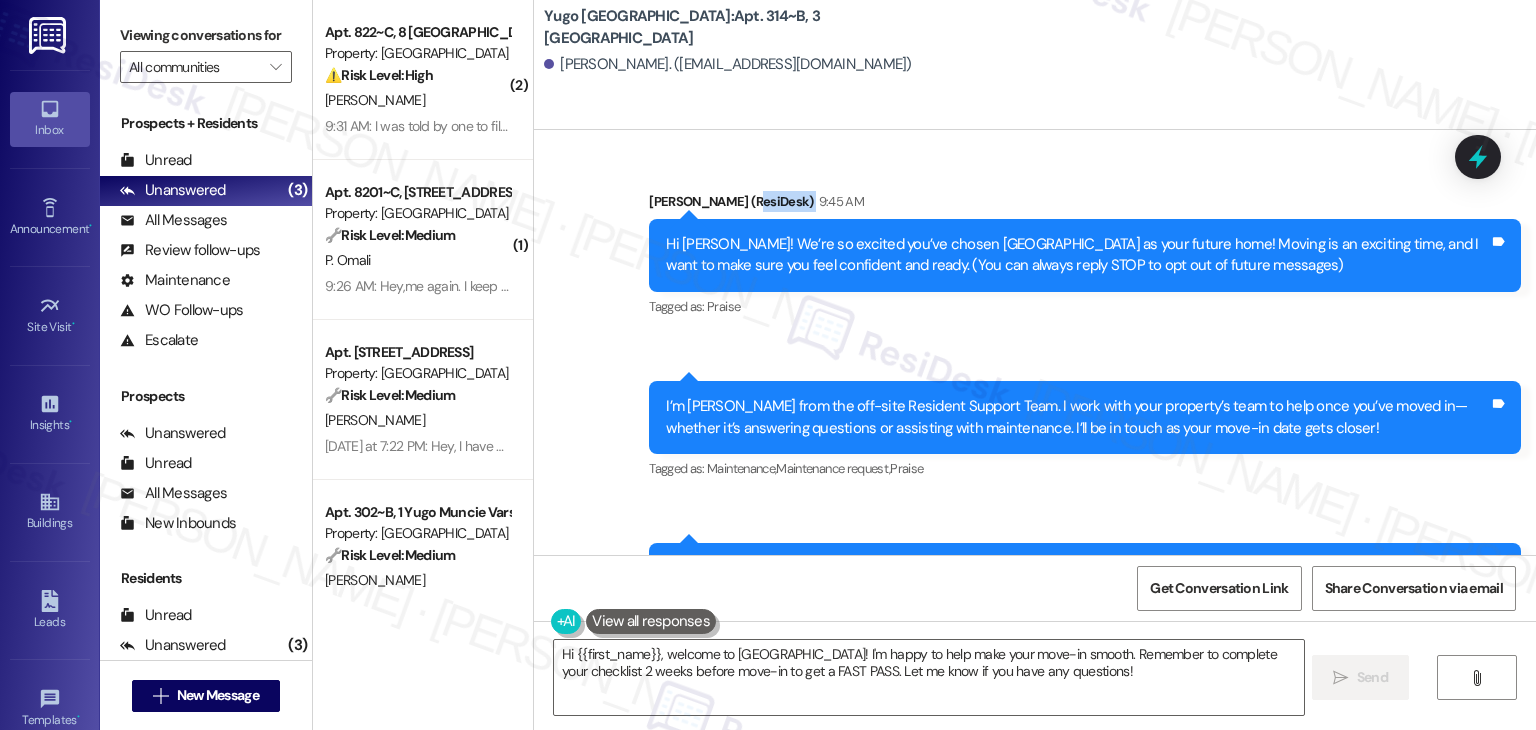 click on "Sent via SMS [PERSON_NAME]   (ResiDesk) 9:45 AM Hi [PERSON_NAME]! We’re so excited you’ve chosen [GEOGRAPHIC_DATA] as your future home! Moving is an exciting time, and I want to make sure you feel confident and ready. (You can always reply STOP to opt out of future messages) Tags and notes Tagged as:   Praise Click to highlight conversations about Praise Sent via SMS 9:45 AM [PERSON_NAME]   (ResiDesk) 9:45 AM I’m [PERSON_NAME] from the off-site Resident Support Team. I work with your property’s team to help once you’ve moved in—whether it’s answering questions or assisting with maintenance. I’ll be in touch as your move-in date gets closer! Tags and notes Tagged as:   Maintenance ,  Click to highlight conversations about Maintenance Maintenance request ,  Click to highlight conversations about Maintenance request Praise Click to highlight conversations about Praise Sent via SMS 9:45 AM [PERSON_NAME]   (ResiDesk) 9:45 AM Tags and notes Tagged as:   Amenities Click to highlight conversations about Amenities" at bounding box center (1035, 414) 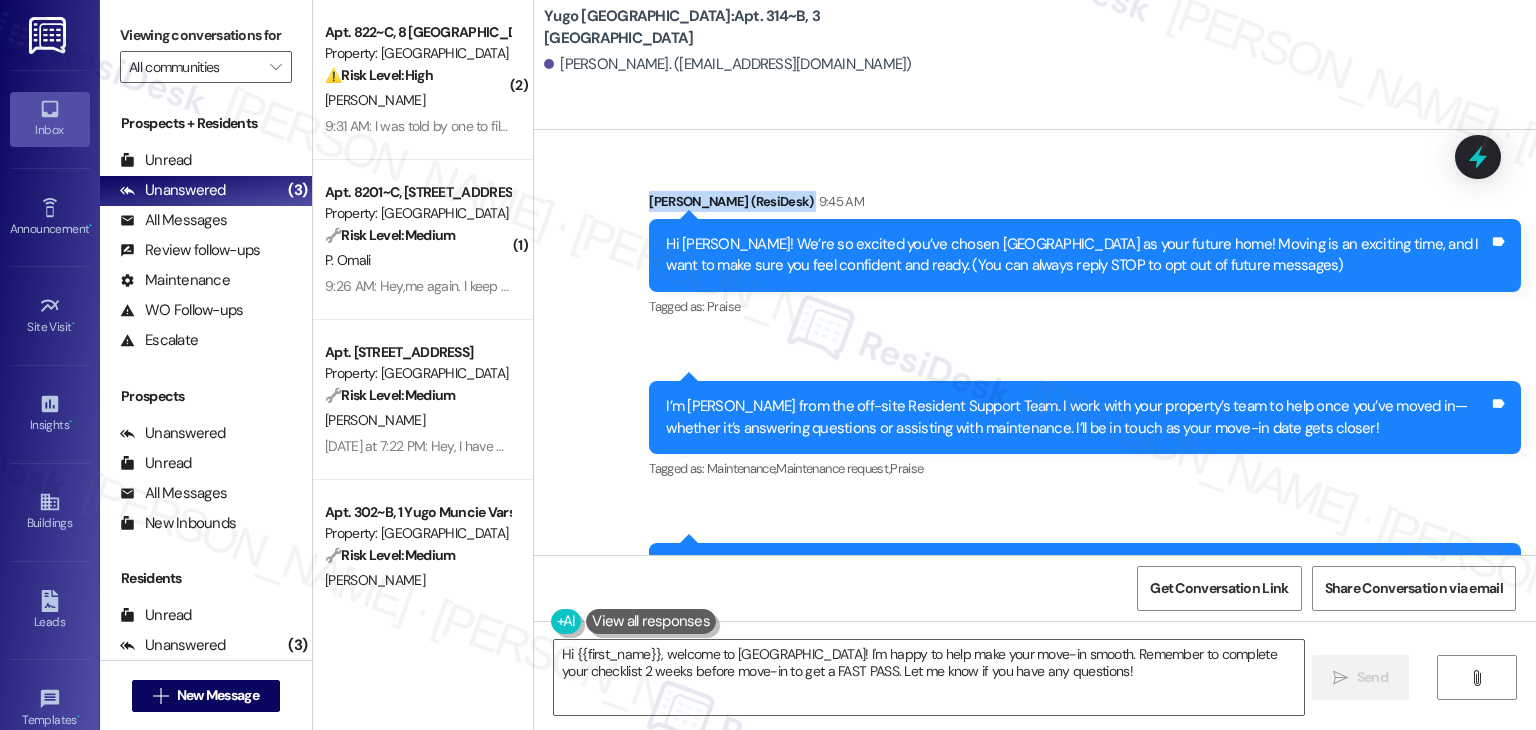 click on "Sent via SMS [PERSON_NAME]   (ResiDesk) 9:45 AM Hi [PERSON_NAME]! We’re so excited you’ve chosen [GEOGRAPHIC_DATA] as your future home! Moving is an exciting time, and I want to make sure you feel confident and ready. (You can always reply STOP to opt out of future messages) Tags and notes Tagged as:   Praise Click to highlight conversations about Praise Sent via SMS 9:45 AM [PERSON_NAME]   (ResiDesk) 9:45 AM I’m [PERSON_NAME] from the off-site Resident Support Team. I work with your property’s team to help once you’ve moved in—whether it’s answering questions or assisting with maintenance. I’ll be in touch as your move-in date gets closer! Tags and notes Tagged as:   Maintenance ,  Click to highlight conversations about Maintenance Maintenance request ,  Click to highlight conversations about Maintenance request Praise Click to highlight conversations about Praise Sent via SMS 9:45 AM [PERSON_NAME]   (ResiDesk) 9:45 AM Tags and notes Tagged as:   Amenities Click to highlight conversations about Amenities" at bounding box center (1035, 414) 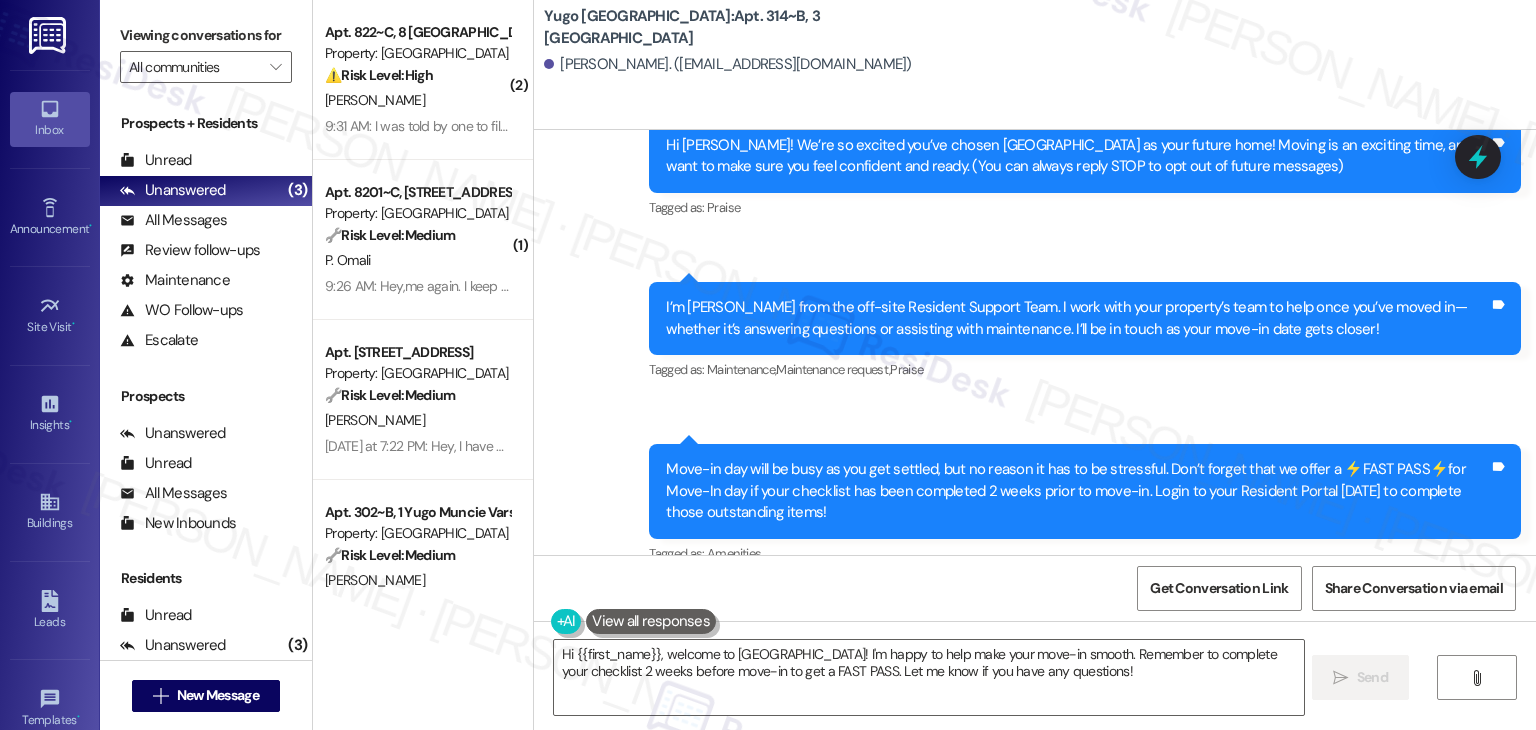 scroll, scrollTop: 100, scrollLeft: 0, axis: vertical 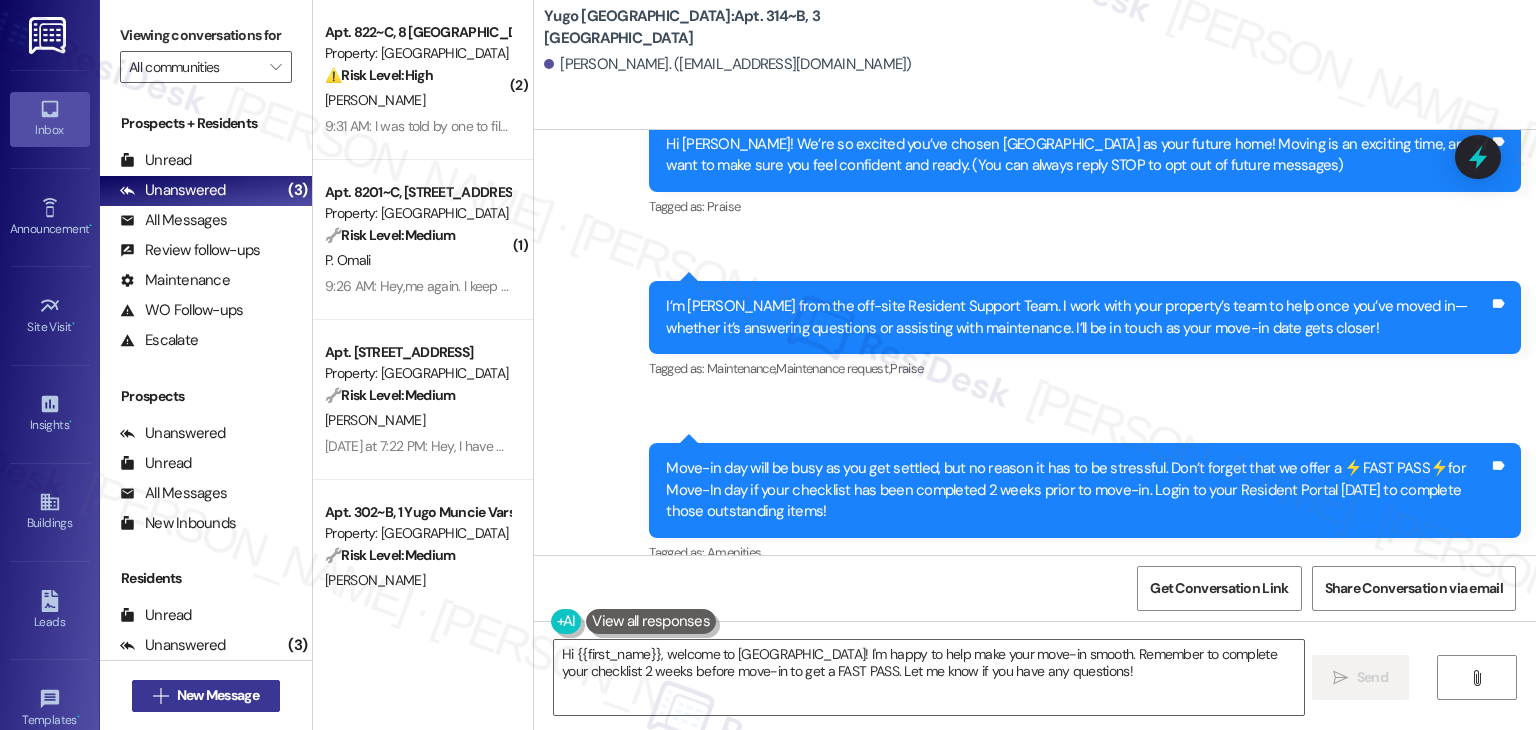 click on " New Message" at bounding box center (206, 696) 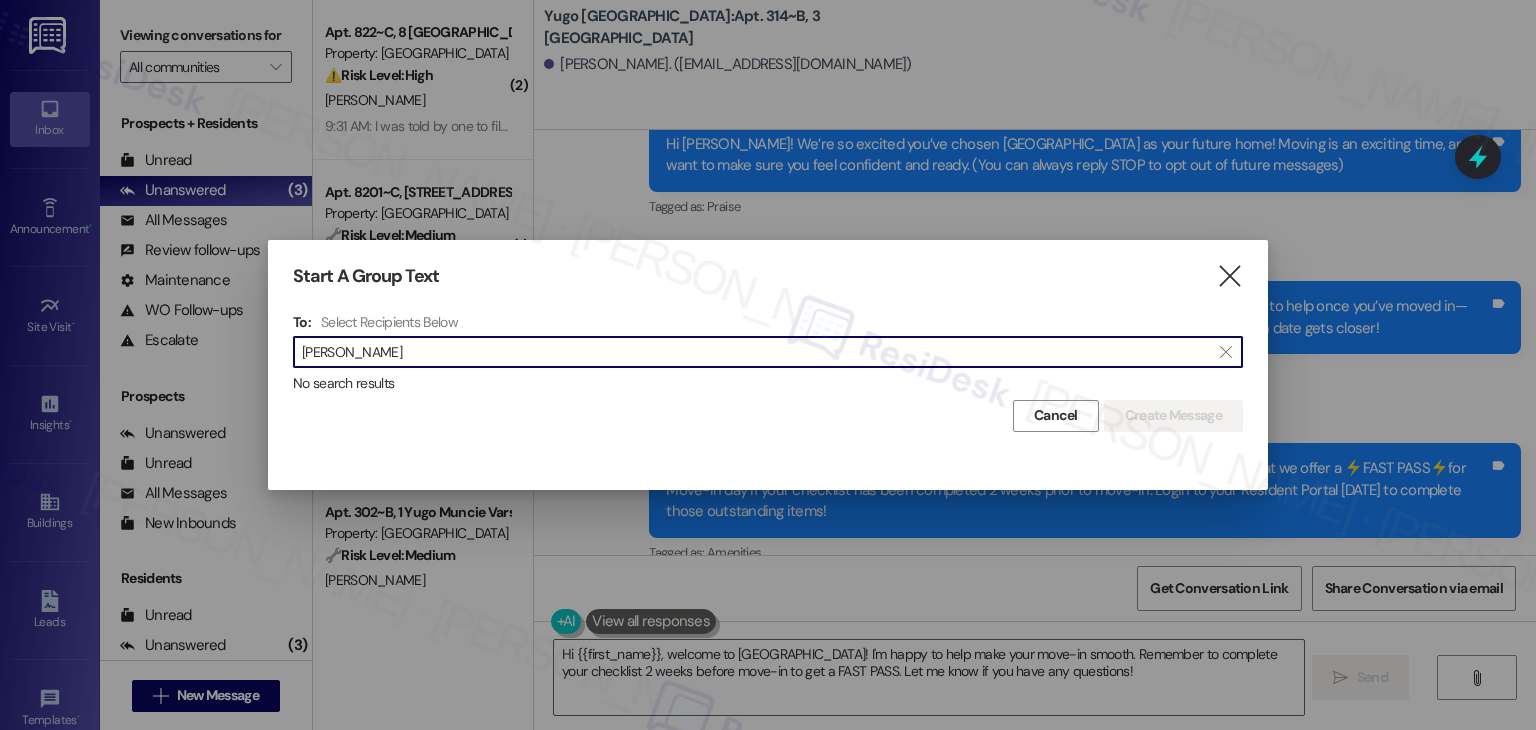 click on "[PERSON_NAME]" at bounding box center (756, 352) 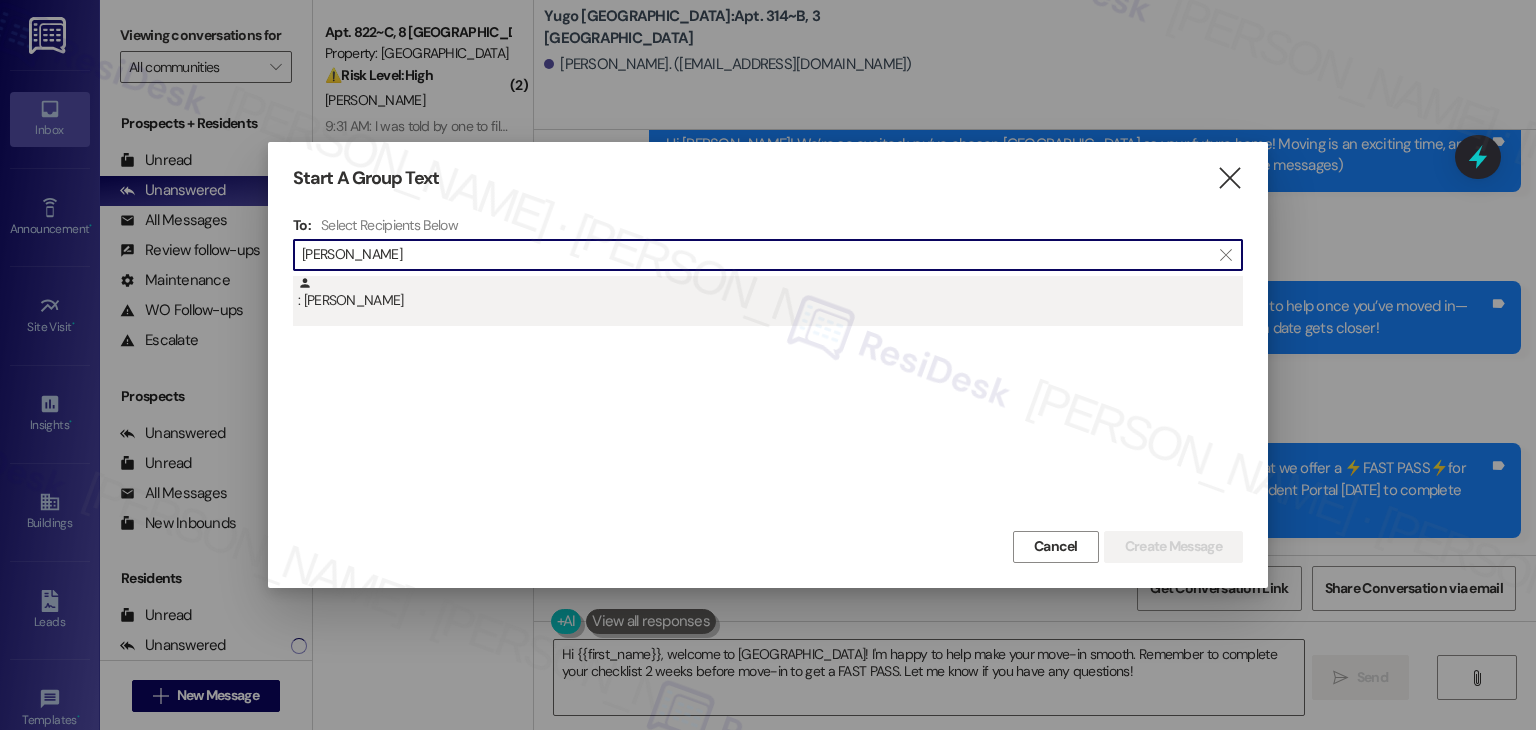 type on "[PERSON_NAME]" 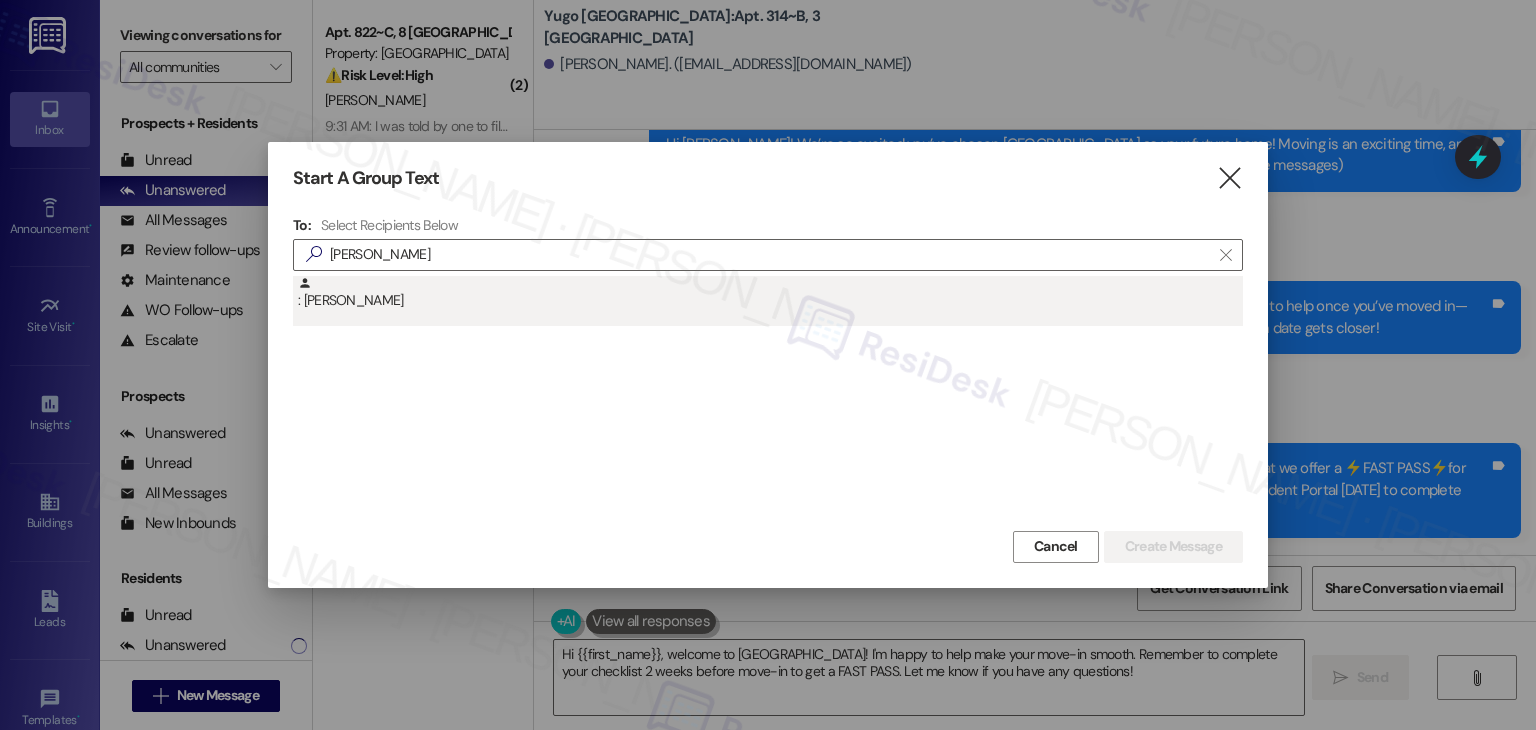 click on ": [PERSON_NAME]" at bounding box center (770, 293) 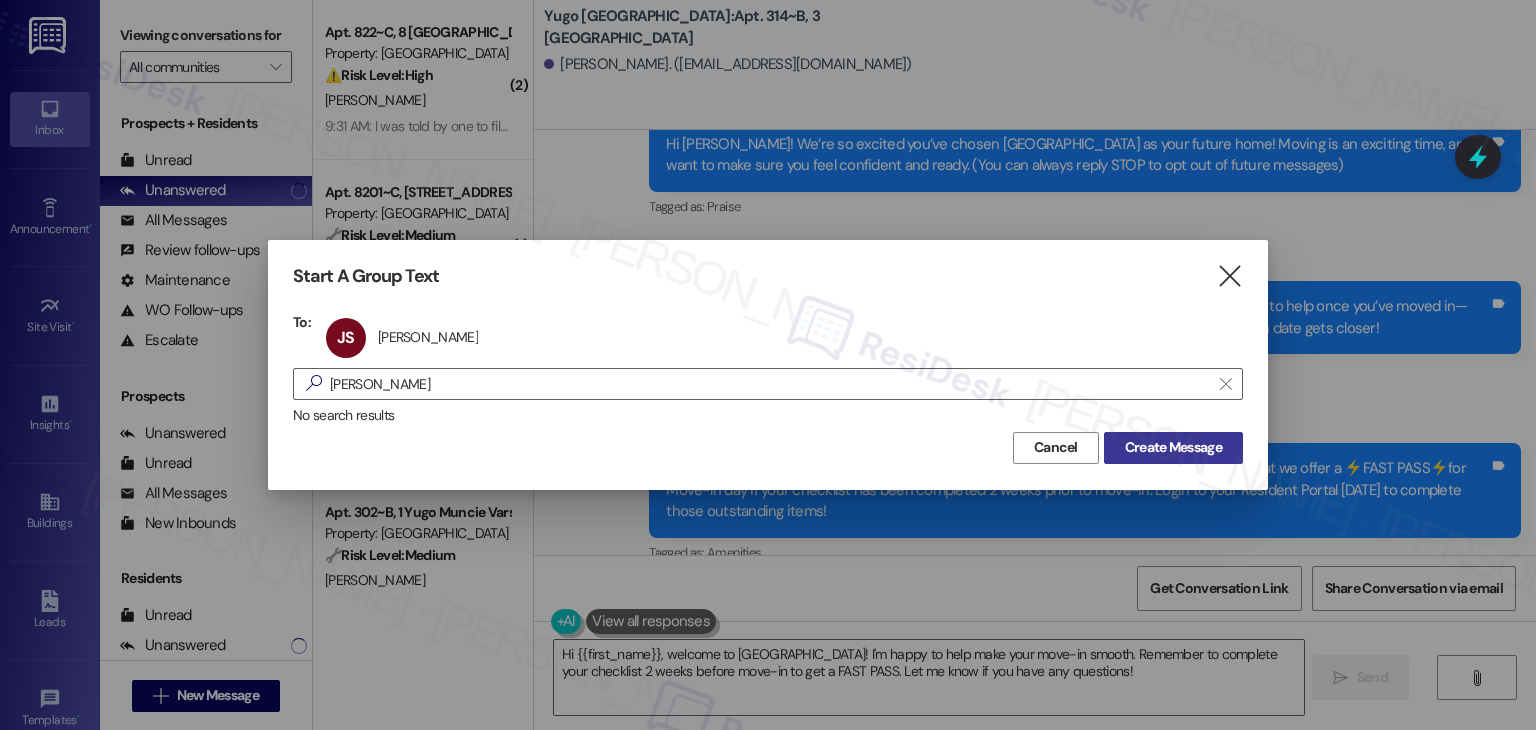 click on "Create Message" at bounding box center (1173, 448) 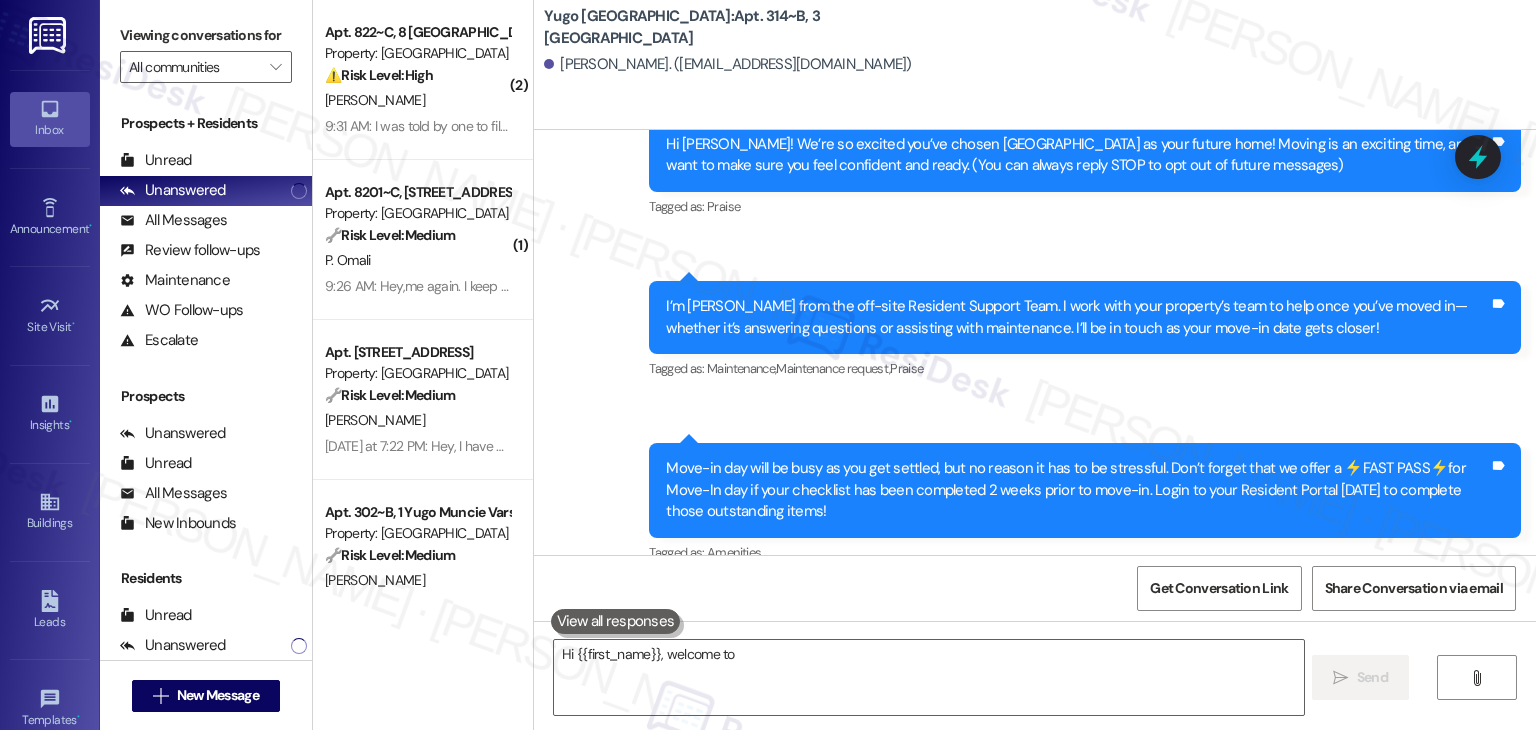 type on "Hi {{first_name}}, welcome to" 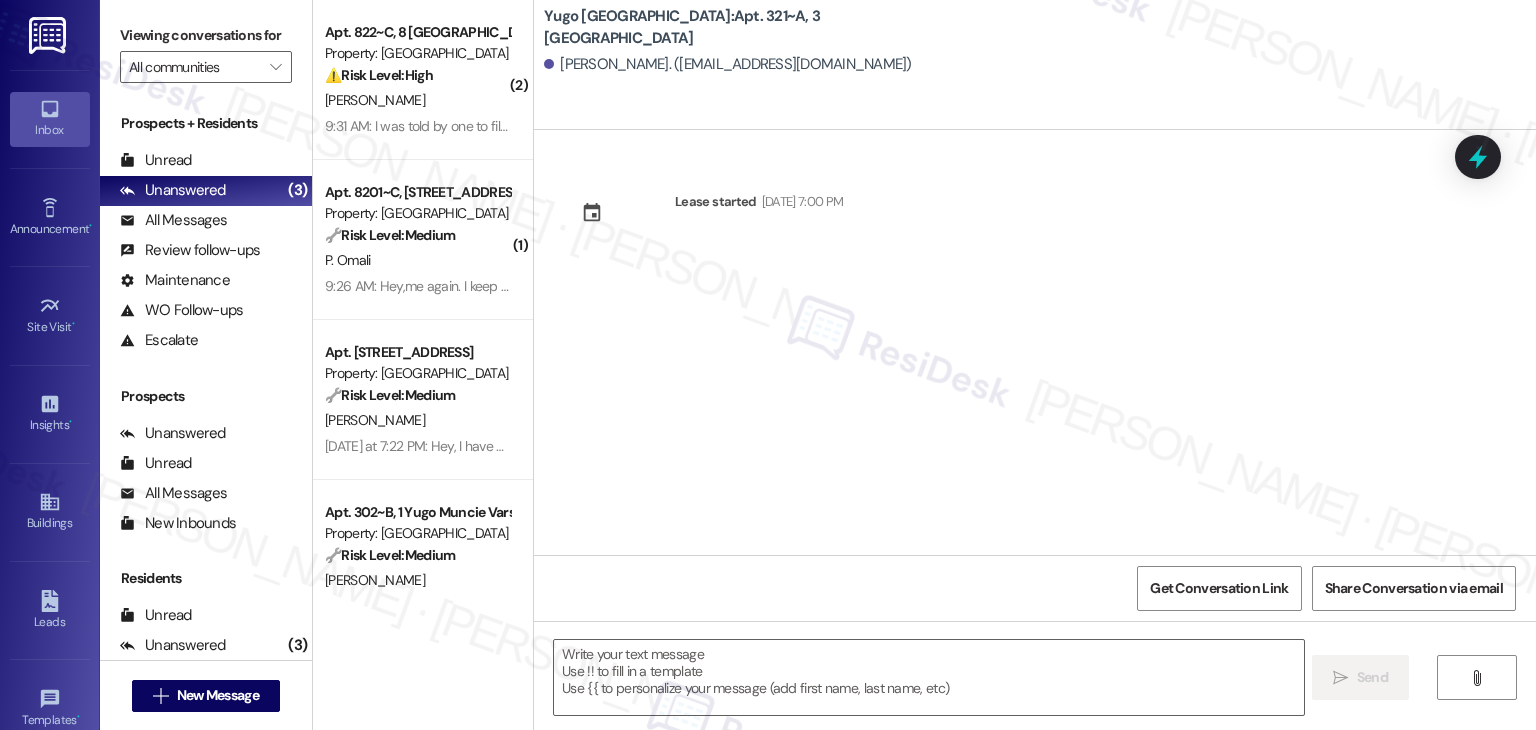 click on "Lease started [DATE] 7:00 PM" at bounding box center (1035, 342) 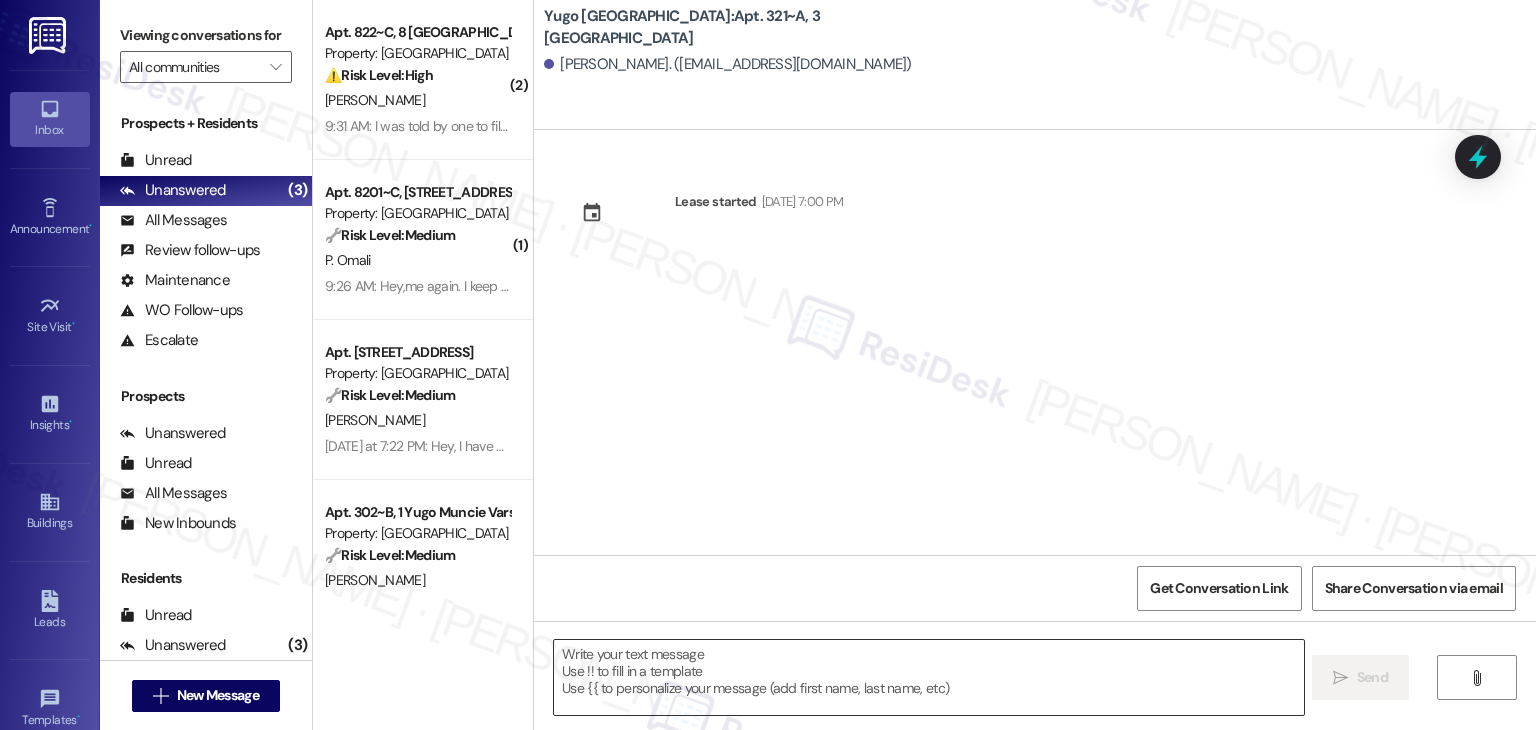 click at bounding box center [928, 677] 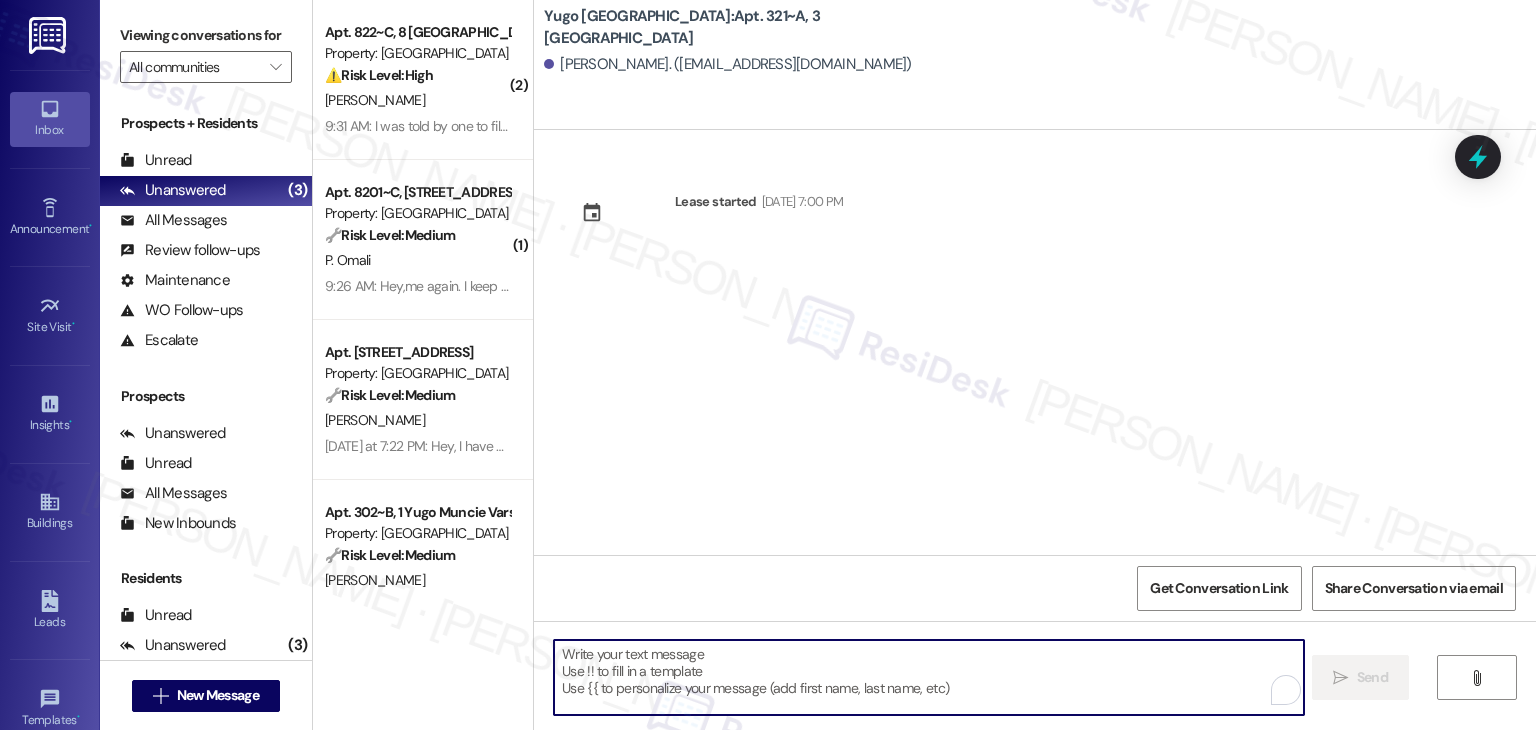 paste on "Hi {{first_name}}! We’re so excited you’ve chosen {{property}} as your future home! Moving is an exciting time, and I want to make sure you feel confident and ready." 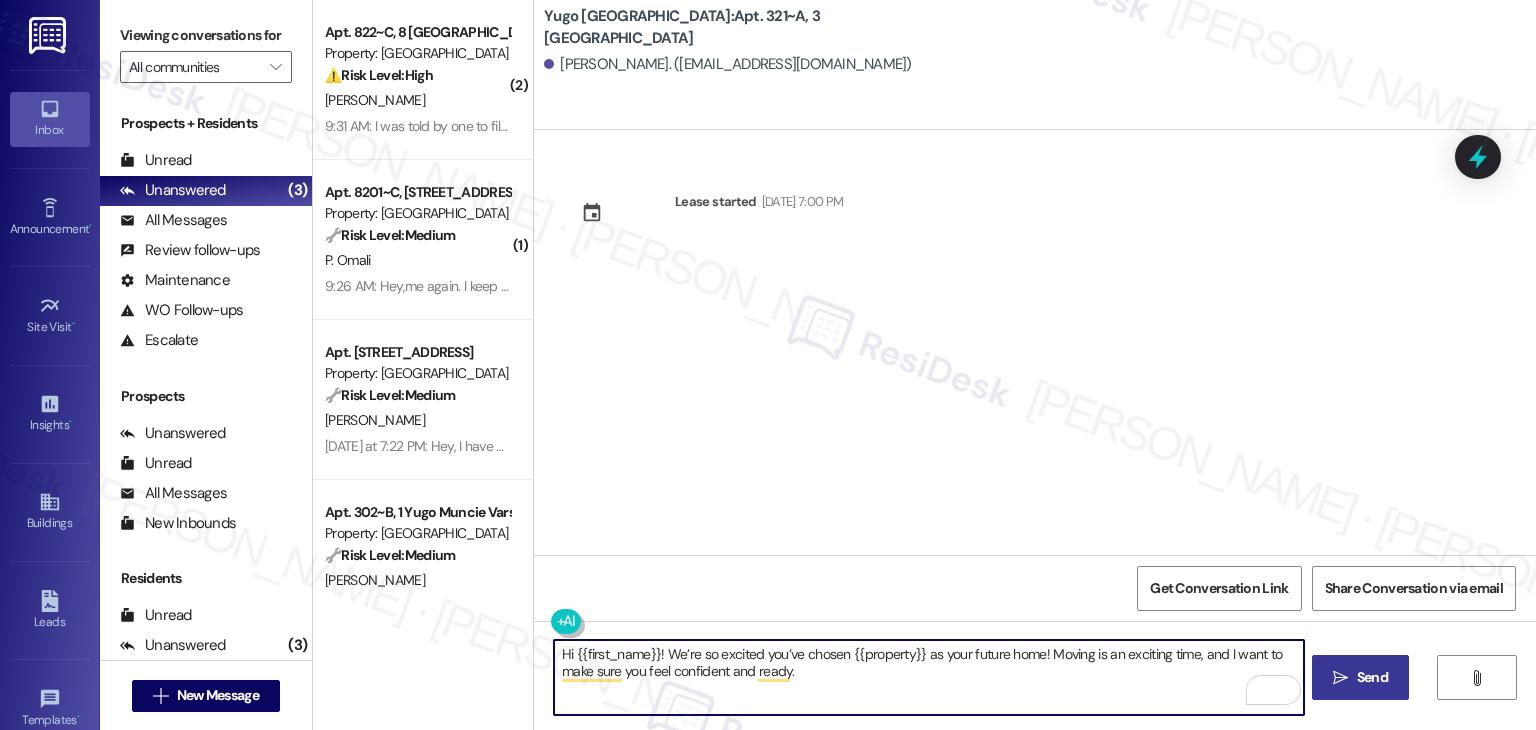 type on "Hi {{first_name}}! We’re so excited you’ve chosen {{property}} as your future home! Moving is an exciting time, and I want to make sure you feel confident and ready." 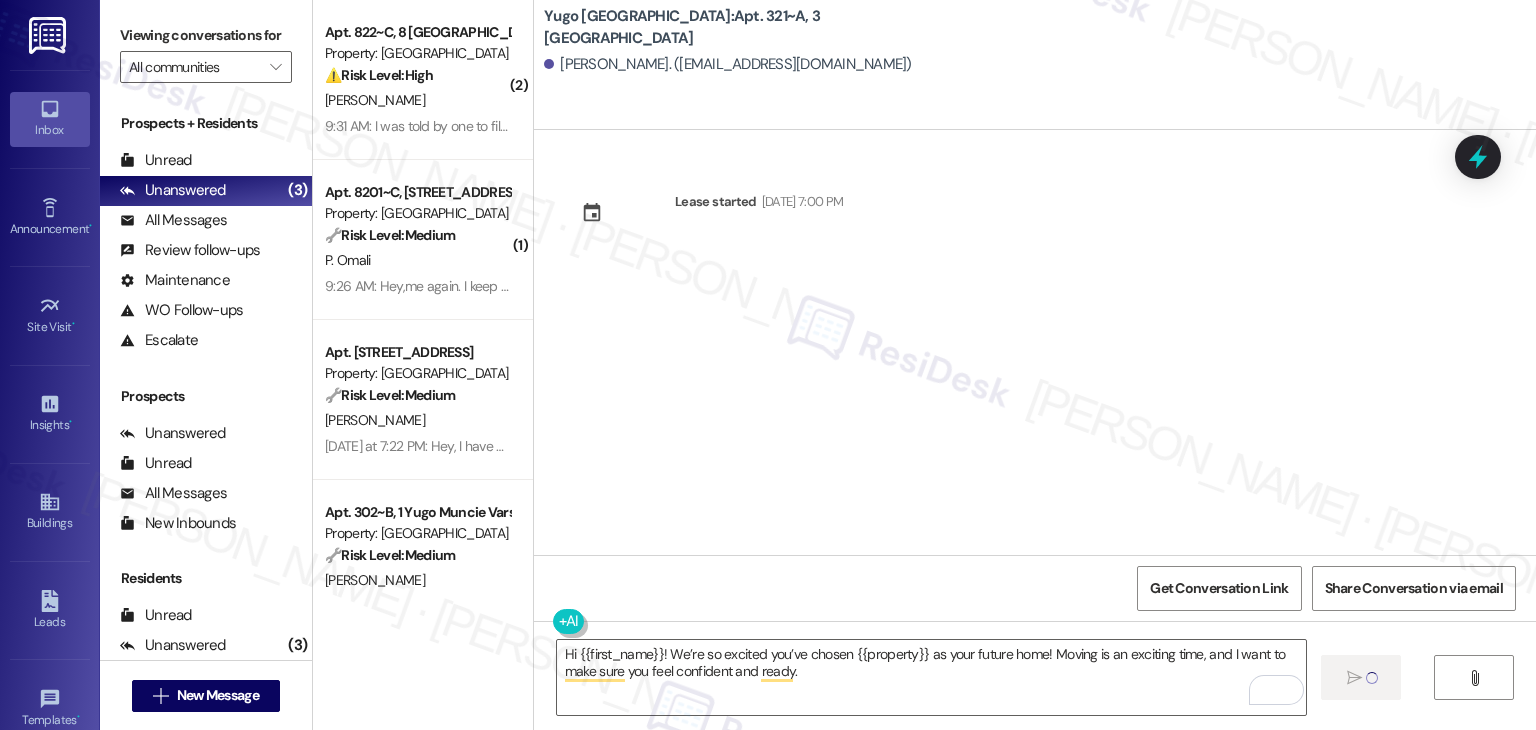 type 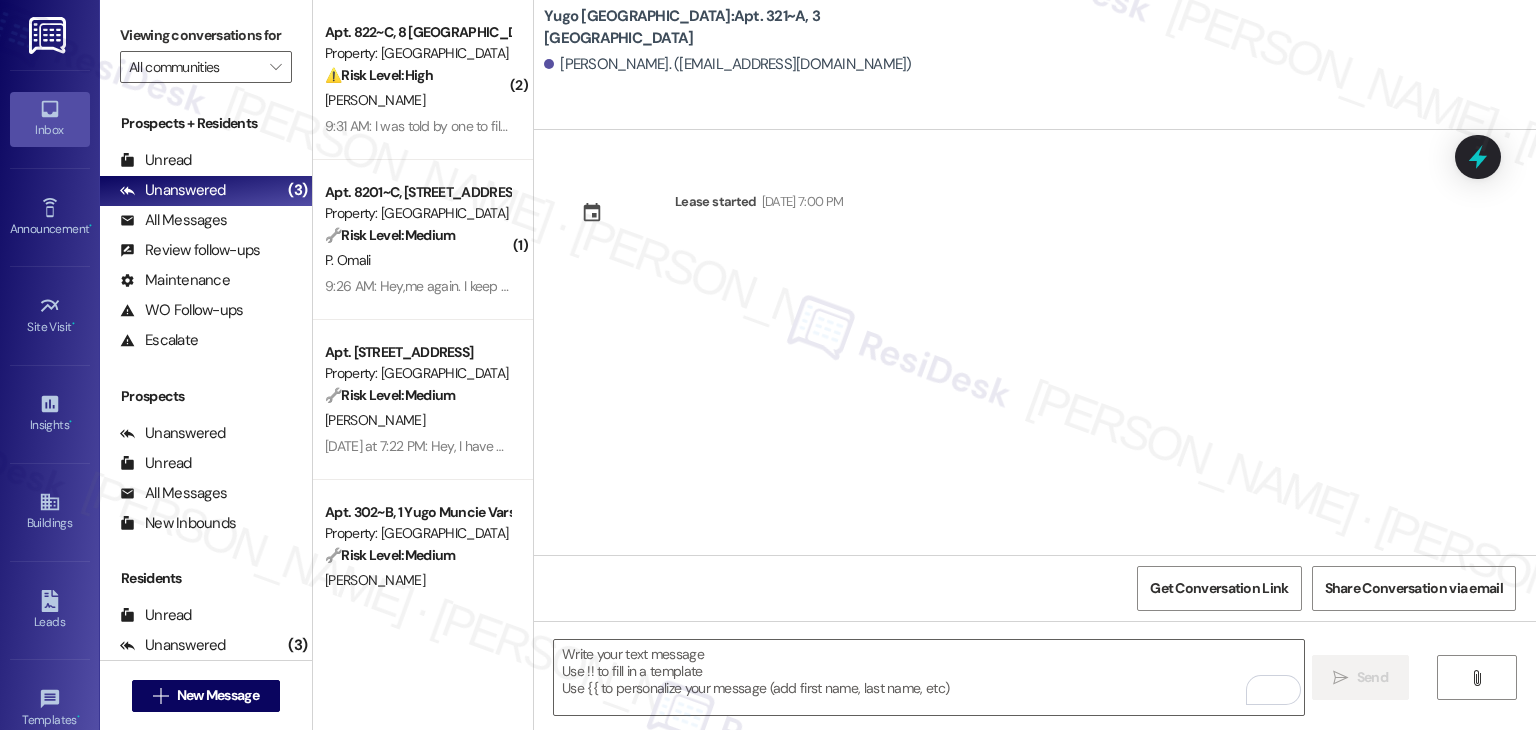 click on "Lease started [DATE] 7:00 PM" at bounding box center (1035, 342) 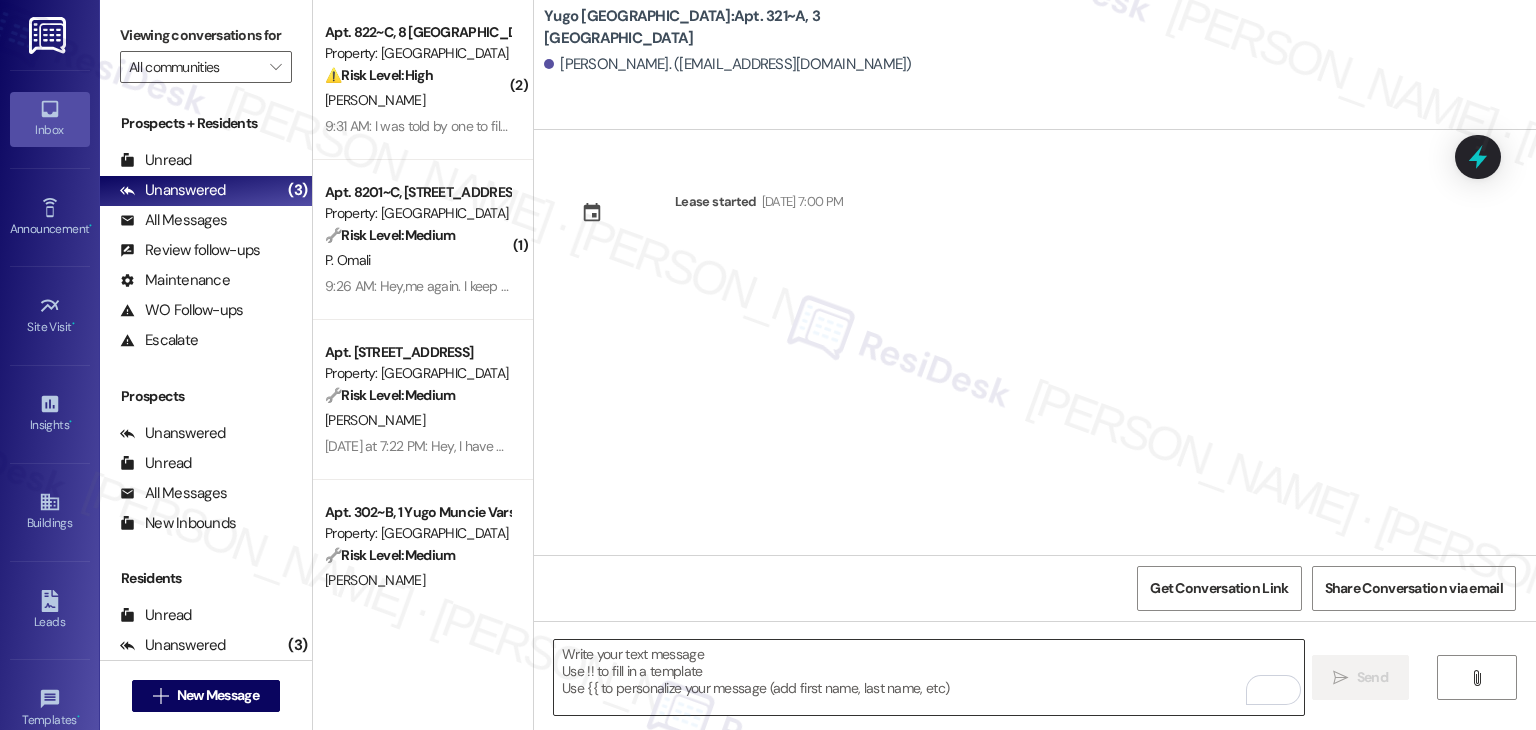 click at bounding box center (928, 677) 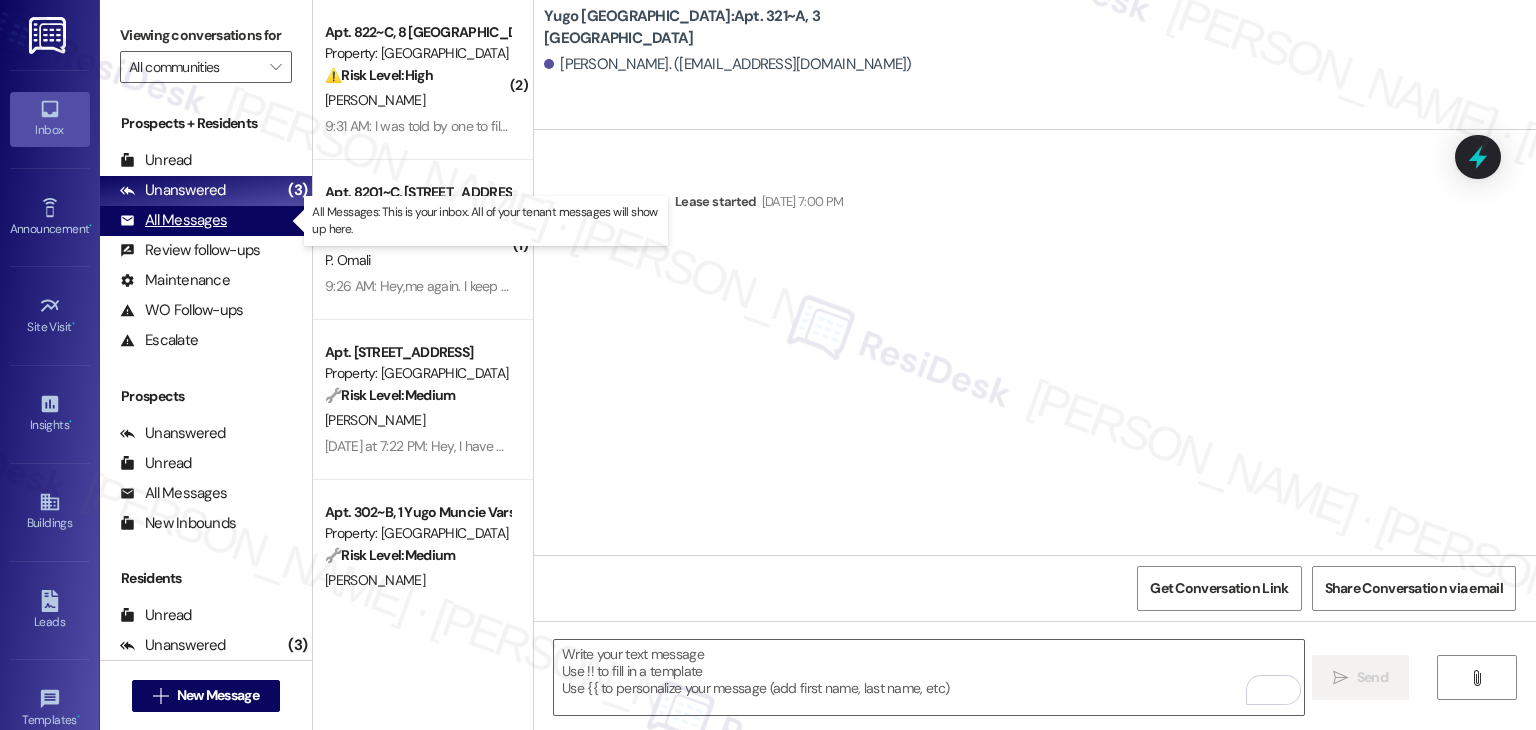 click on "All Messages (undefined)" at bounding box center (206, 221) 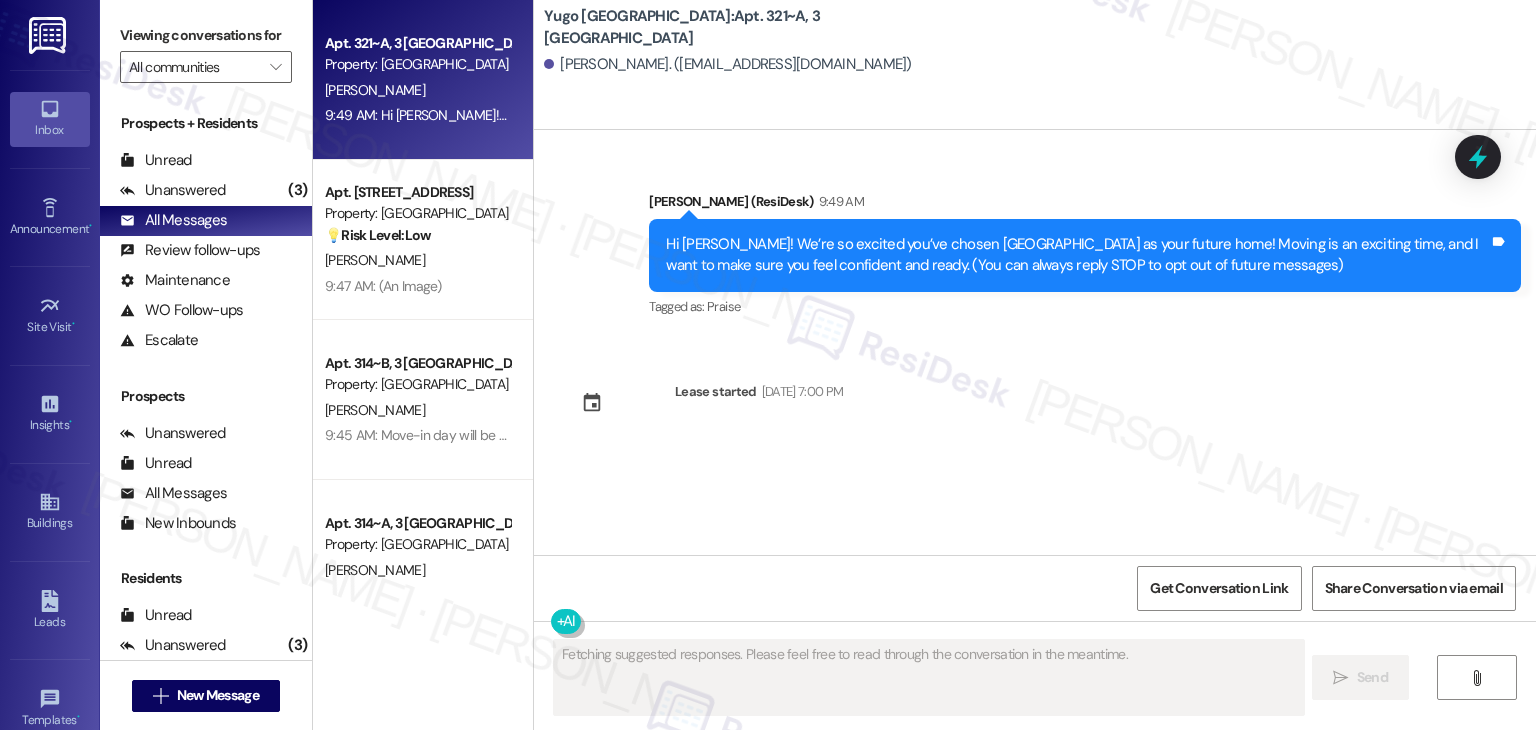 click on "[PERSON_NAME]" at bounding box center [417, 90] 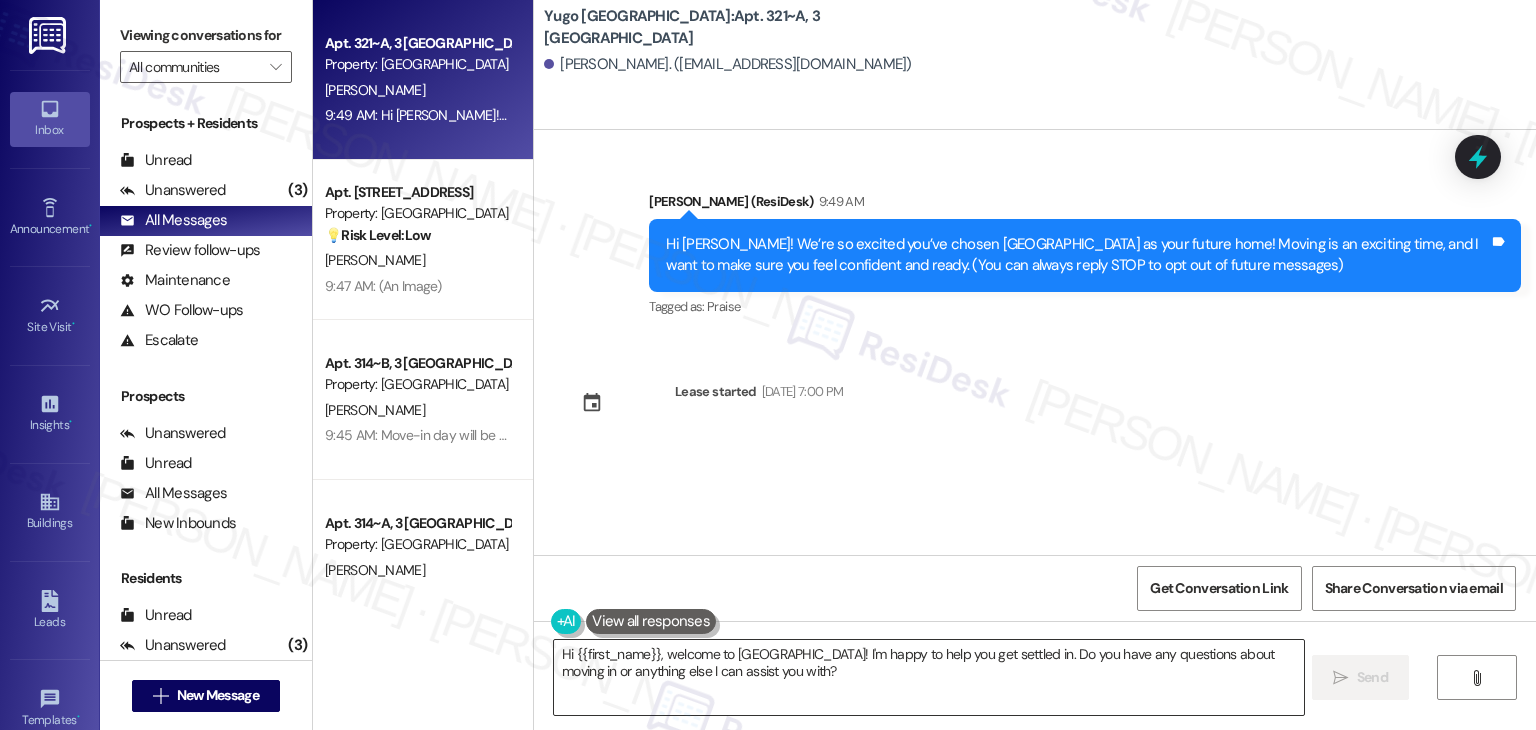 click on "Hi {{first_name}}, welcome to [GEOGRAPHIC_DATA]! I'm happy to help you get settled in. Do you have any questions about moving in or anything else I can assist you with?" at bounding box center [928, 677] 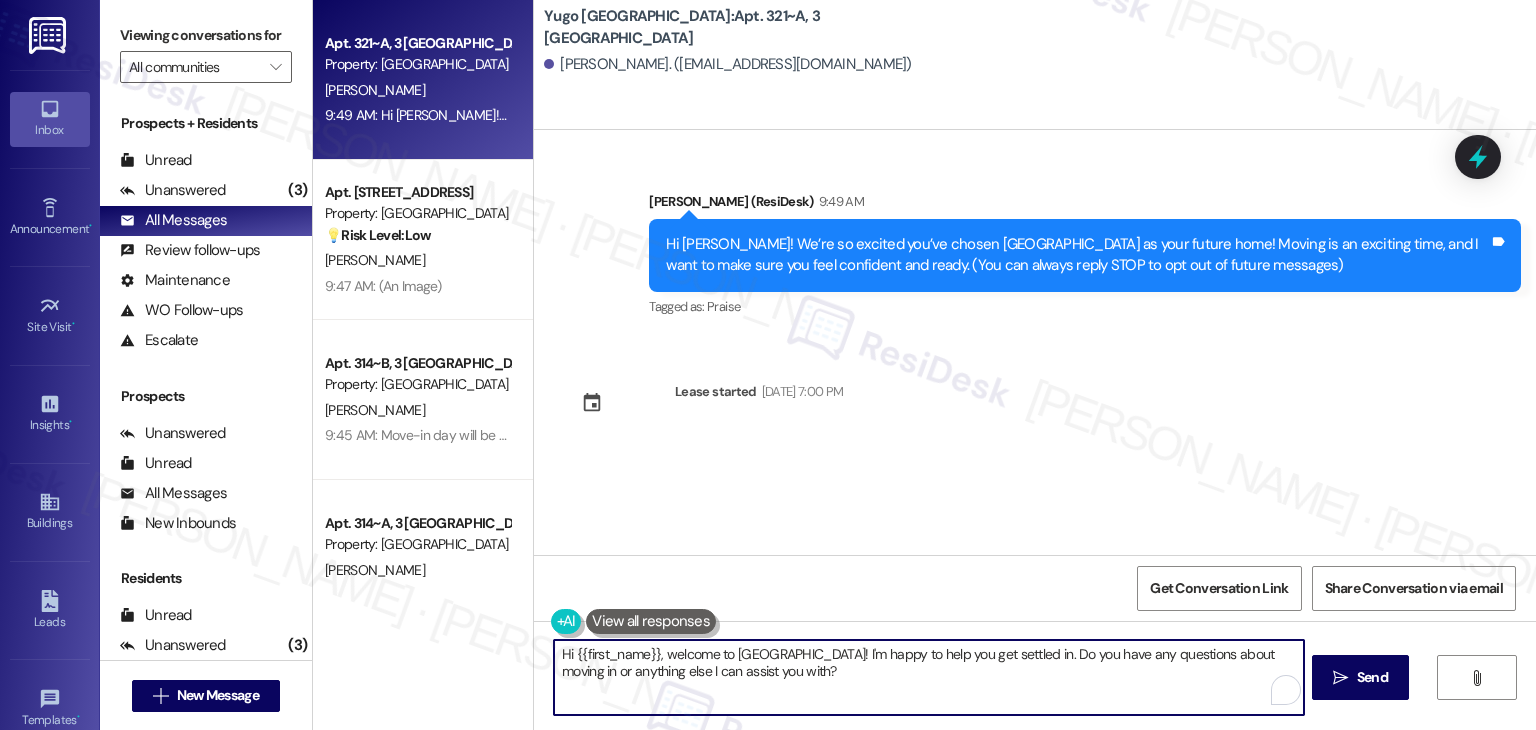 click on "Hi {{first_name}}, welcome to [GEOGRAPHIC_DATA]! I'm happy to help you get settled in. Do you have any questions about moving in or anything else I can assist you with?" at bounding box center [928, 677] 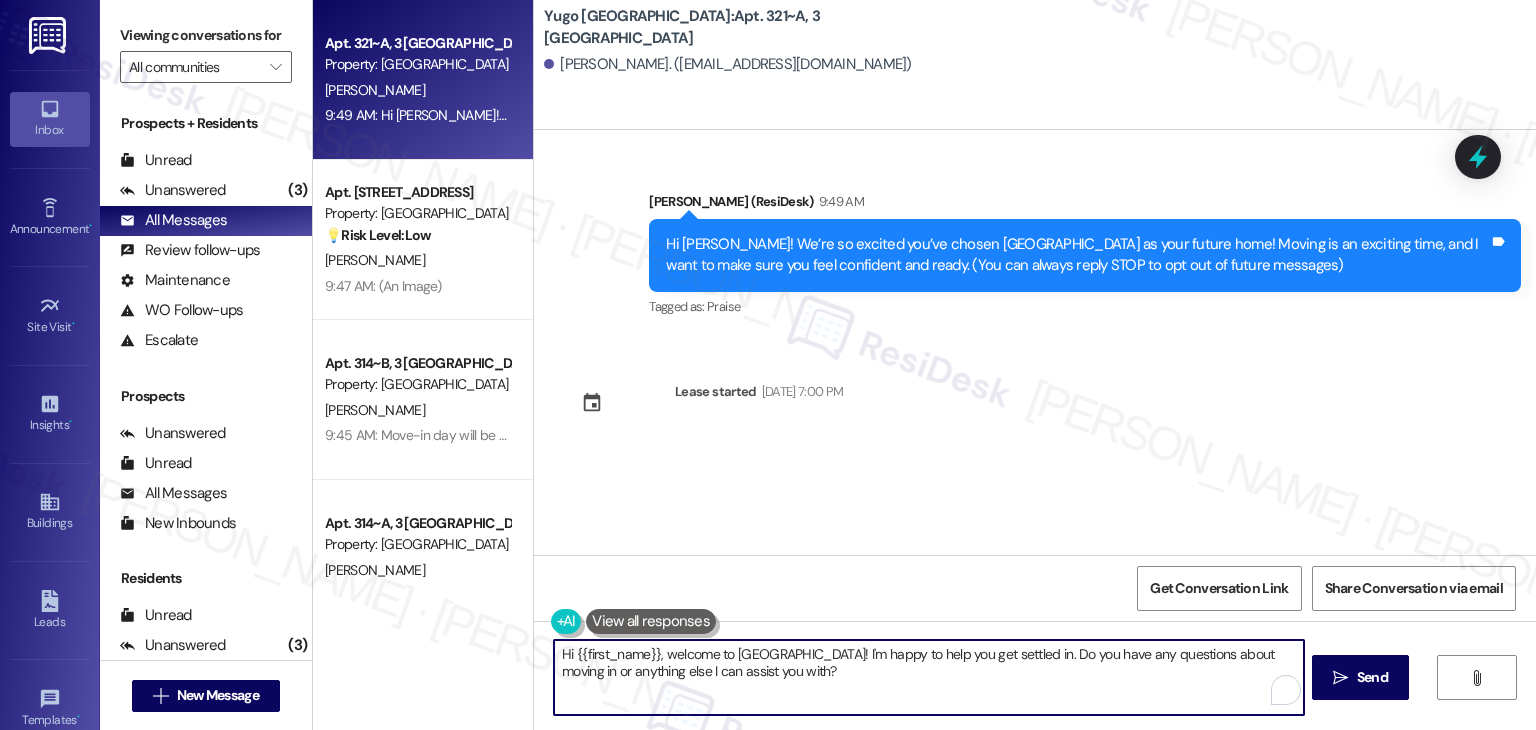 click on "Hi {{first_name}}, welcome to [GEOGRAPHIC_DATA]! I'm happy to help you get settled in. Do you have any questions about moving in or anything else I can assist you with?" at bounding box center (928, 677) 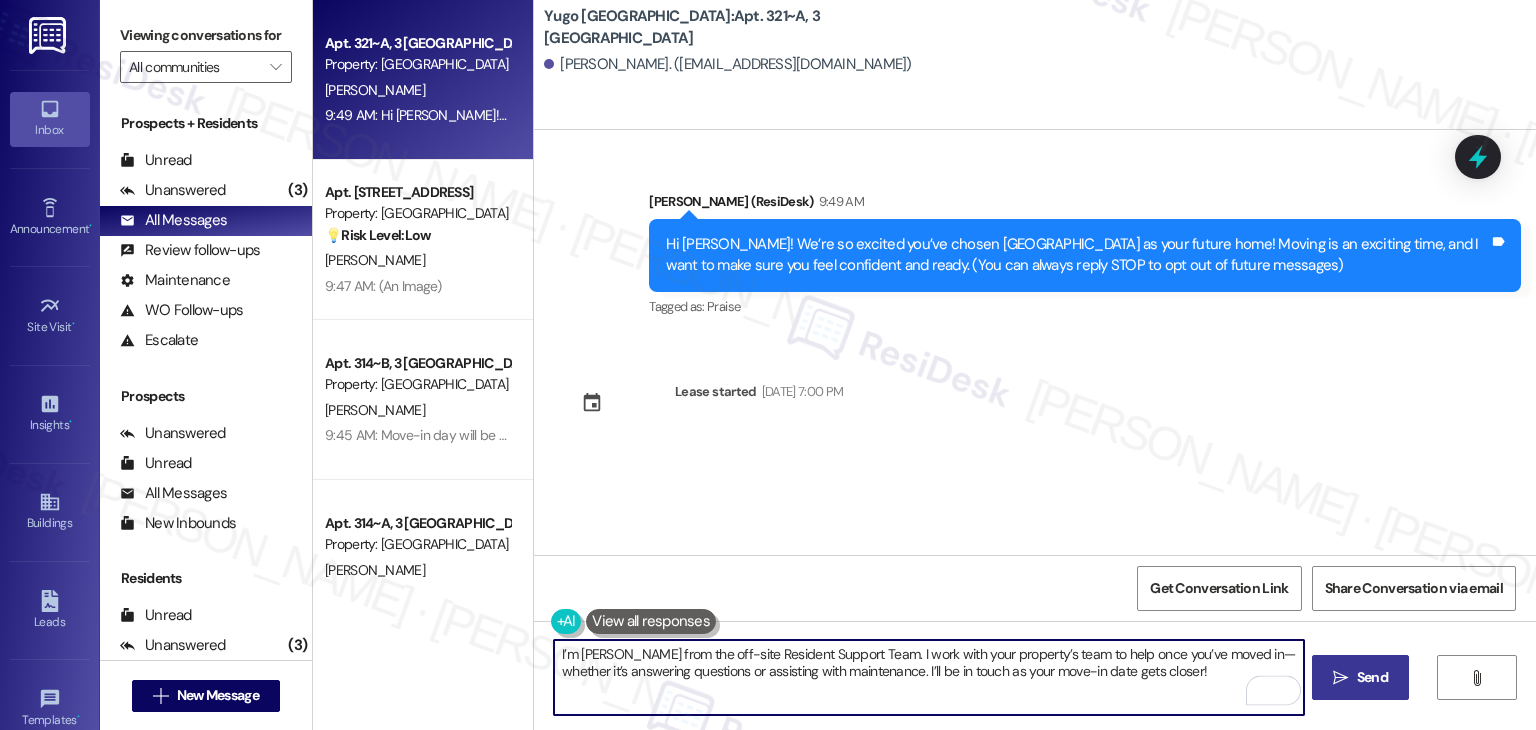 type on "I’m [PERSON_NAME] from the off-site Resident Support Team. I work with your property’s team to help once you’ve moved in—whether it’s answering questions or assisting with maintenance. I’ll be in touch as your move-in date gets closer!" 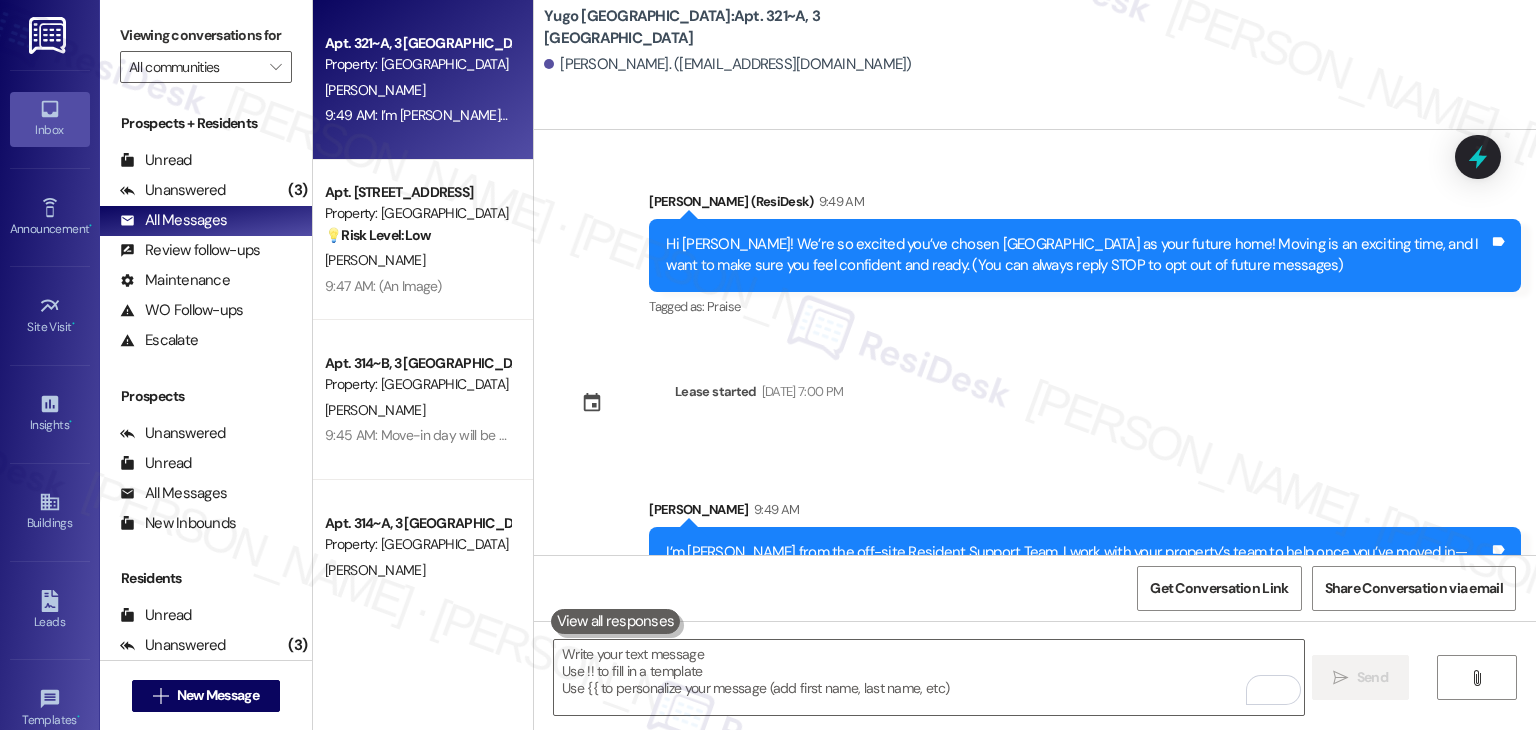 click on "Lease started [DATE] 7:00 PM" at bounding box center [703, 410] 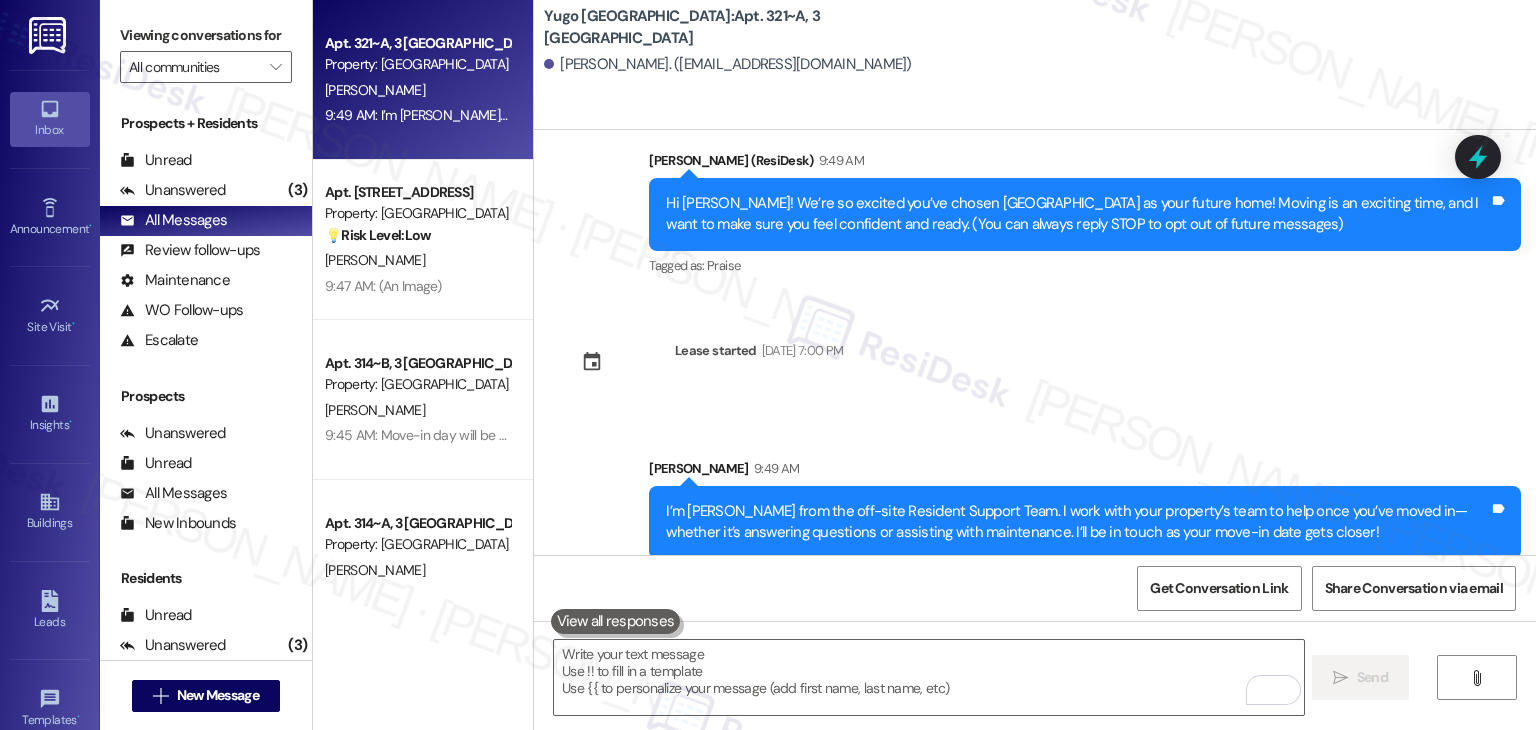 scroll, scrollTop: 60, scrollLeft: 0, axis: vertical 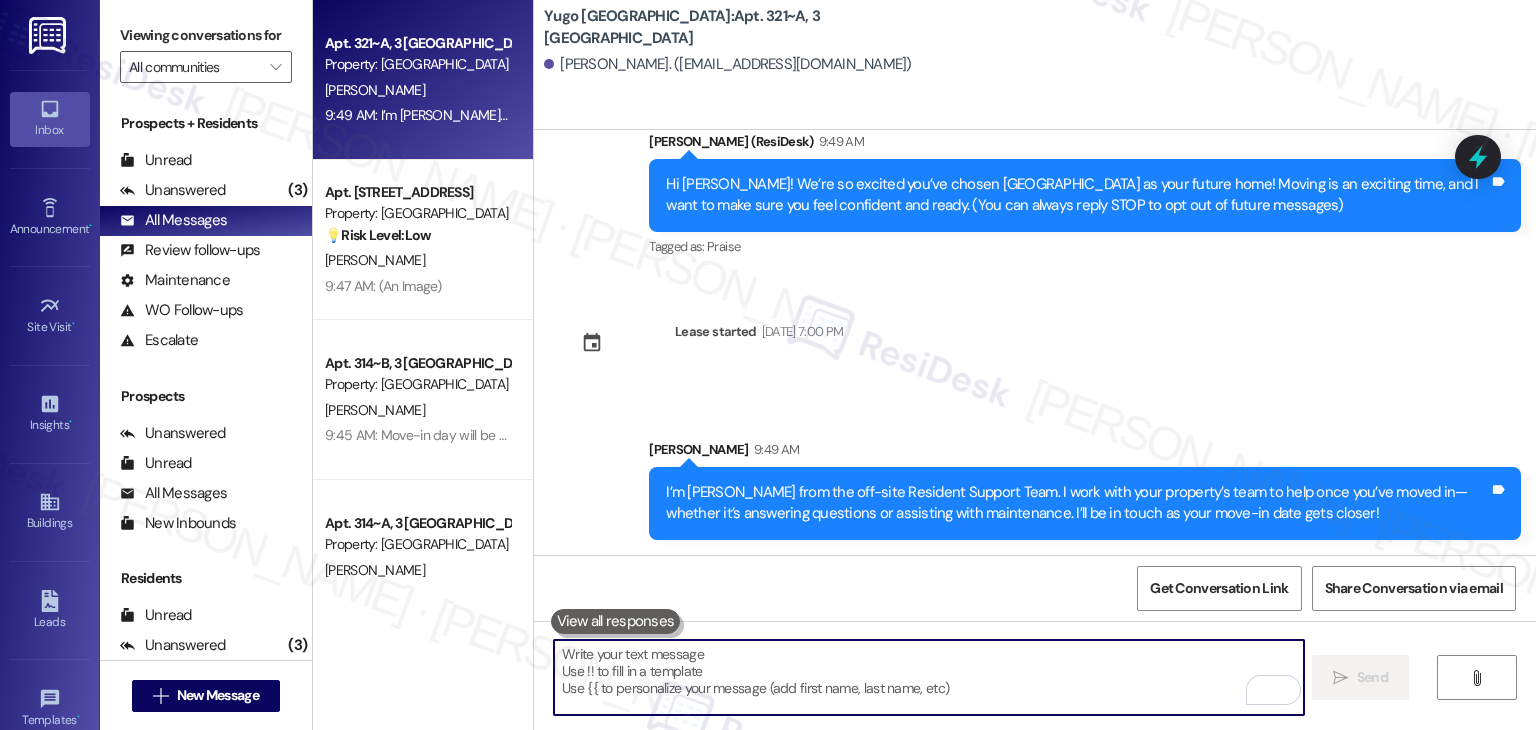 click at bounding box center (928, 677) 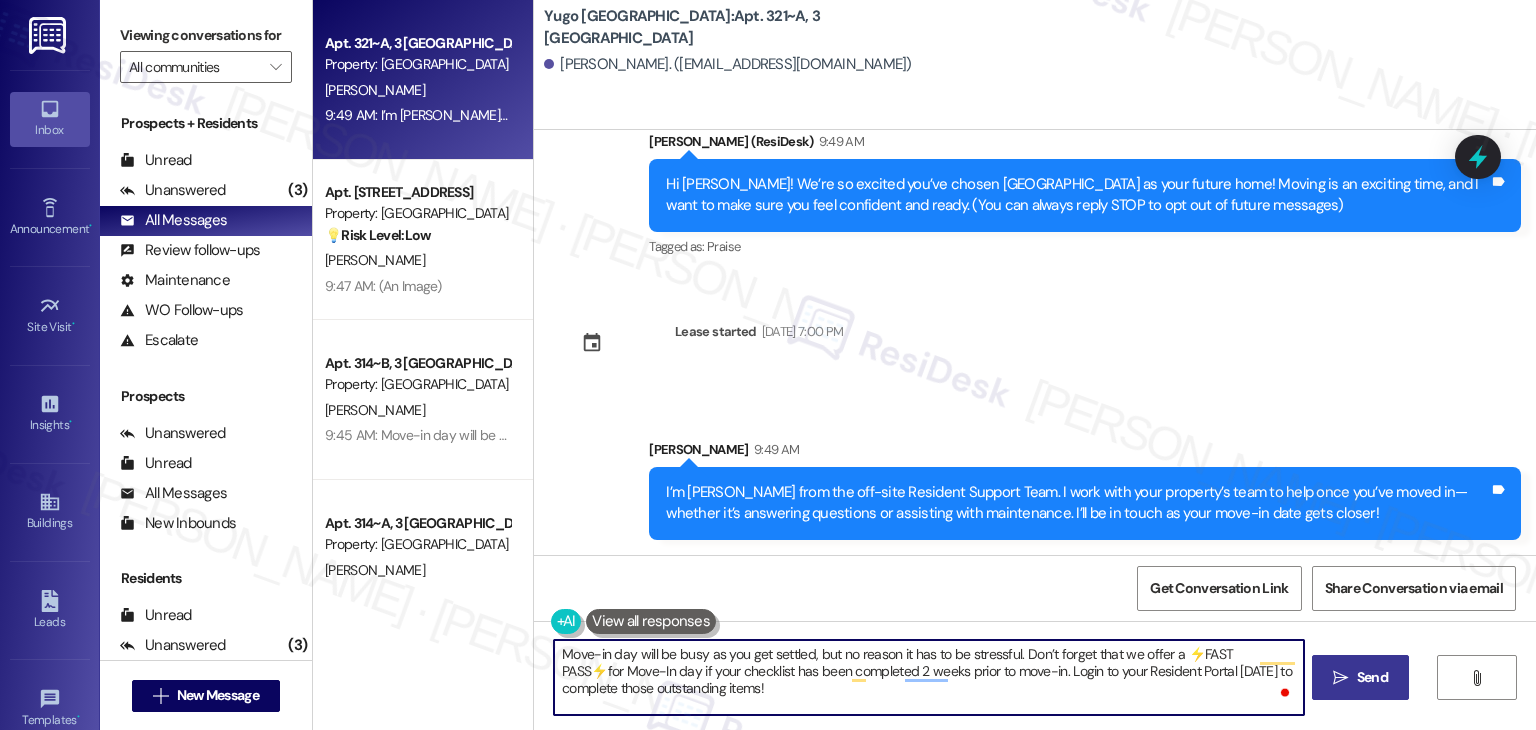 type on "Move-in day will be busy as you get settled, but no reason it has to be stressful. Don’t forget that we offer a ⚡FAST PASS⚡for Move-In day if your checklist has been completed 2 weeks prior to move-in. Login to your Resident Portal [DATE] to complete those outstanding items!" 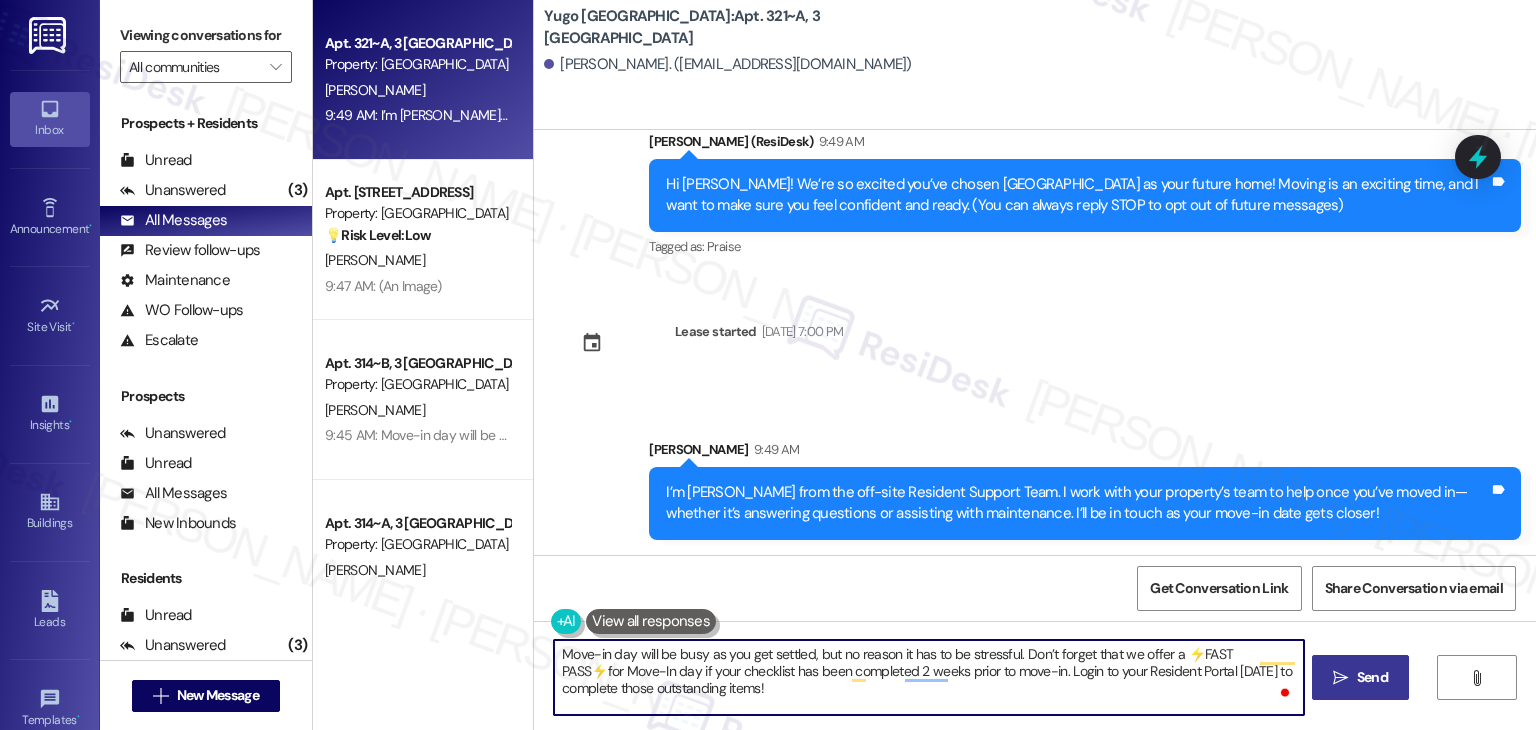 click on " Send" at bounding box center (1360, 677) 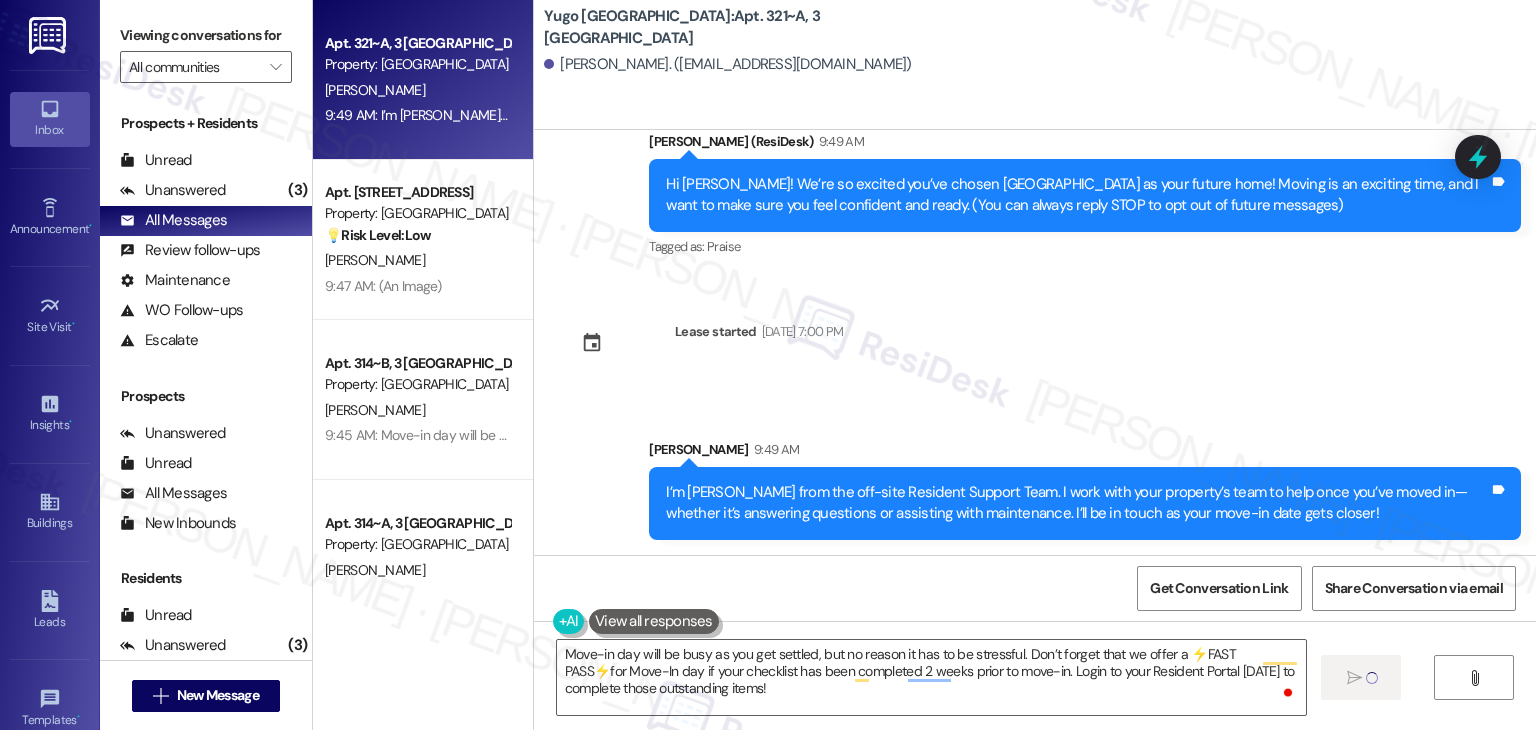 type 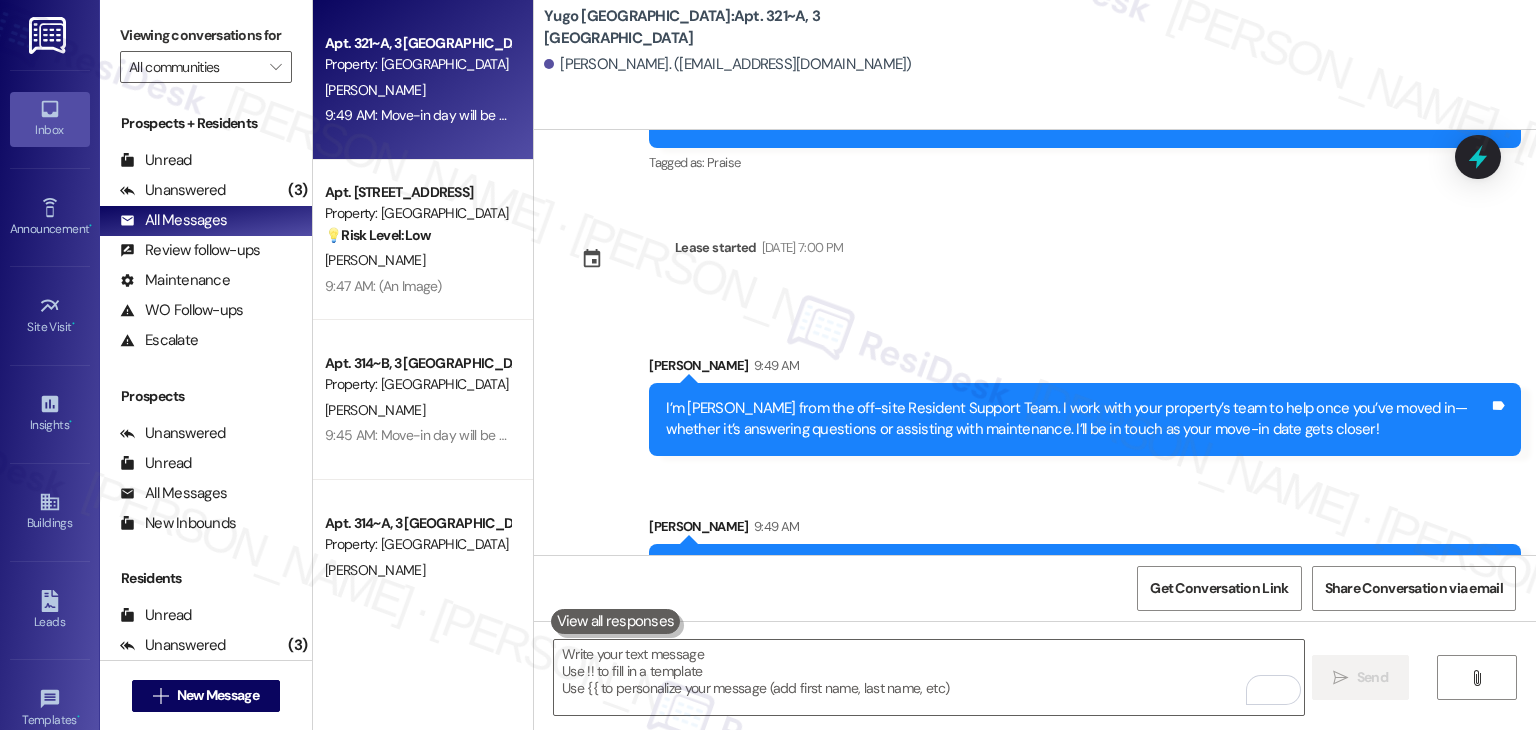 scroll, scrollTop: 144, scrollLeft: 0, axis: vertical 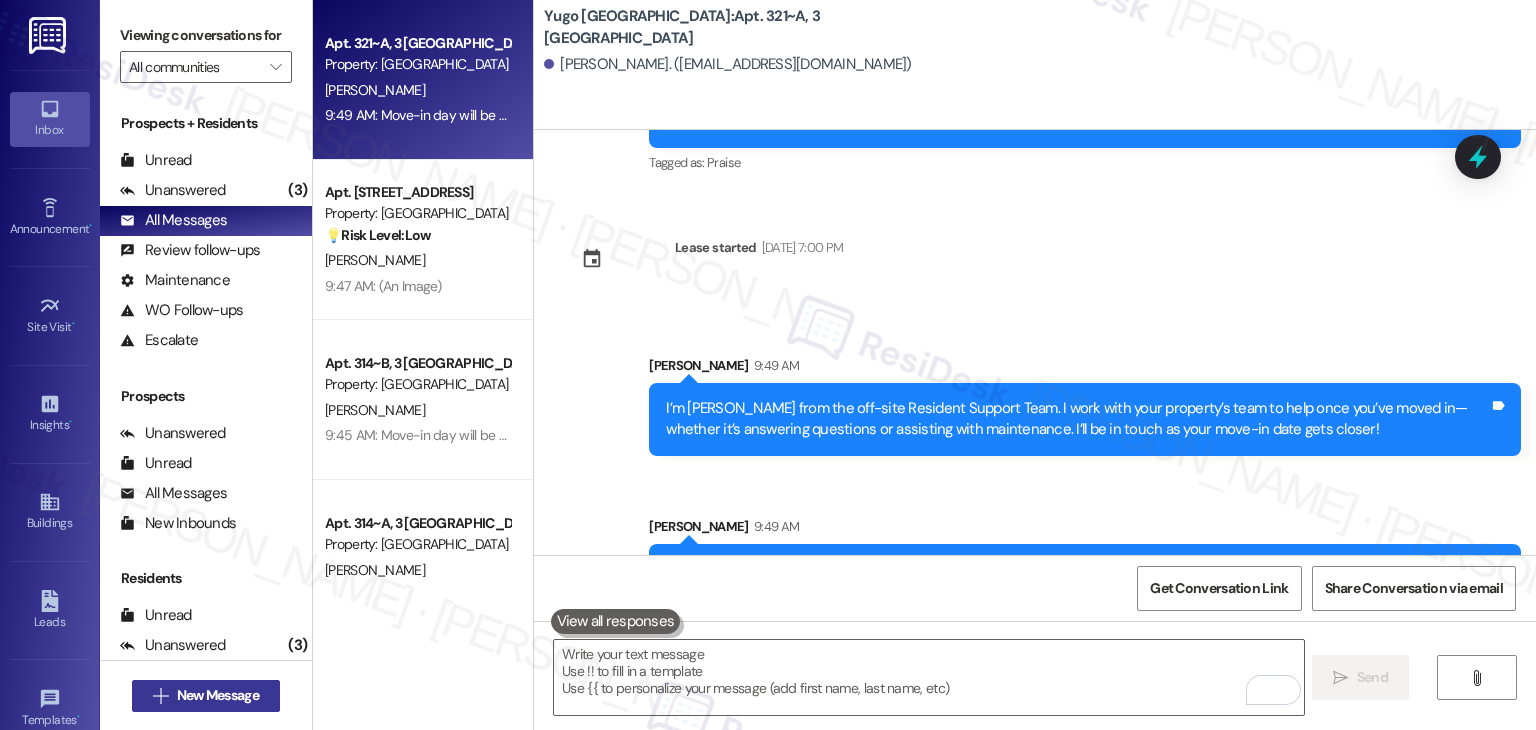 click on "New Message" at bounding box center (218, 695) 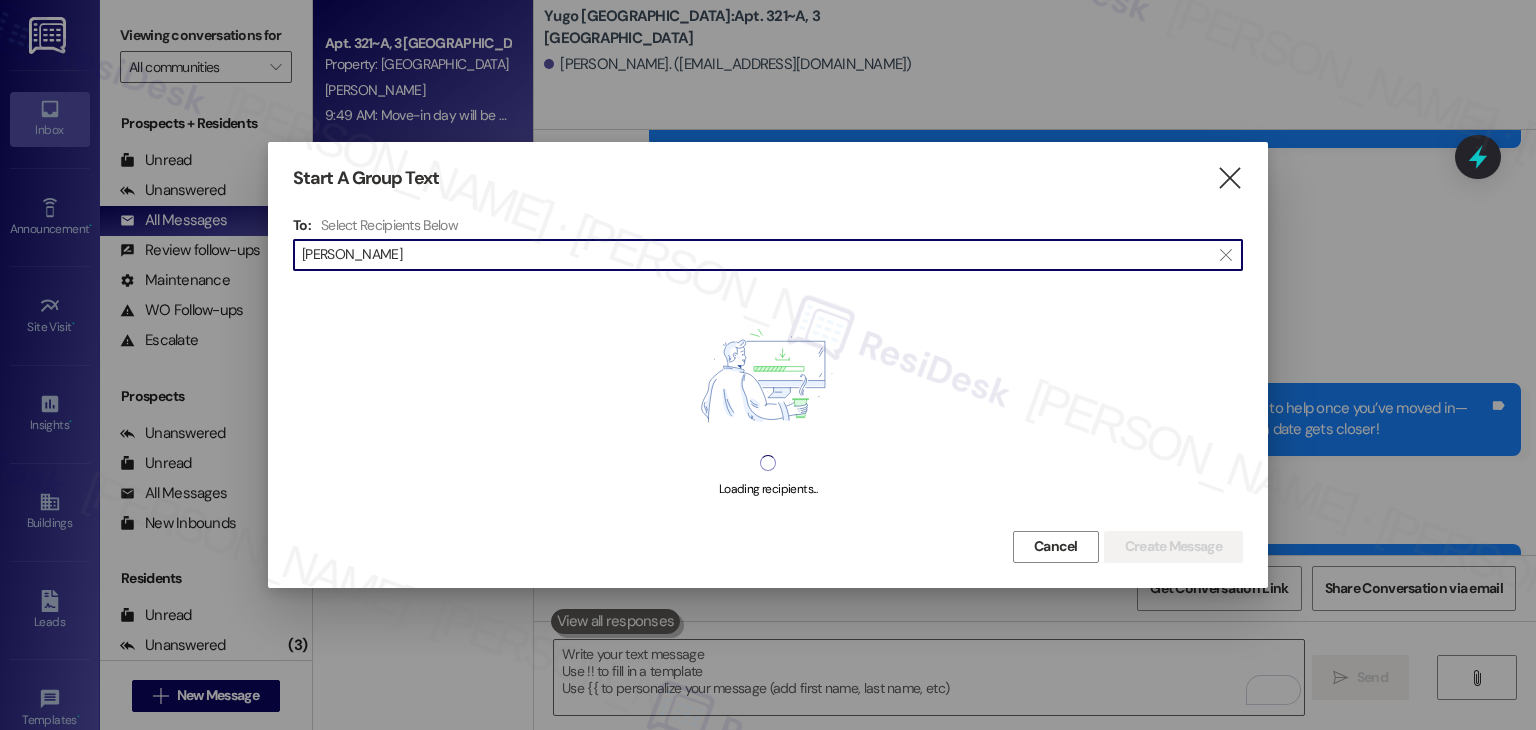 click on "[PERSON_NAME]" at bounding box center [756, 255] 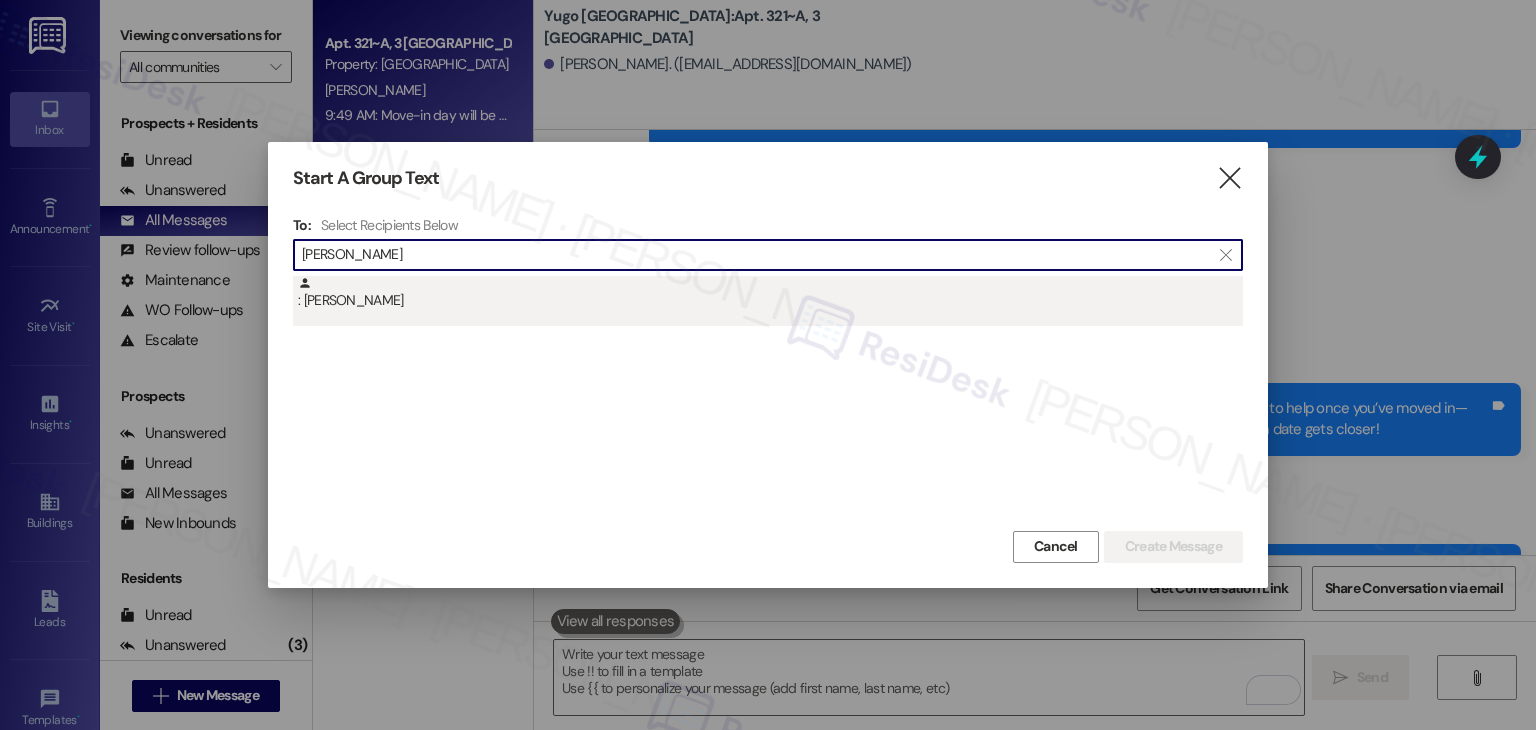 type on "[PERSON_NAME]" 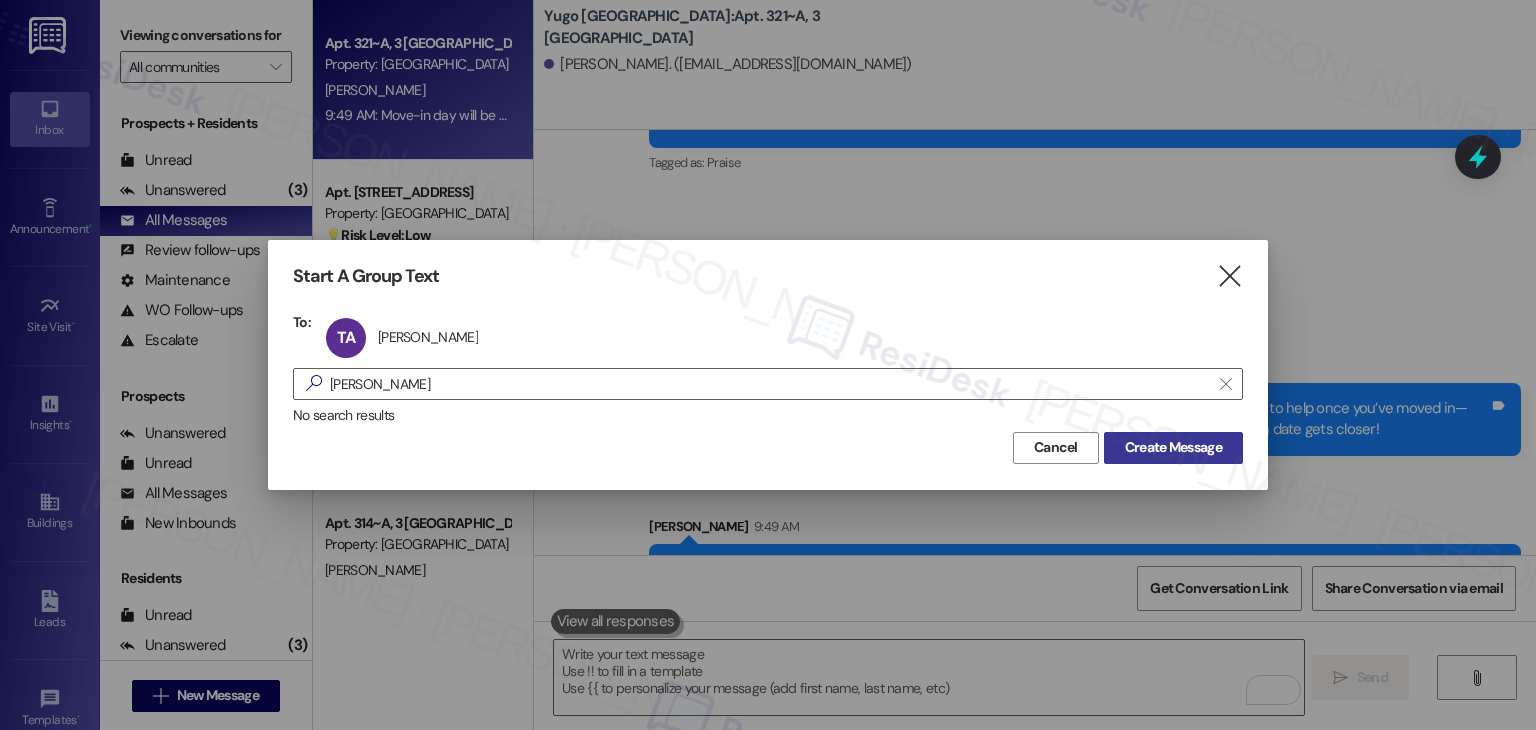 click on "Create Message" at bounding box center (1173, 447) 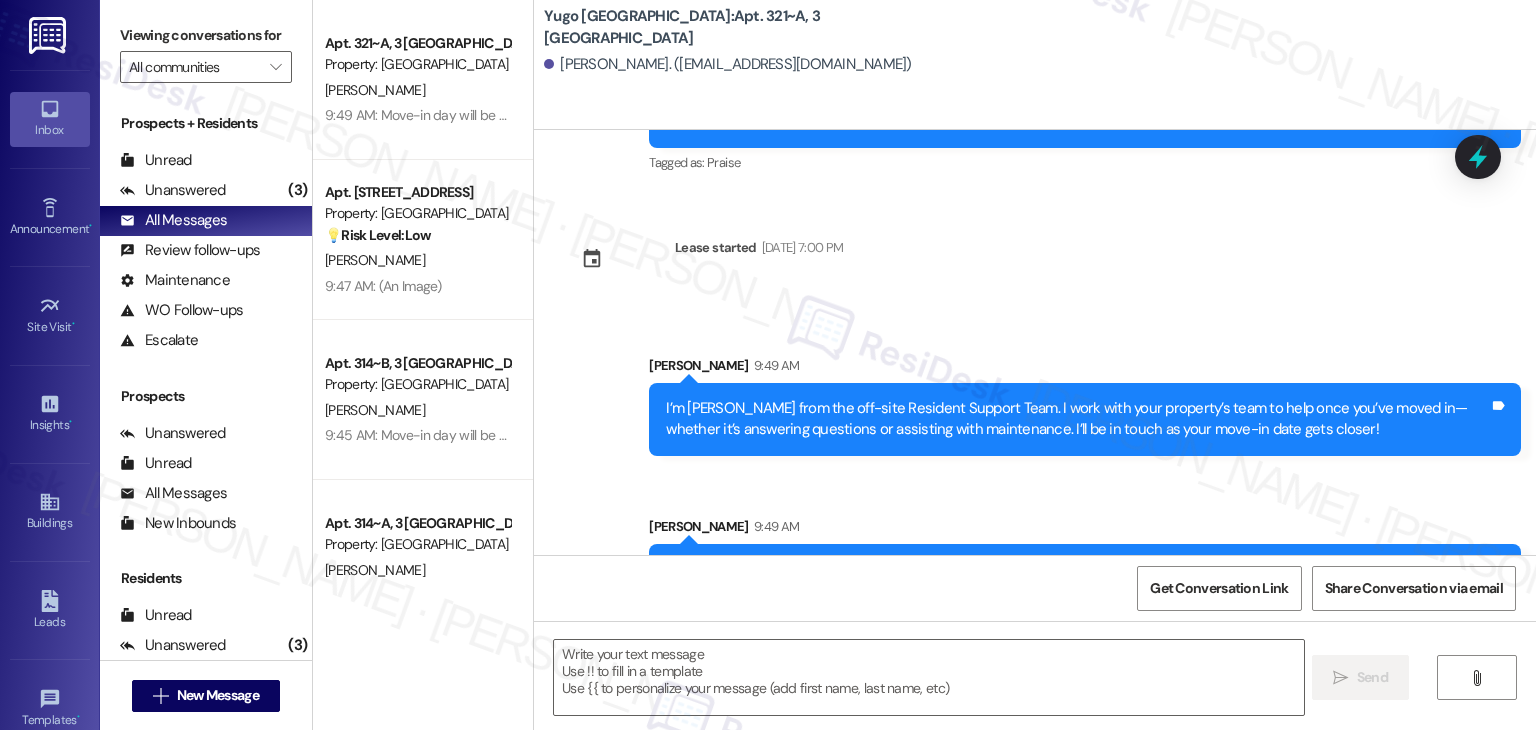 type on "Fetching suggested responses. Please feel free to read through the conversation in the meantime." 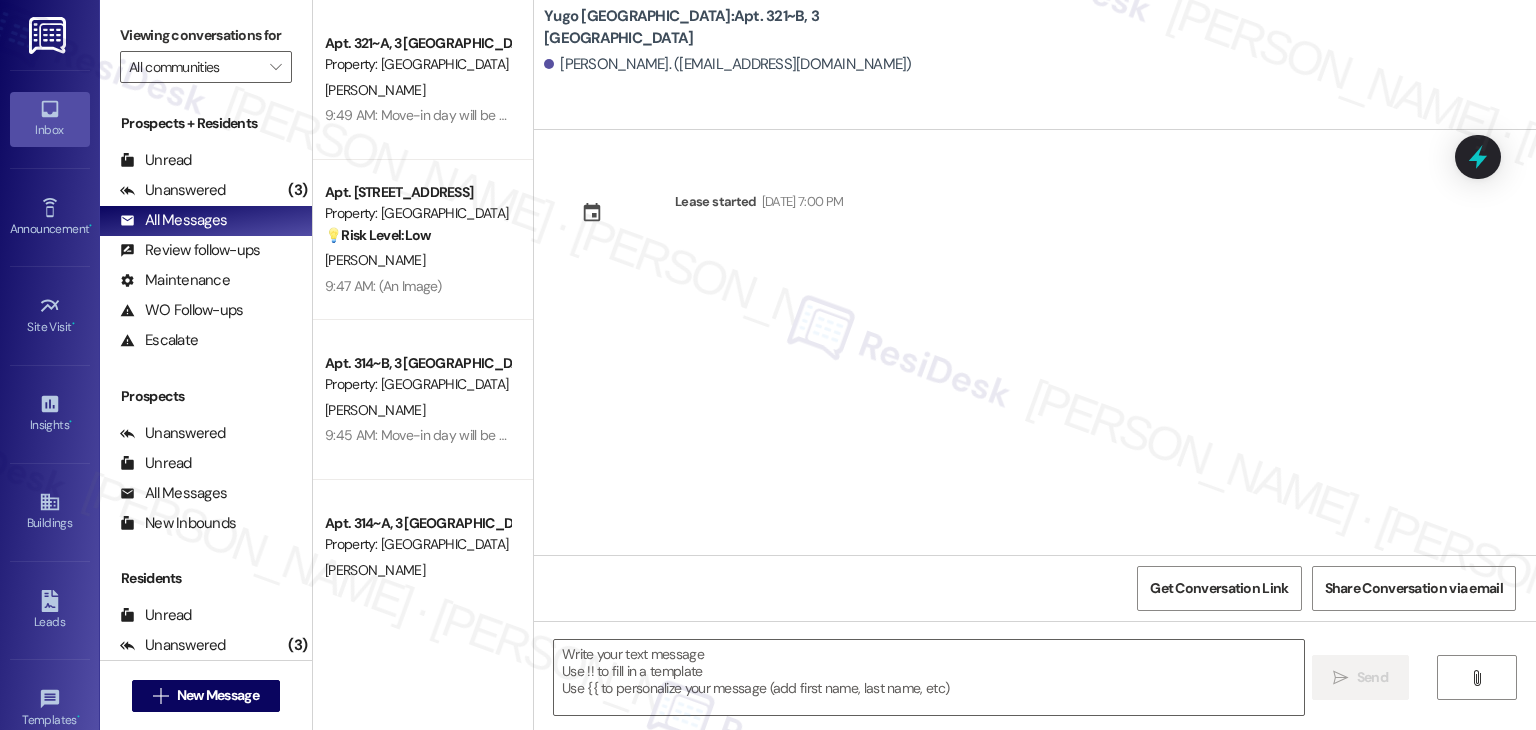 type on "Fetching suggested responses. Please feel free to read through the conversation in the meantime." 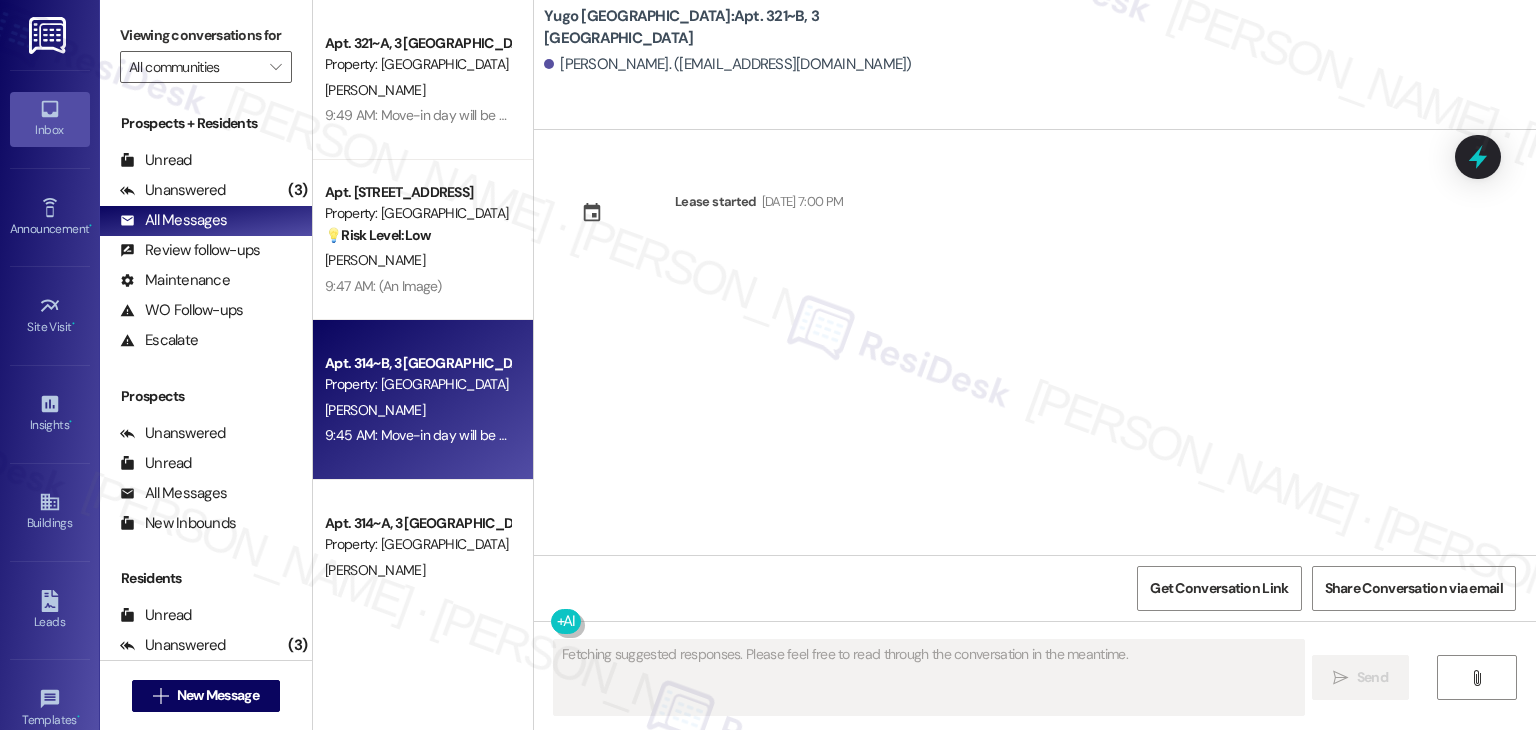 type 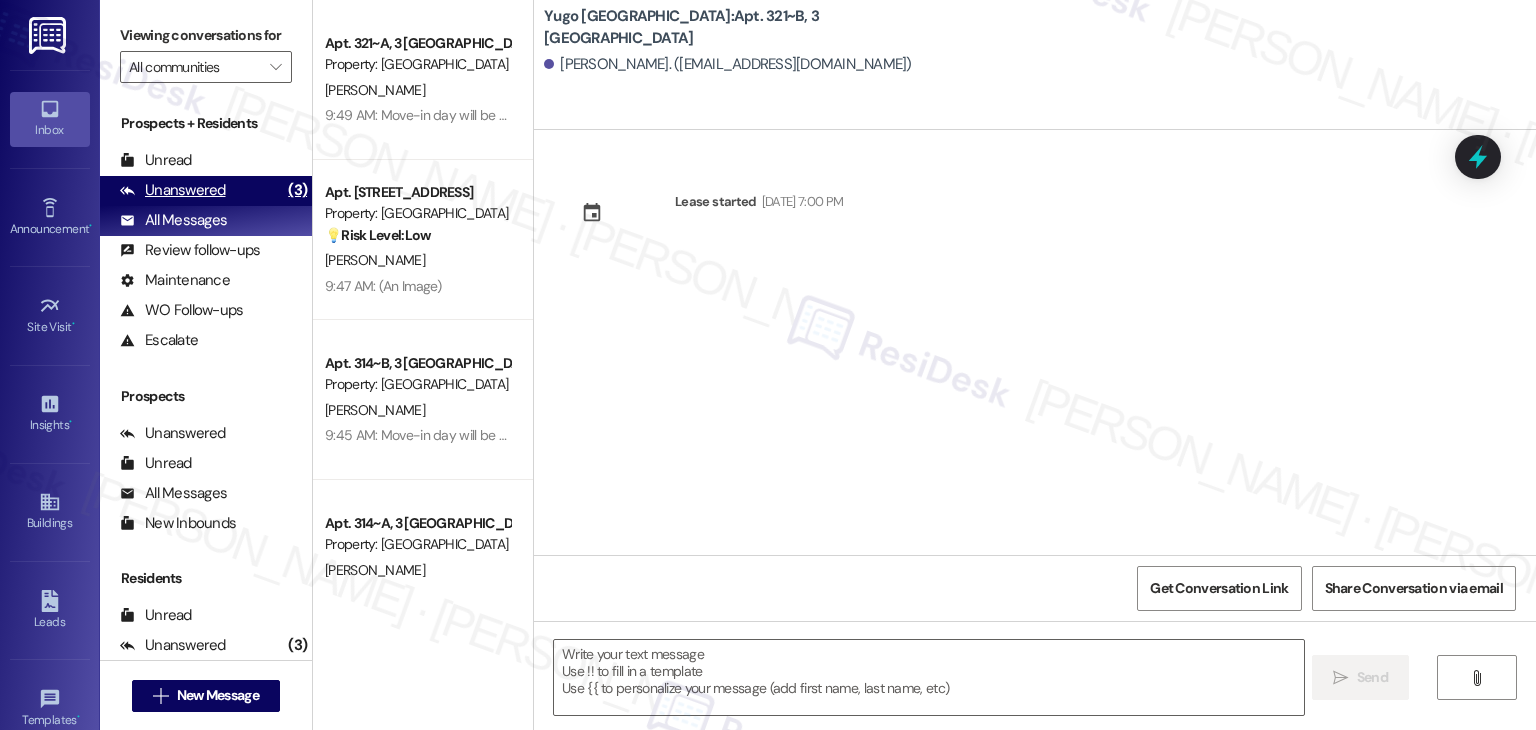 click on "Unanswered (3)" at bounding box center (206, 191) 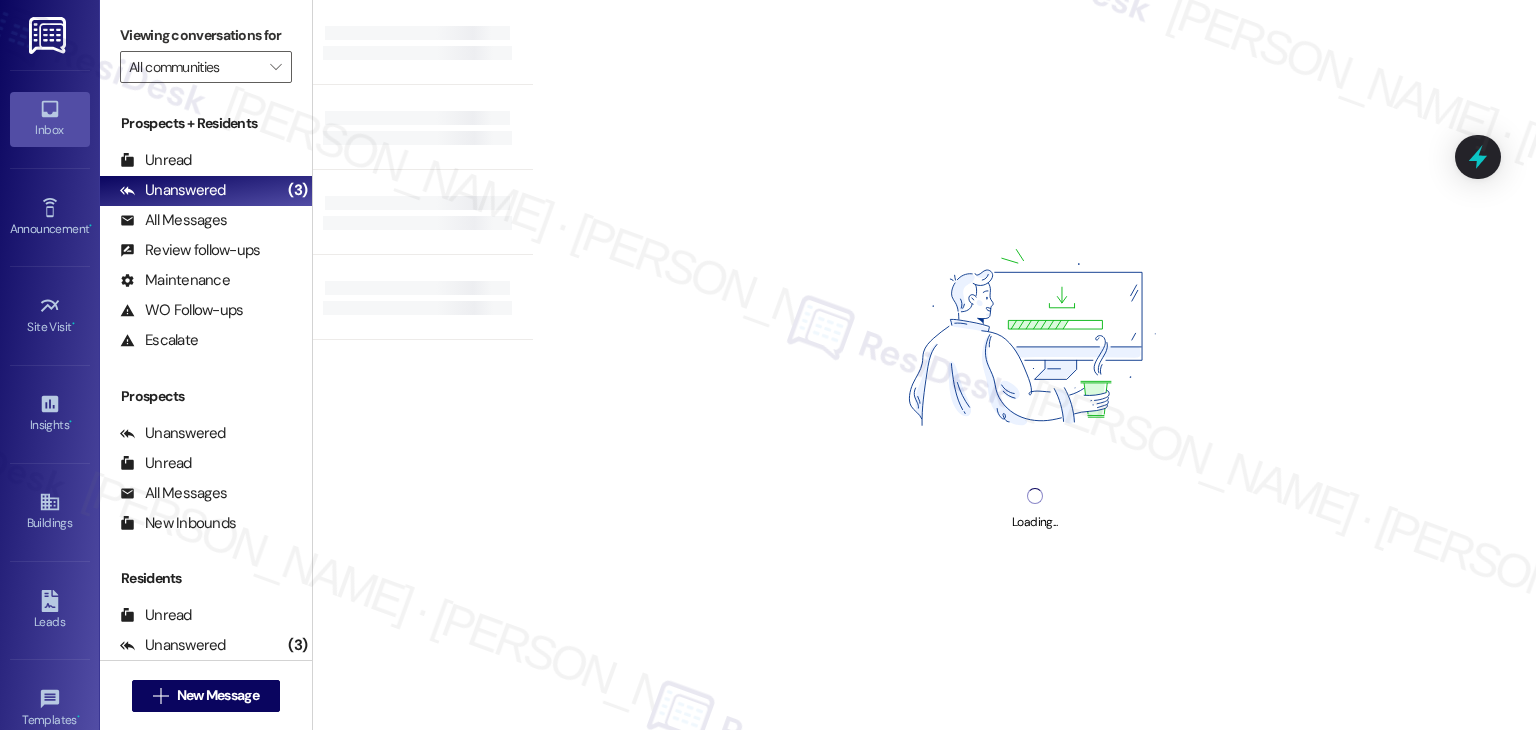 click on "Loading..." at bounding box center [1034, 365] 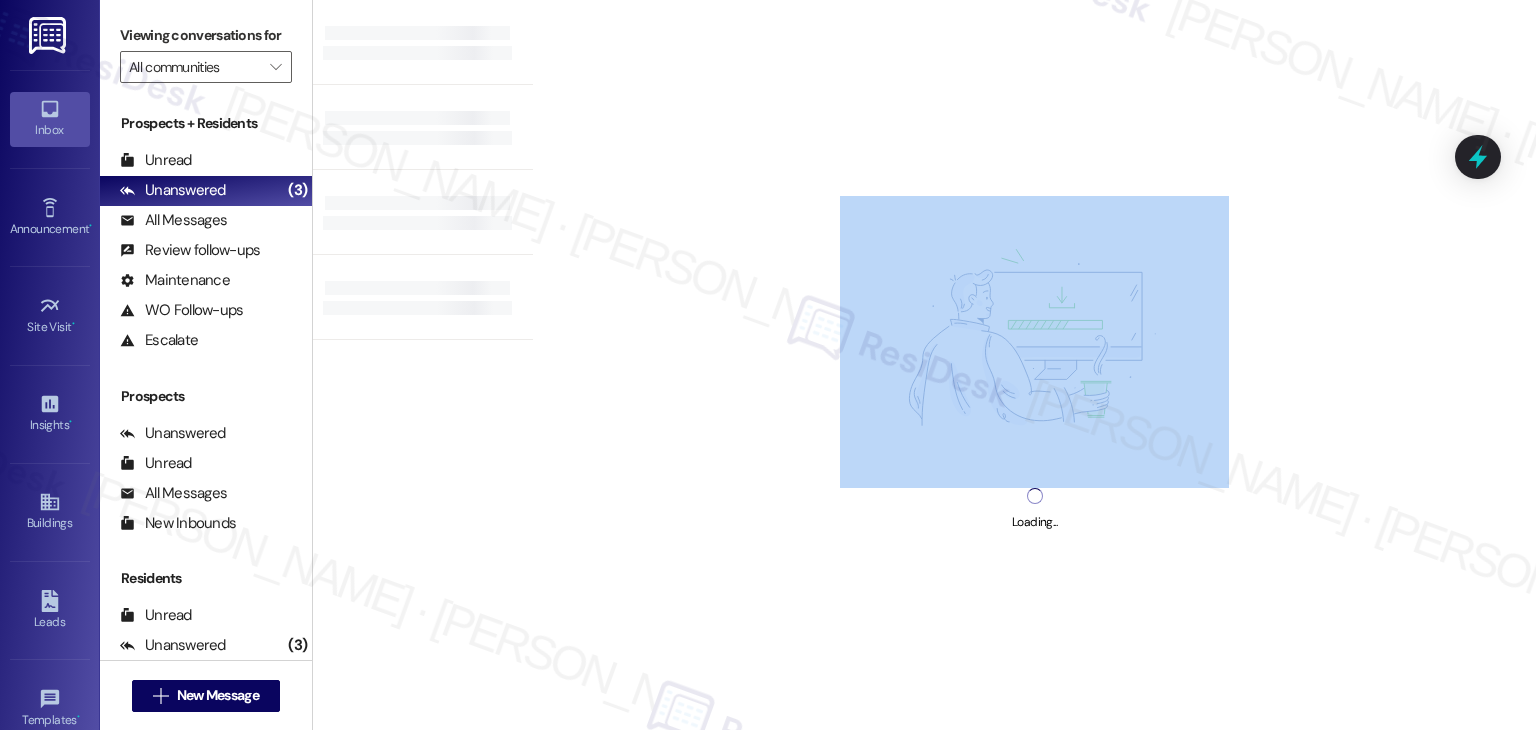 click on "Loading..." at bounding box center [1034, 365] 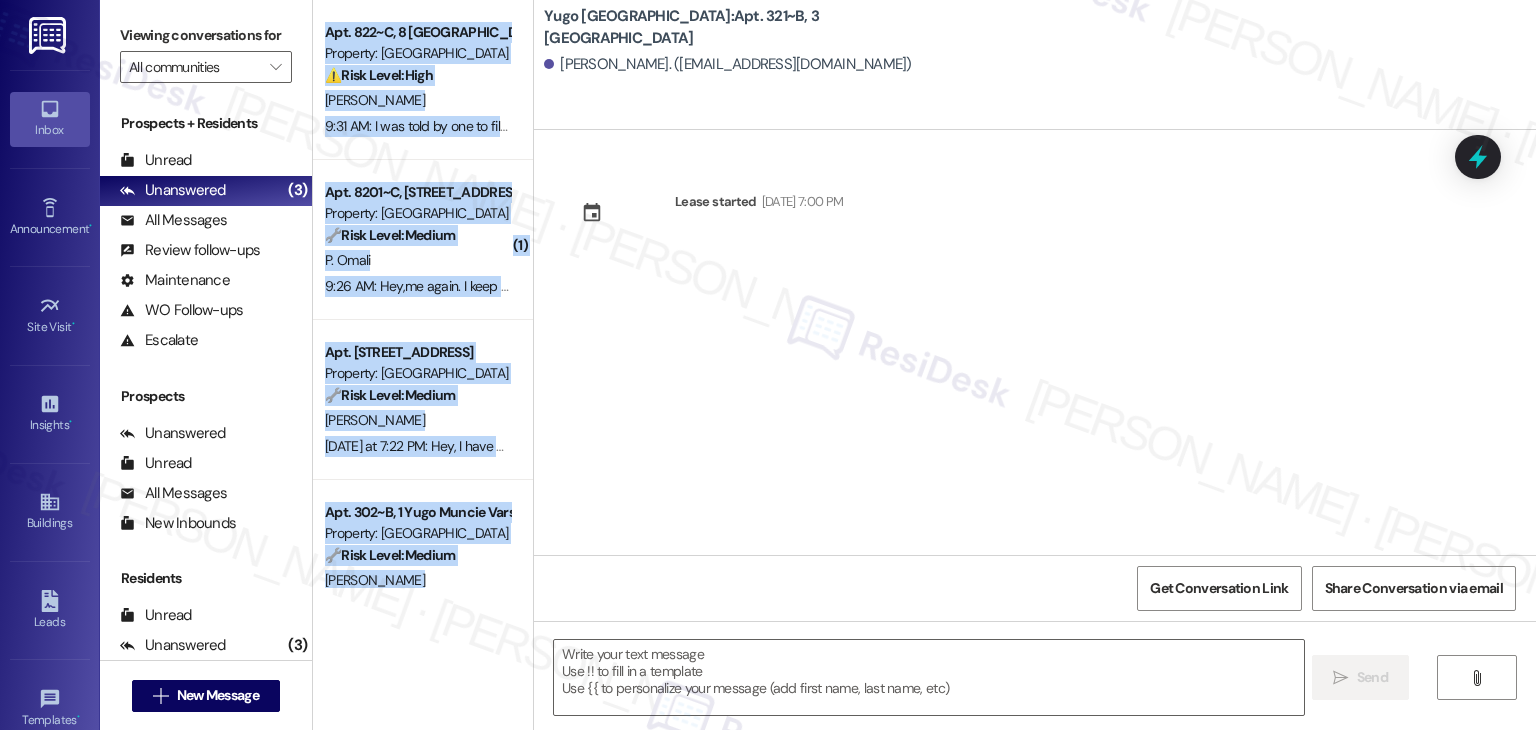 type on "Fetching suggested responses. Please feel free to read through the conversation in the meantime." 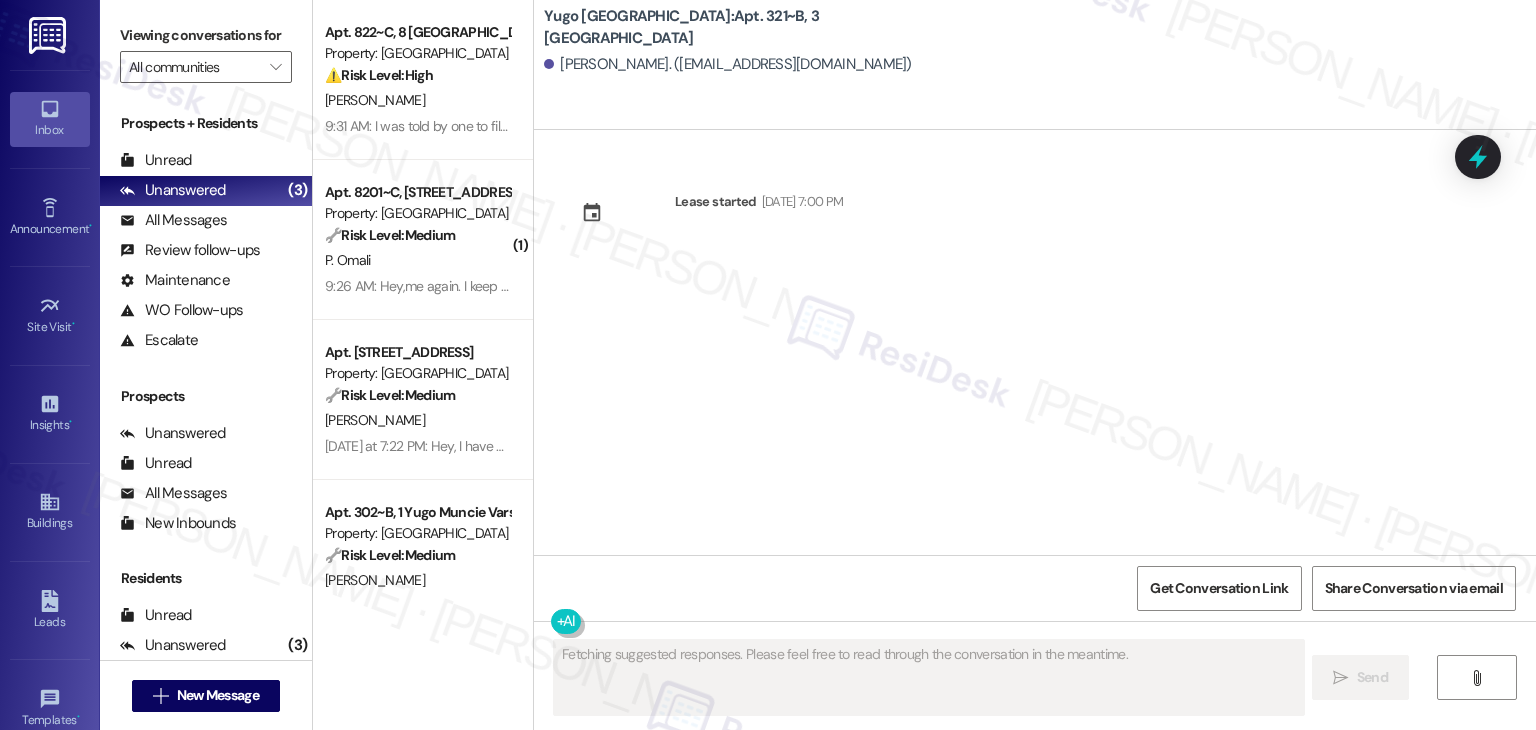 type 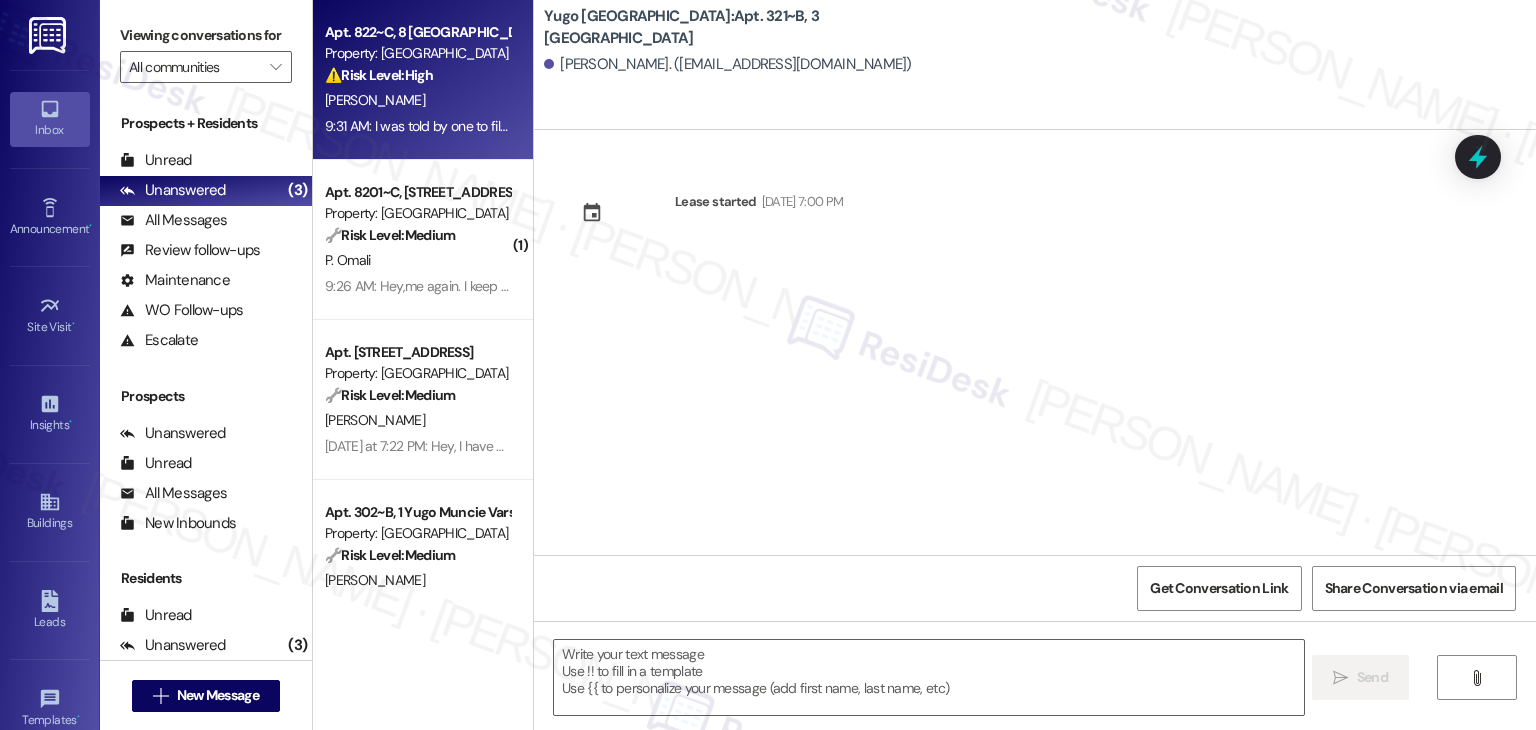 click on "[PERSON_NAME]" at bounding box center [417, 100] 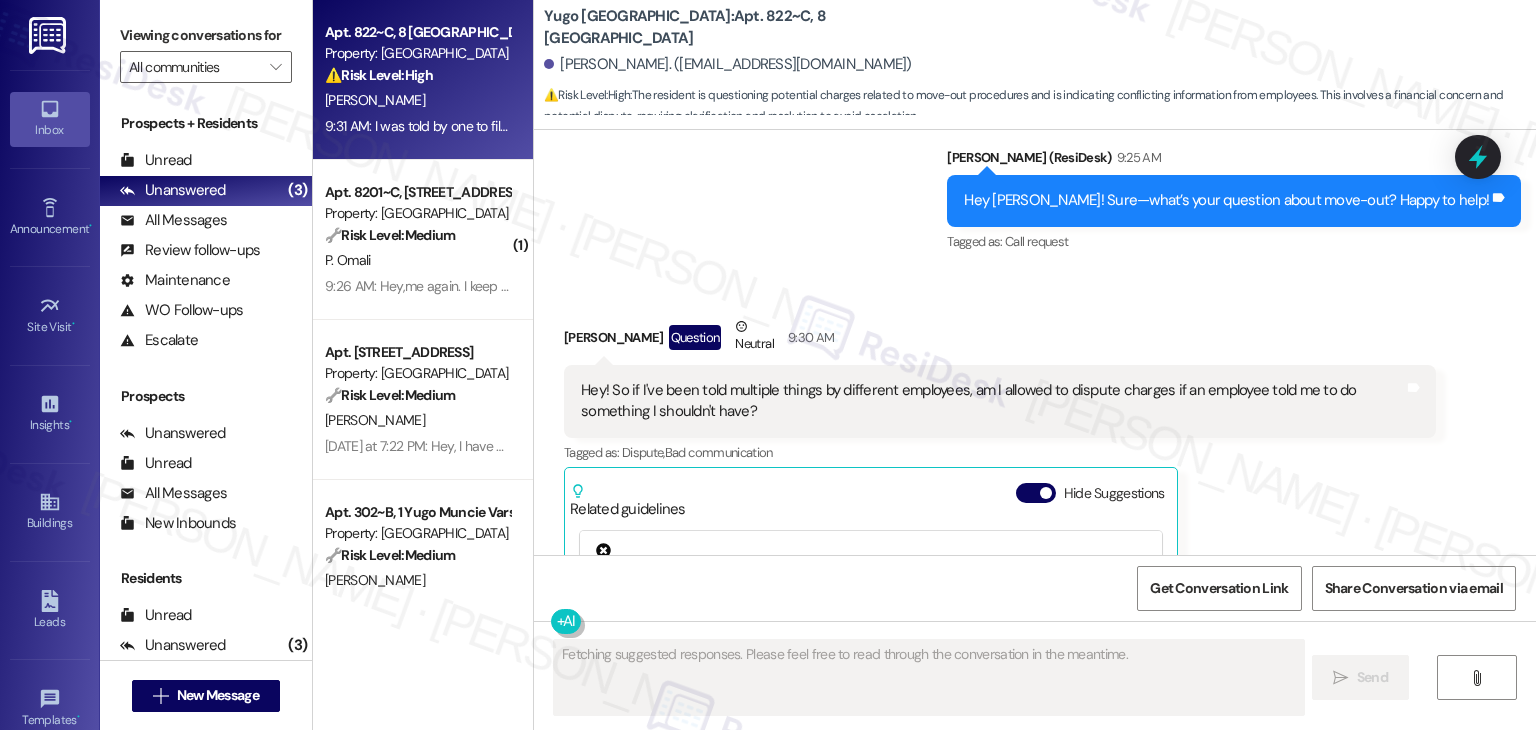 scroll, scrollTop: 4378, scrollLeft: 0, axis: vertical 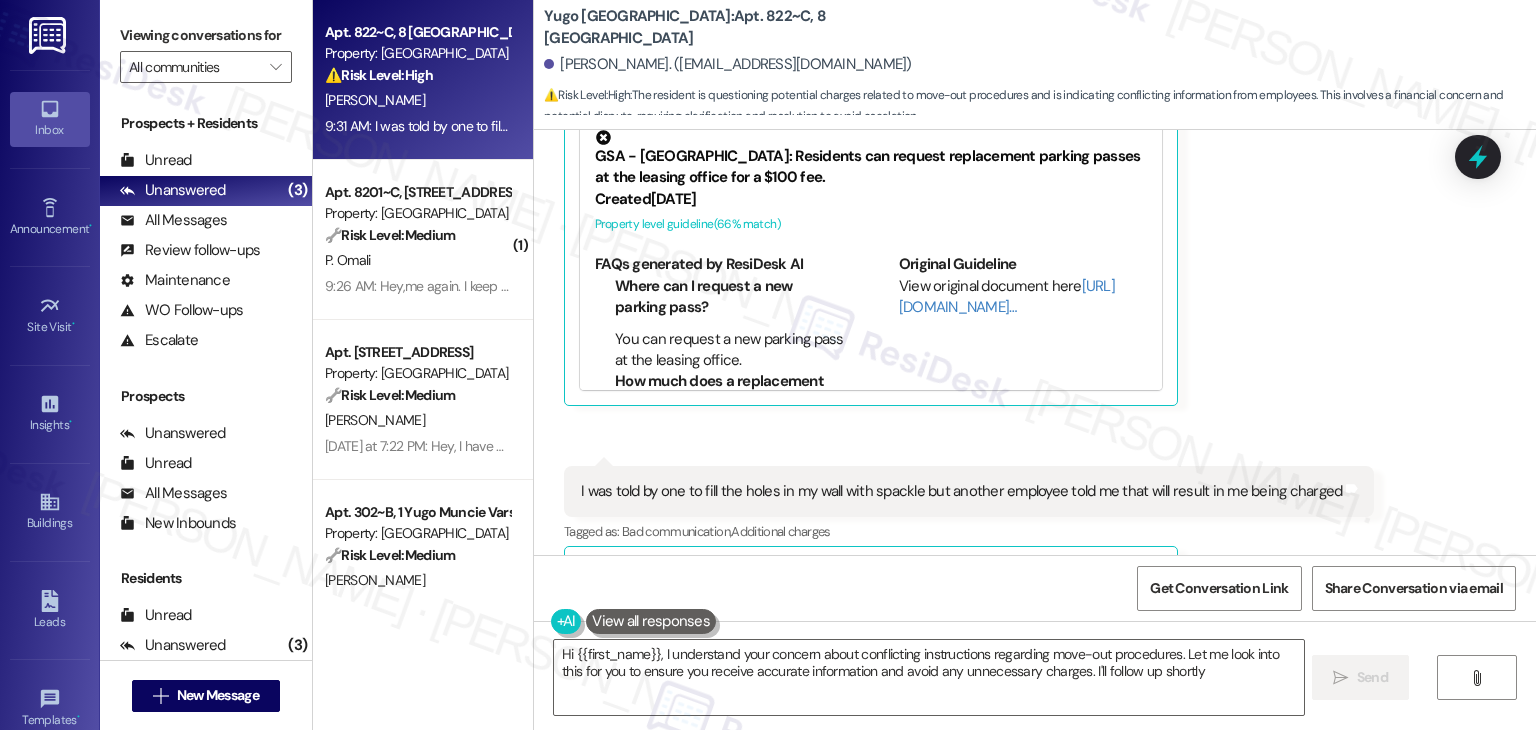 type on "Hi {{first_name}}, I understand your concern about conflicting instructions regarding move-out procedures. Let me look into this for you to ensure you receive accurate information and avoid any unnecessary charges. I'll follow up shortly!" 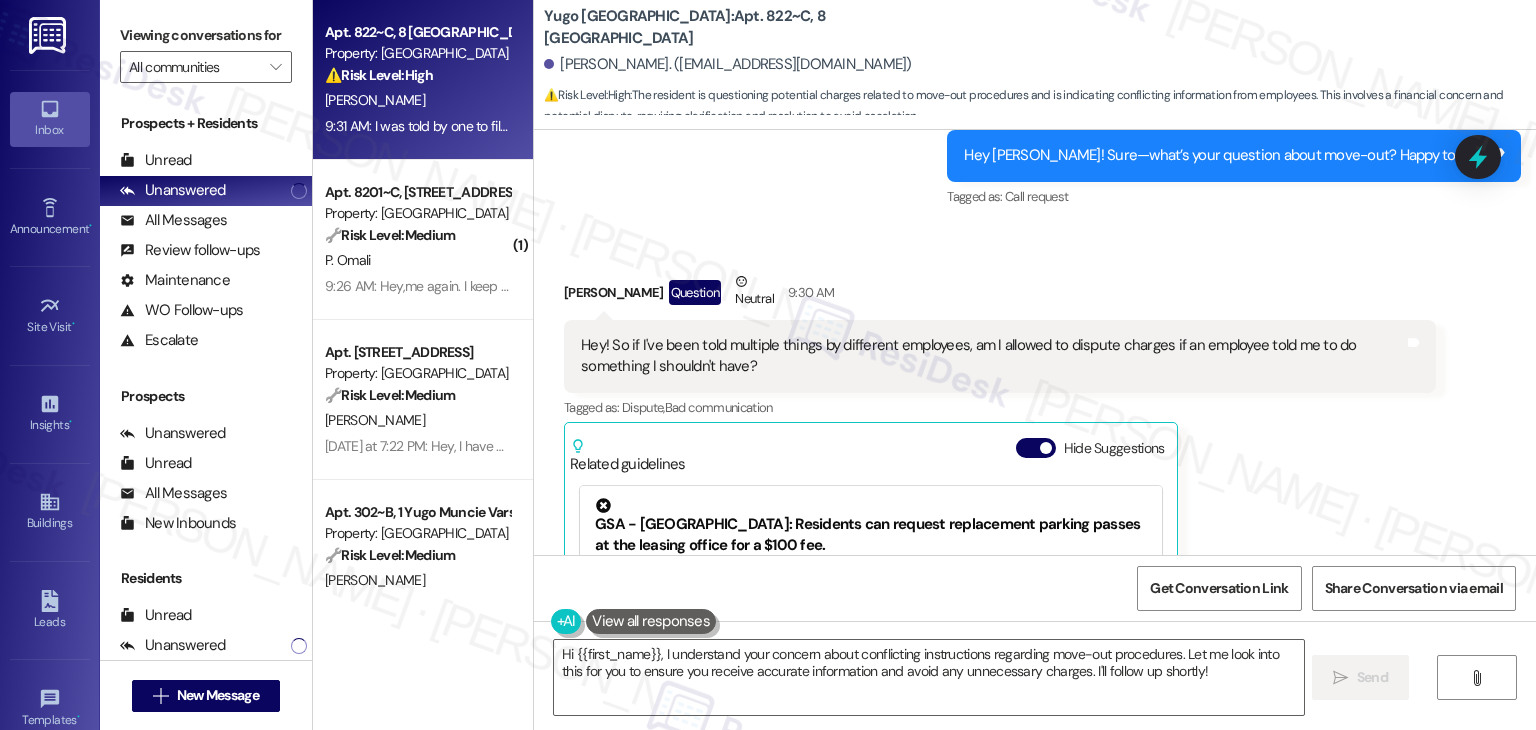 scroll, scrollTop: 4078, scrollLeft: 0, axis: vertical 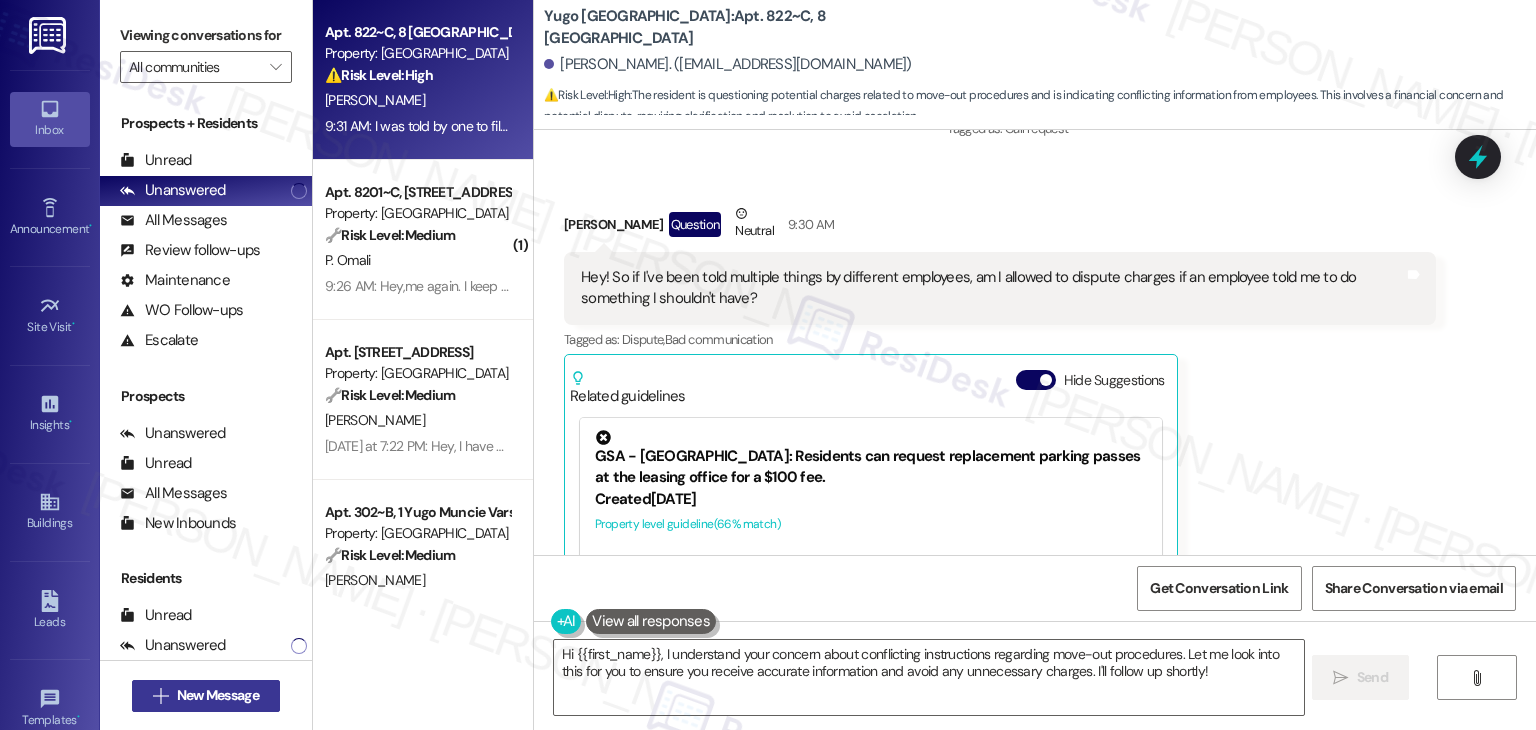 click on "New Message" at bounding box center [218, 695] 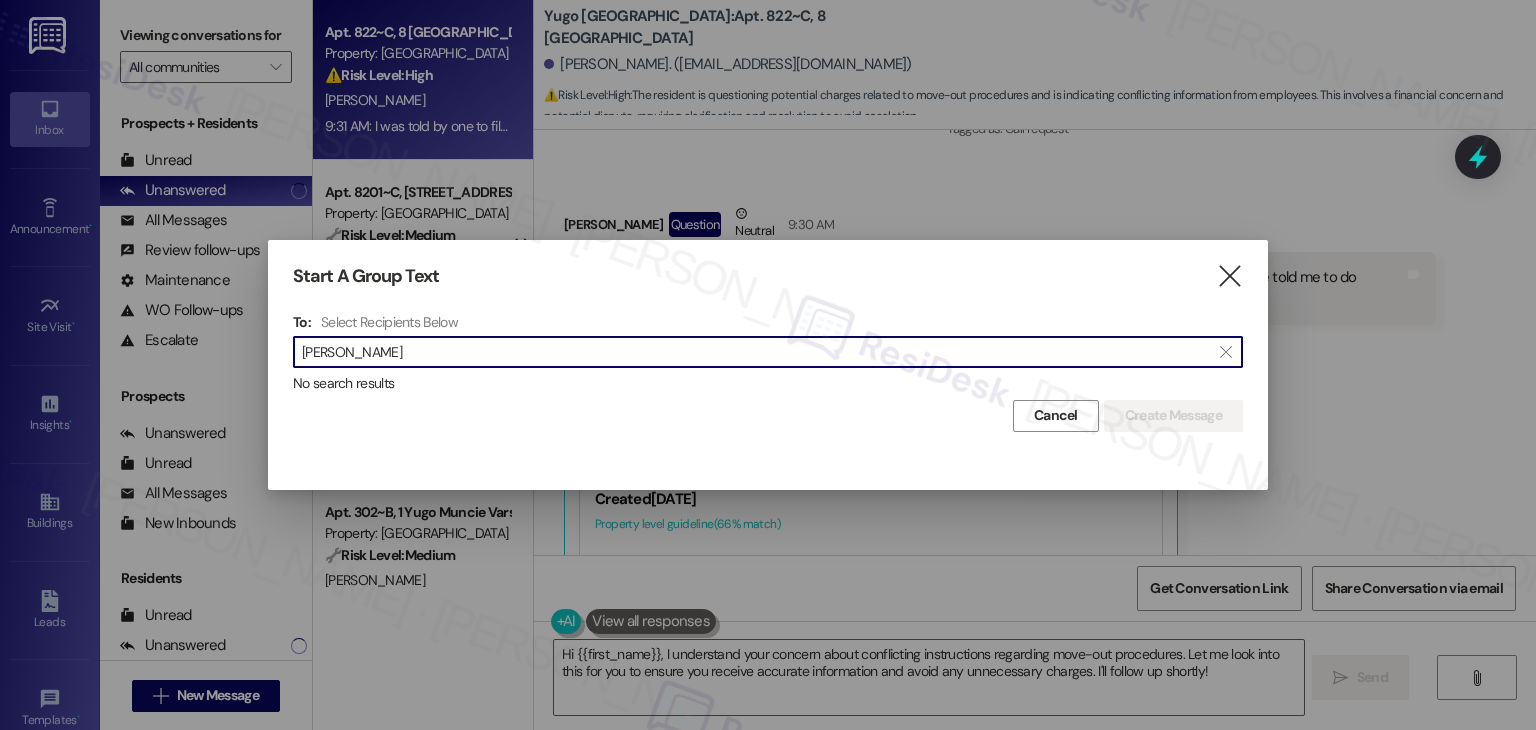 click on "[PERSON_NAME]" at bounding box center (756, 352) 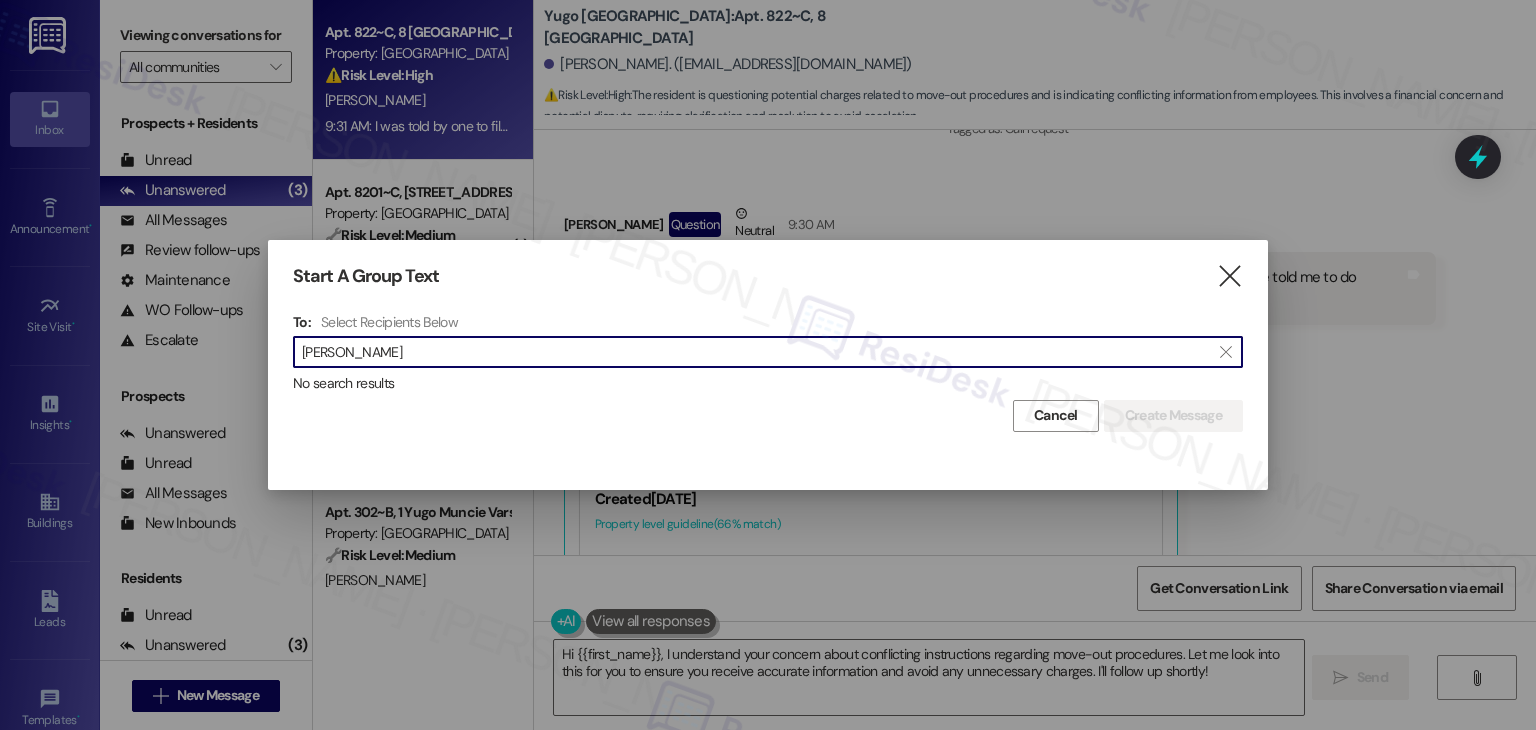 click on "[PERSON_NAME]" at bounding box center (756, 352) 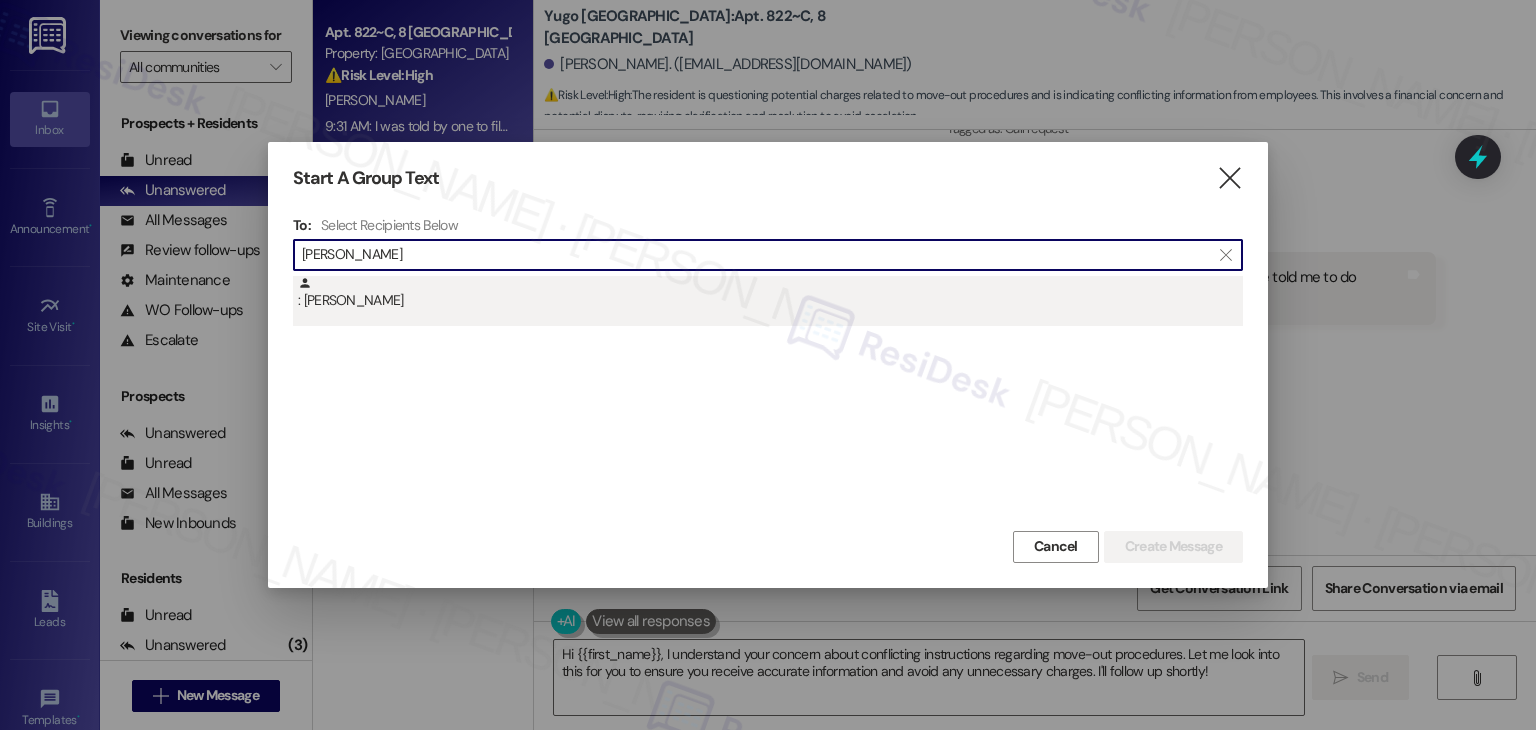 type on "[PERSON_NAME]" 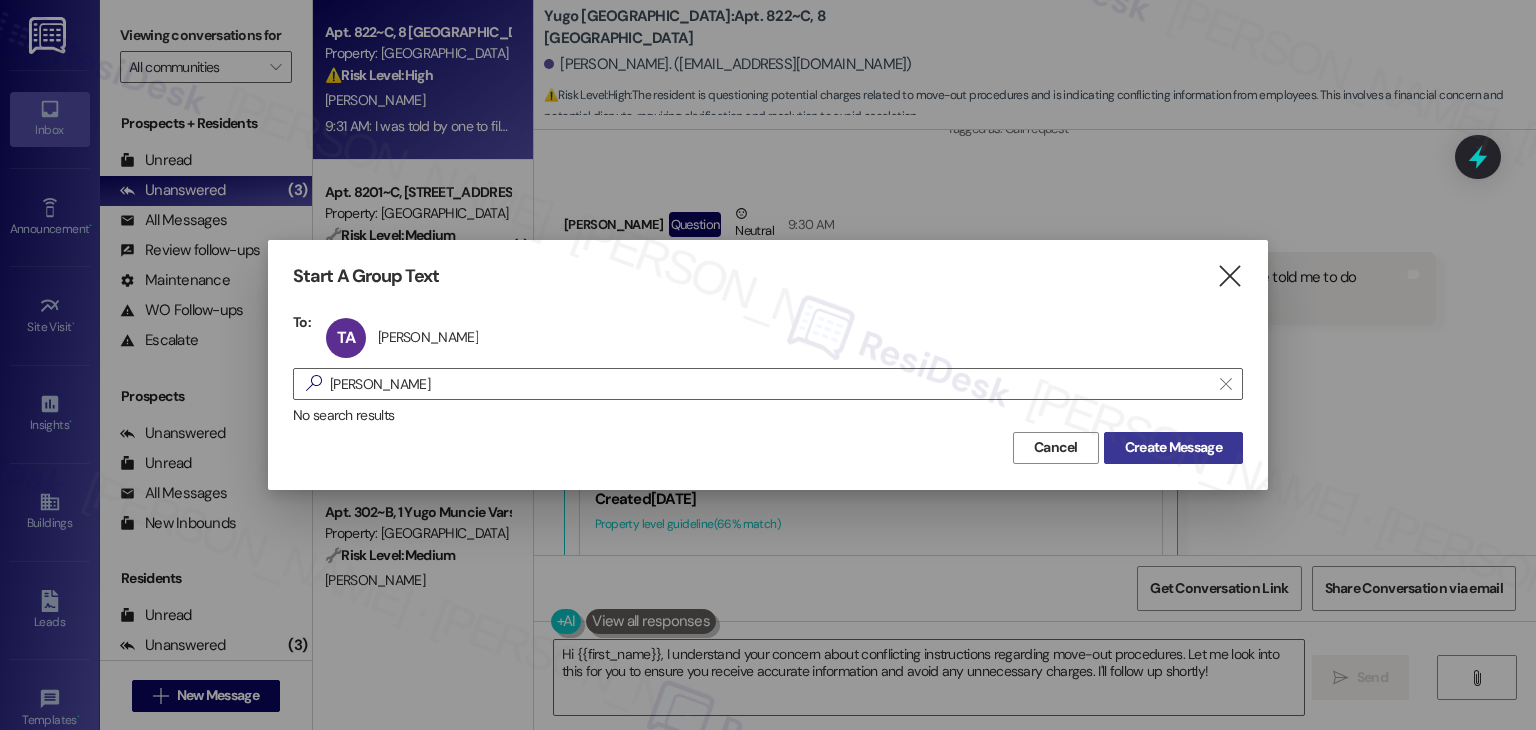click on "Create Message" at bounding box center (1173, 447) 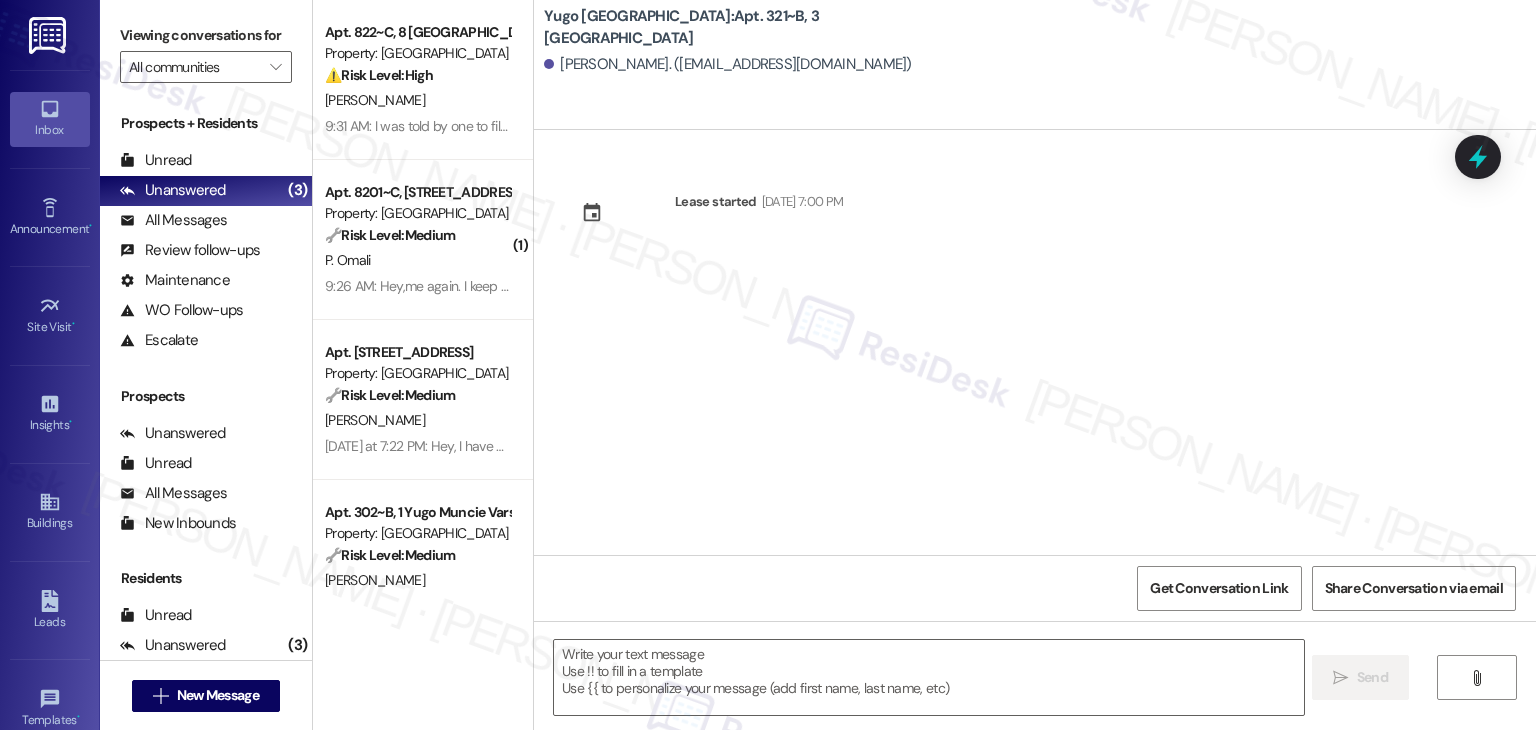 type on "Fetching suggested responses. Please feel free to read through the conversation in the meantime." 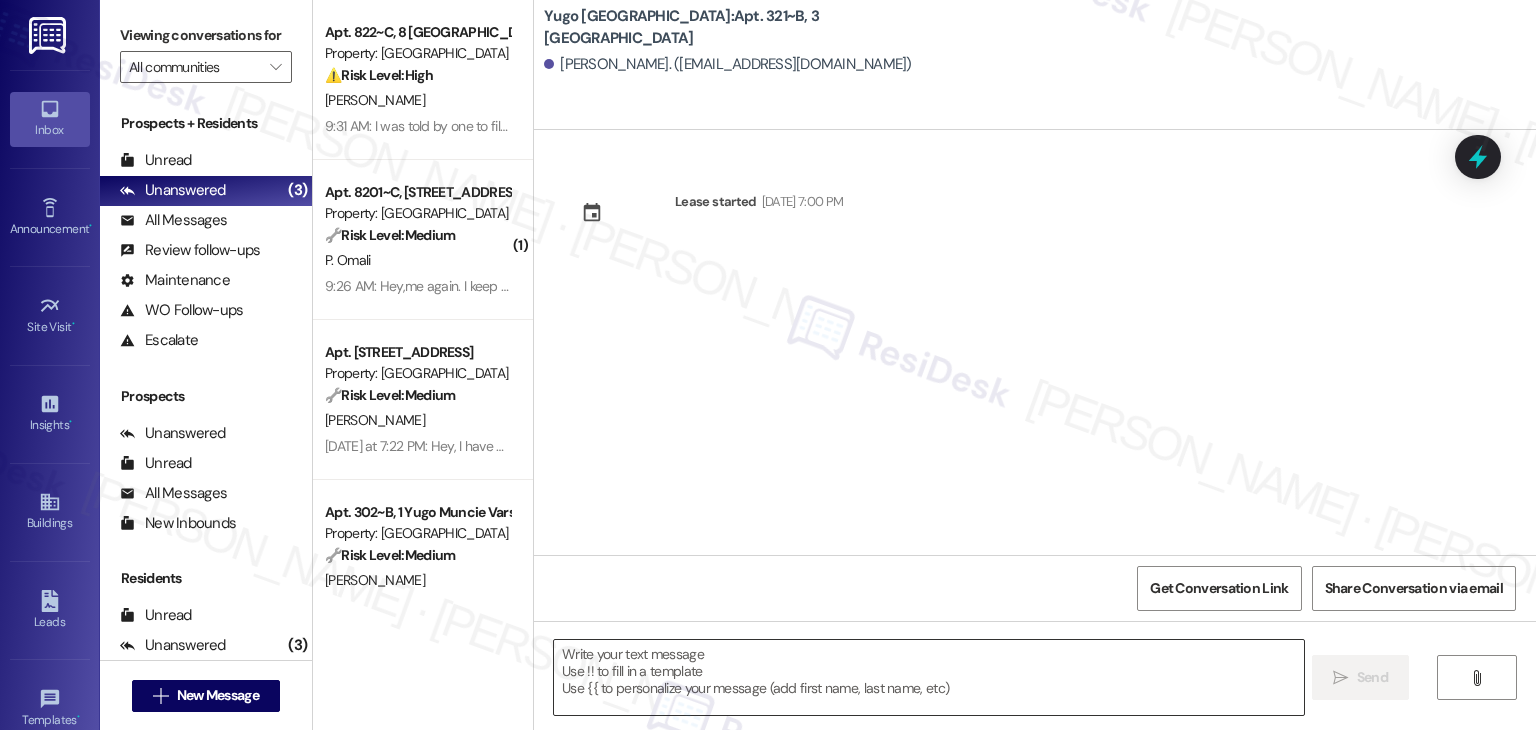 click at bounding box center (928, 677) 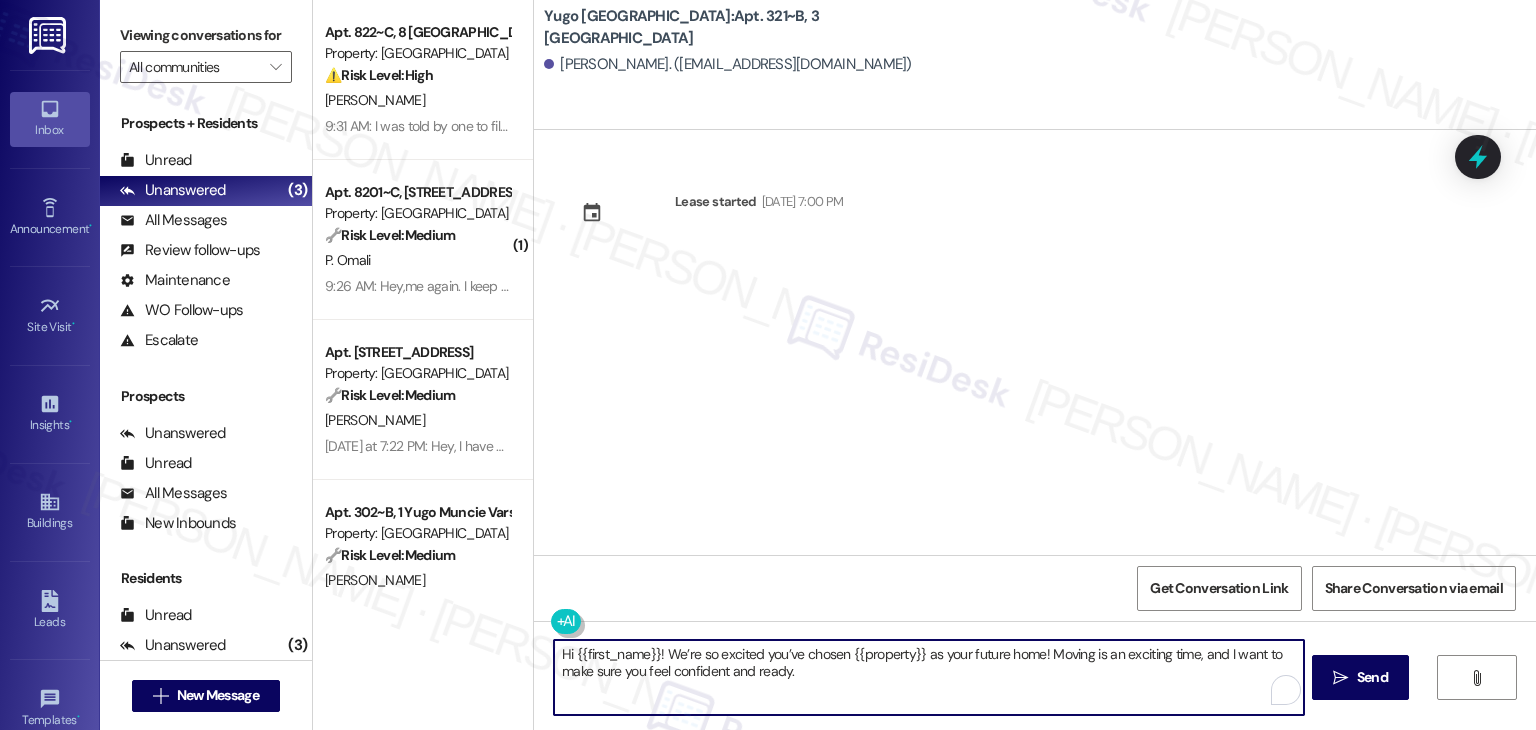 type on "Hi {{first_name}}! We’re so excited you’ve chosen {{property}} as your future home! Moving is an exciting time, and I want to make sure you feel confident and ready." 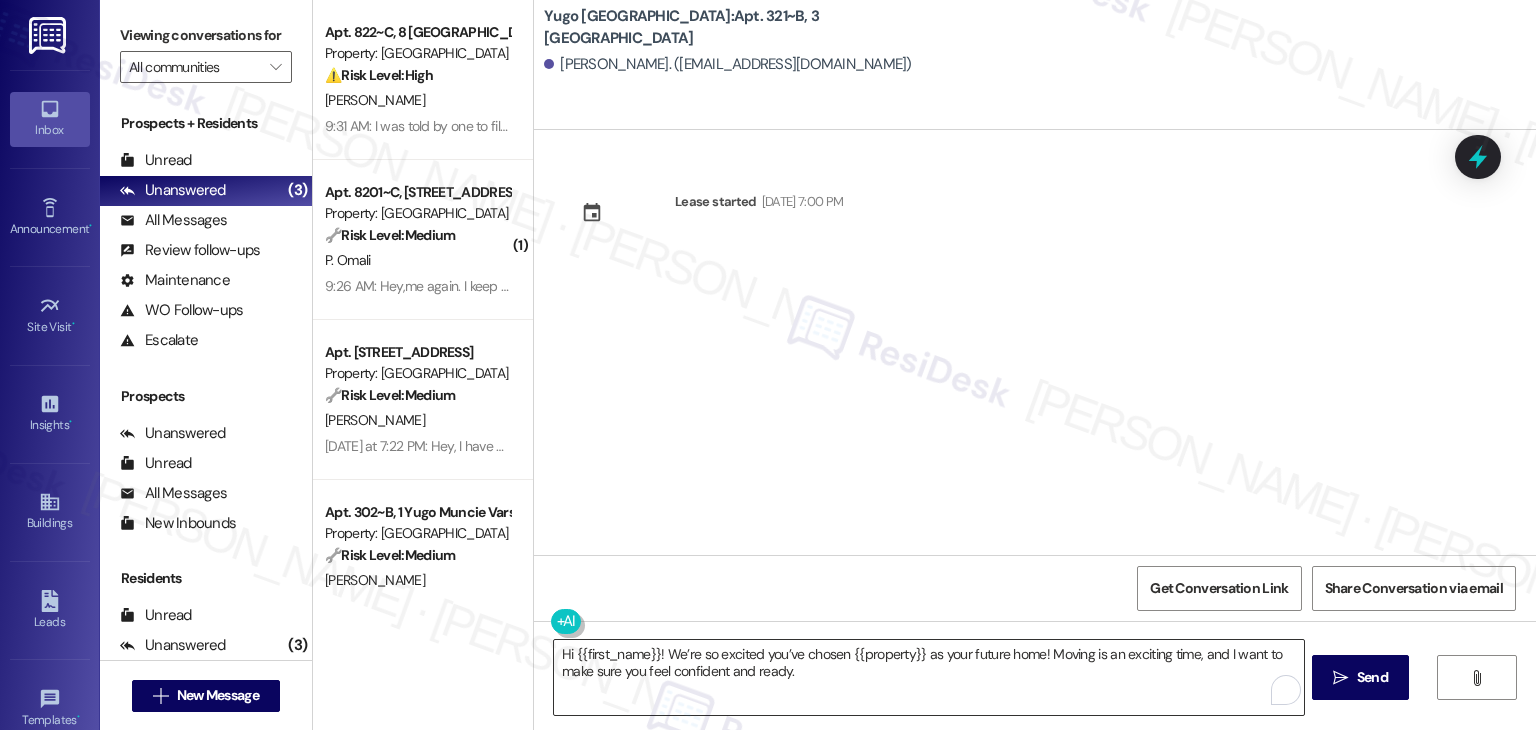 click on "Hi {{first_name}}! We’re so excited you’ve chosen {{property}} as your future home! Moving is an exciting time, and I want to make sure you feel confident and ready." at bounding box center (928, 677) 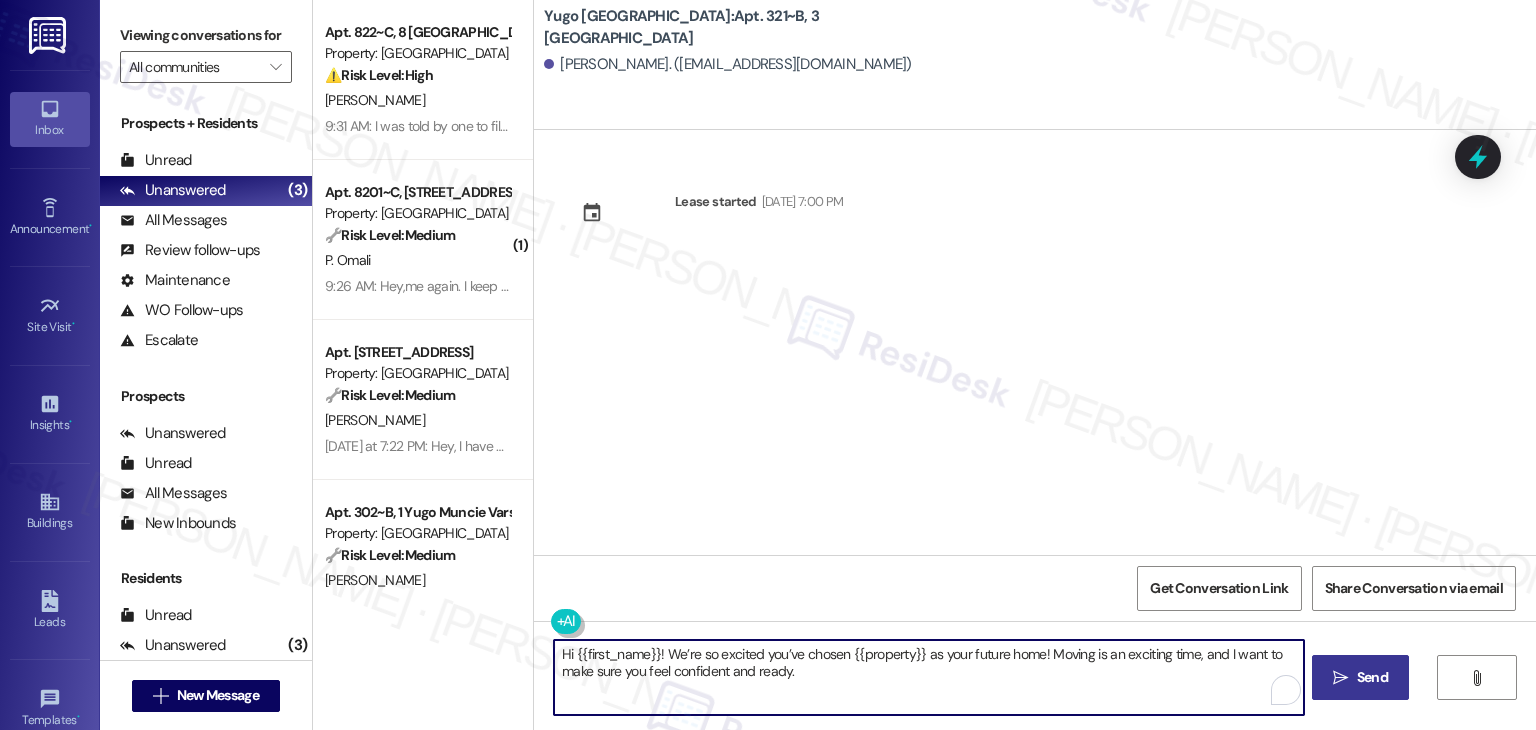 click on " Send" at bounding box center [1360, 677] 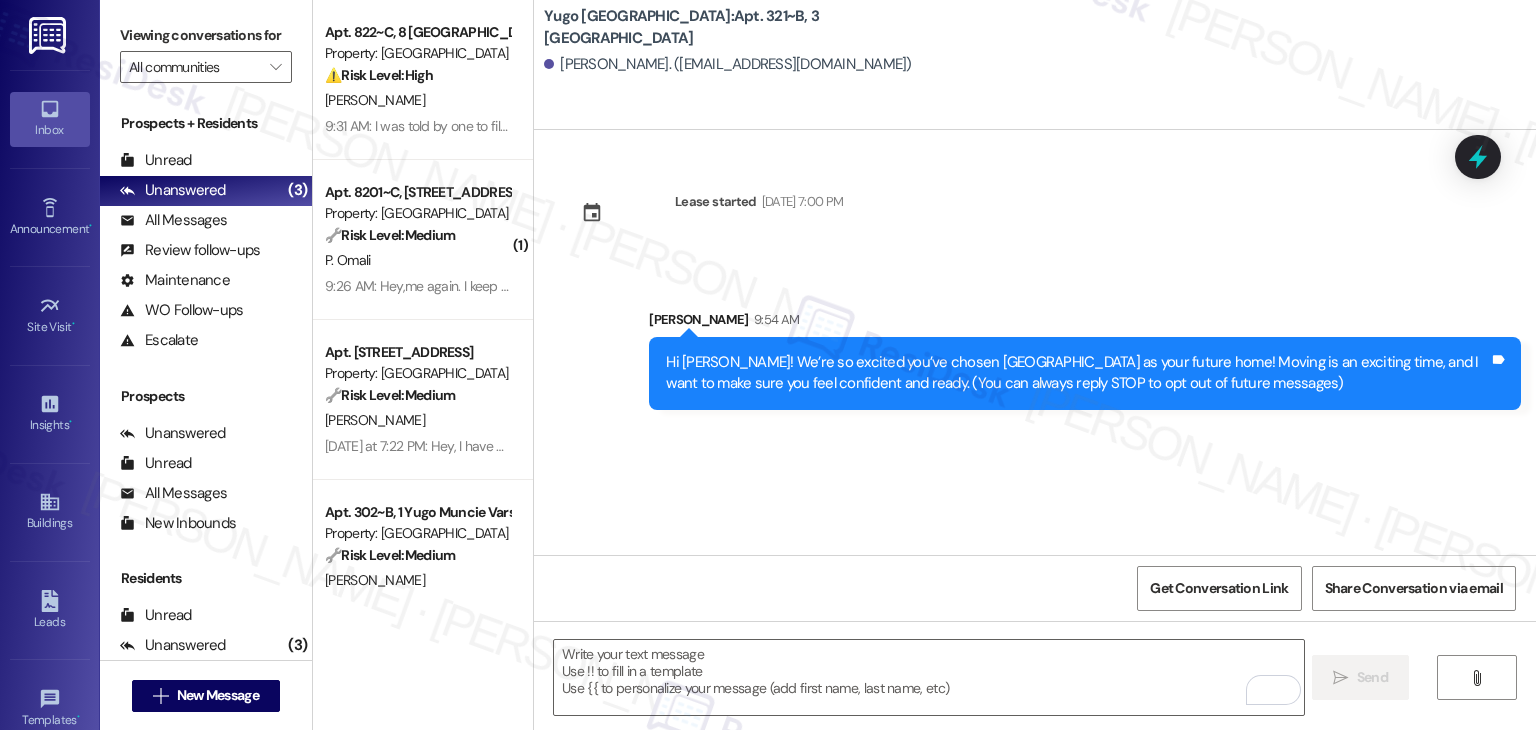 click on "Lease started [DATE] 7:00 PM Sent via SMS [PERSON_NAME] 9:54 AM Hi [PERSON_NAME]! We’re so excited you’ve chosen [GEOGRAPHIC_DATA] as your future home! Moving is an exciting time, and I want to make sure you feel confident and ready. (You can always reply STOP to opt out of future messages) Tags and notes" at bounding box center (1035, 342) 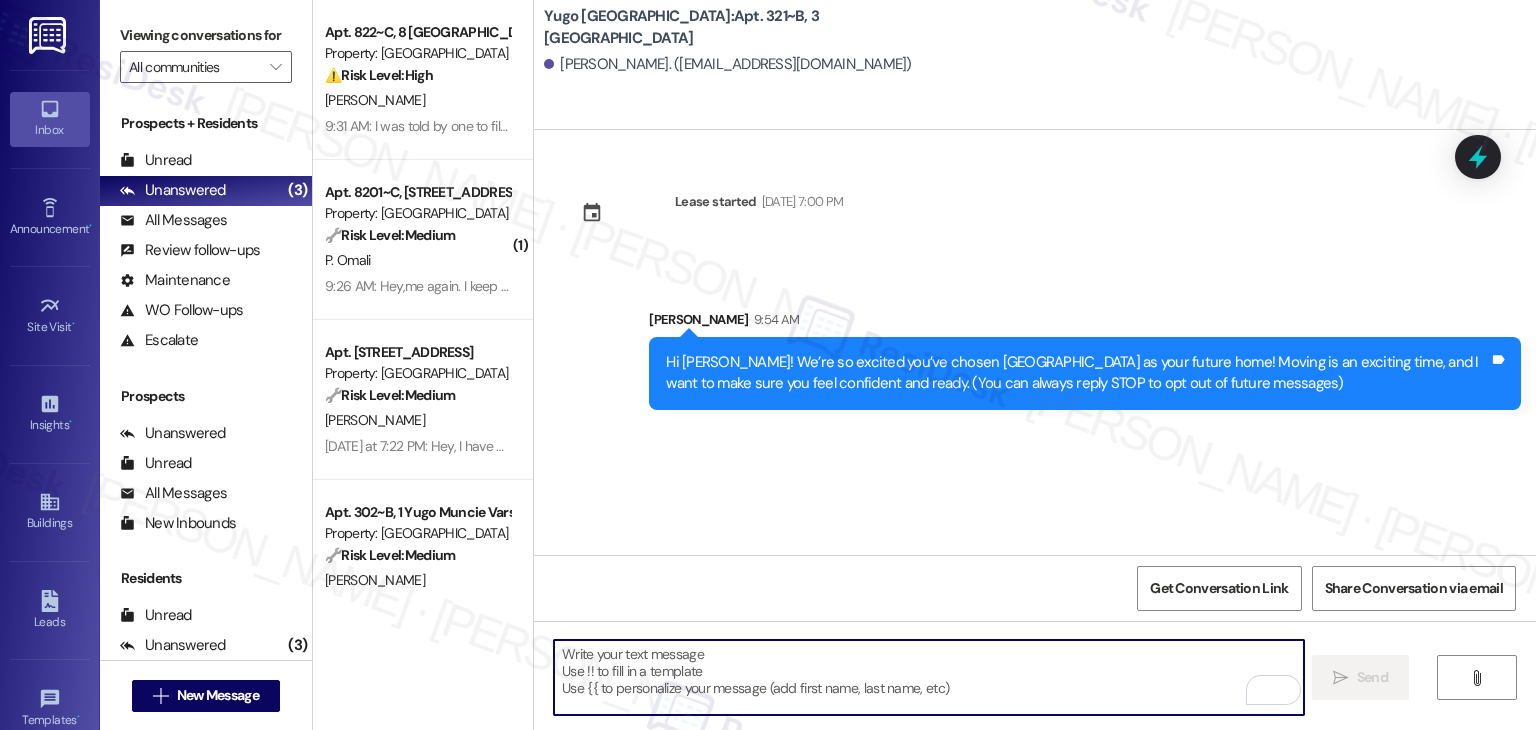 click at bounding box center [928, 677] 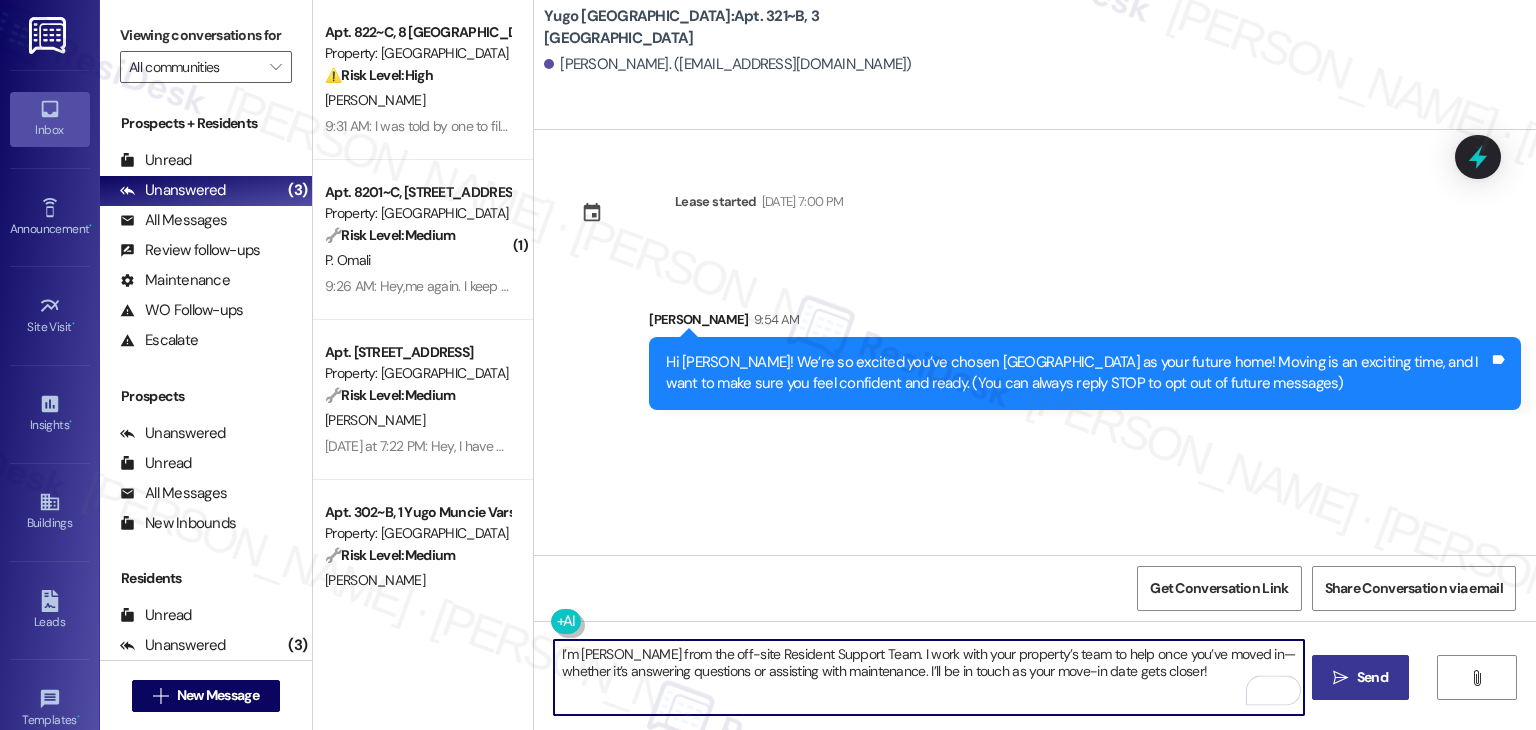 type on "I’m [PERSON_NAME] from the off-site Resident Support Team. I work with your property’s team to help once you’ve moved in—whether it’s answering questions or assisting with maintenance. I’ll be in touch as your move-in date gets closer!" 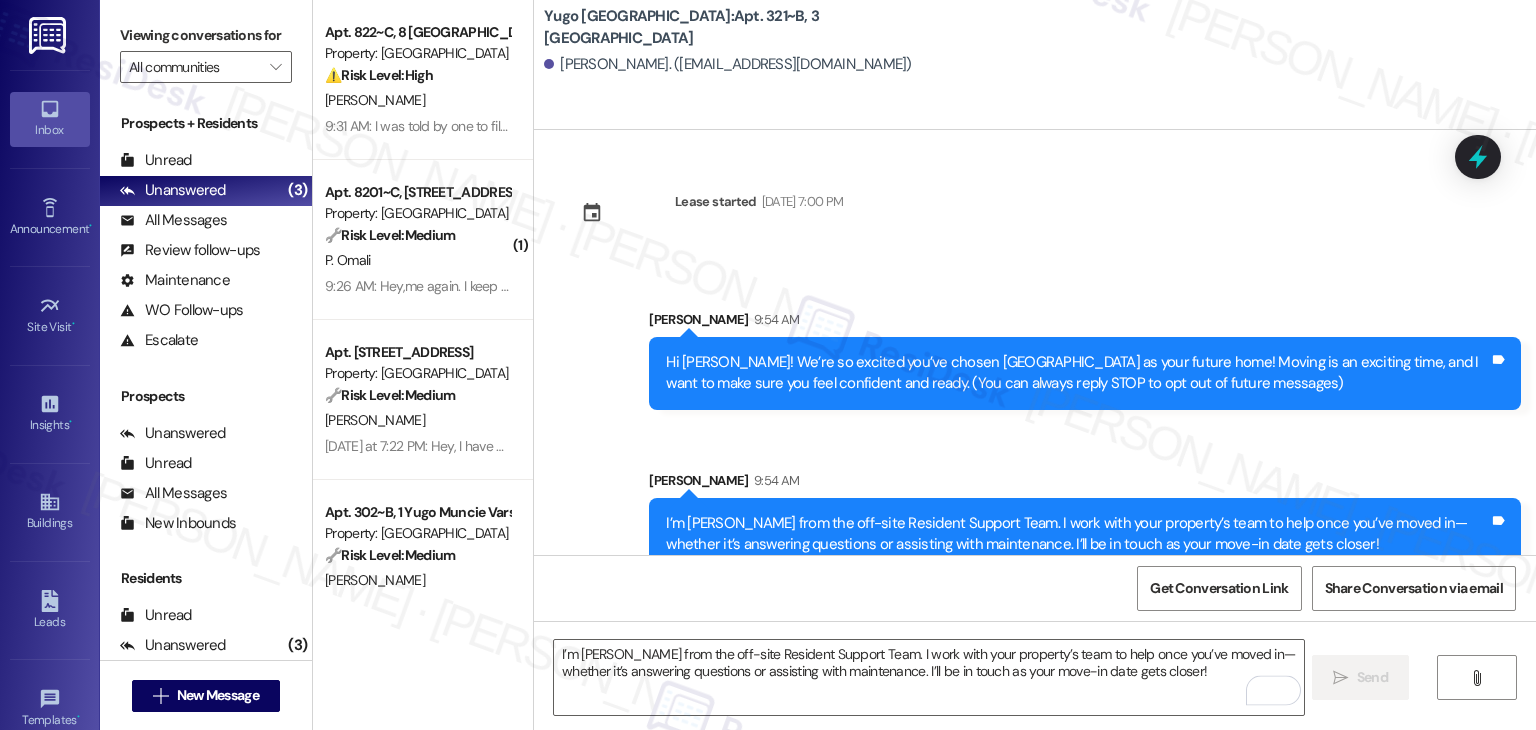 type 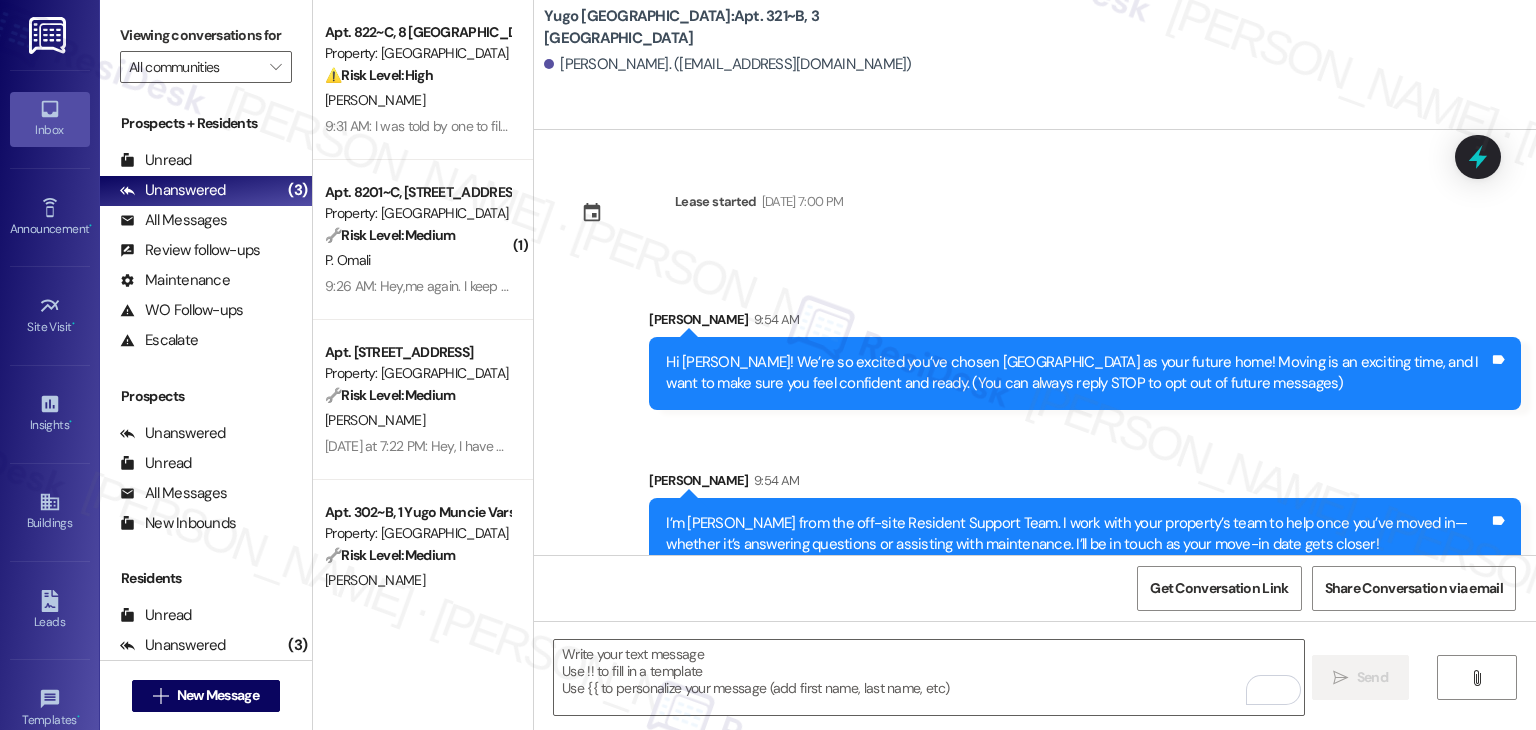 click on "Get Conversation Link Share Conversation via email" at bounding box center [1035, 588] 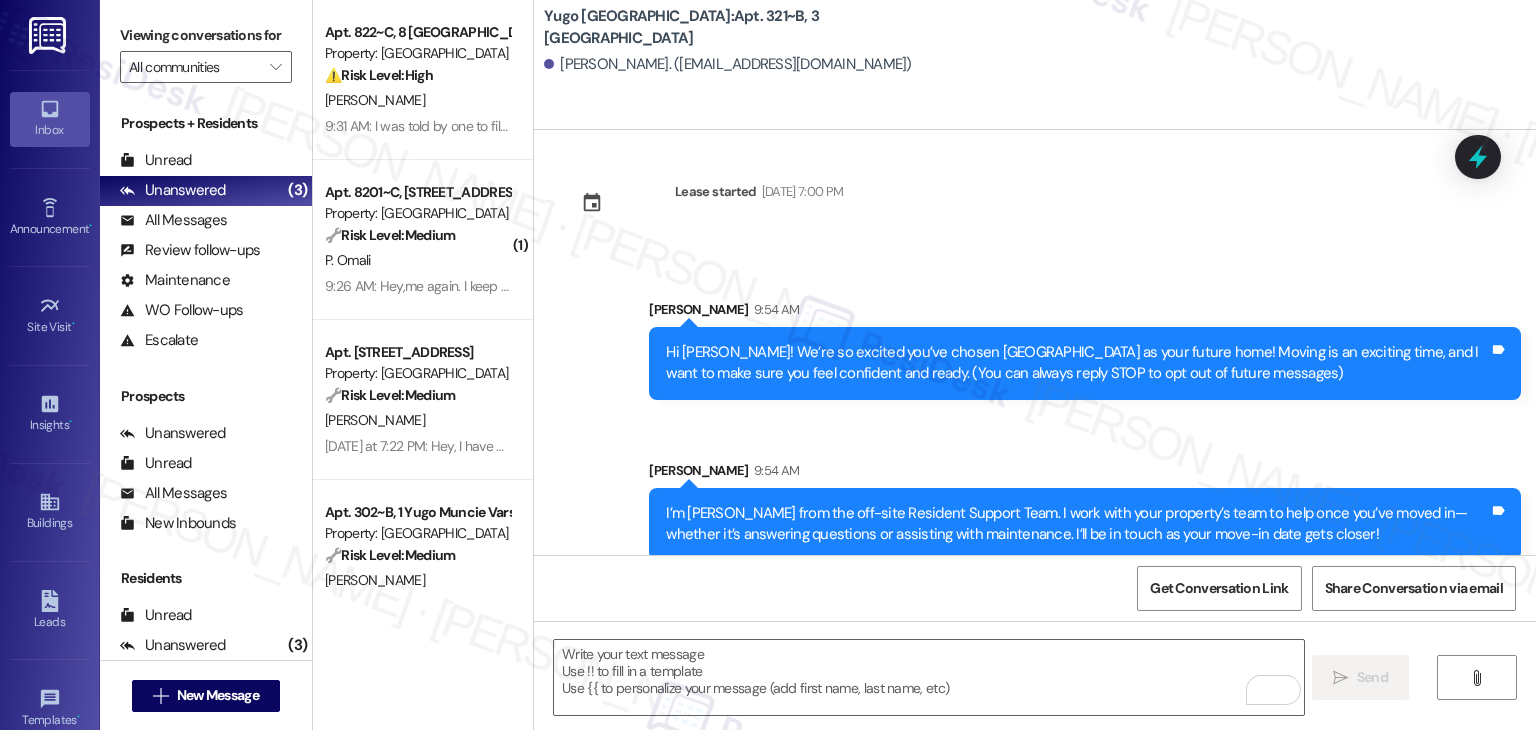 scroll, scrollTop: 32, scrollLeft: 0, axis: vertical 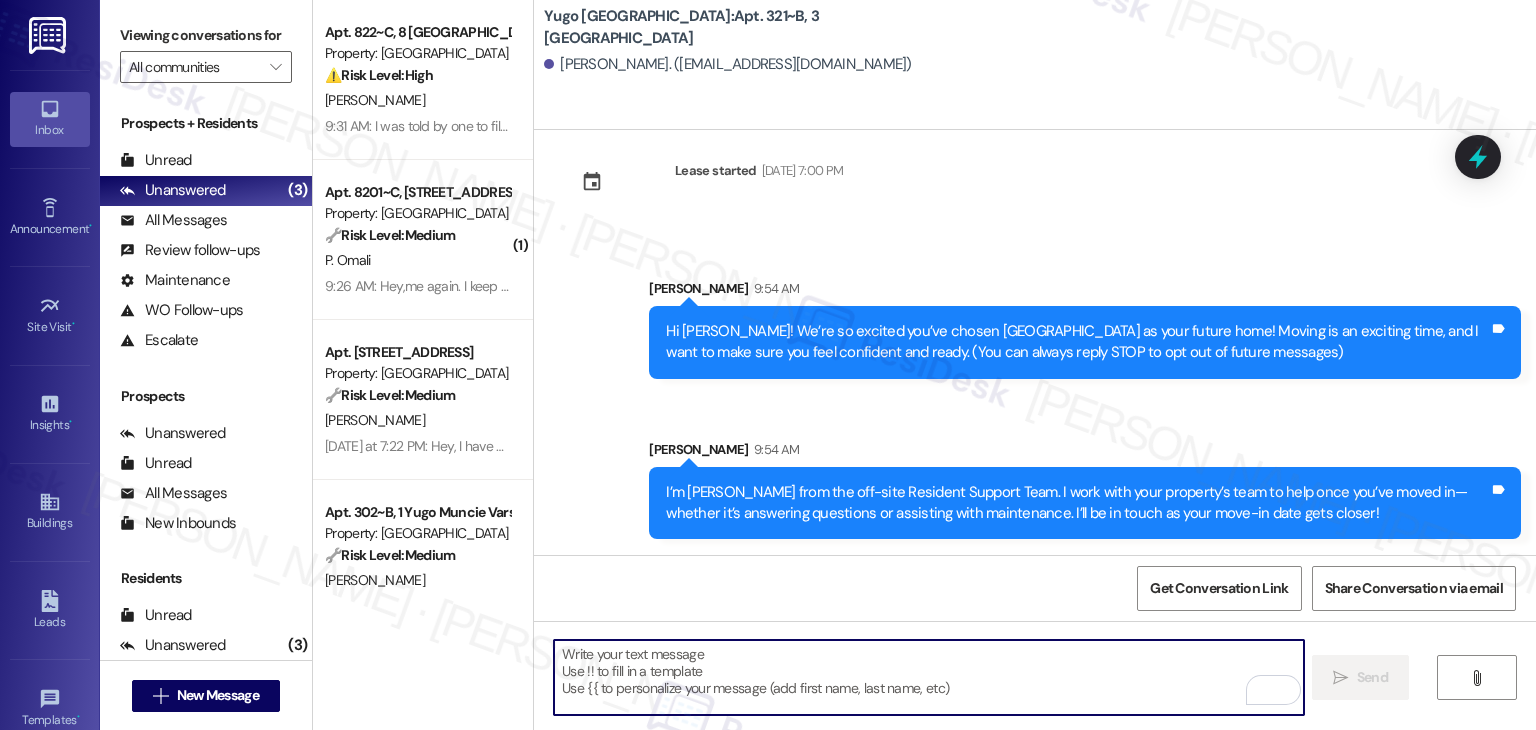 click at bounding box center [928, 677] 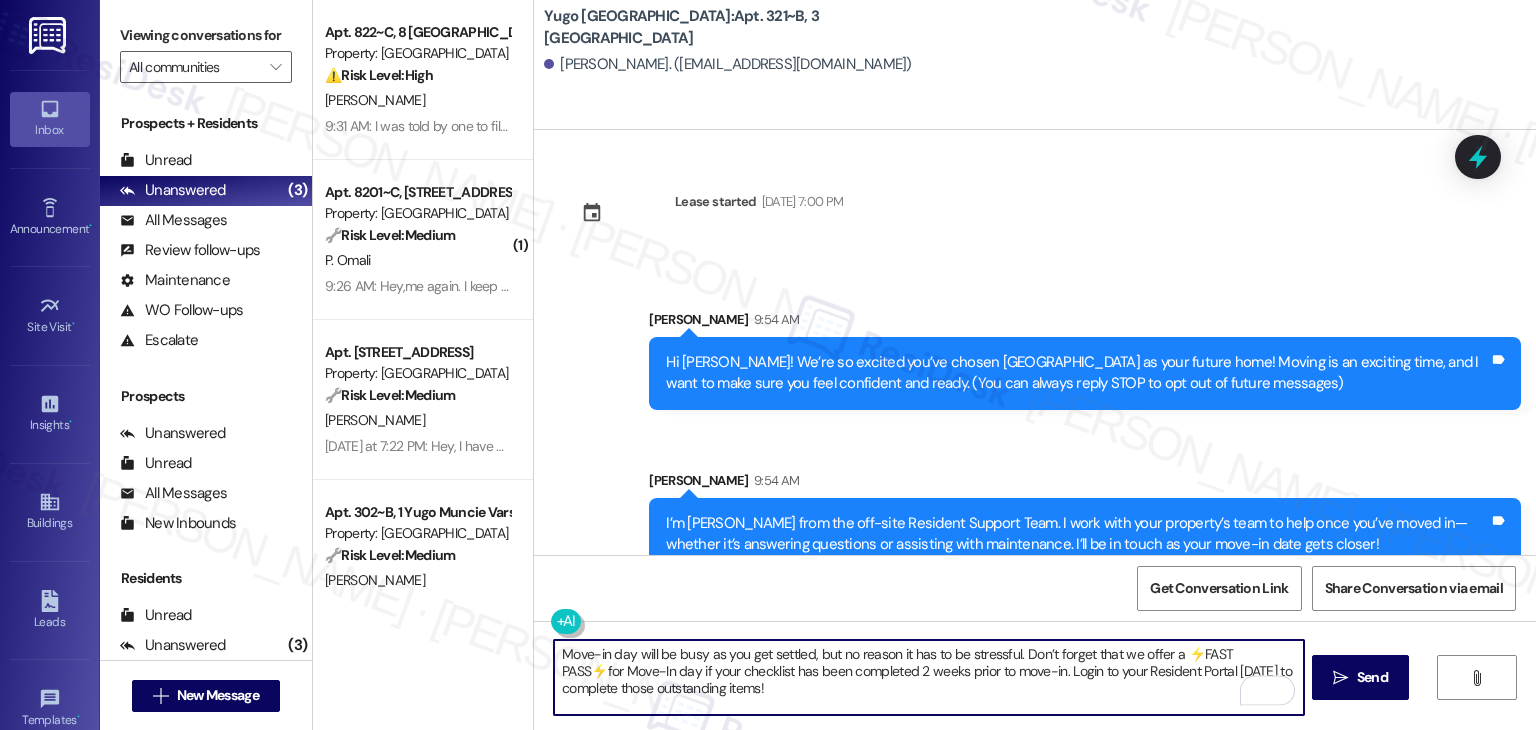 scroll, scrollTop: 0, scrollLeft: 0, axis: both 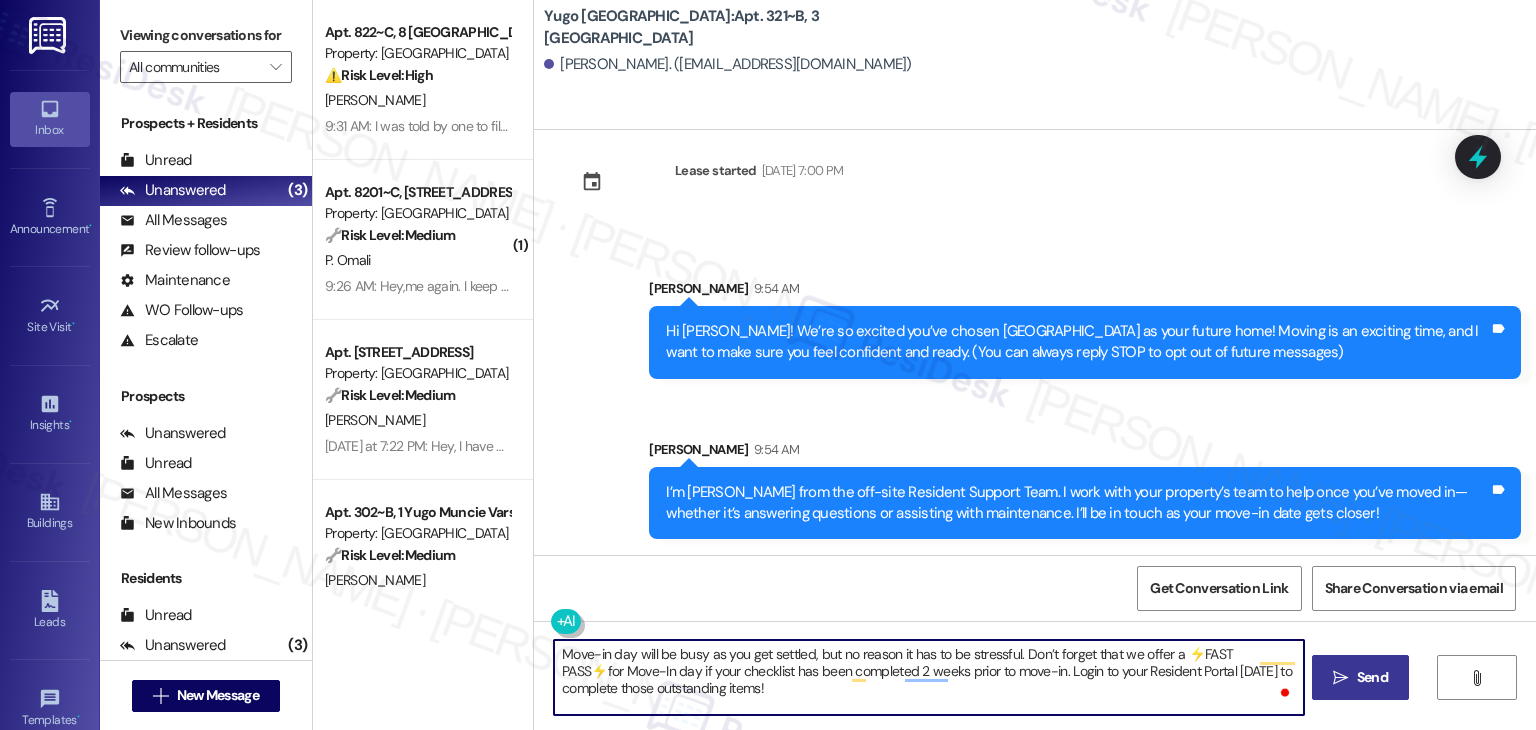 type on "Move-in day will be busy as you get settled, but no reason it has to be stressful. Don’t forget that we offer a ⚡FAST PASS⚡for Move-In day if your checklist has been completed 2 weeks prior to move-in. Login to your Resident Portal [DATE] to complete those outstanding items!" 